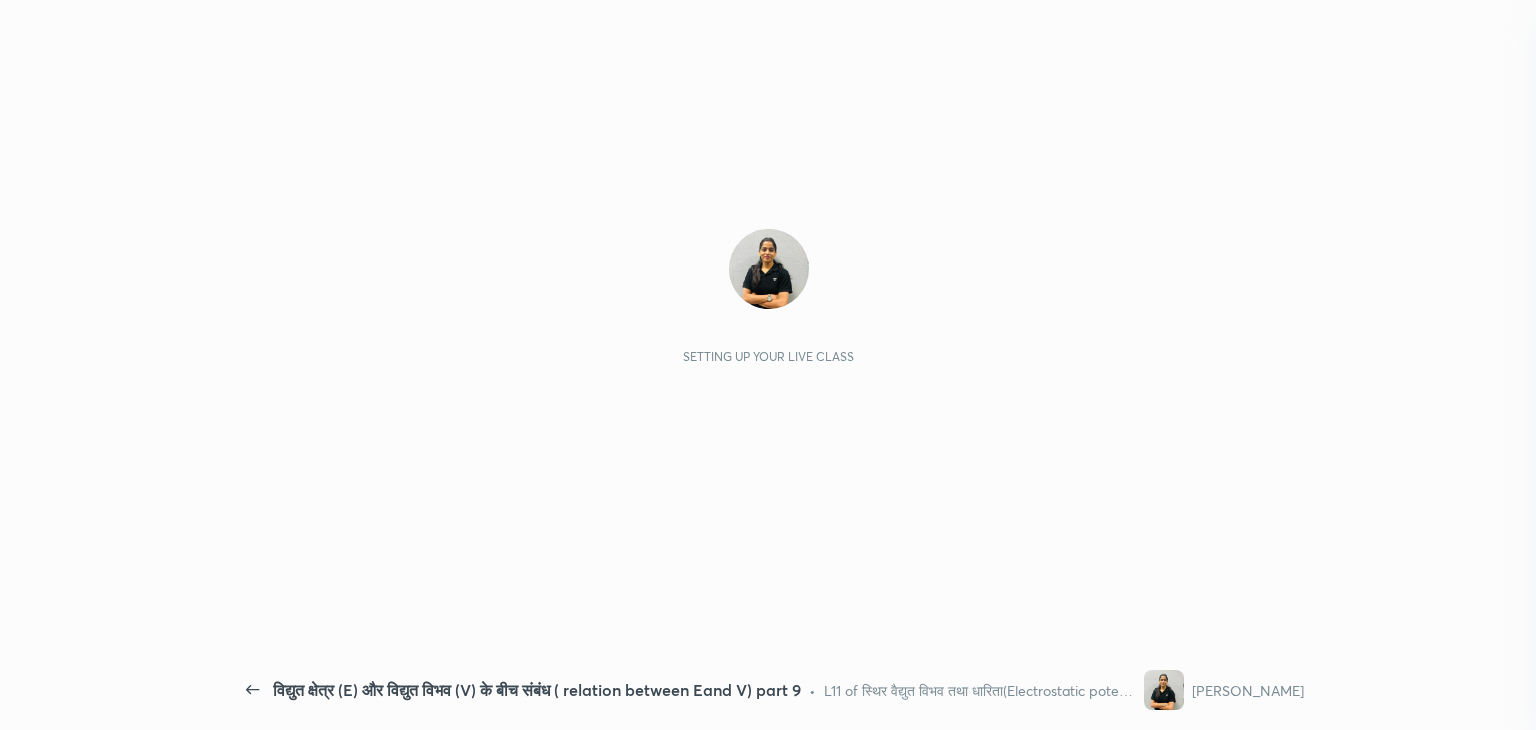 scroll, scrollTop: 0, scrollLeft: 0, axis: both 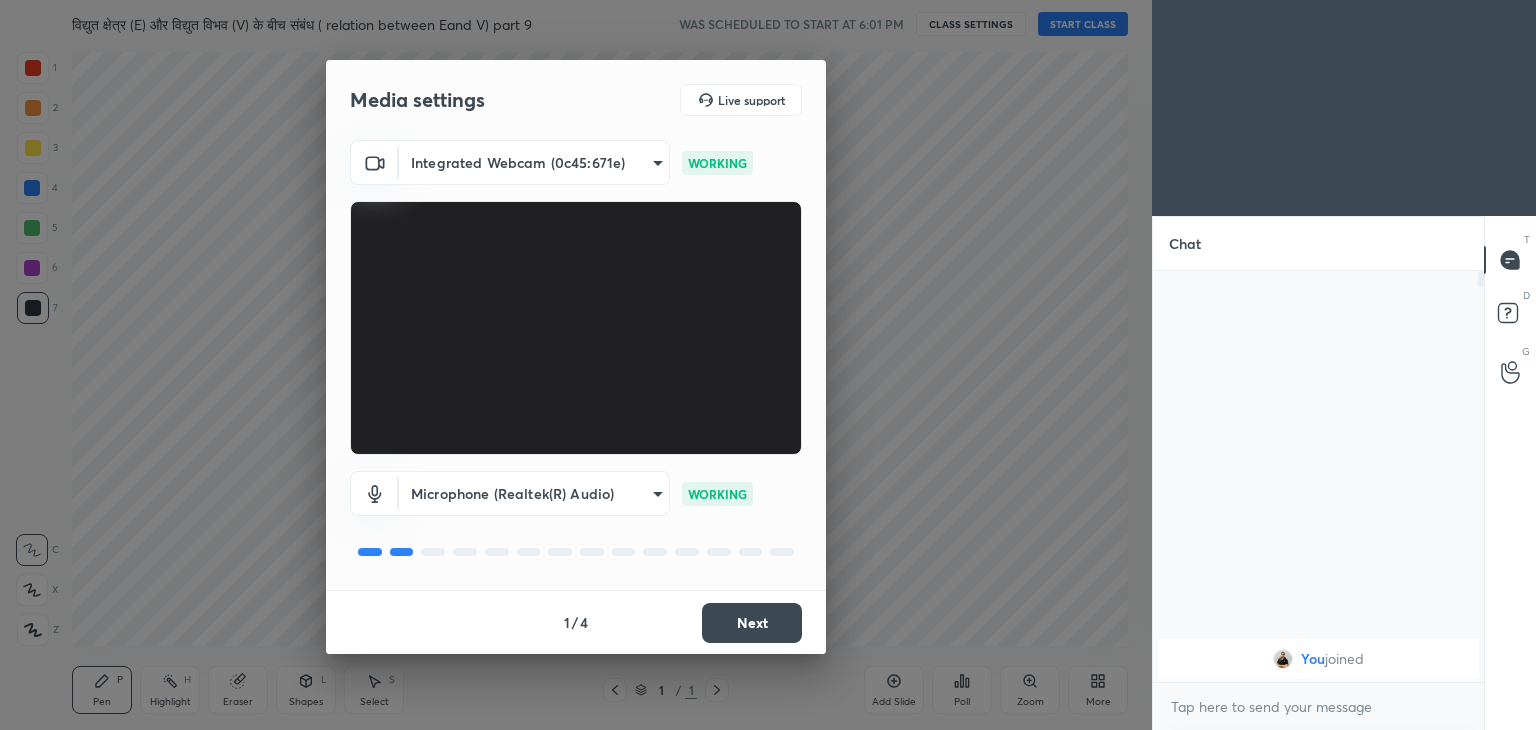 click on "Next" at bounding box center (752, 623) 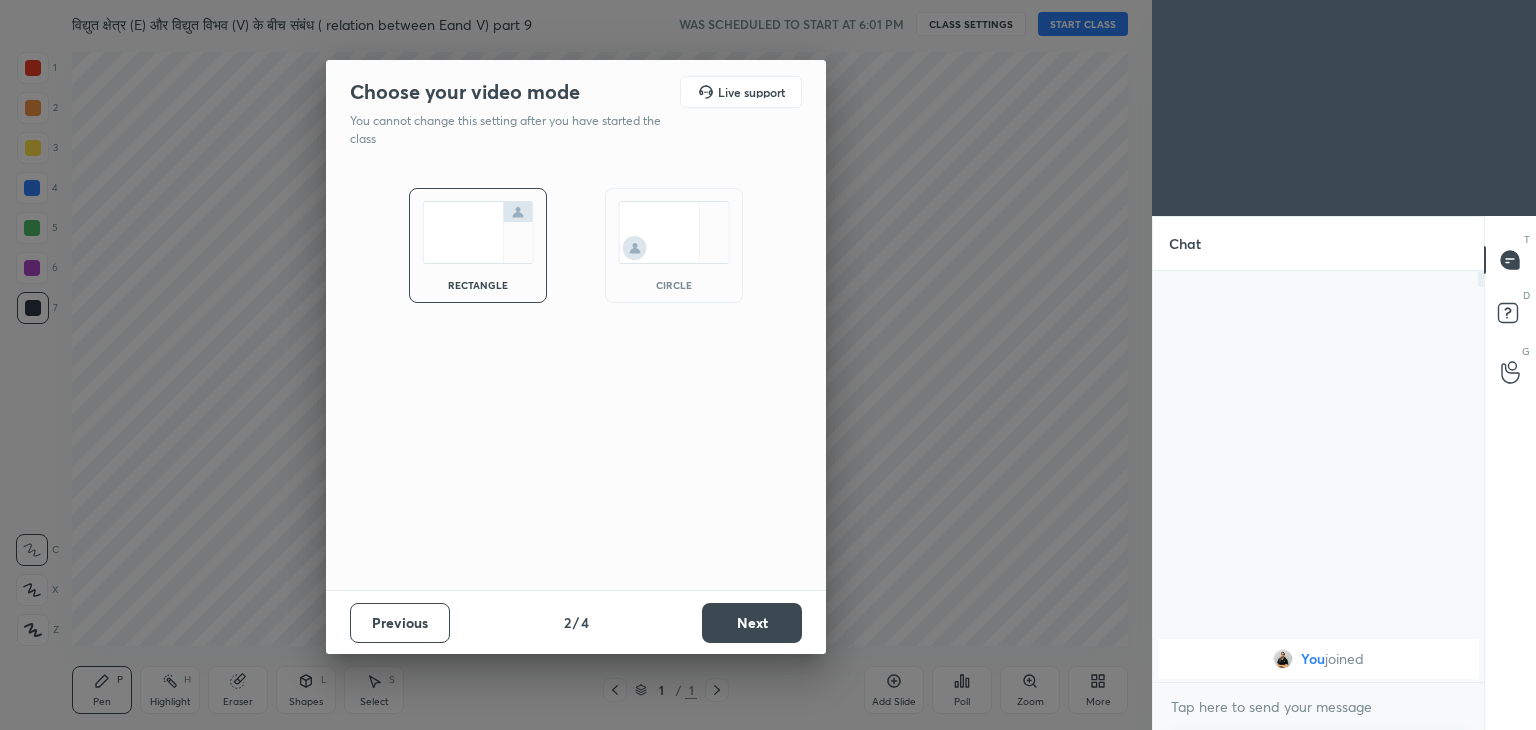click on "Next" at bounding box center [752, 623] 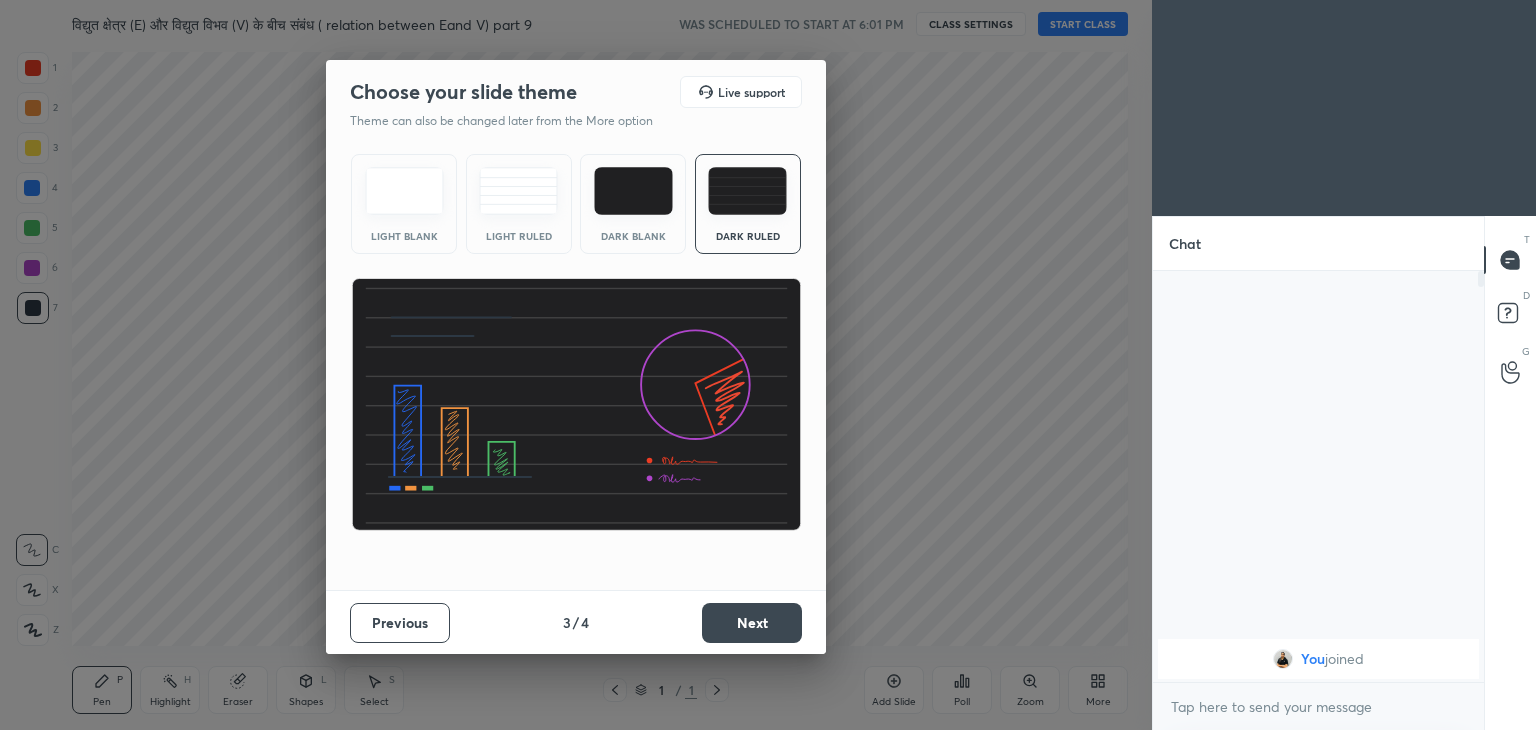 click on "Next" at bounding box center [752, 623] 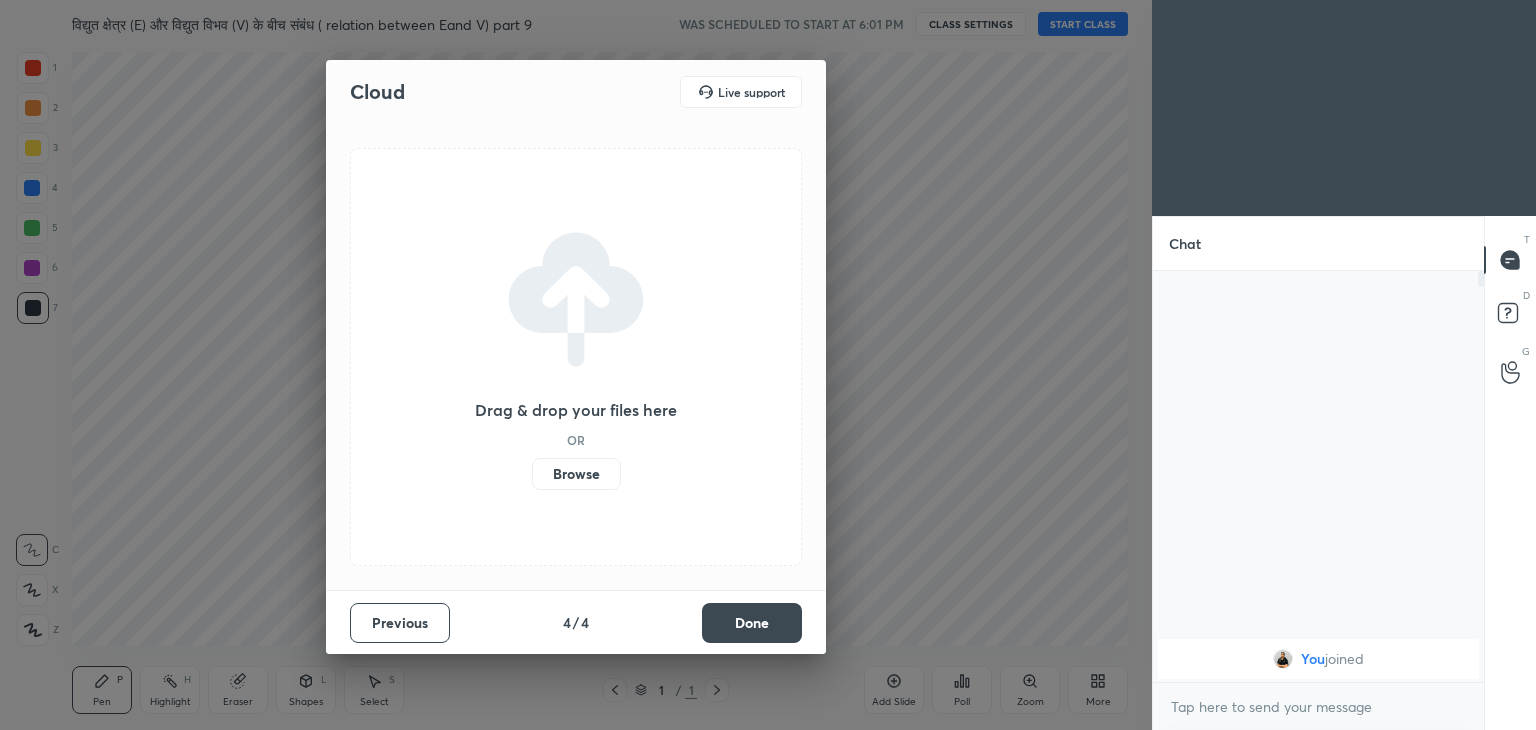 click on "Browse" at bounding box center [576, 474] 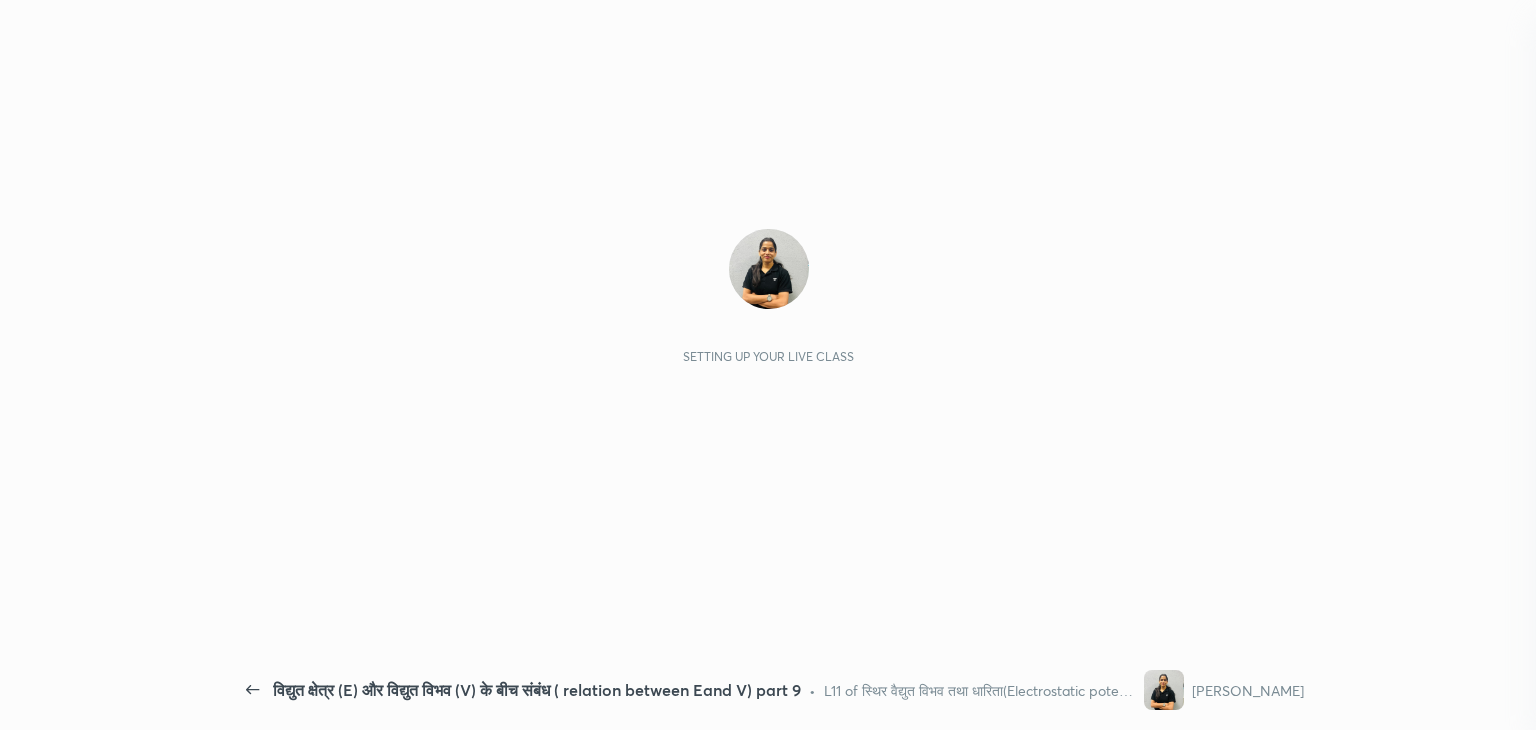 scroll, scrollTop: 0, scrollLeft: 0, axis: both 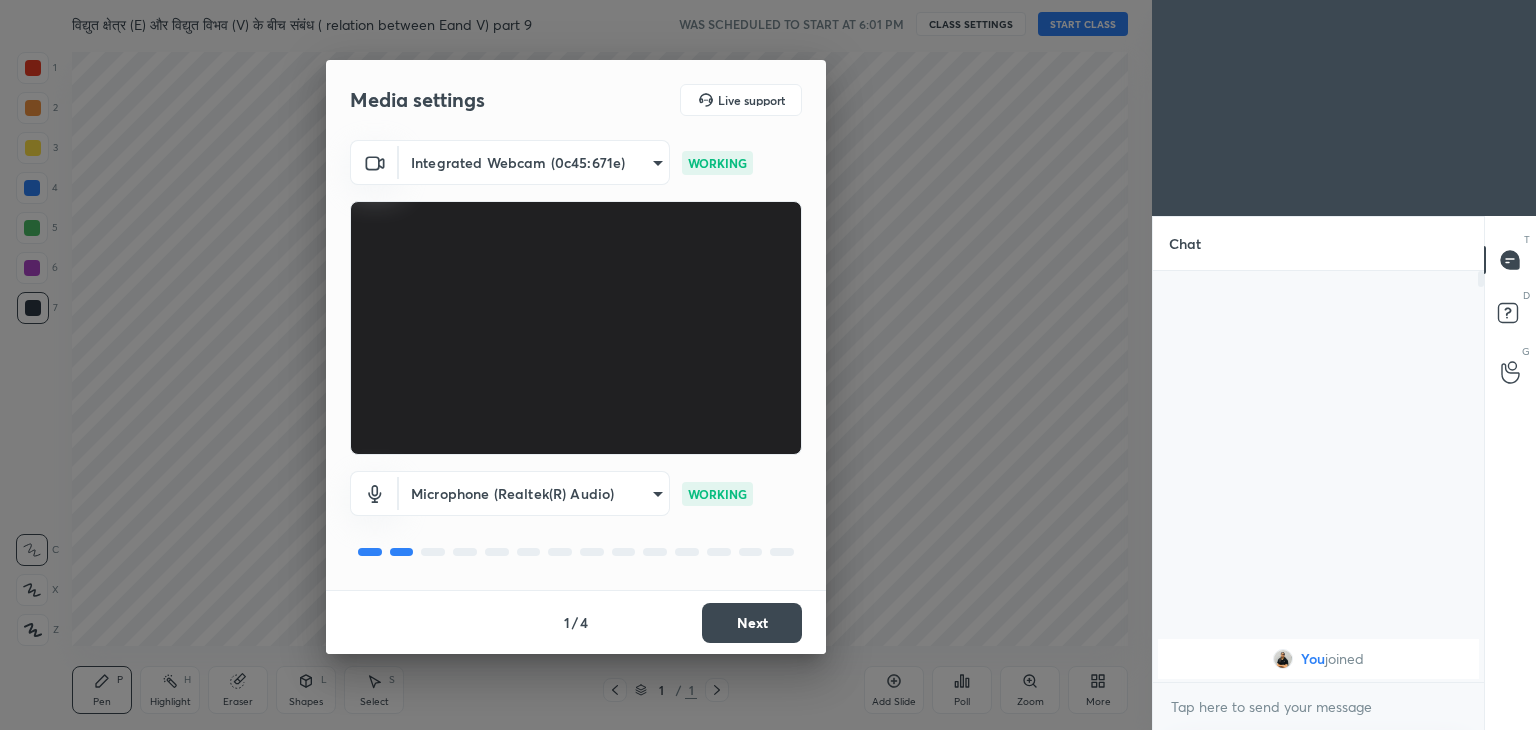click on "Next" at bounding box center (752, 623) 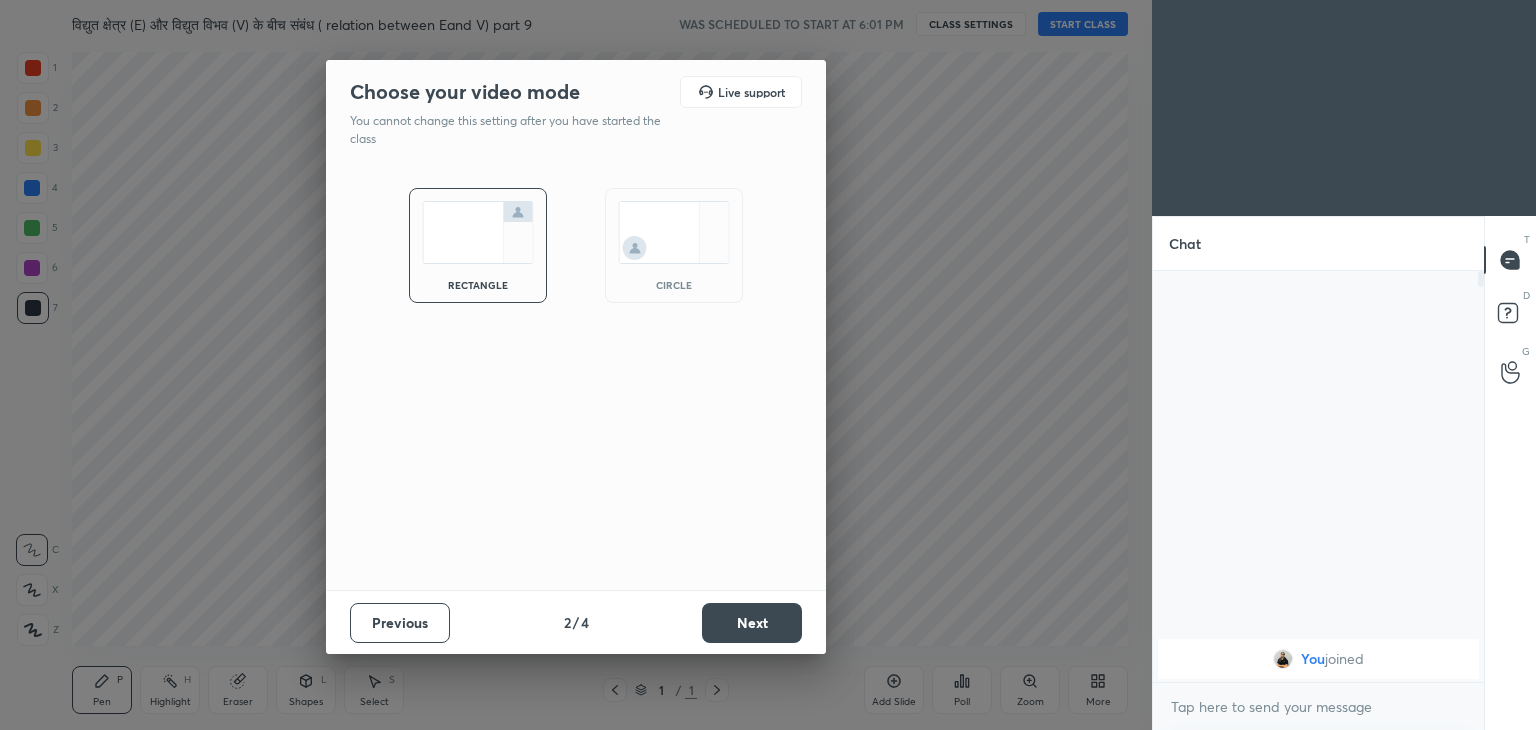 click on "Next" at bounding box center [752, 623] 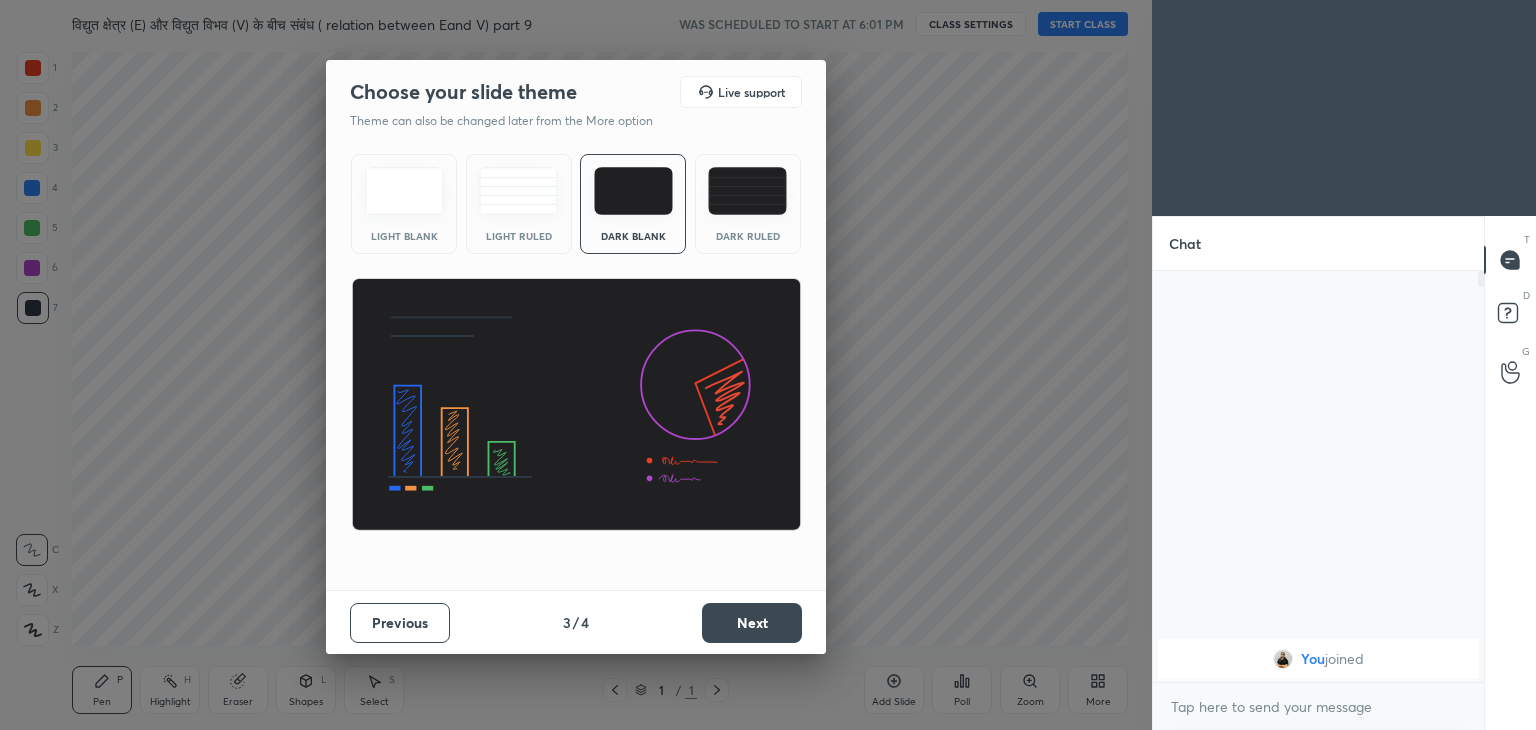 click at bounding box center (747, 191) 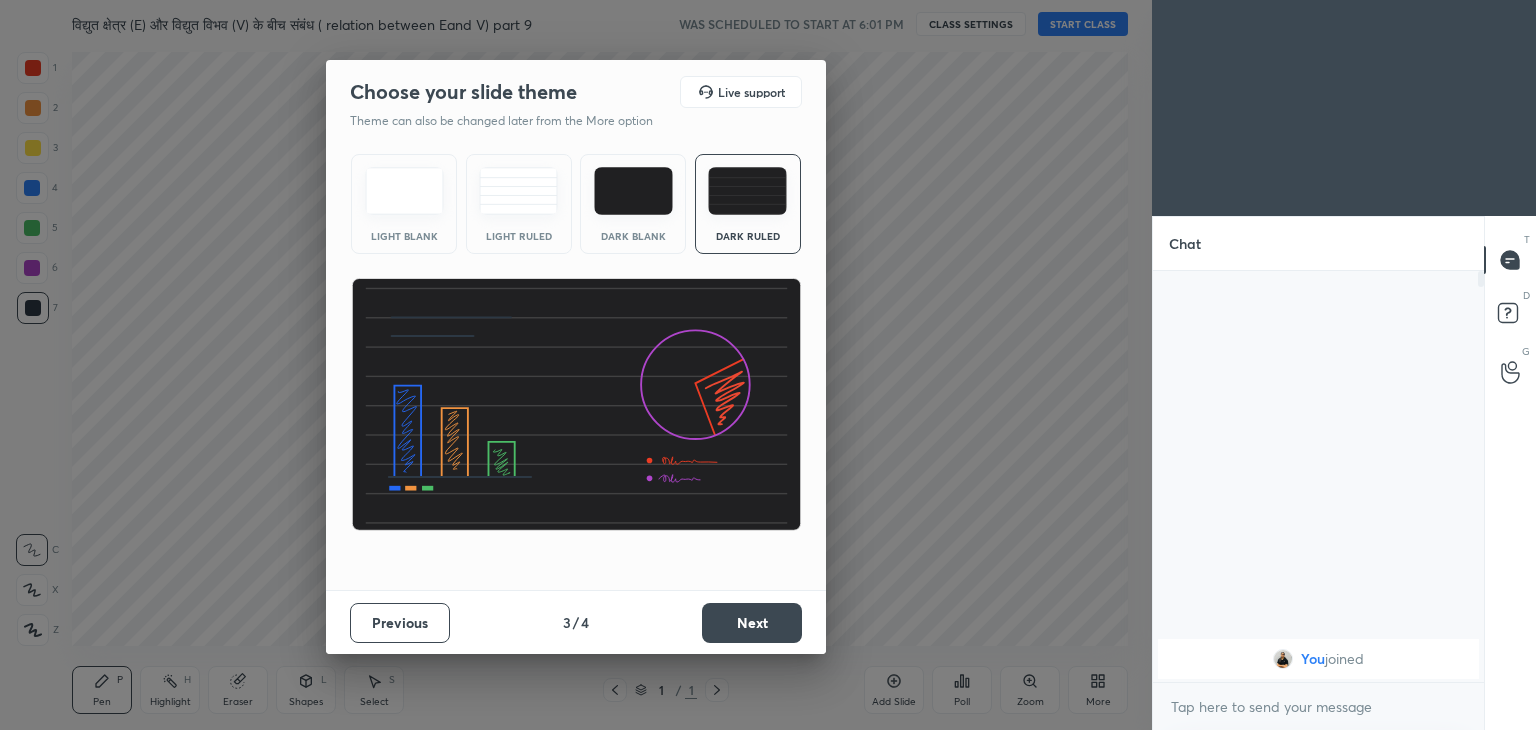 click on "Next" at bounding box center [752, 623] 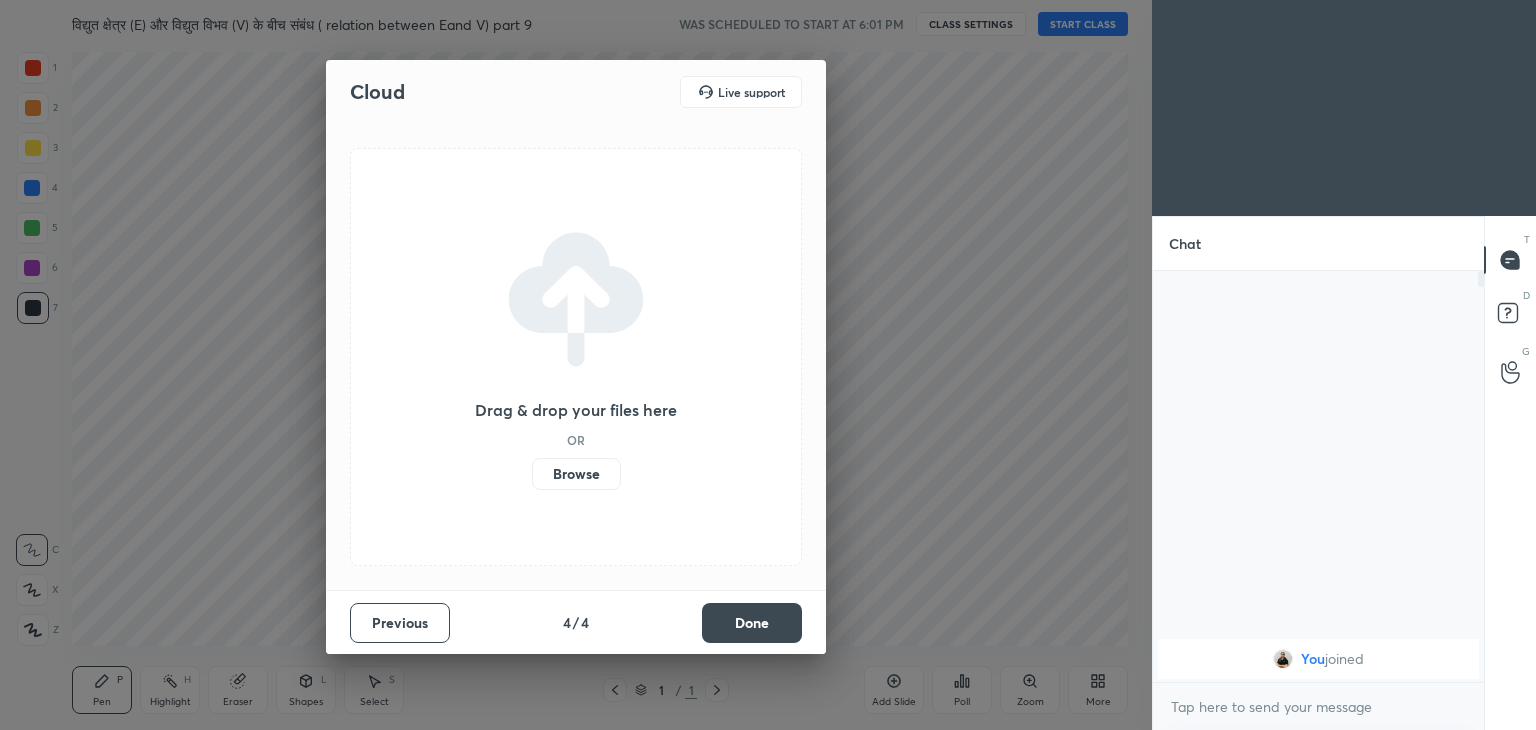 click on "Browse" at bounding box center (576, 474) 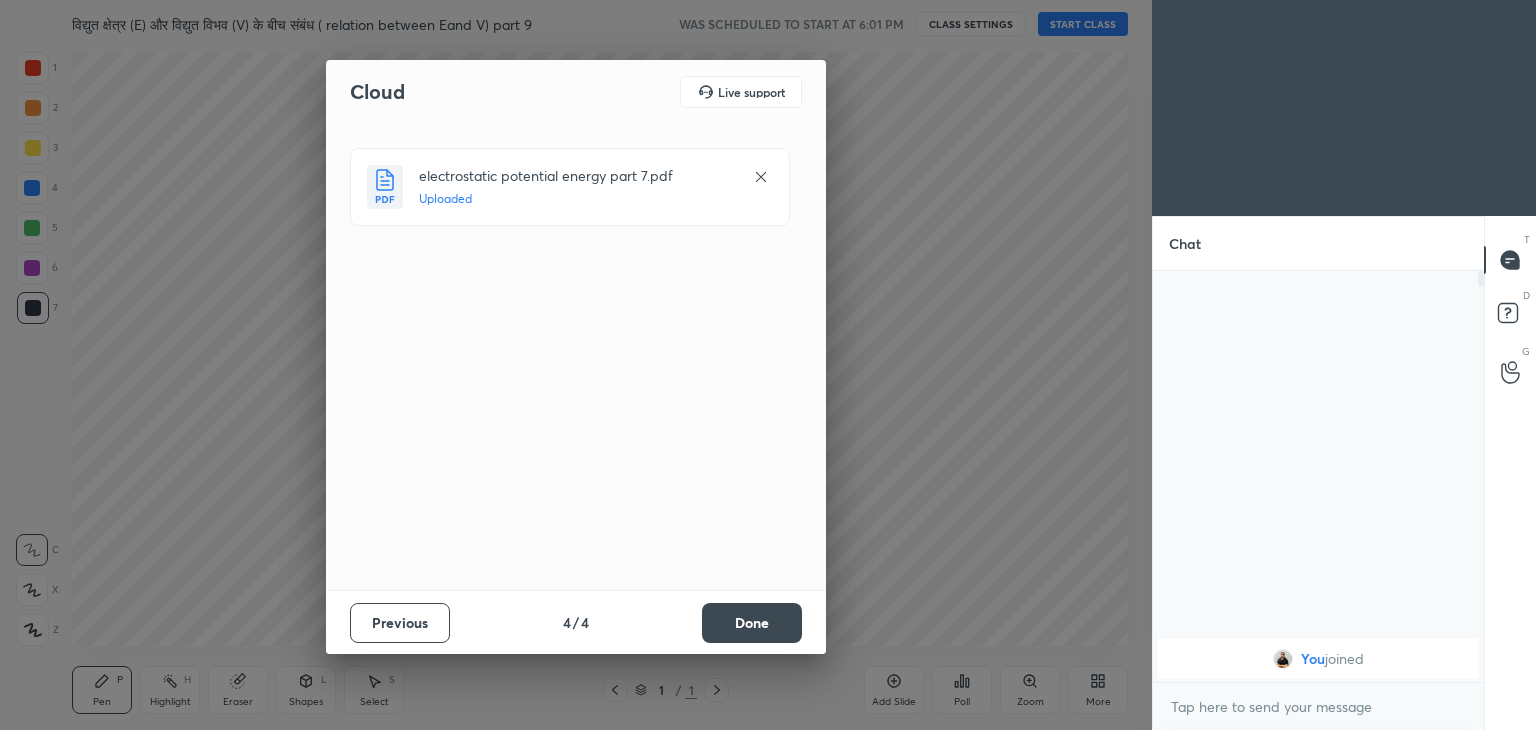 click on "Done" at bounding box center (752, 623) 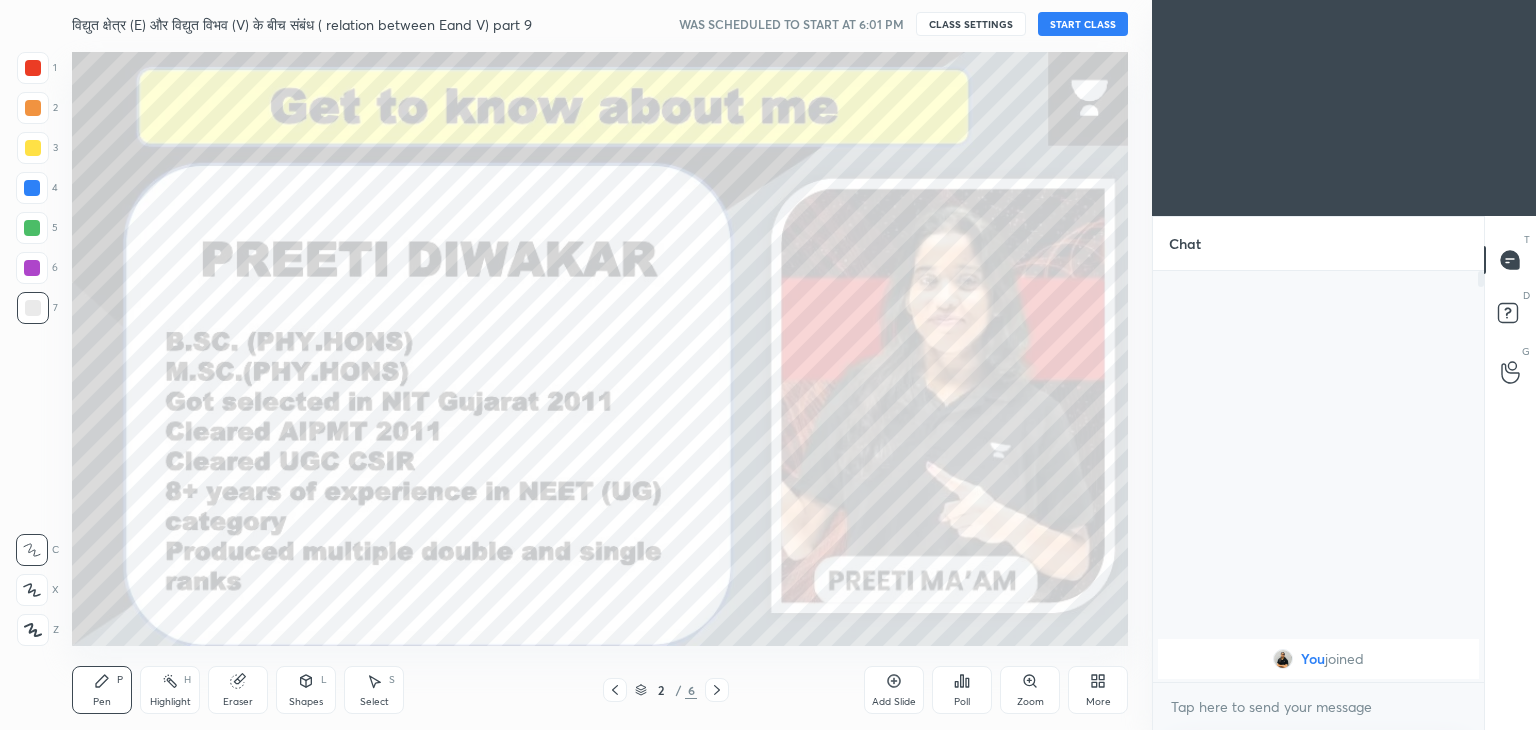 click on "START CLASS" at bounding box center [1083, 24] 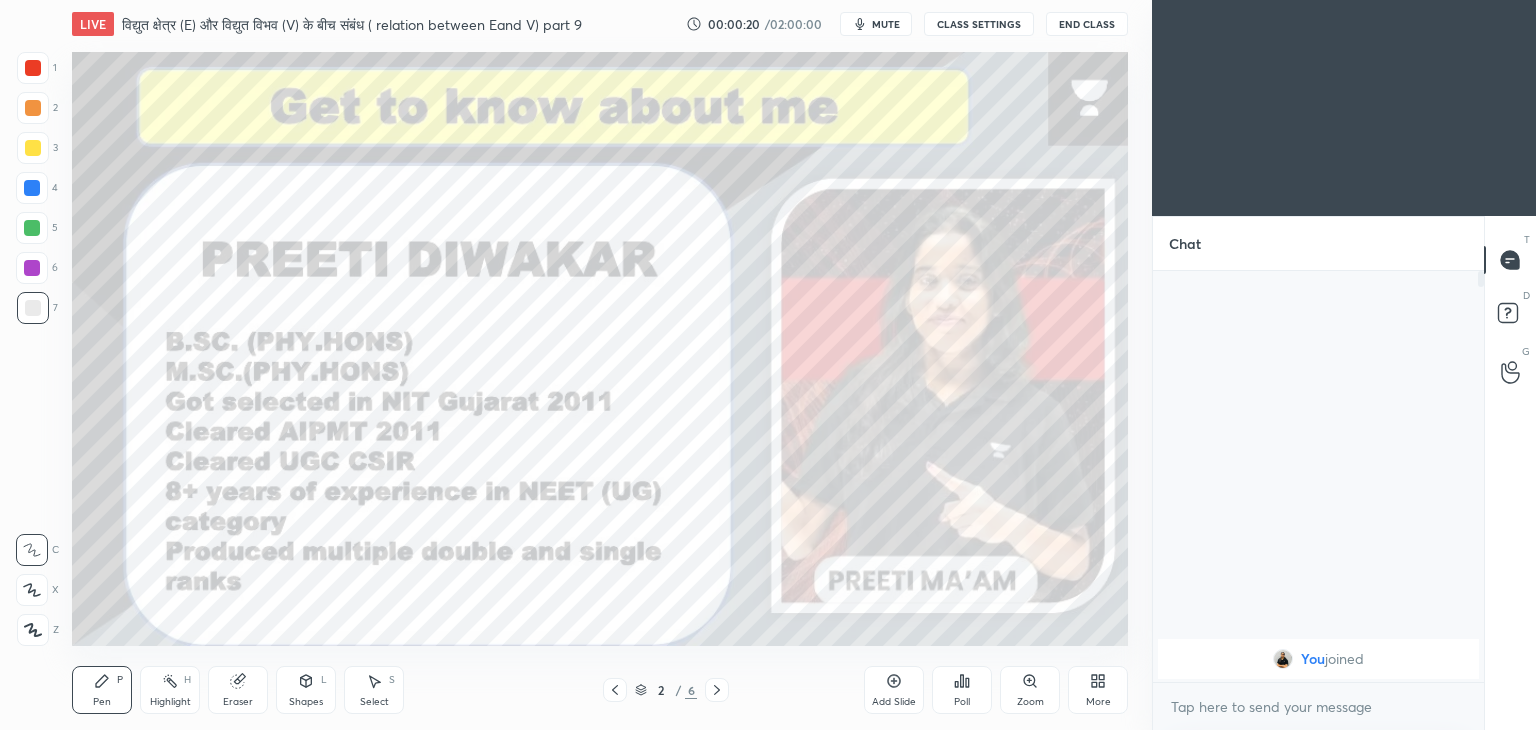 click at bounding box center (717, 690) 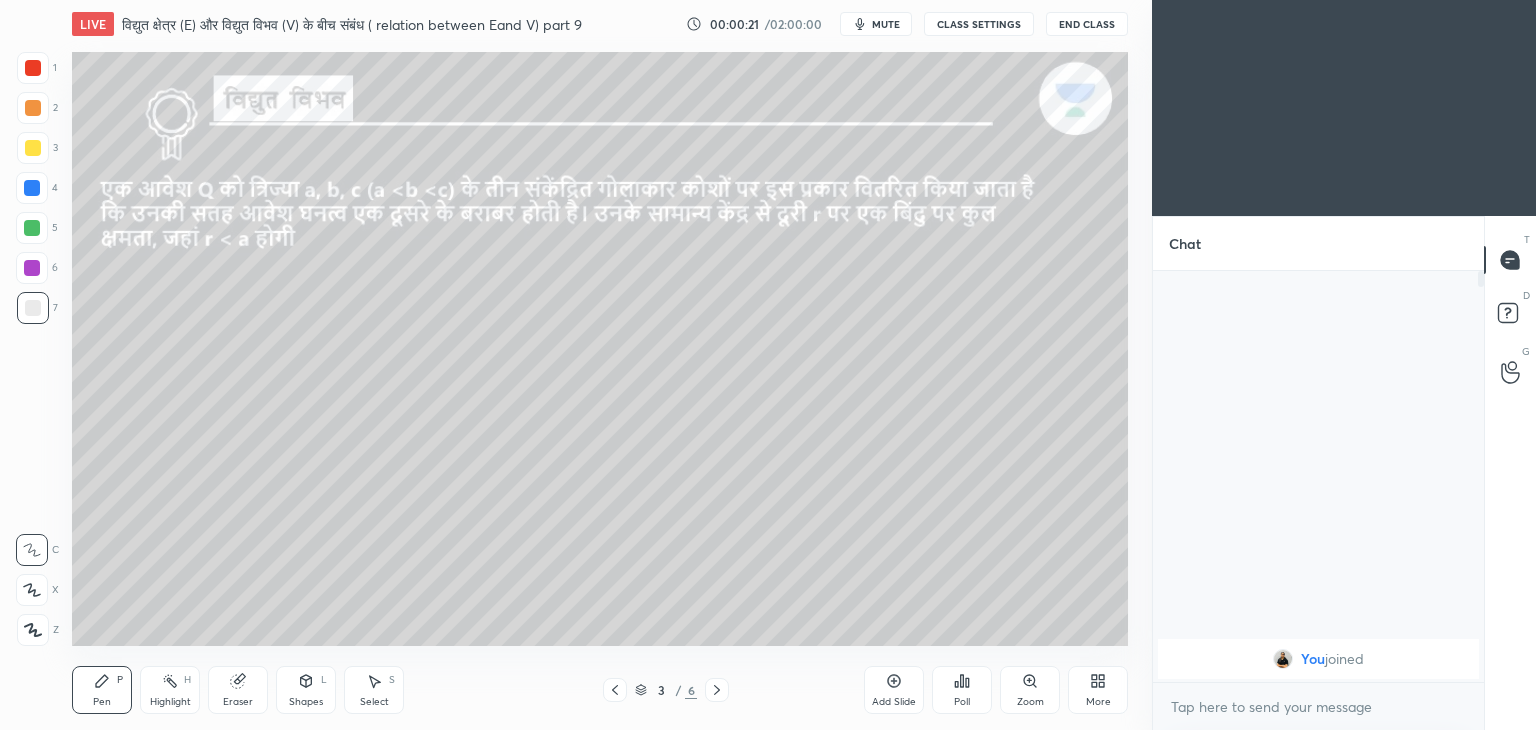 click 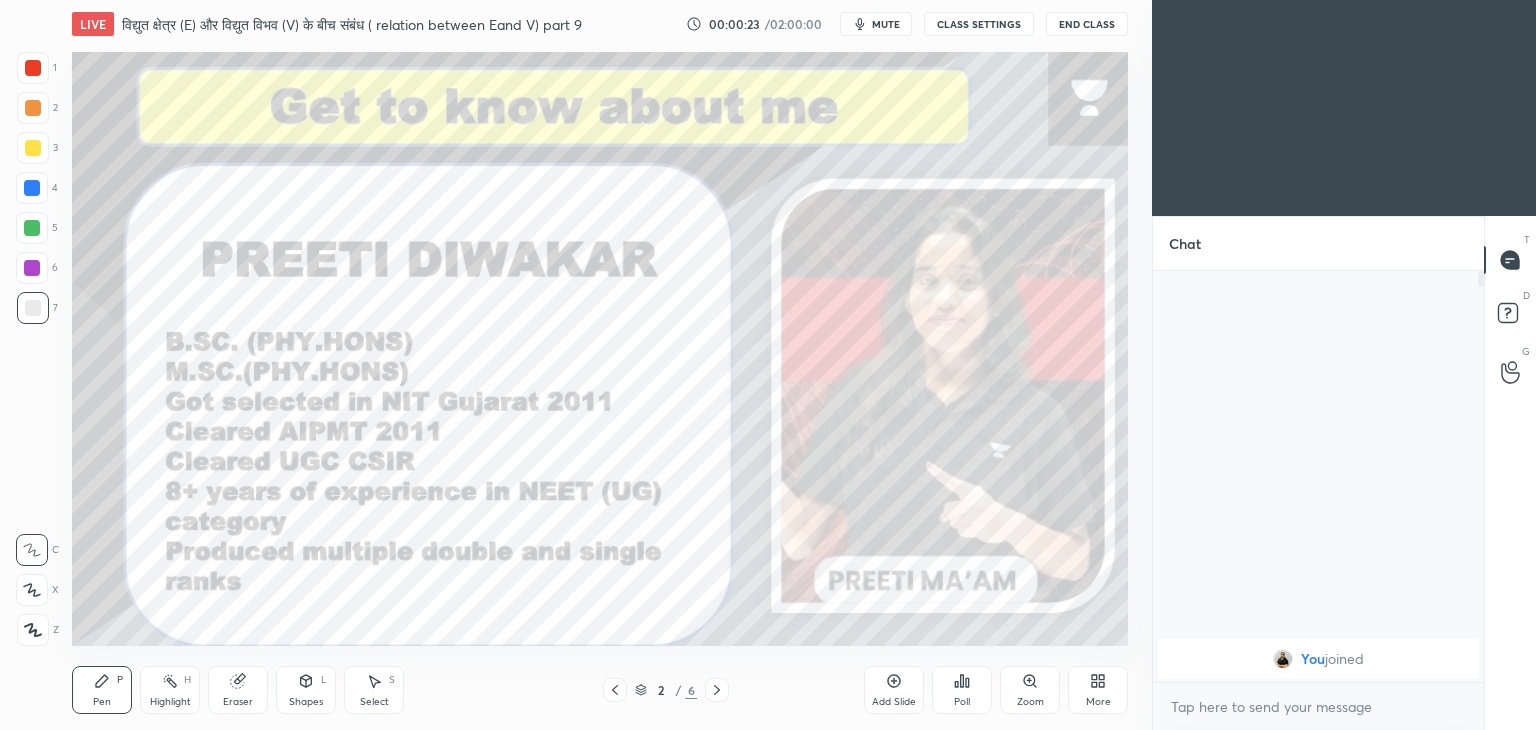 click on "Add Slide" at bounding box center (894, 690) 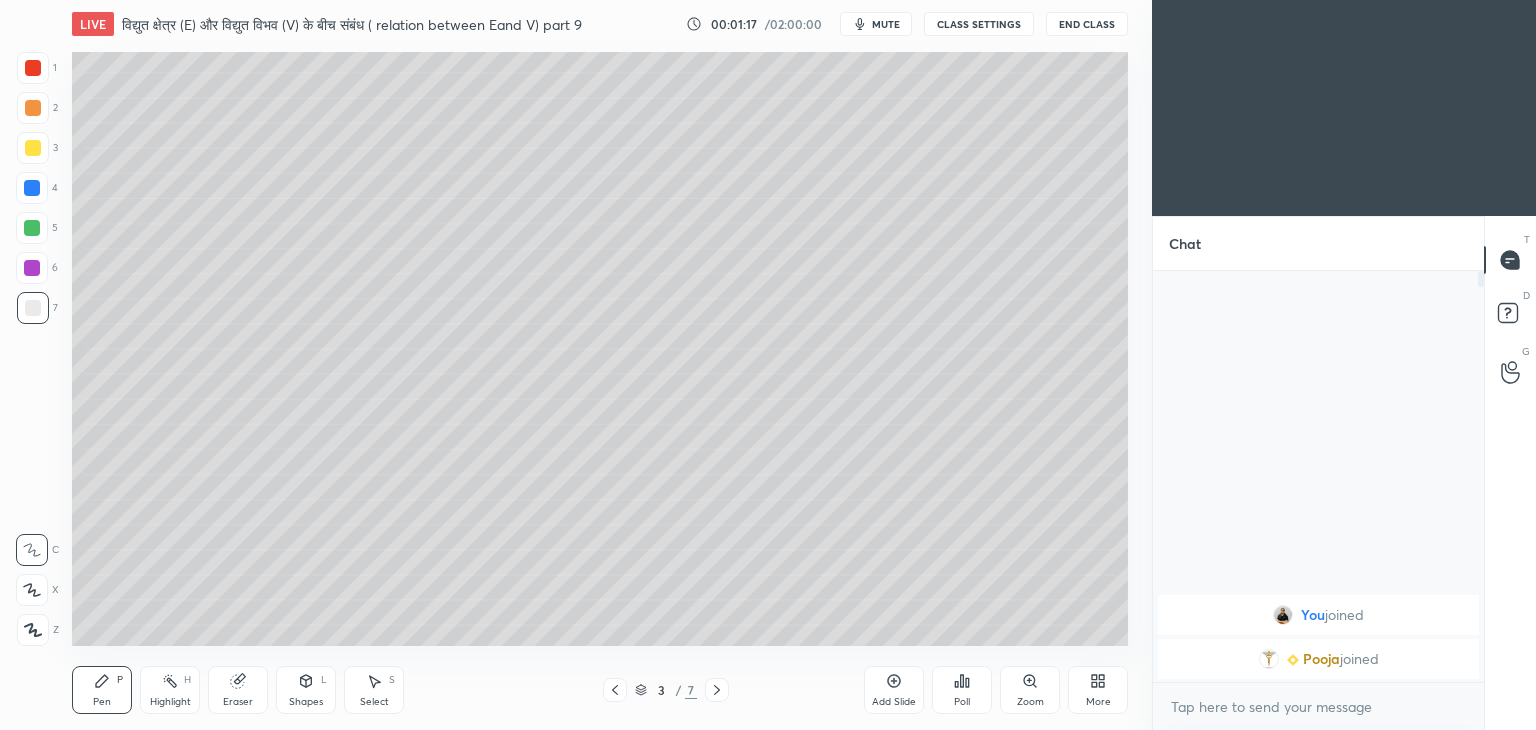 click at bounding box center (33, 148) 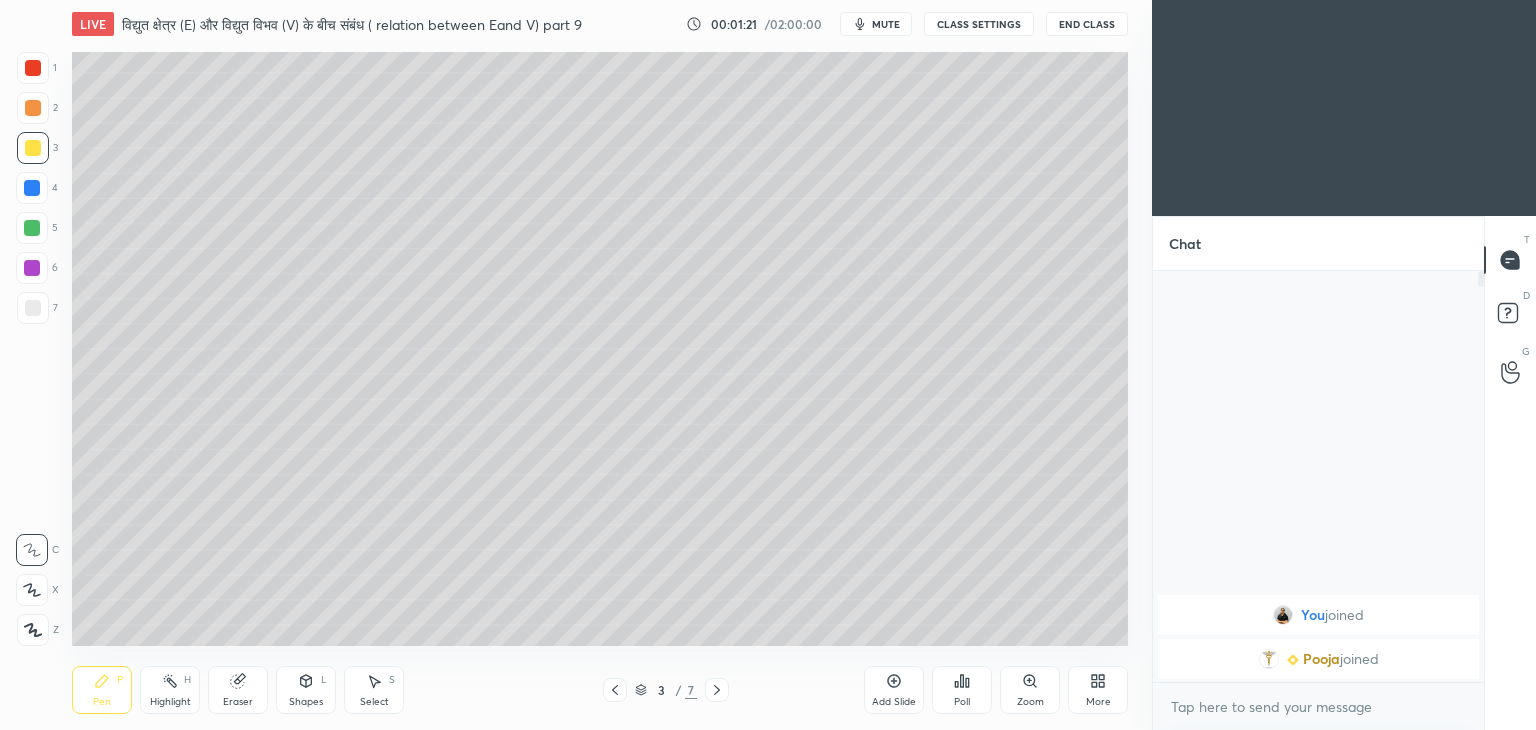 click 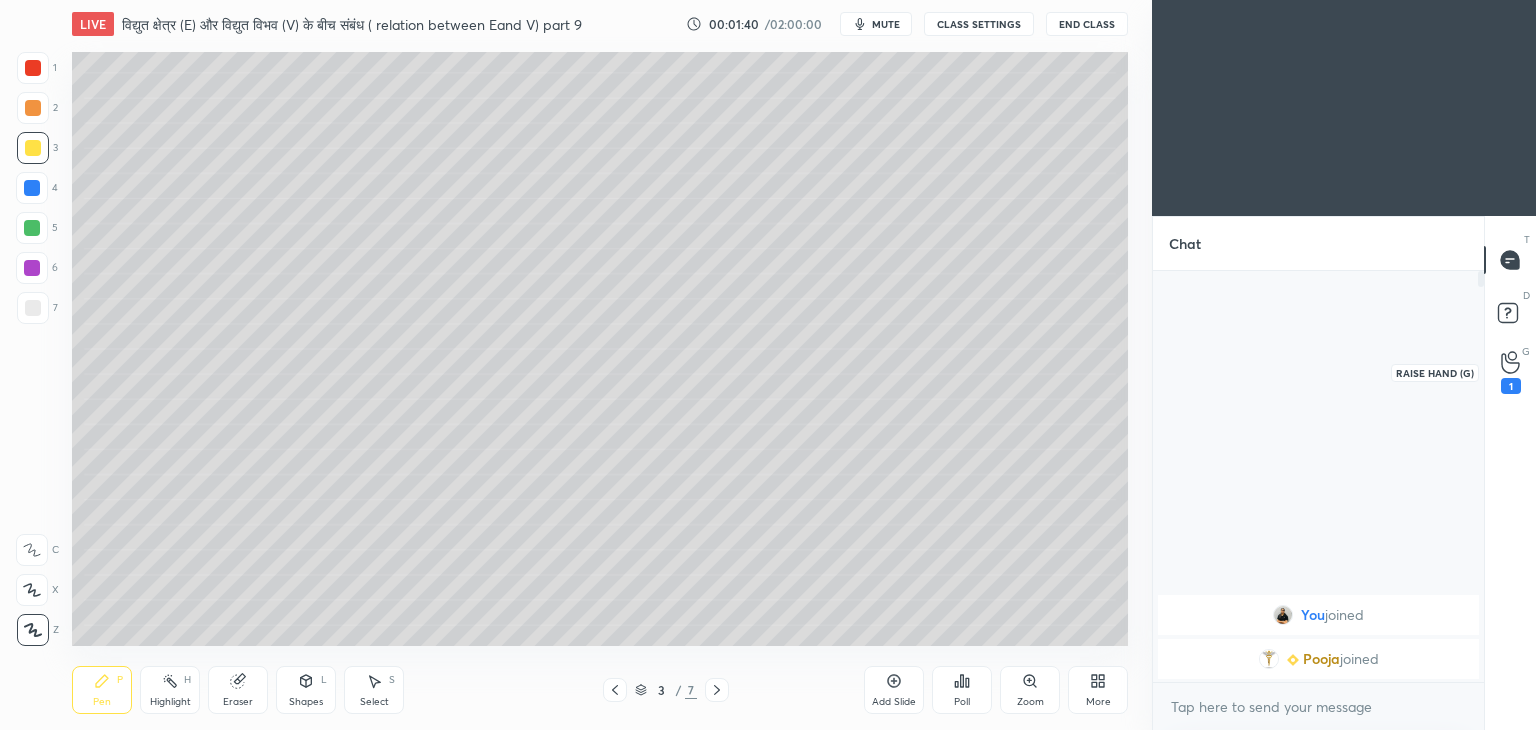 click 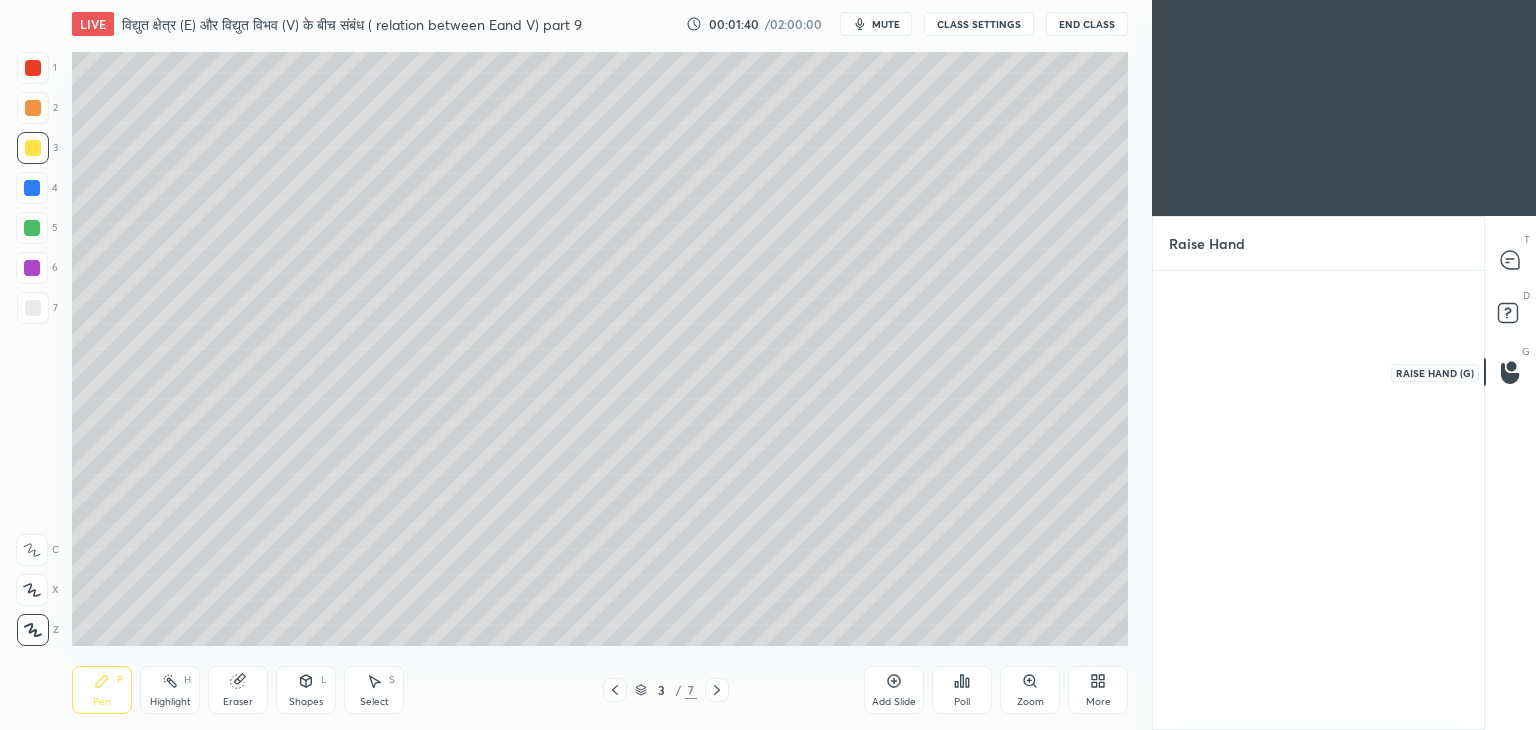 scroll, scrollTop: 453, scrollLeft: 325, axis: both 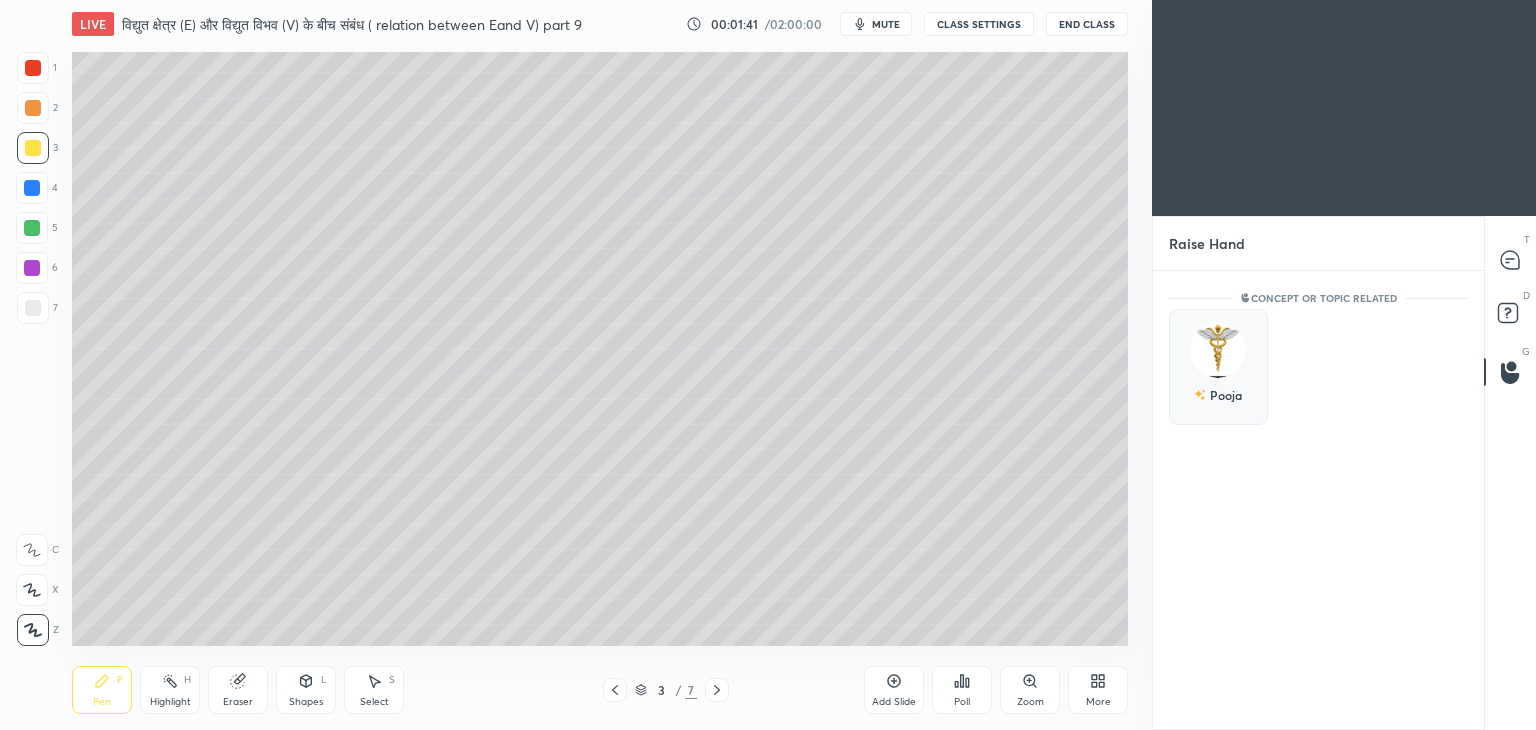 click at bounding box center [1218, 350] 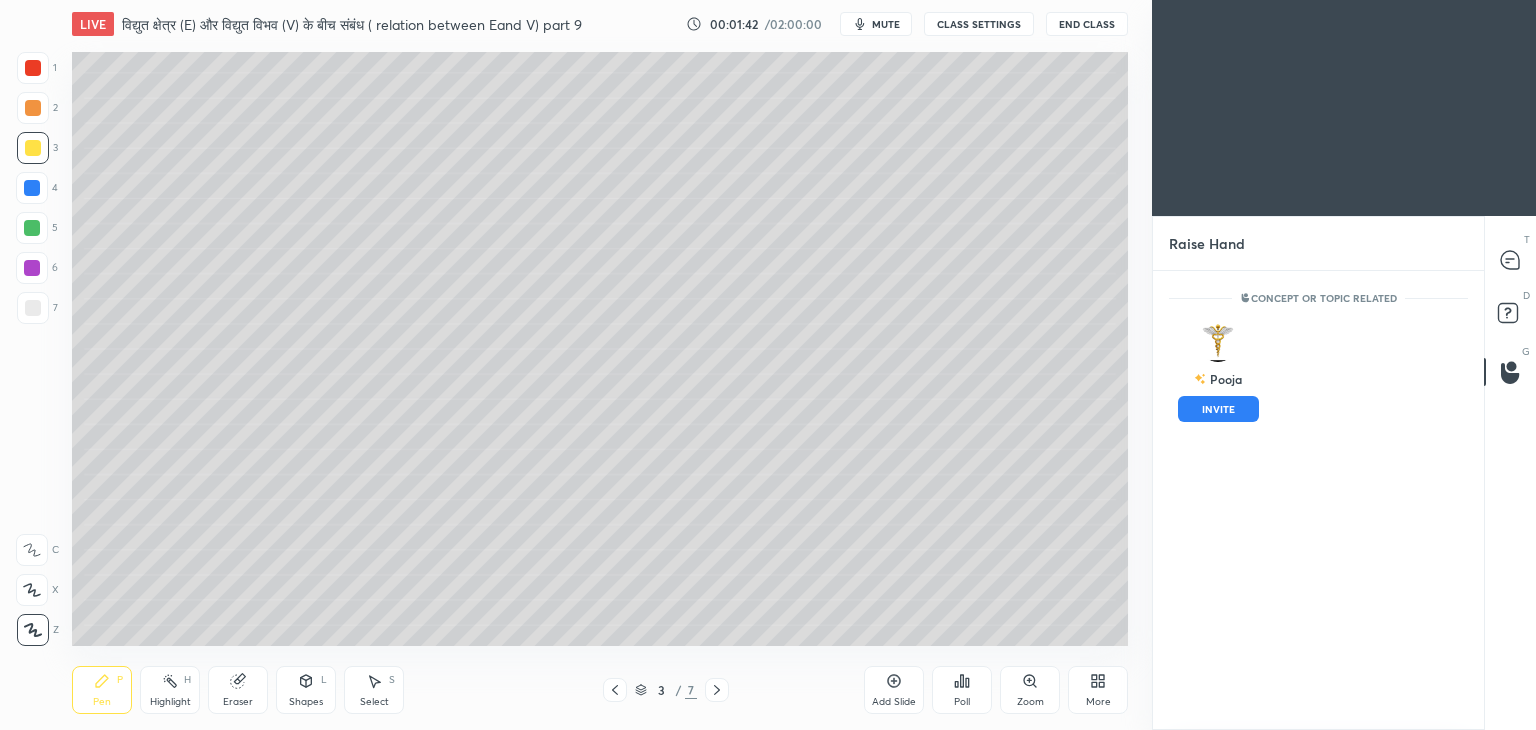 click on "INVITE" at bounding box center [1218, 409] 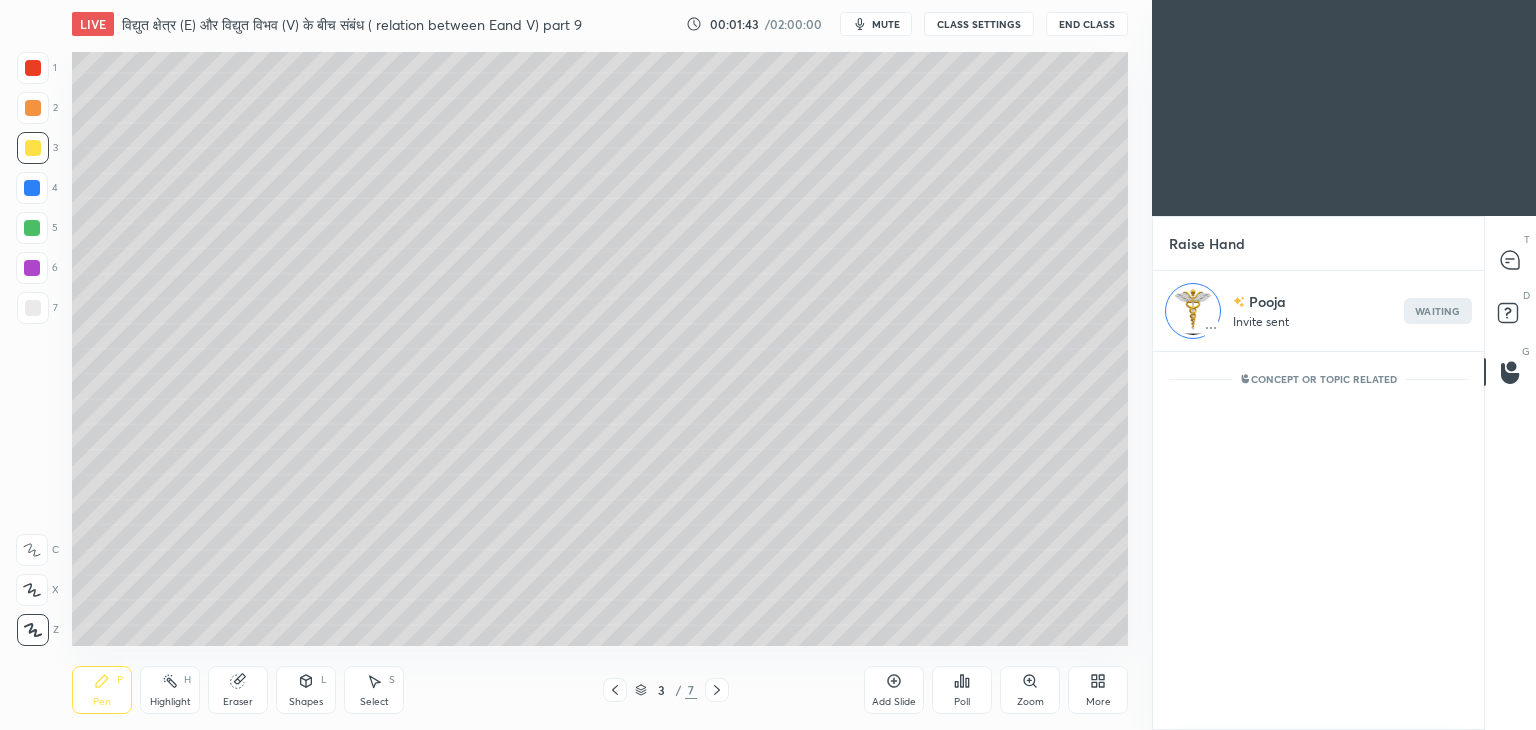 scroll, scrollTop: 373, scrollLeft: 325, axis: both 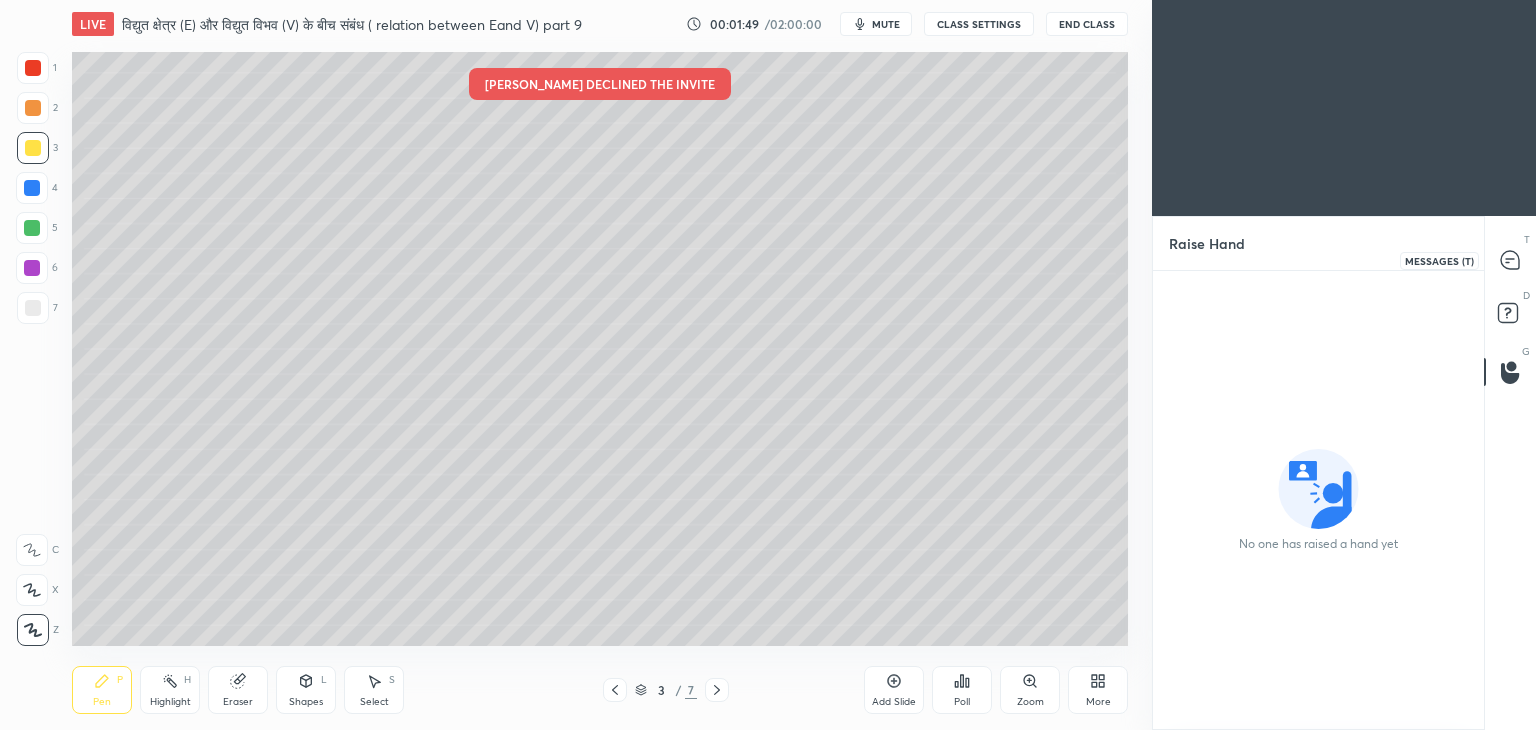 click 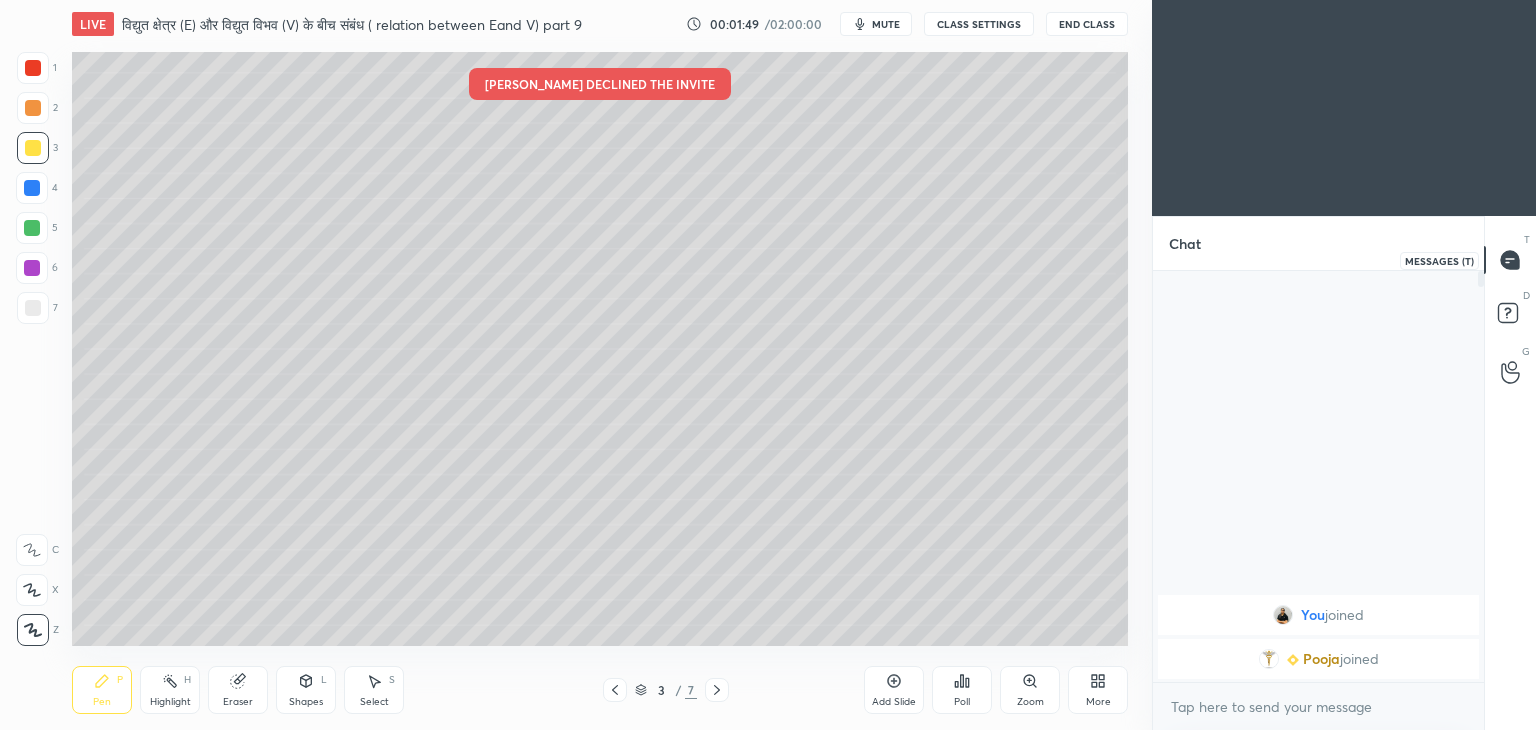 scroll, scrollTop: 6, scrollLeft: 6, axis: both 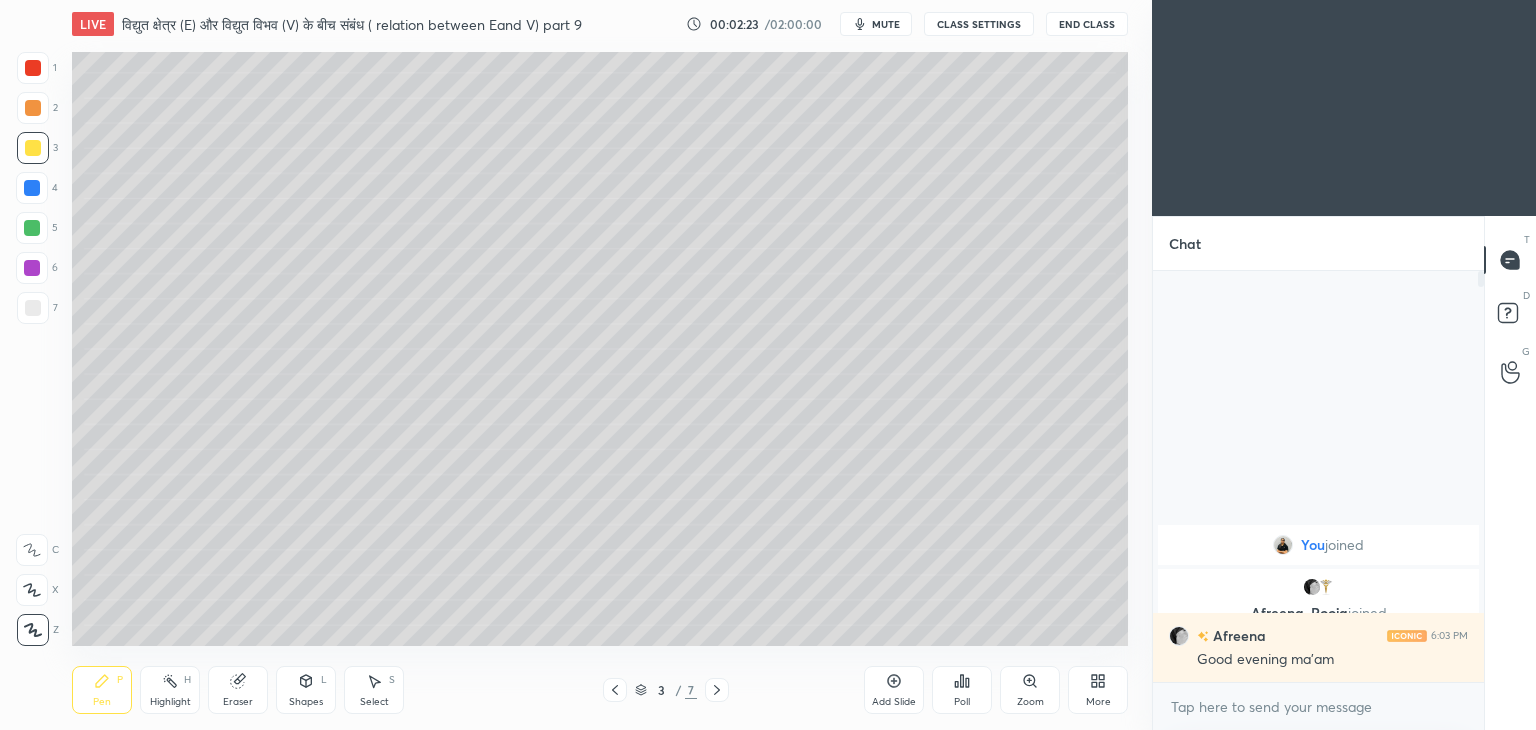 click 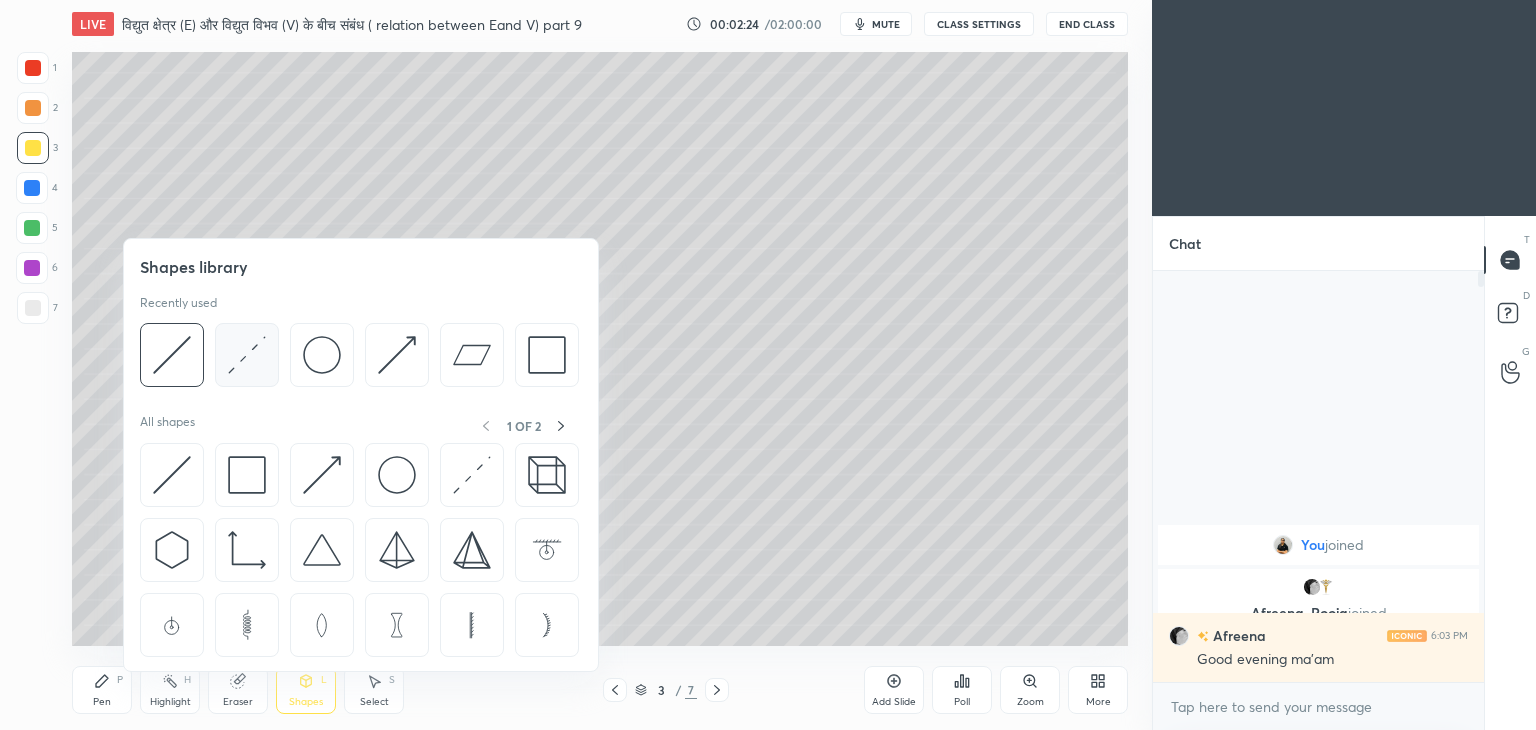 click at bounding box center (247, 355) 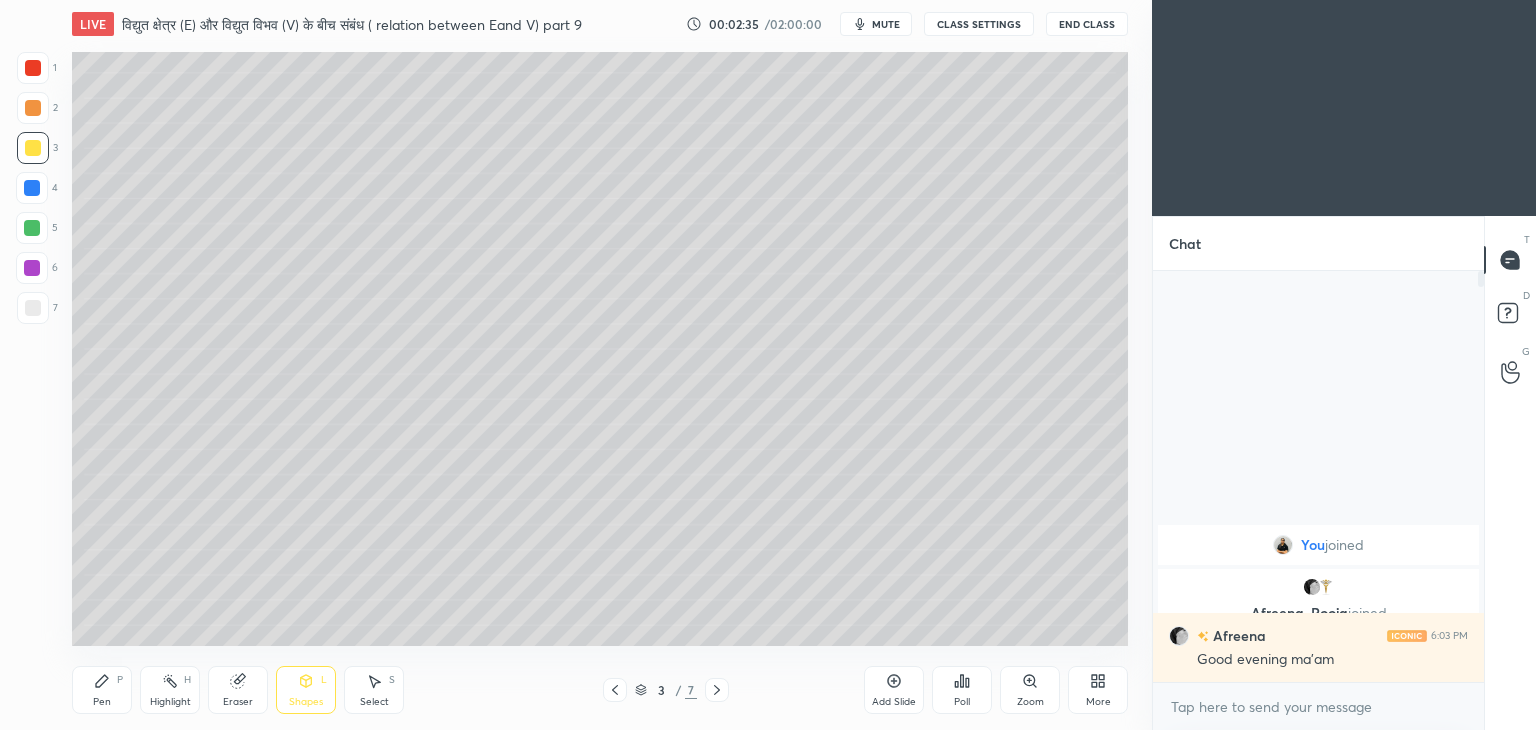 click at bounding box center (33, 308) 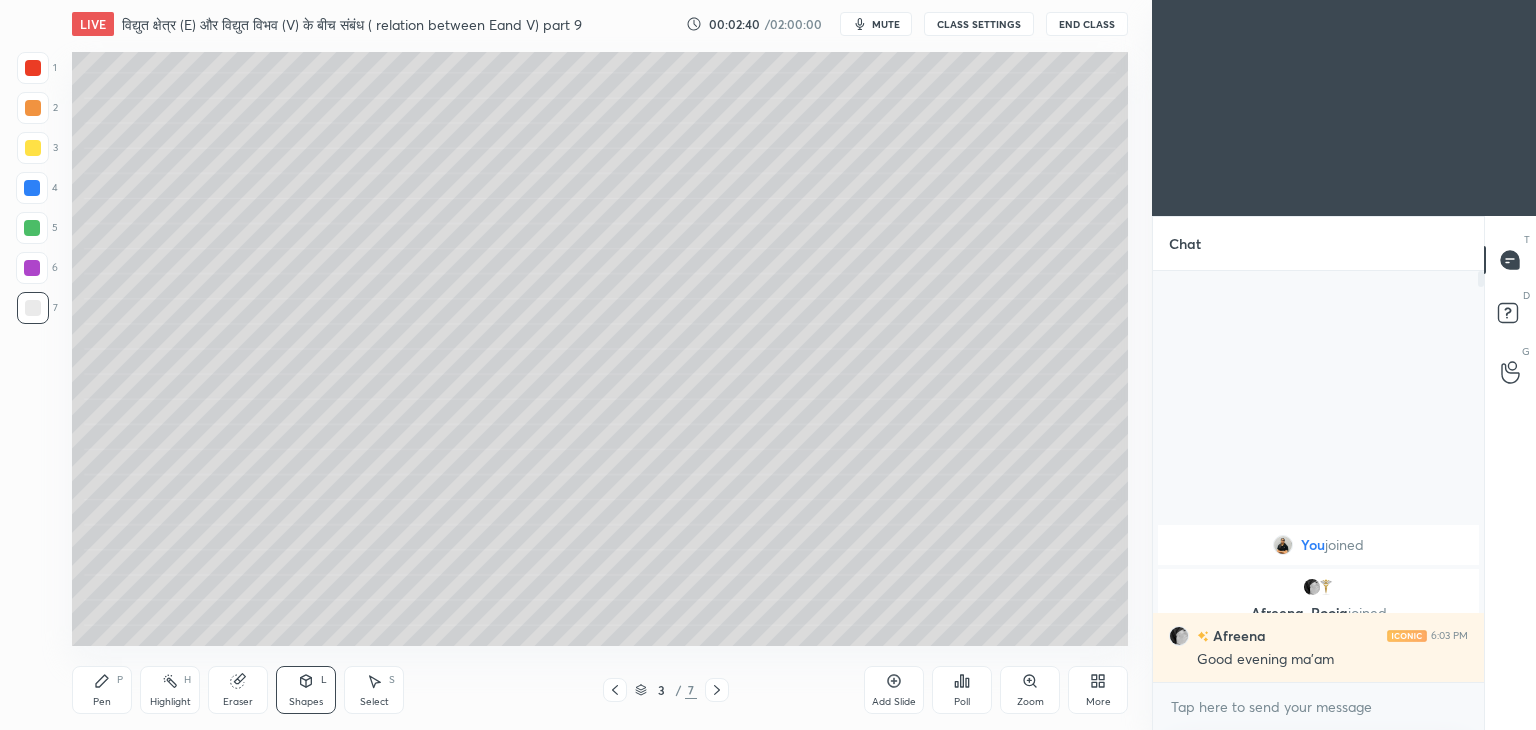 click 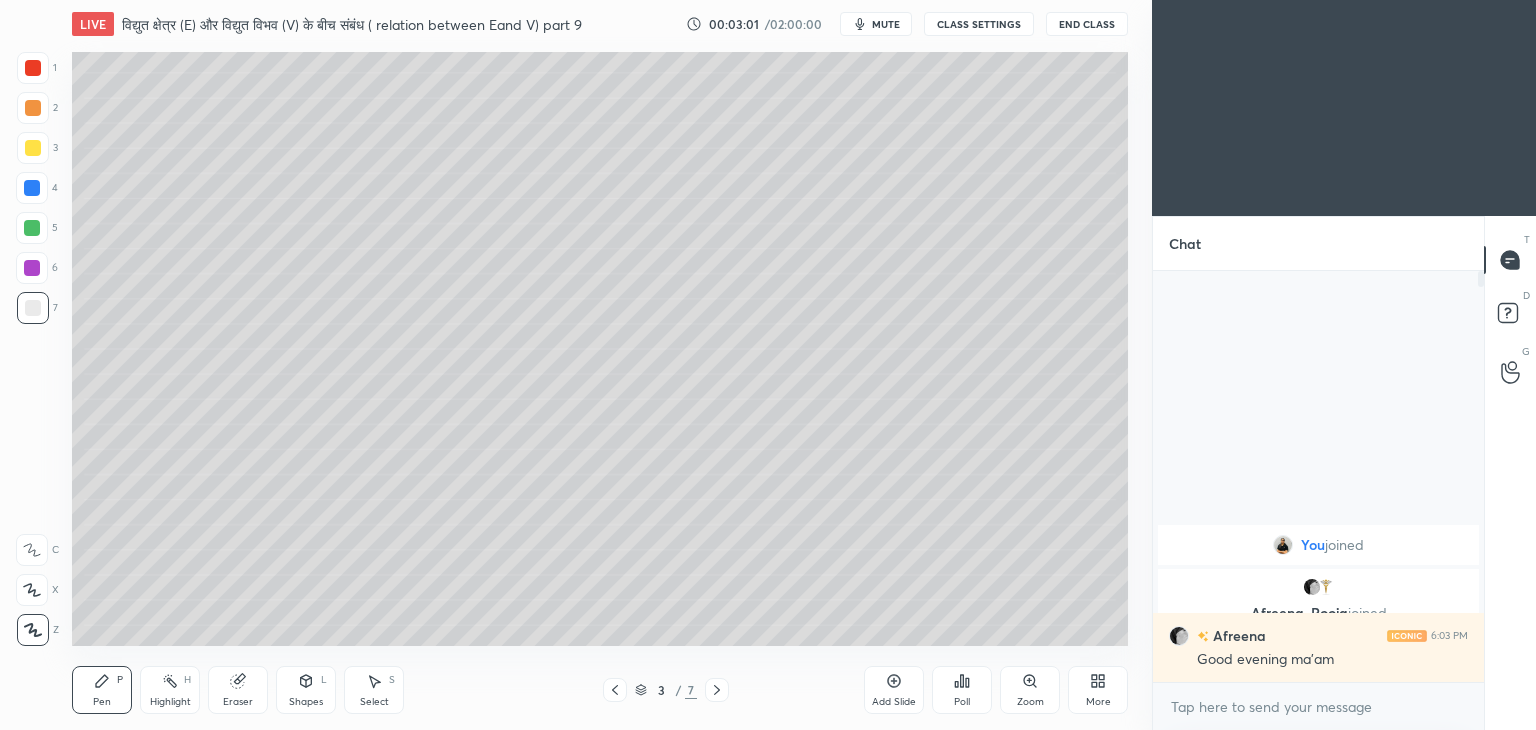 click at bounding box center [33, 148] 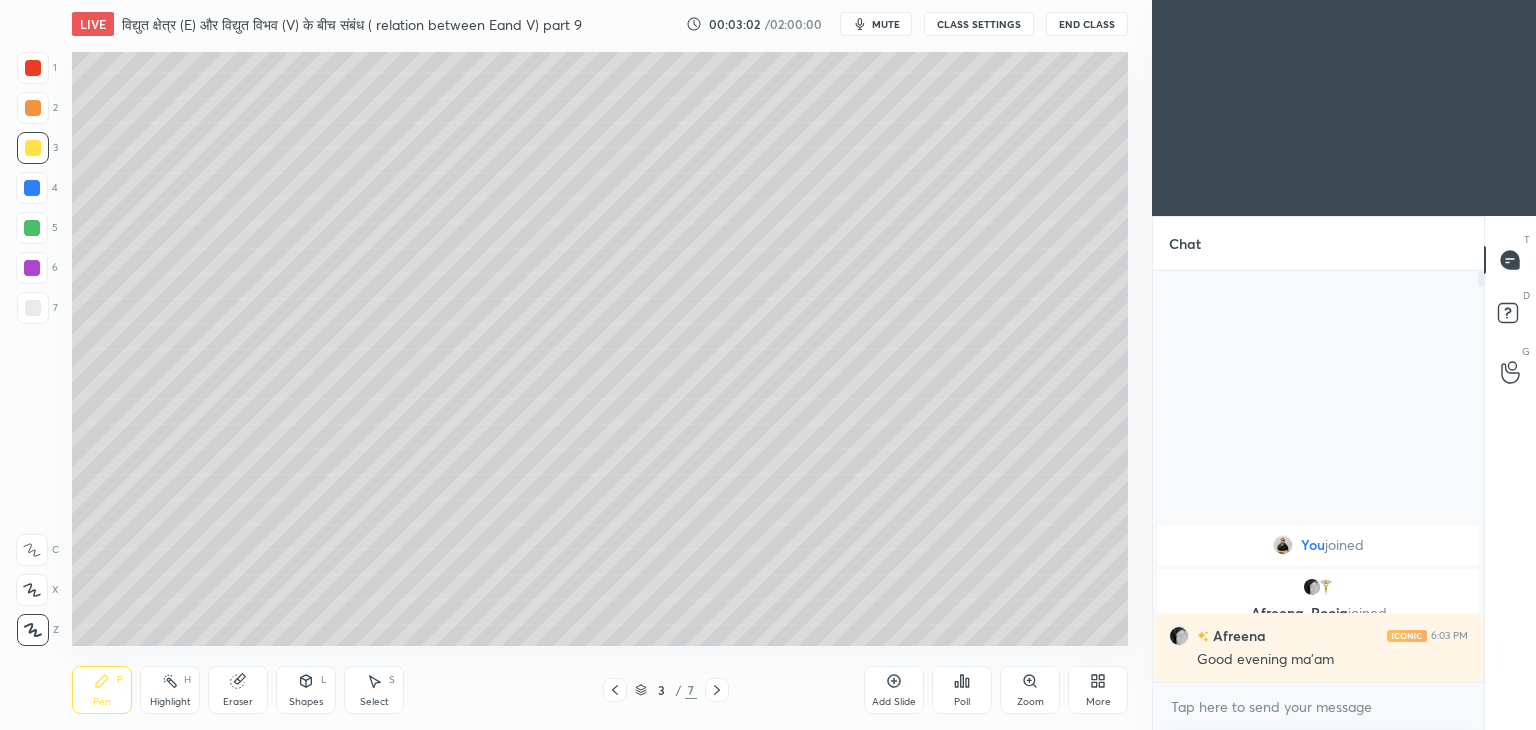 click at bounding box center (33, 308) 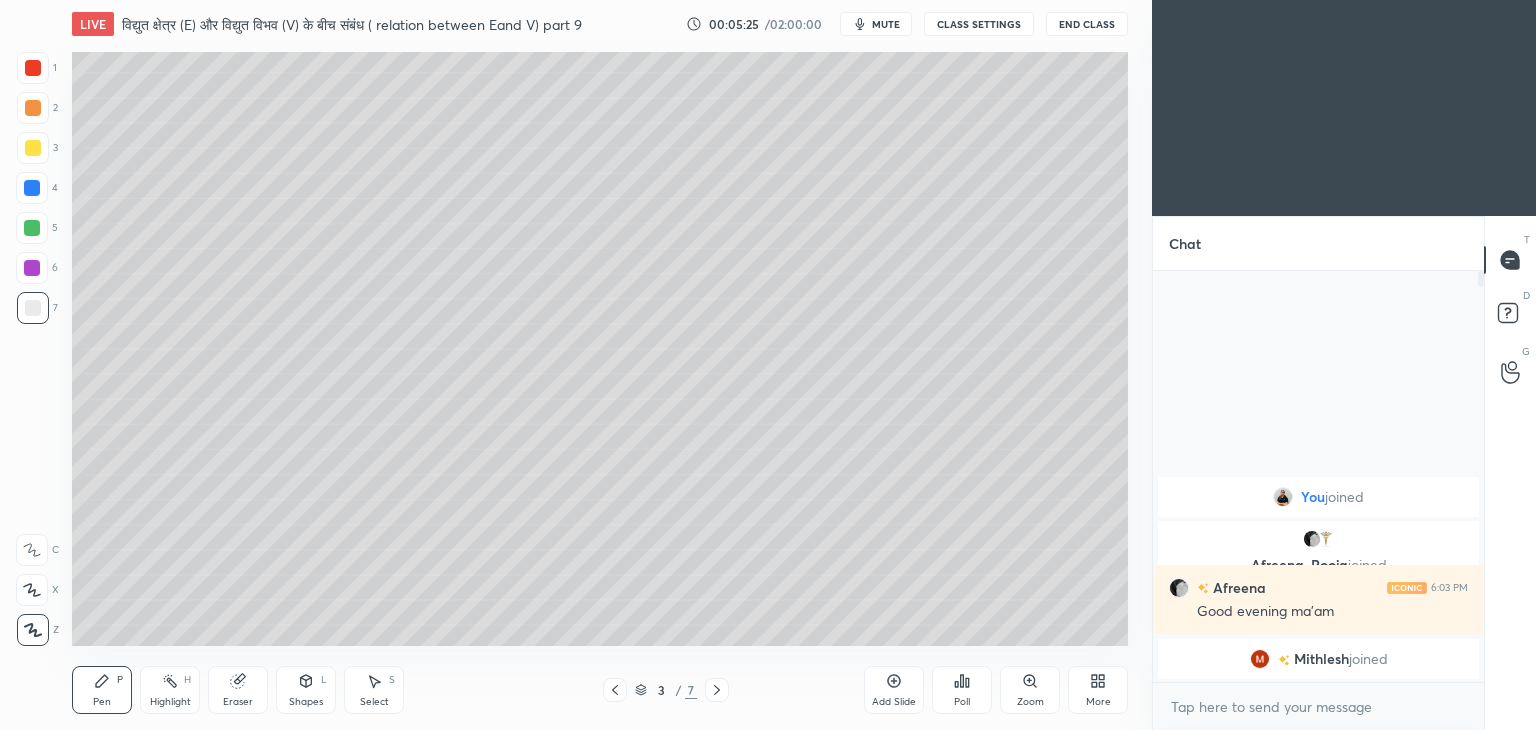 click 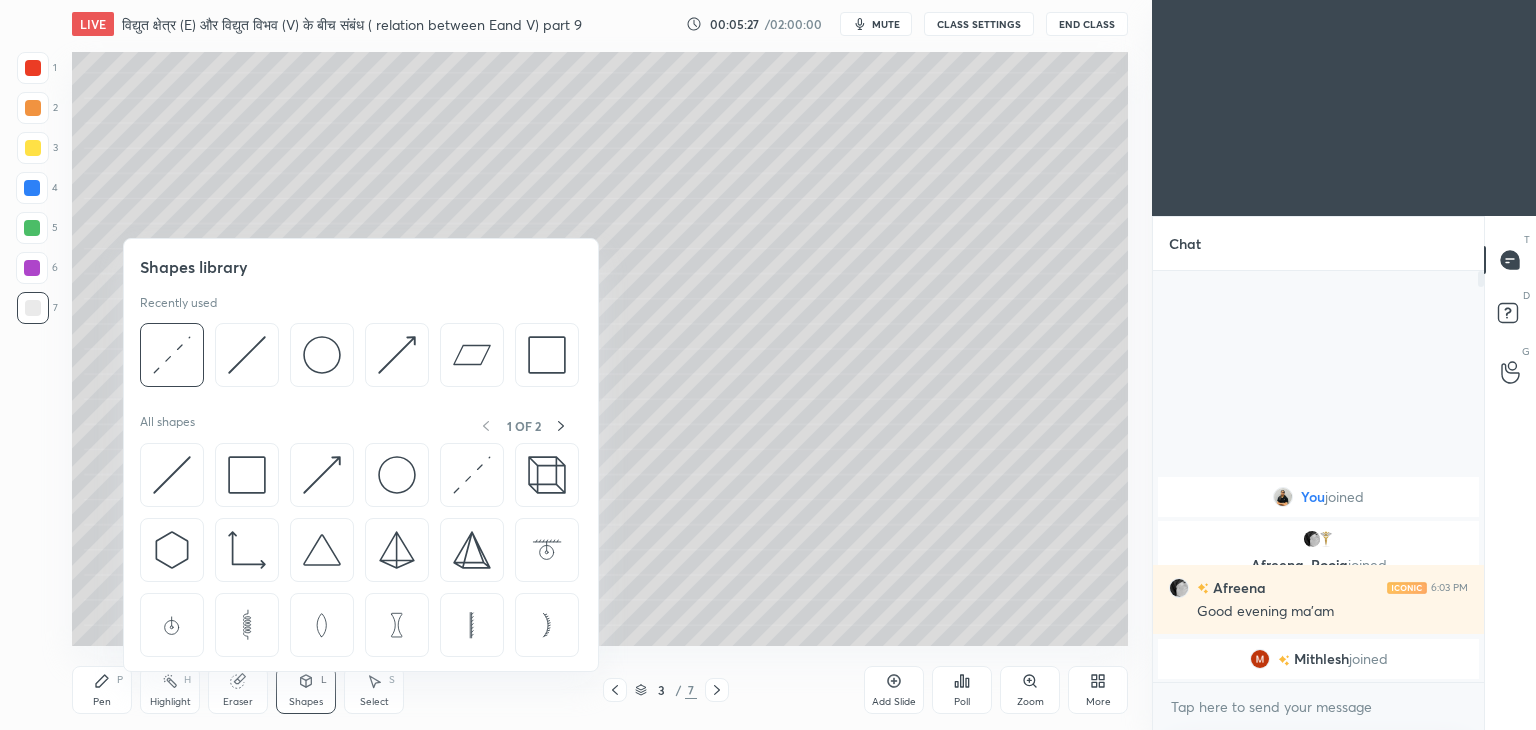 click at bounding box center (33, 148) 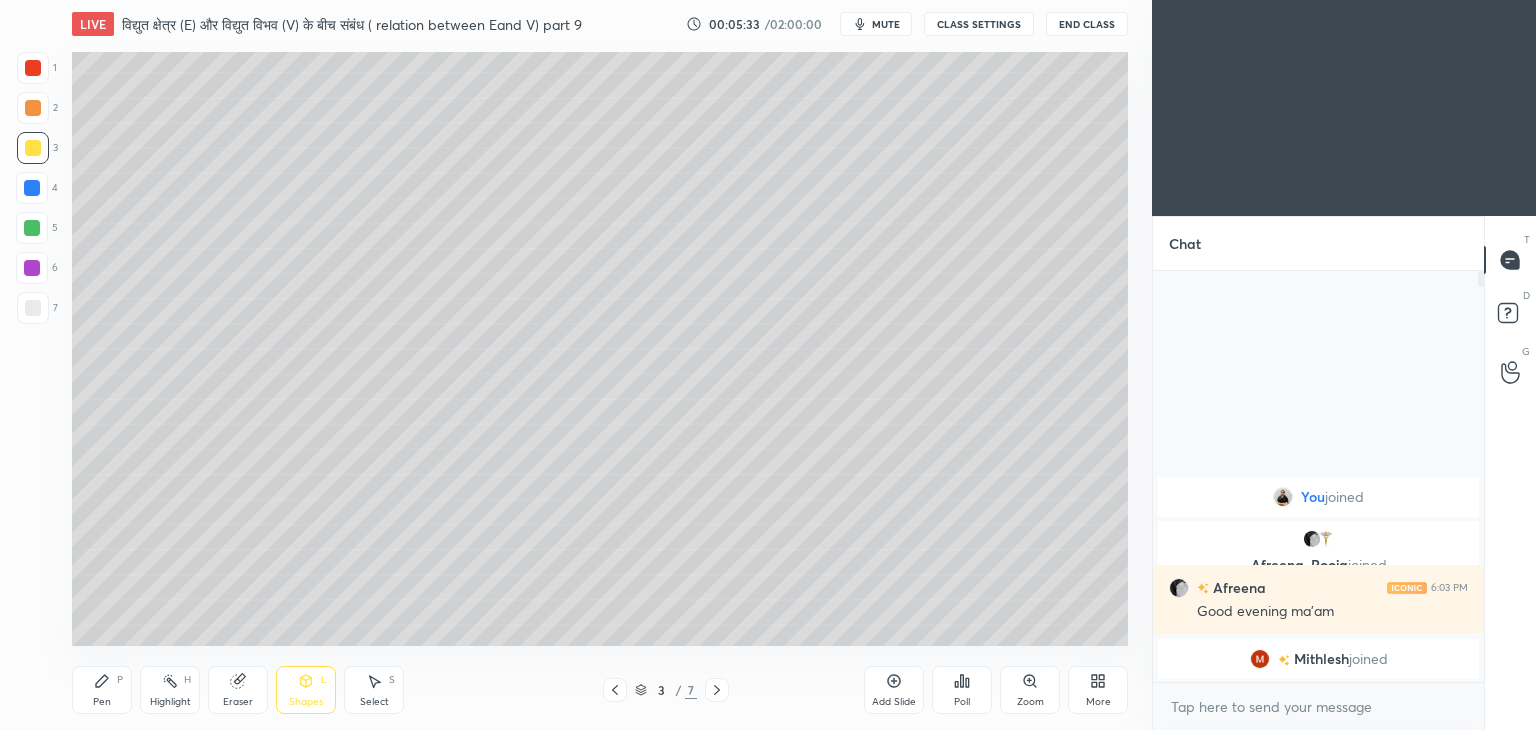 click on "Shapes" at bounding box center [306, 702] 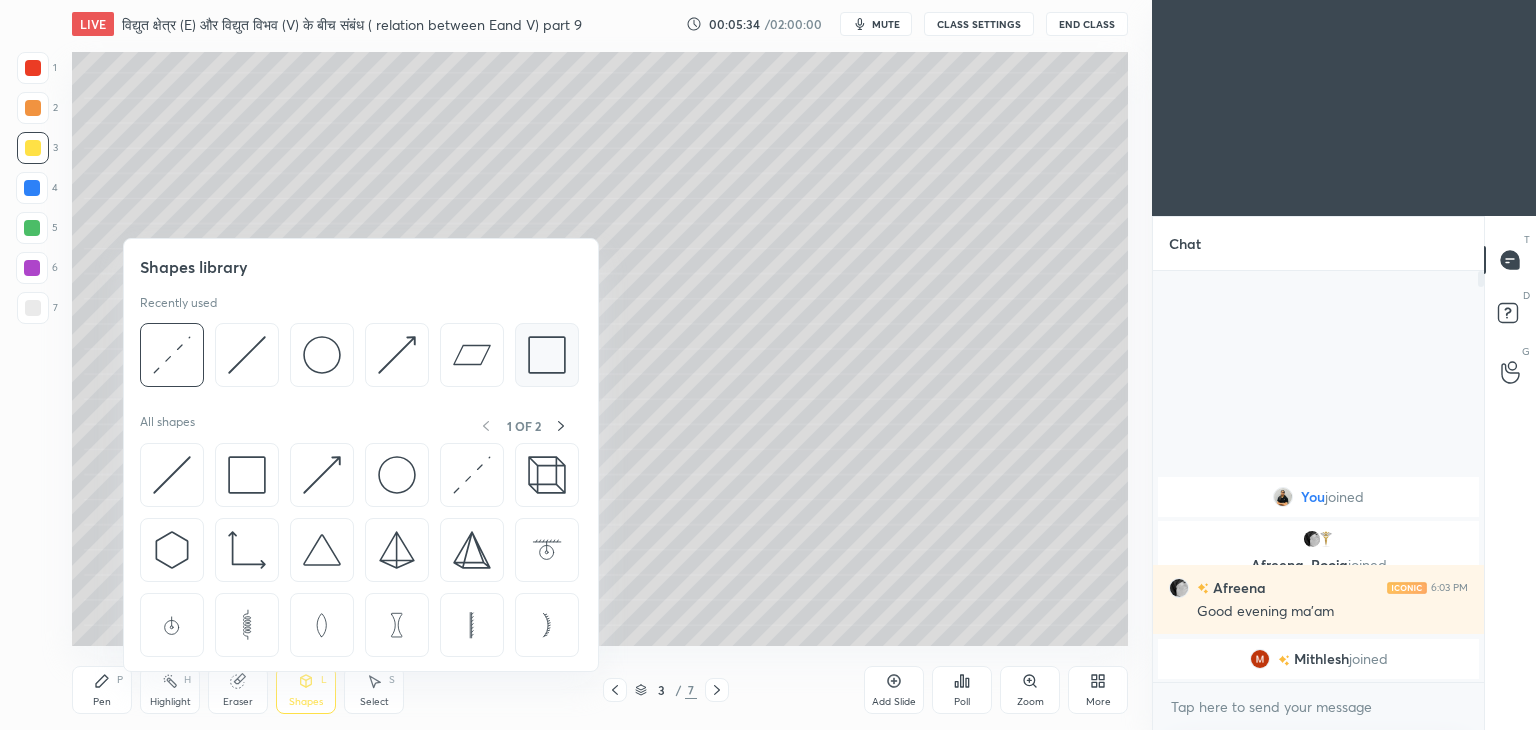 click at bounding box center (547, 355) 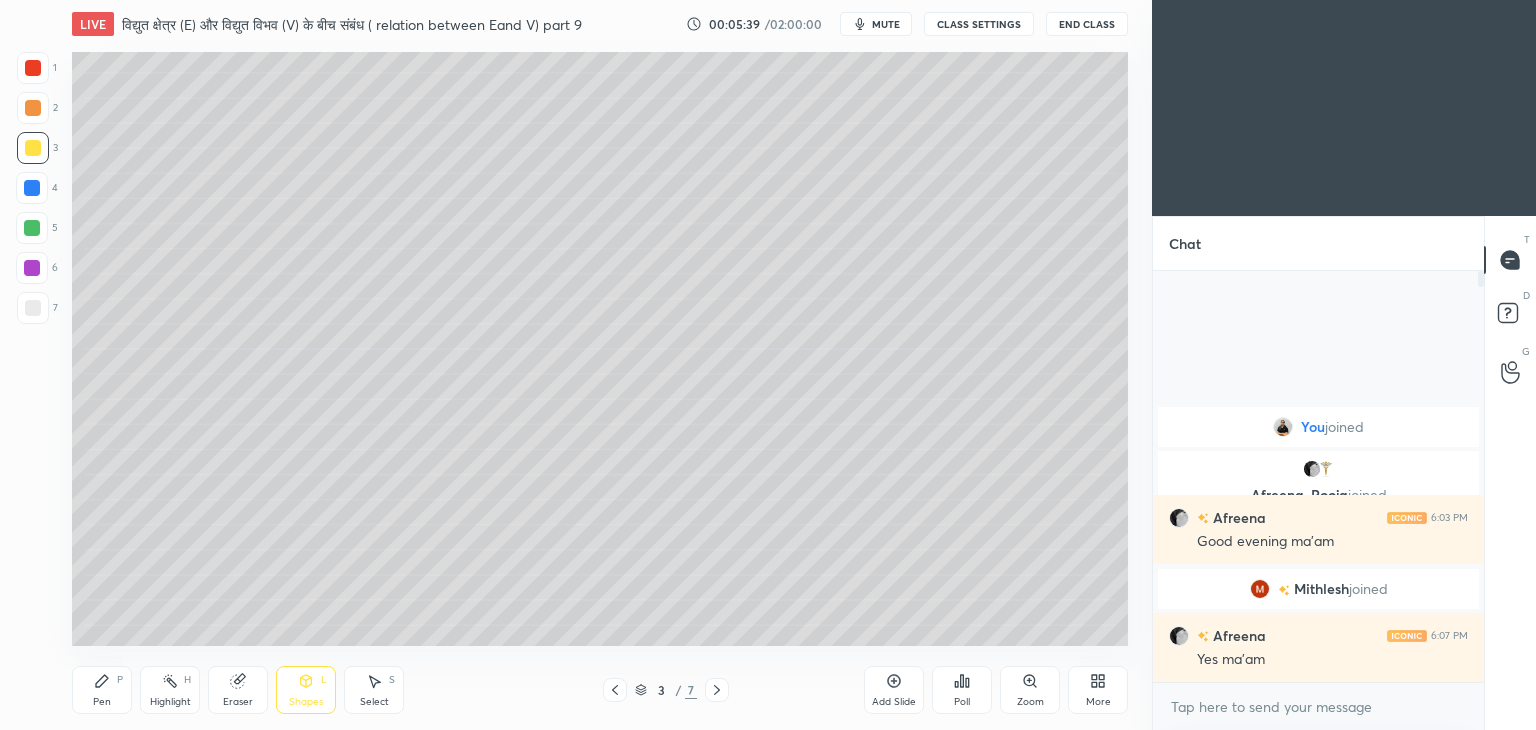 click on "Pen P" at bounding box center (102, 690) 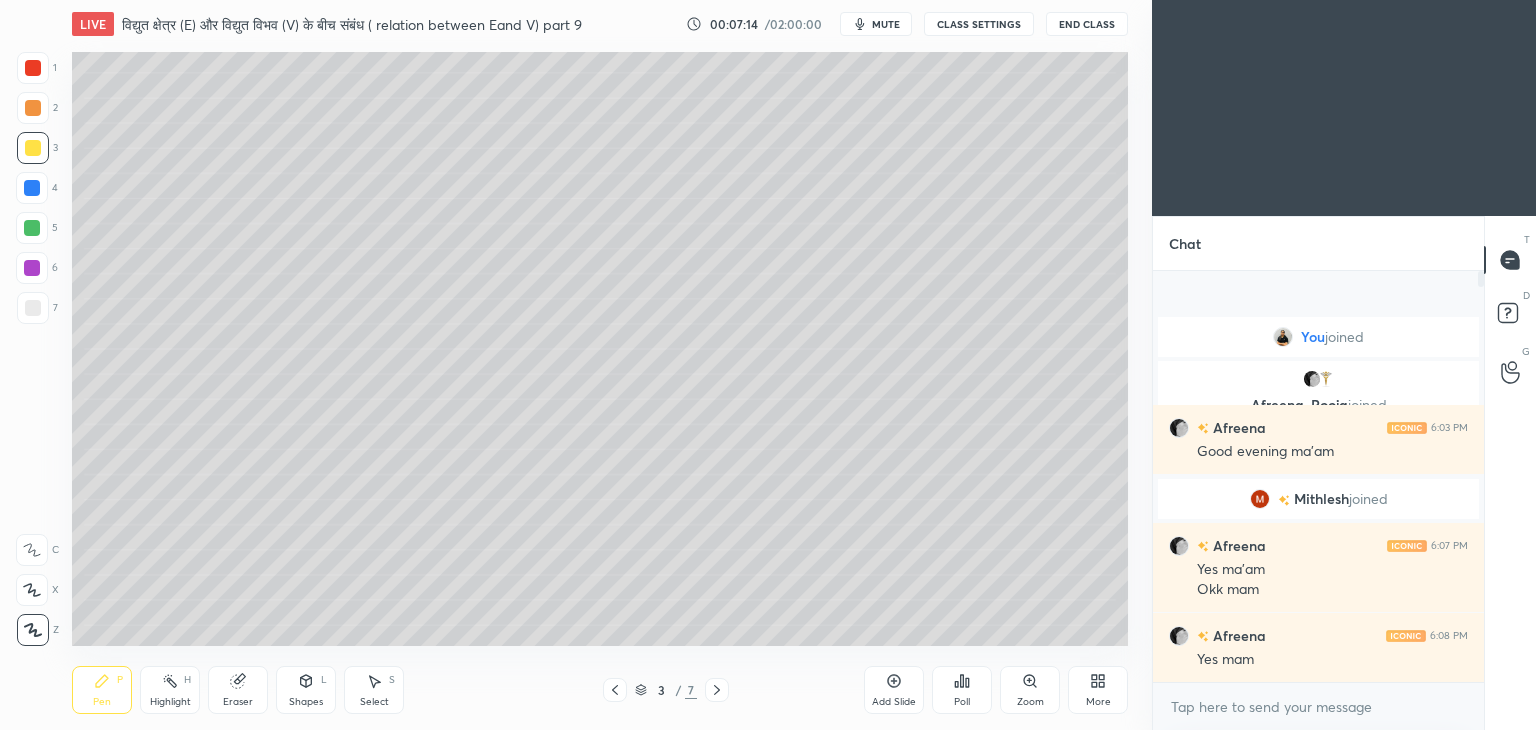 click on "Add Slide" at bounding box center [894, 690] 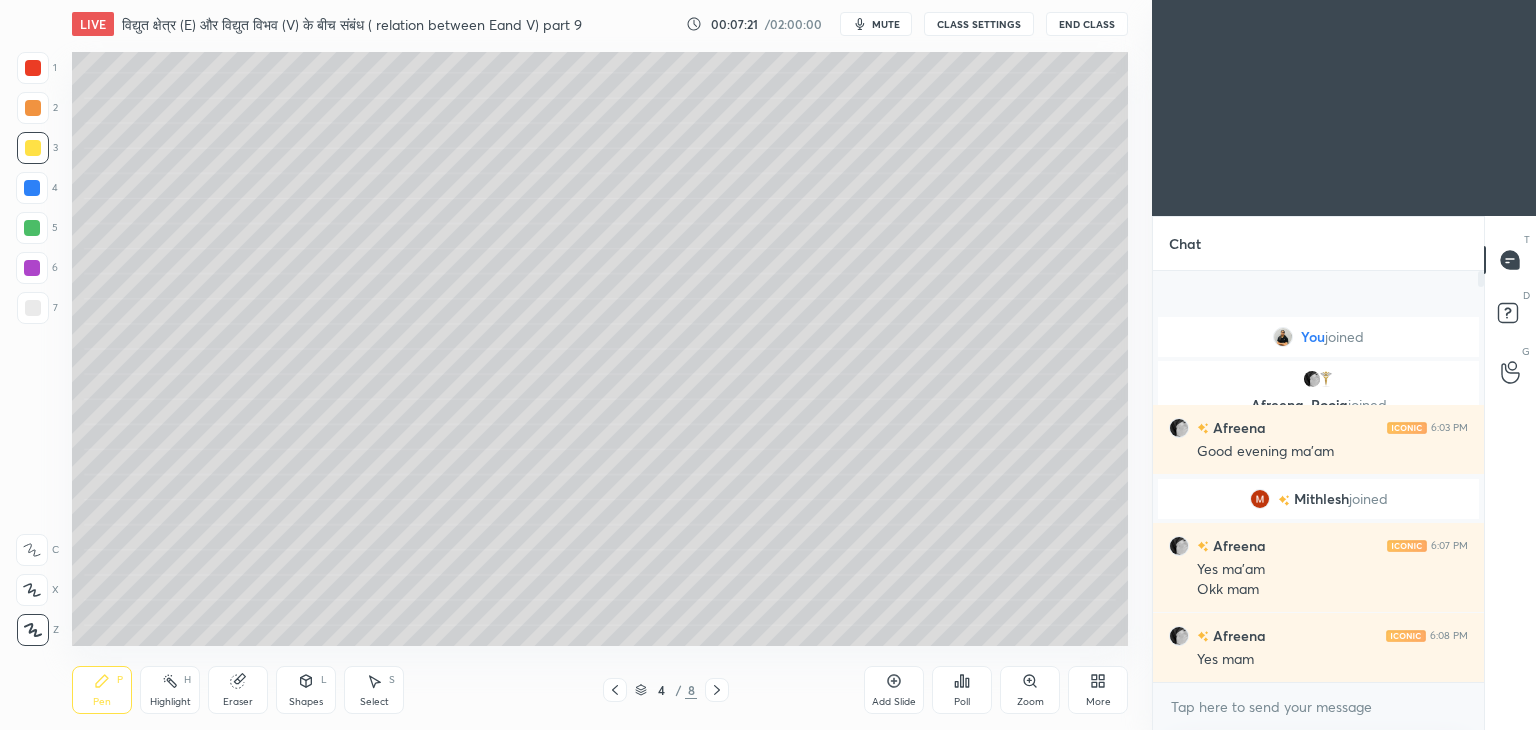 click at bounding box center (615, 690) 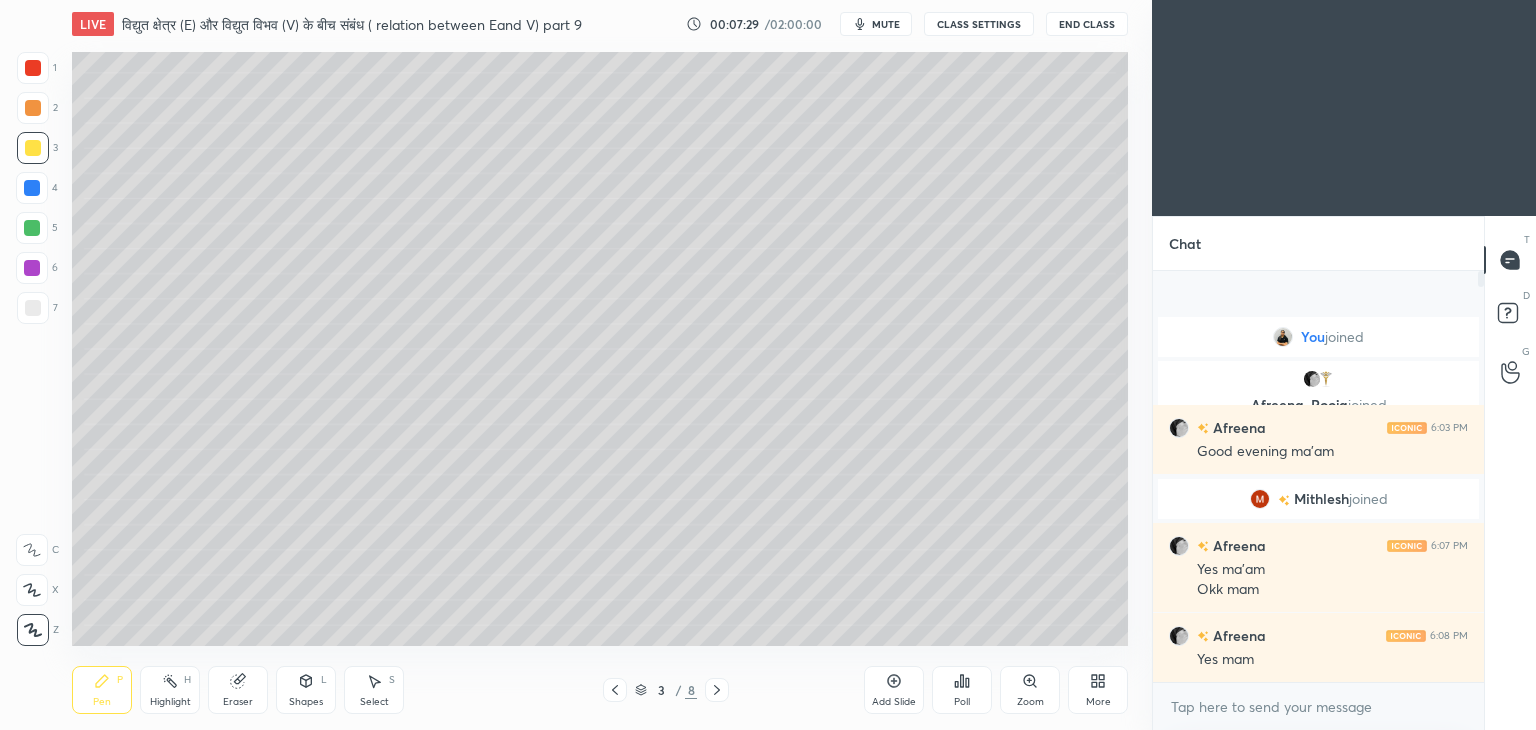 click 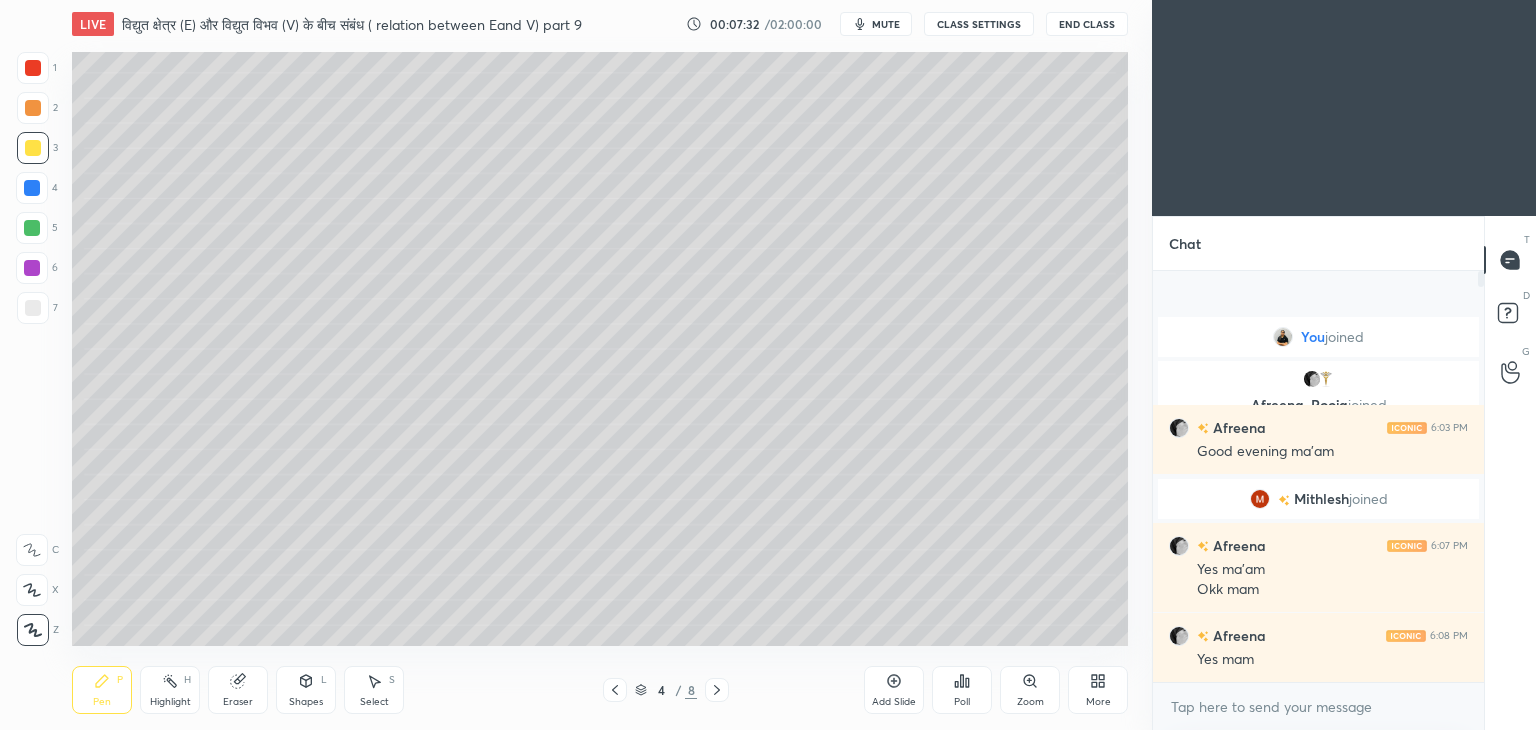 click 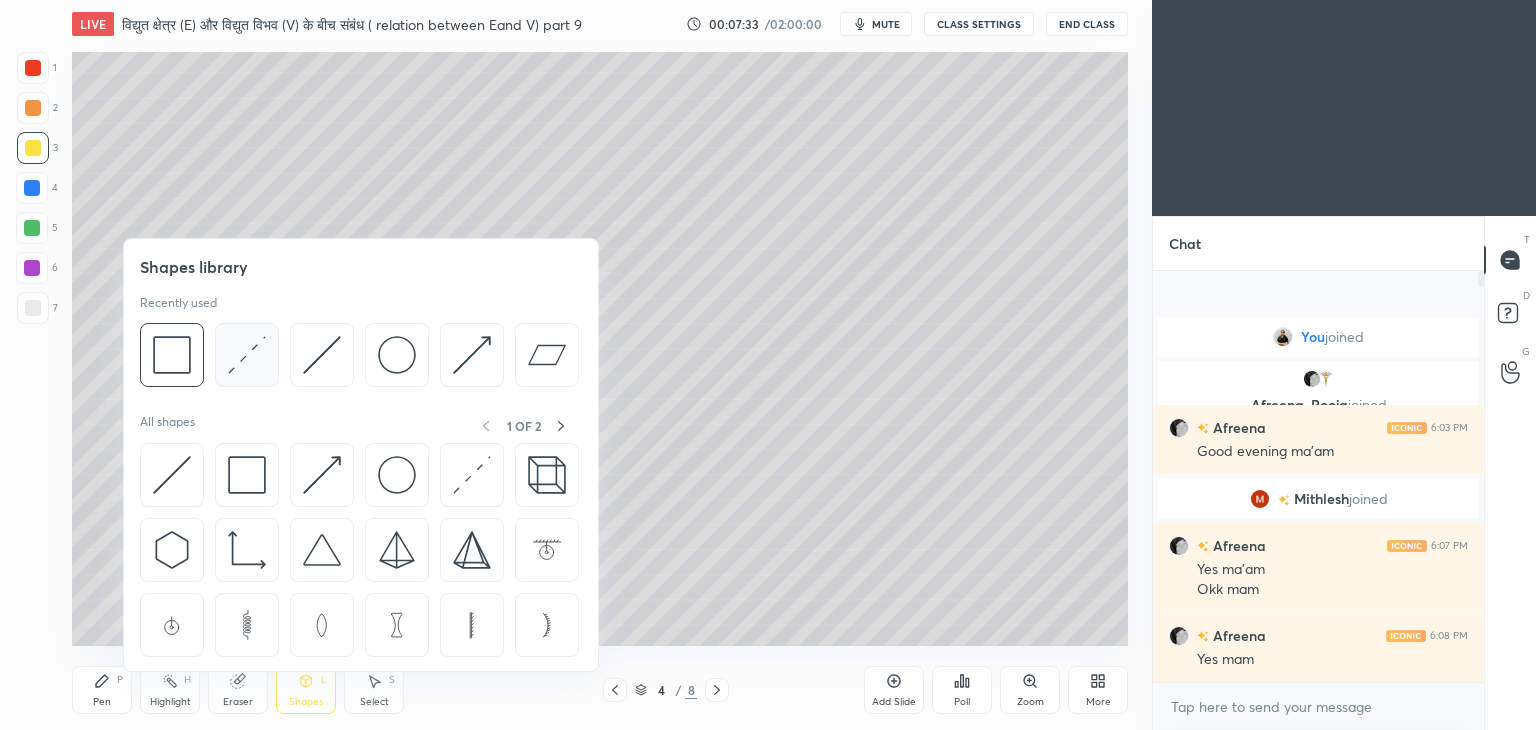 click at bounding box center (247, 355) 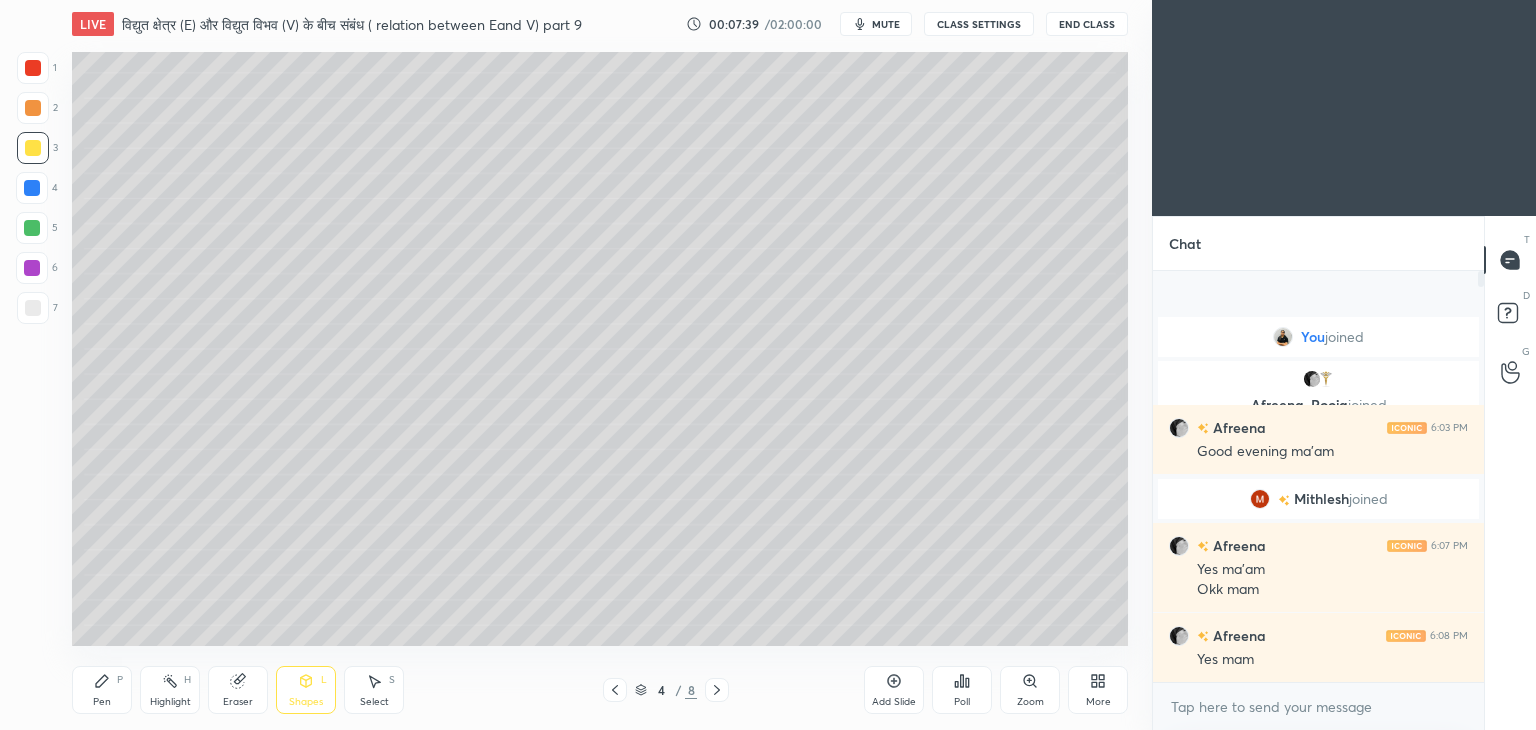 click 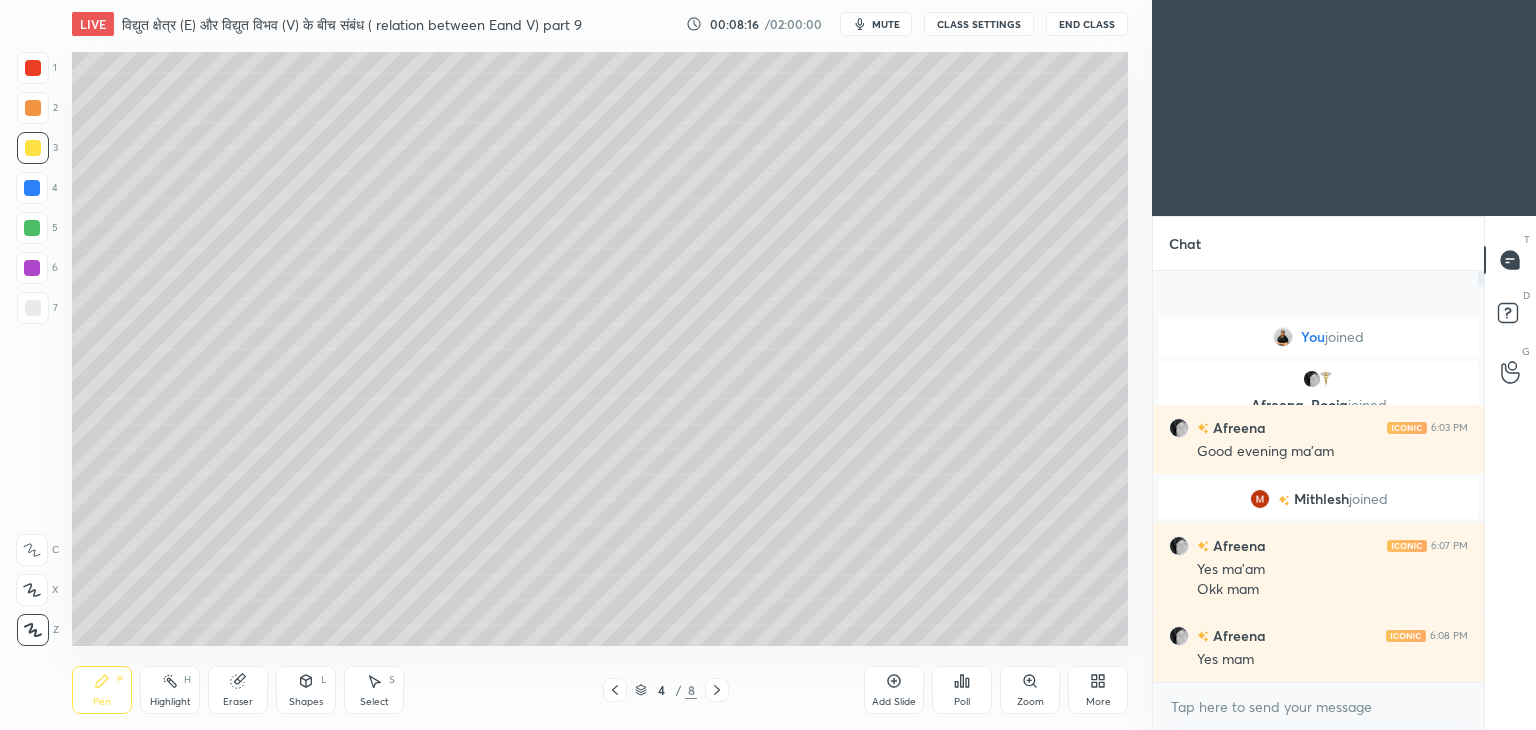 click 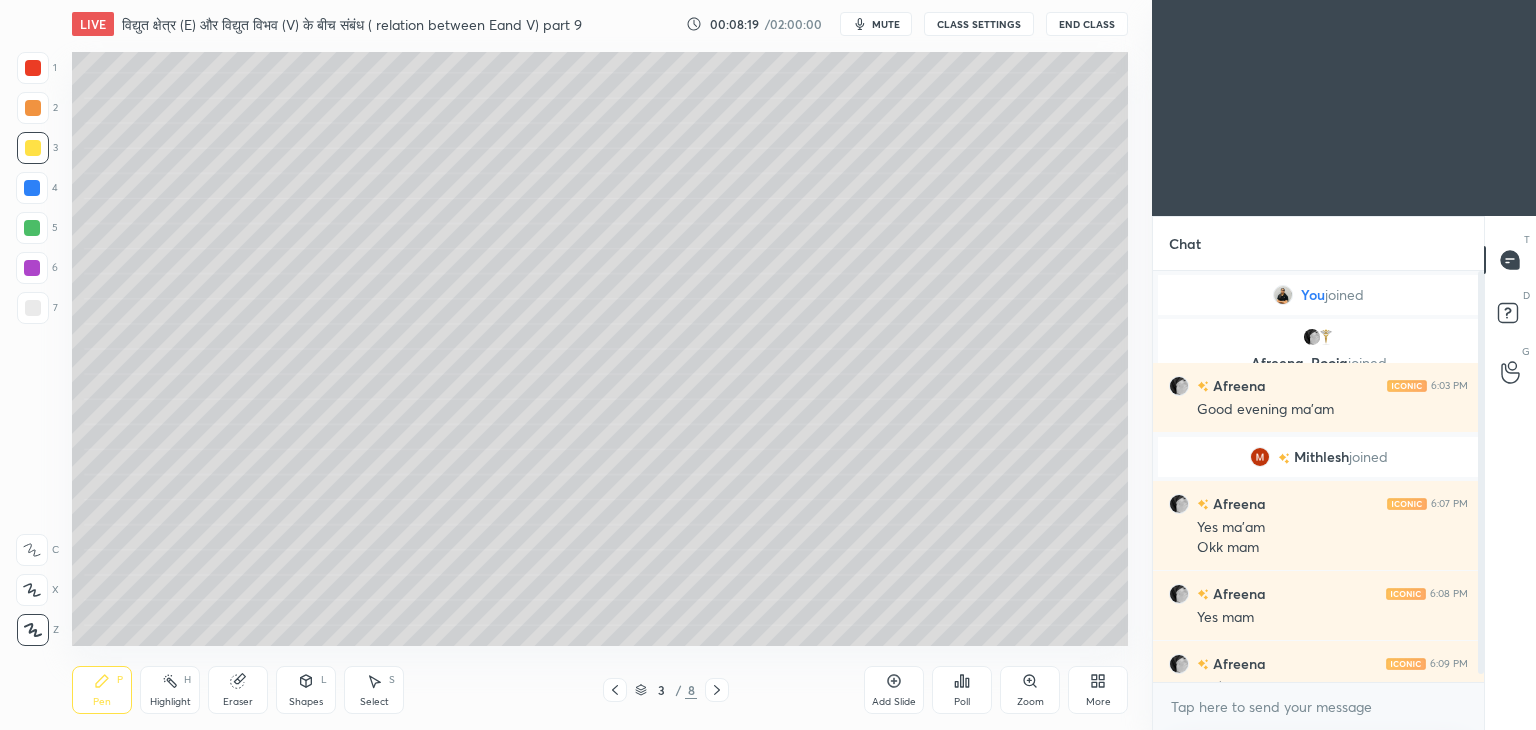 click 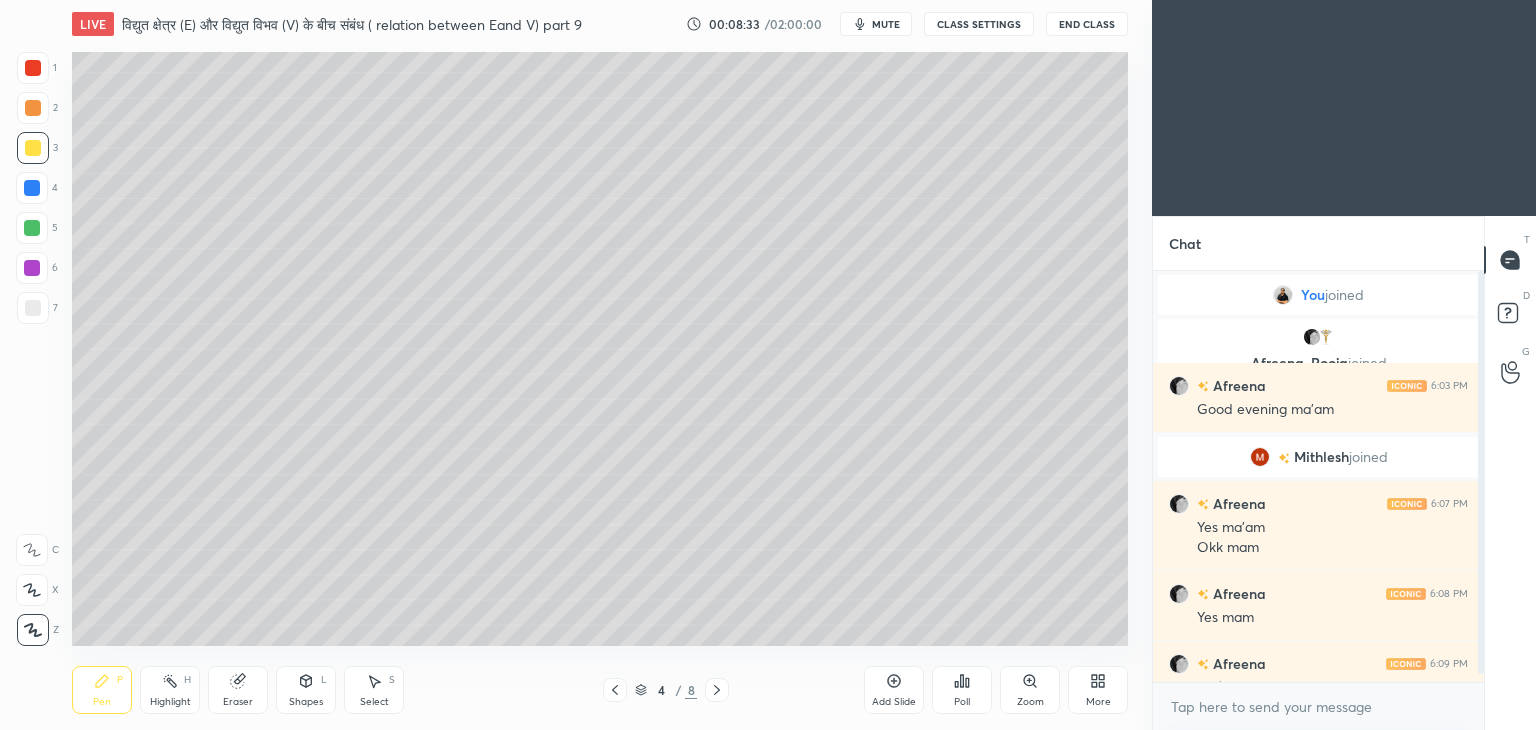 scroll, scrollTop: 28, scrollLeft: 0, axis: vertical 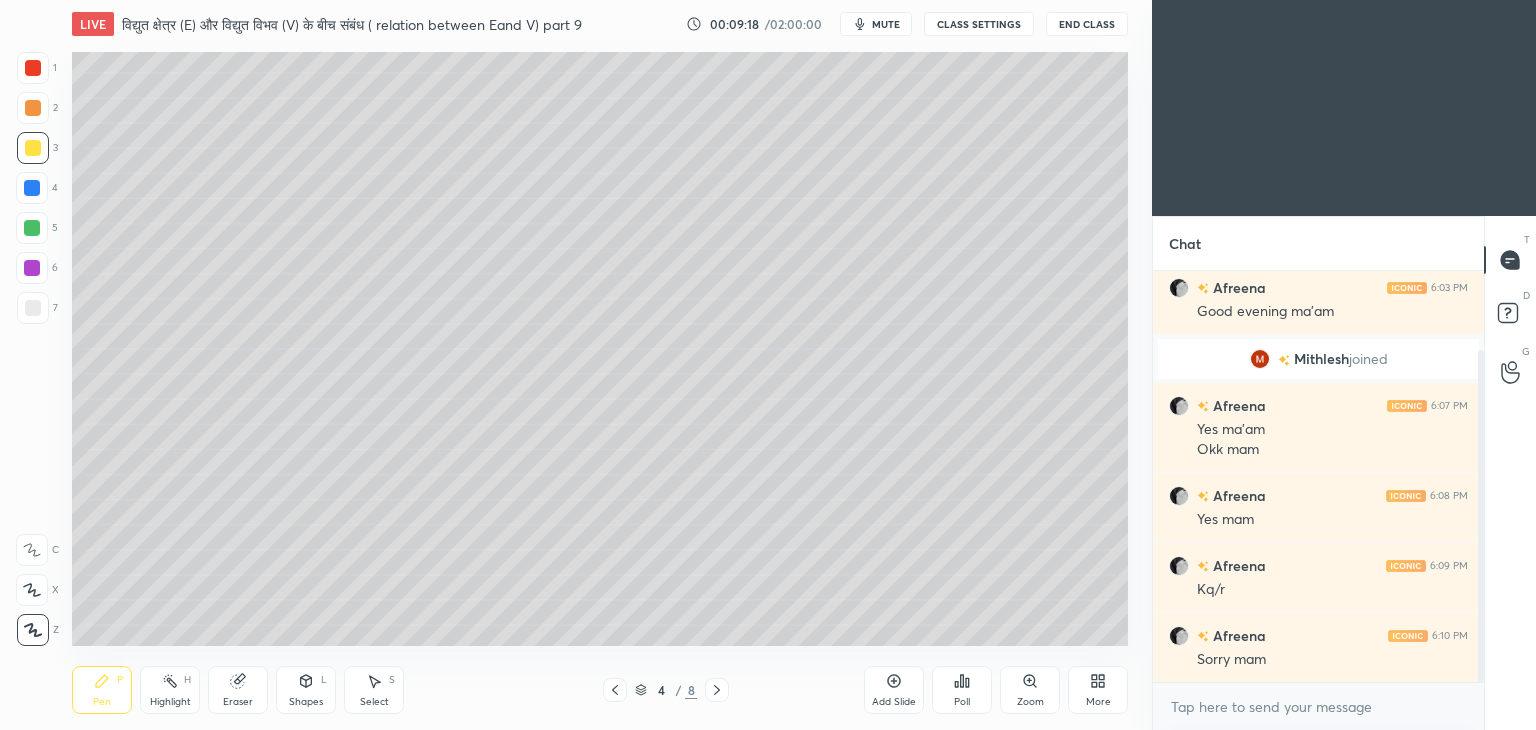 click at bounding box center (33, 308) 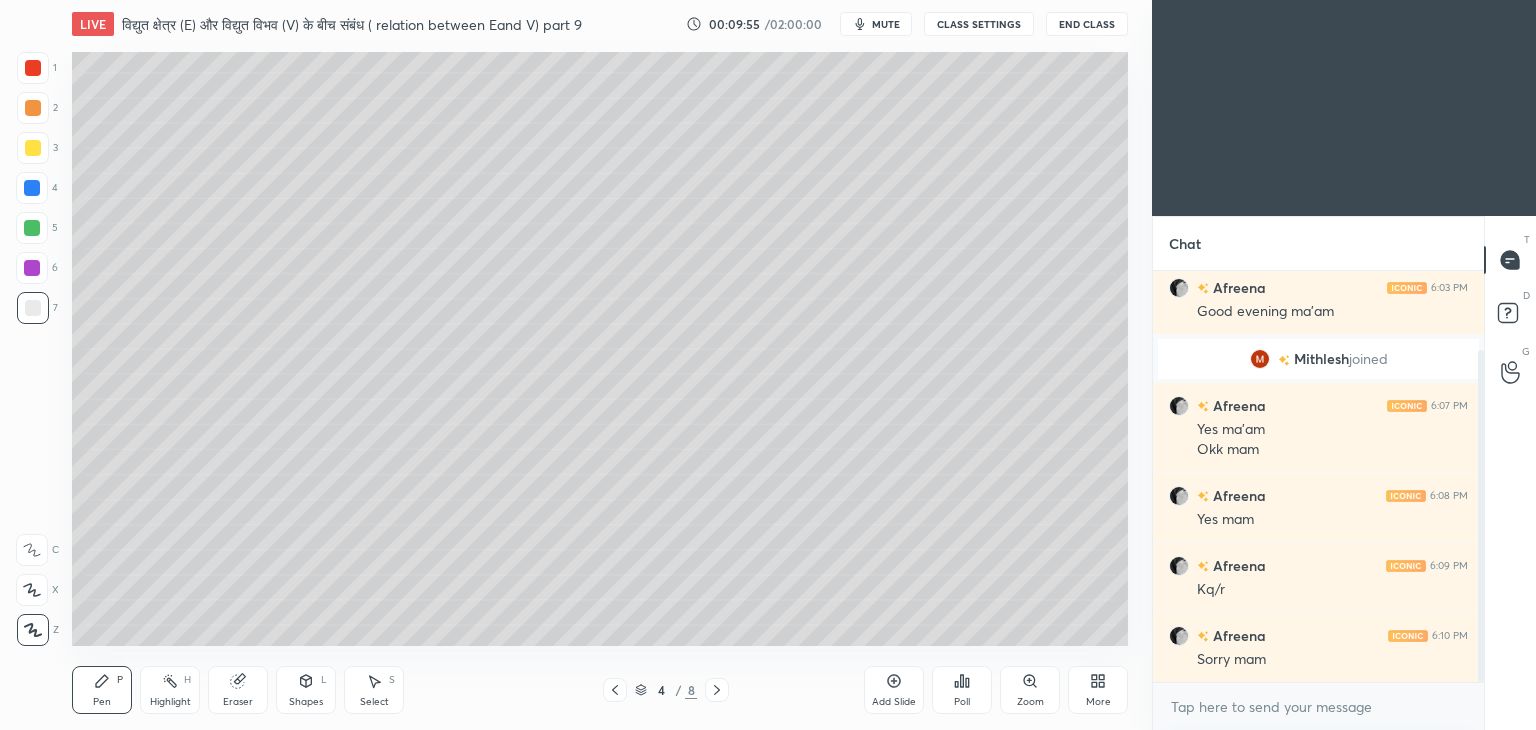 click 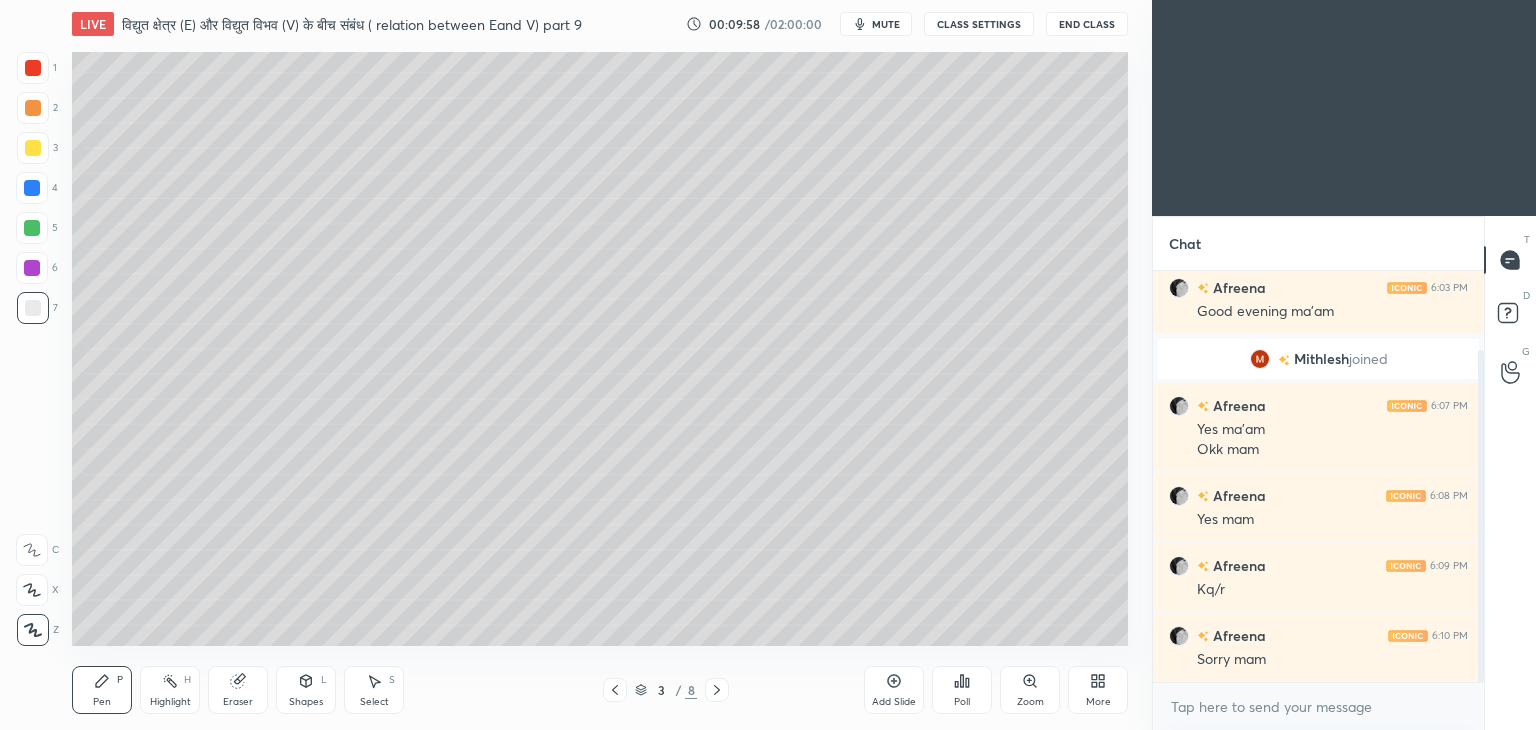 click 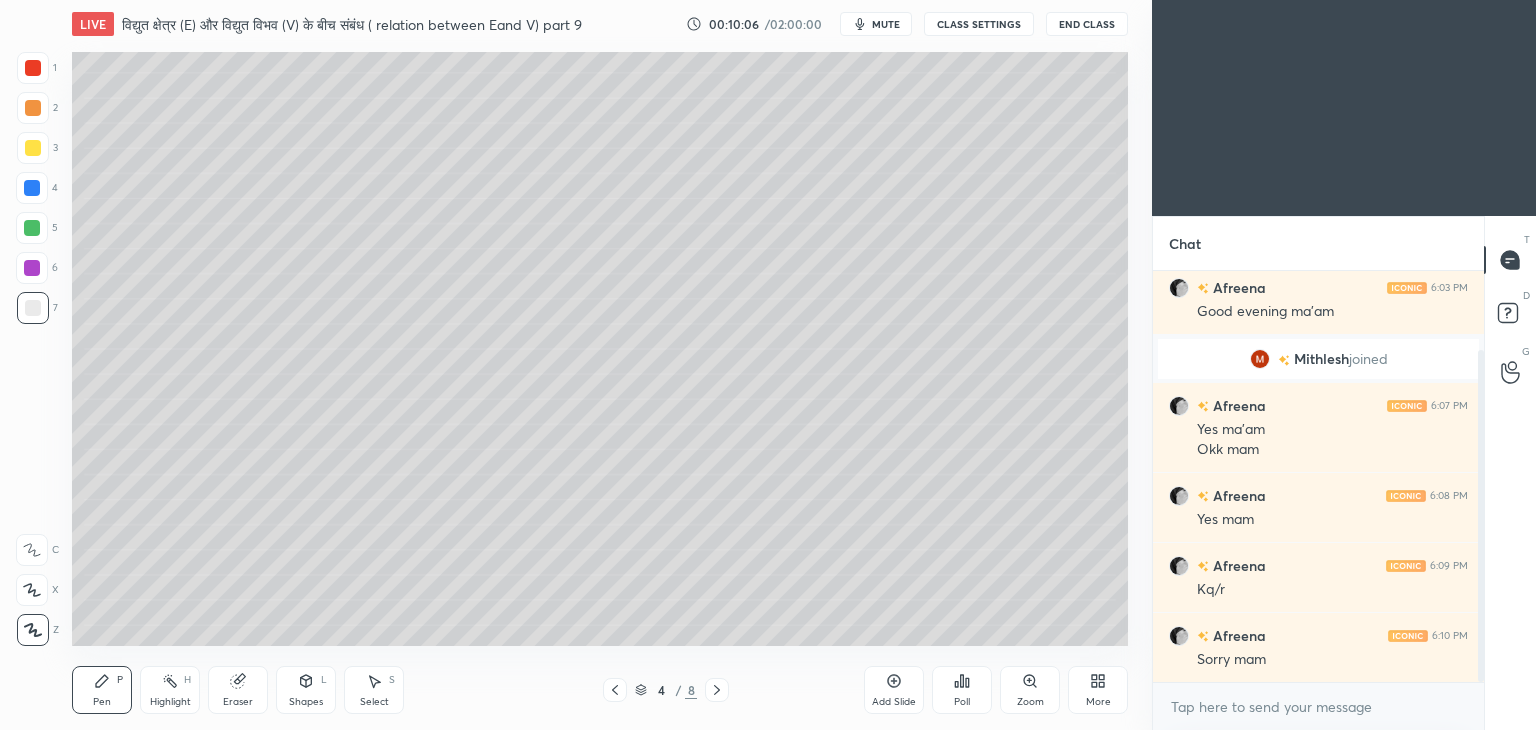 click 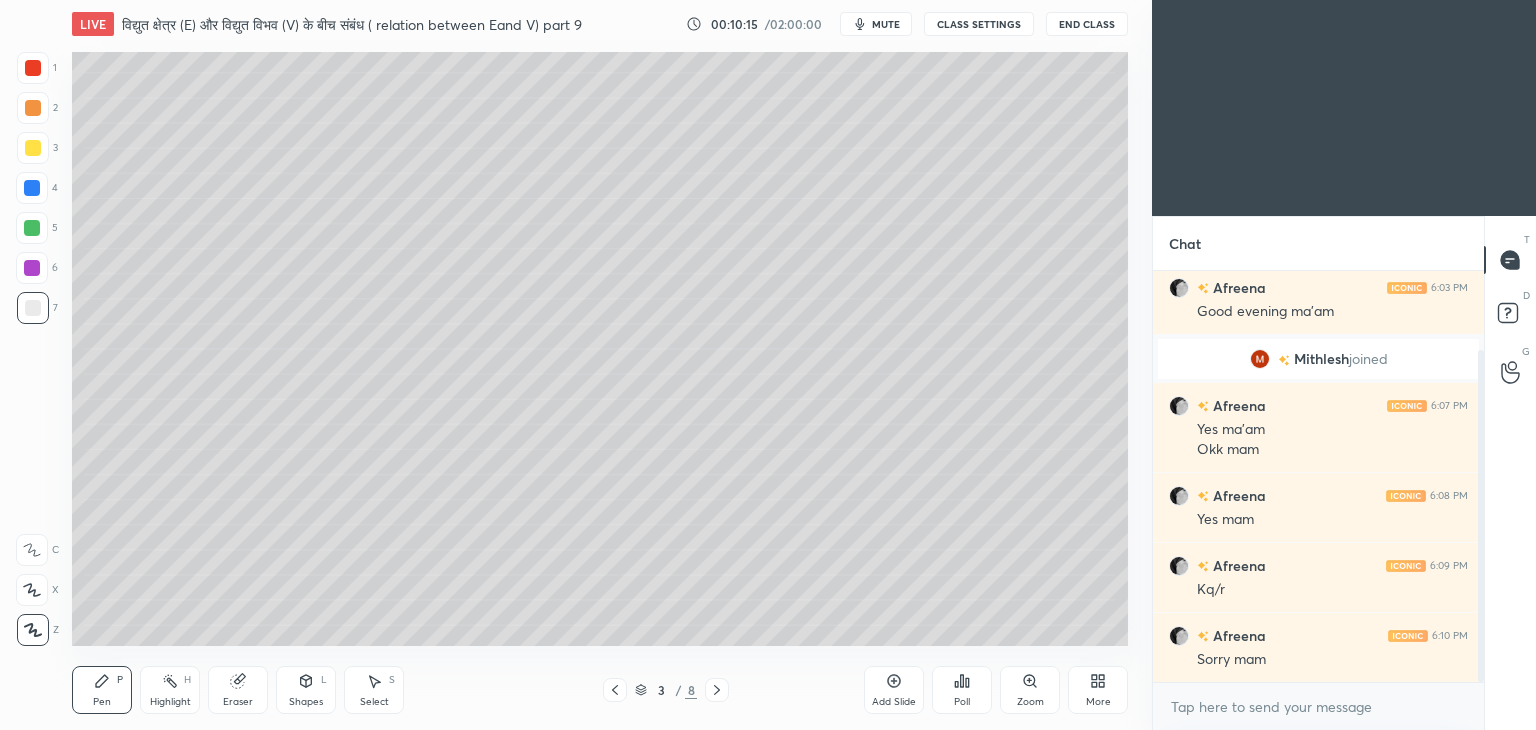 click 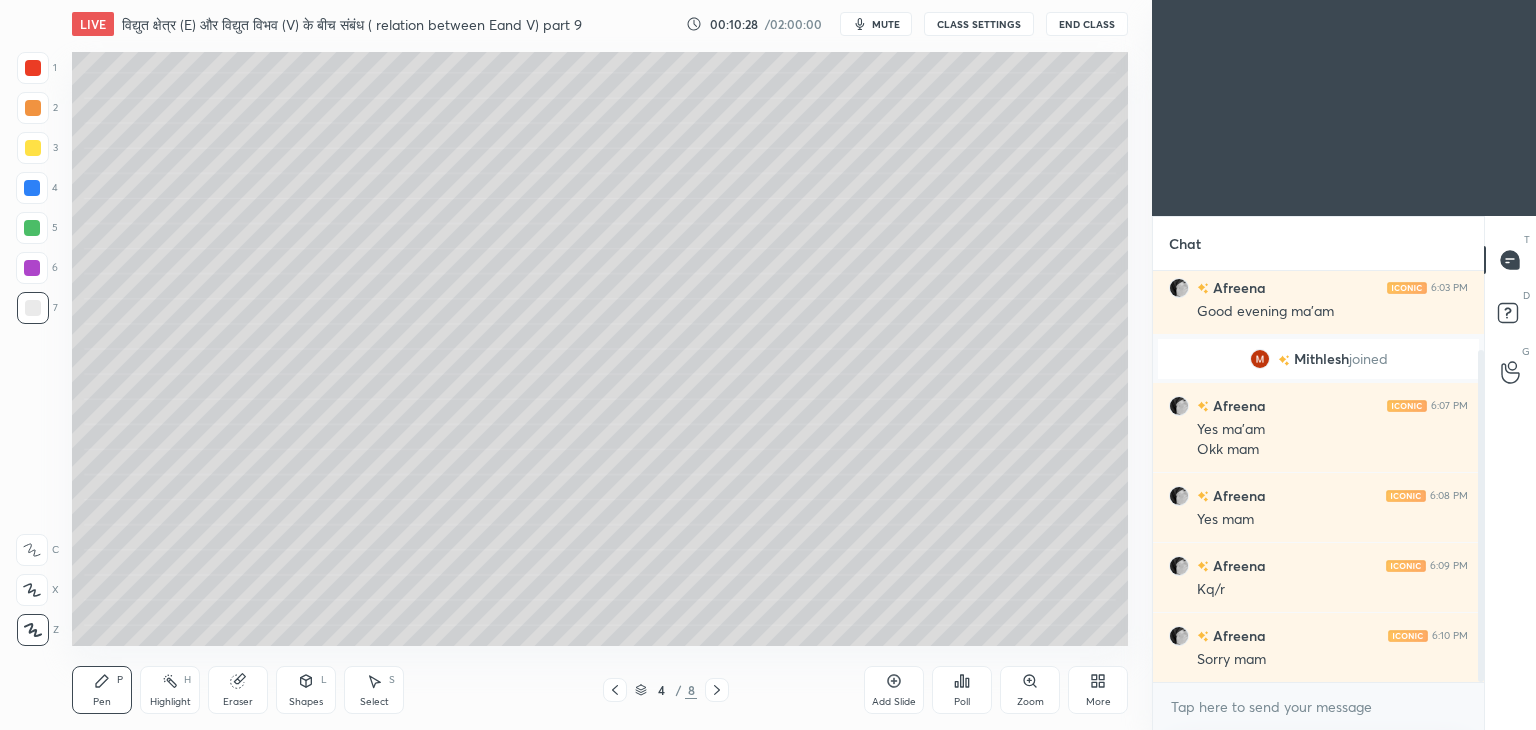 click 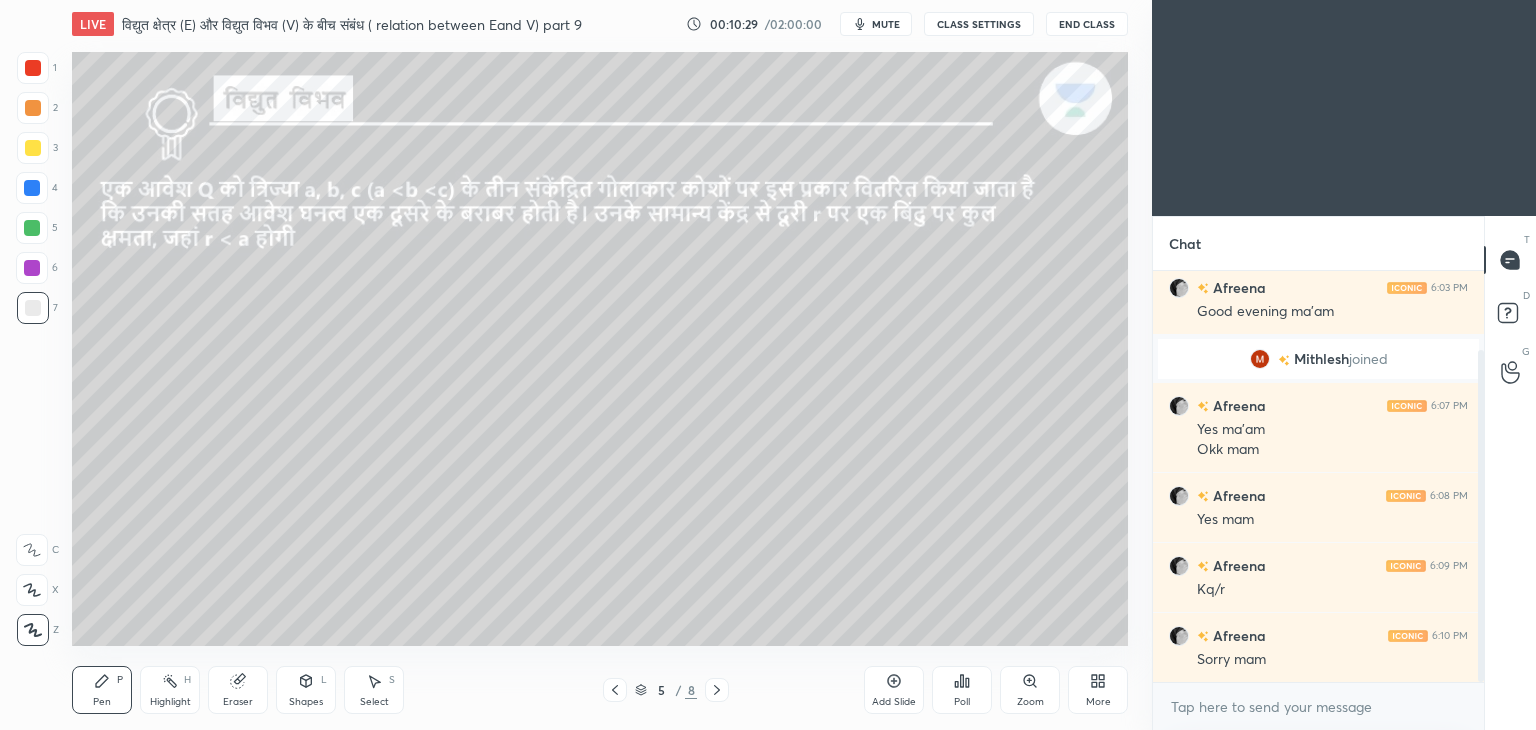 click 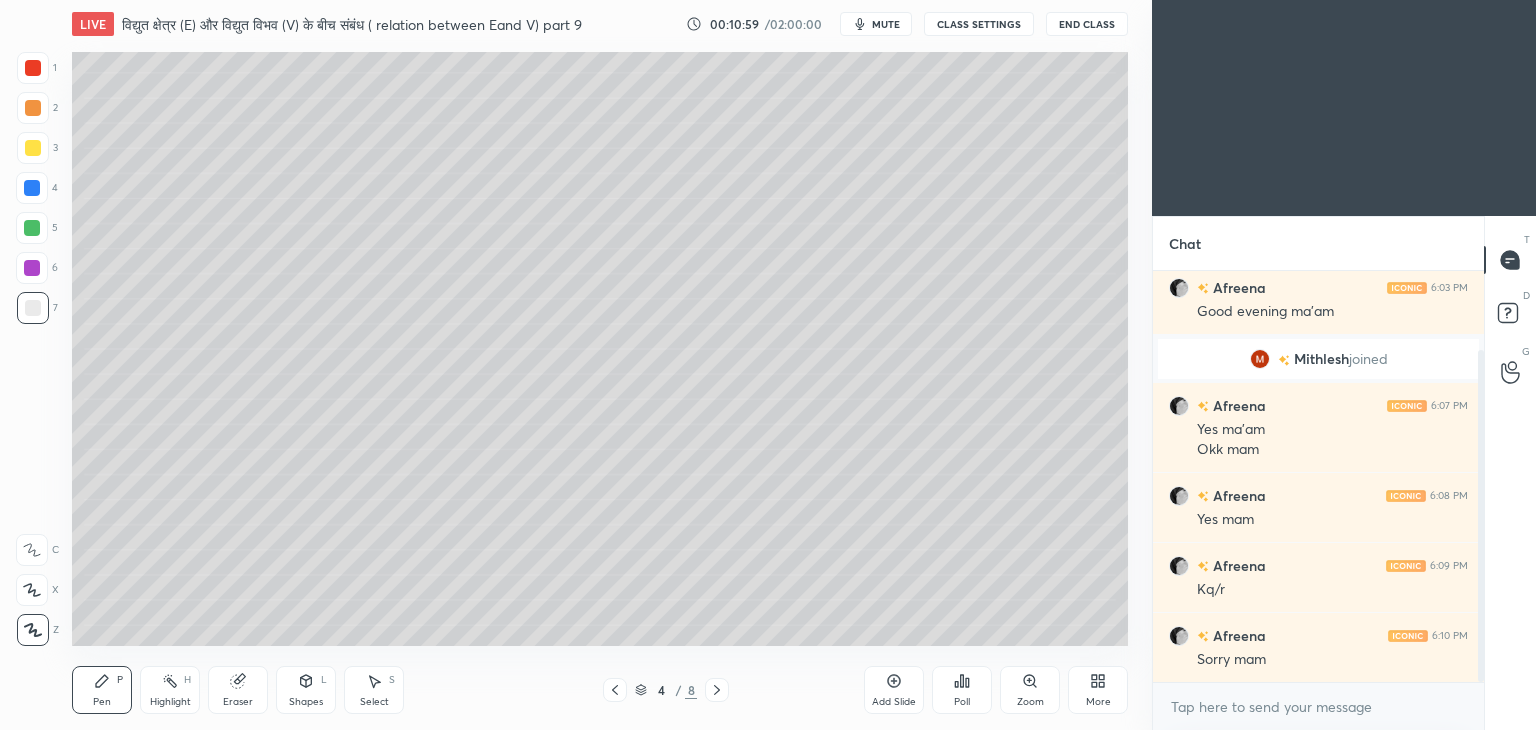 click on "joined" at bounding box center [1368, 359] 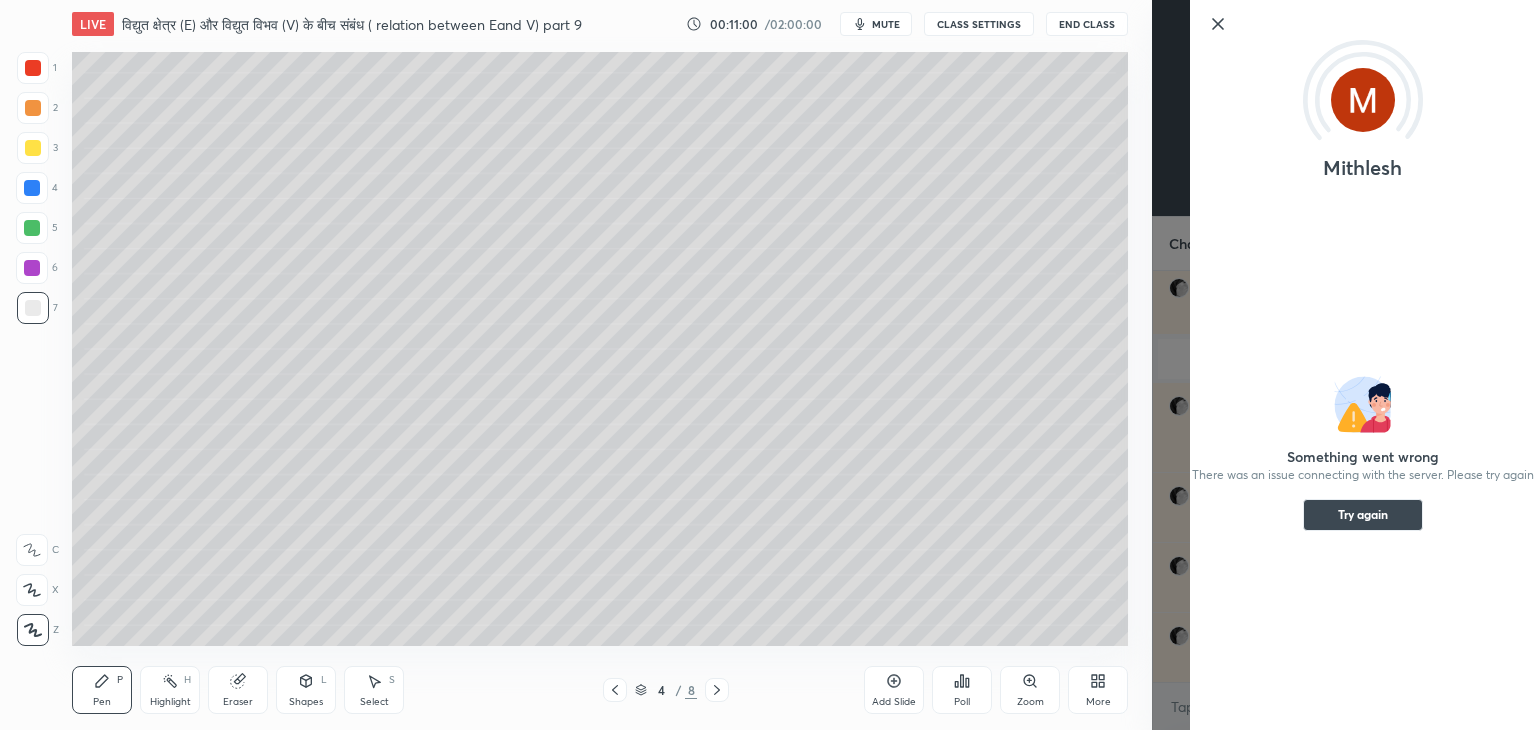 click on "[PERSON_NAME] Something went wrong There was an issue connecting with the server. Please try again Try again" at bounding box center [1344, 365] 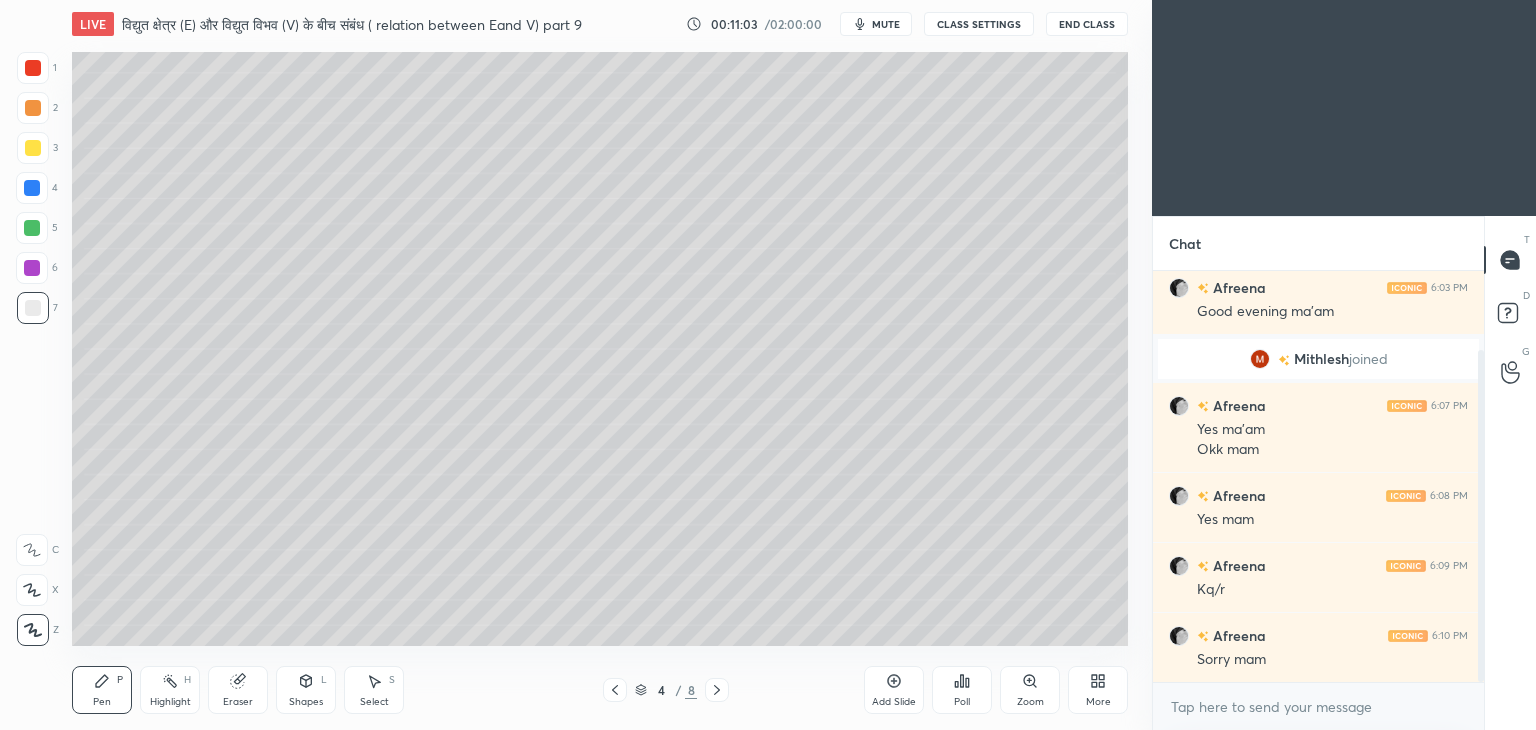 click on "Mithlesh" at bounding box center [1321, 359] 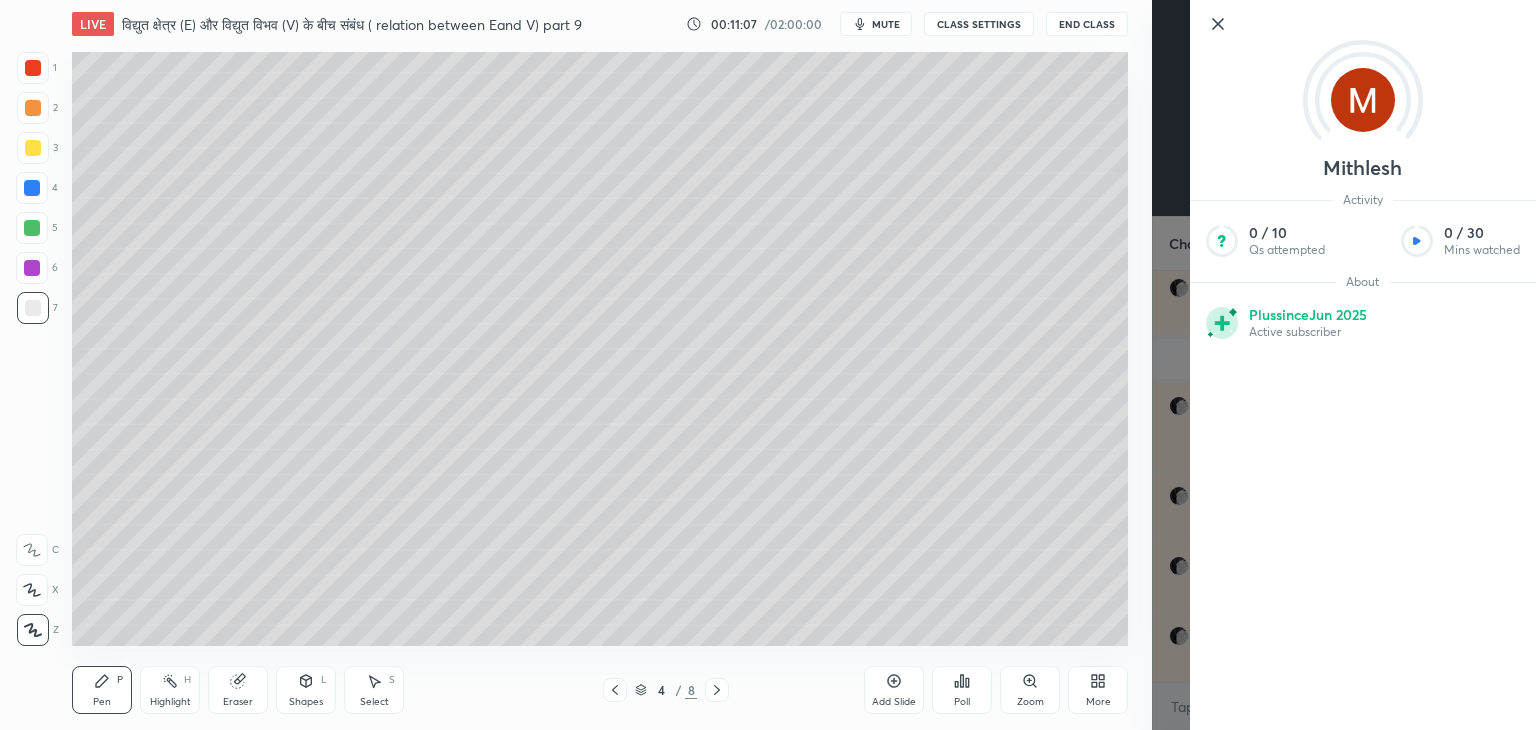 click on "Mithlesh Activity 0 / 10 Qs attempted 0 / 30 Mins watched About Plus  since  [DATE] Active subscriber" at bounding box center (1344, 365) 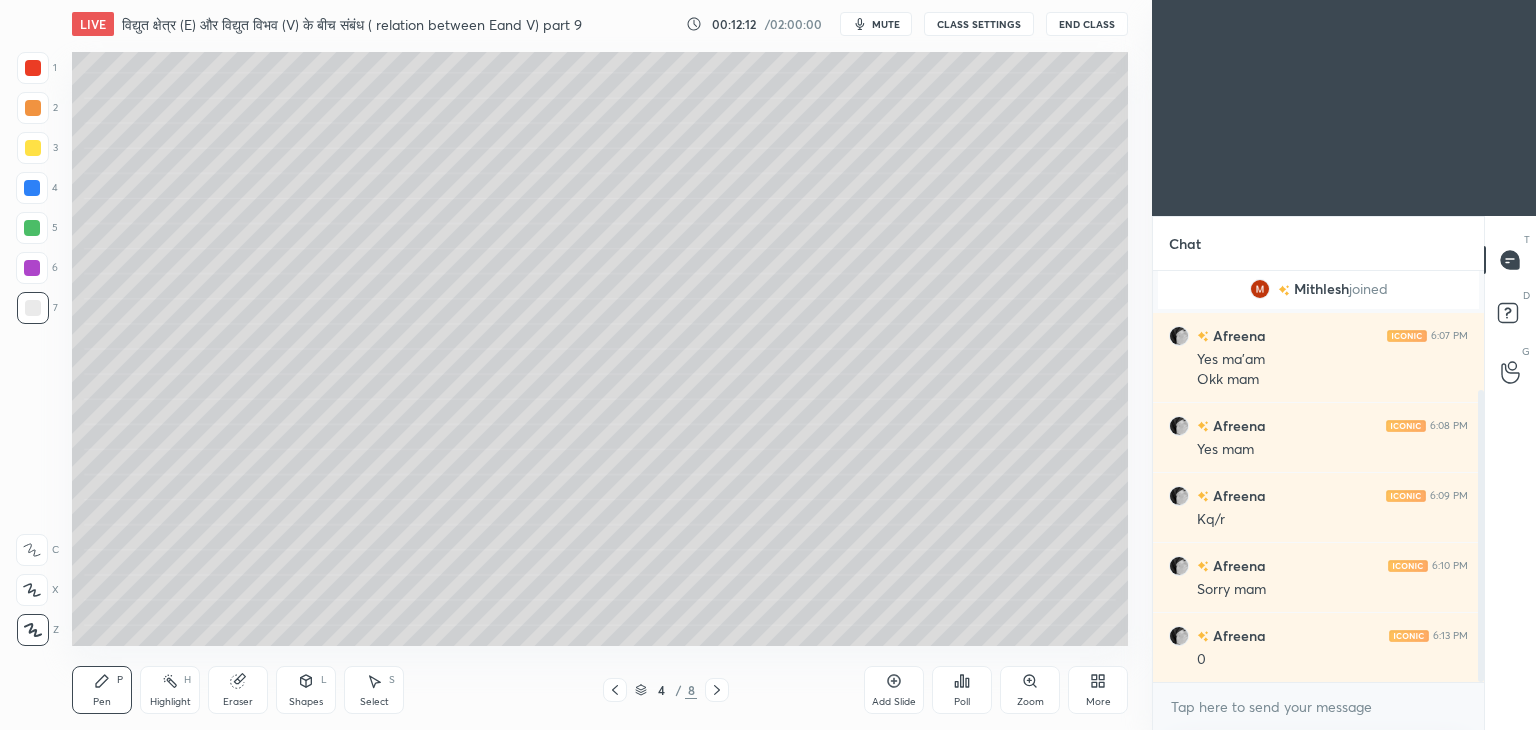scroll, scrollTop: 188, scrollLeft: 0, axis: vertical 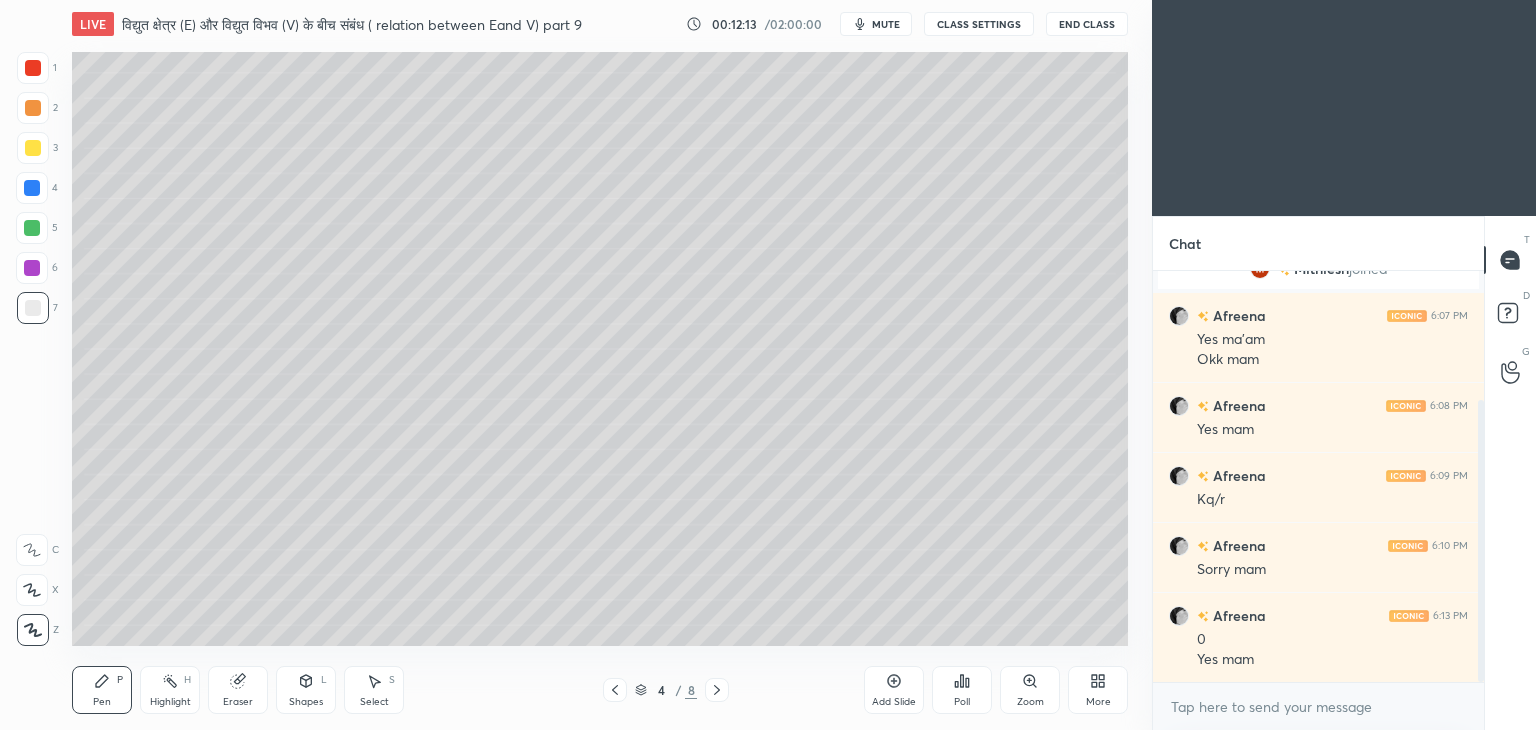 click 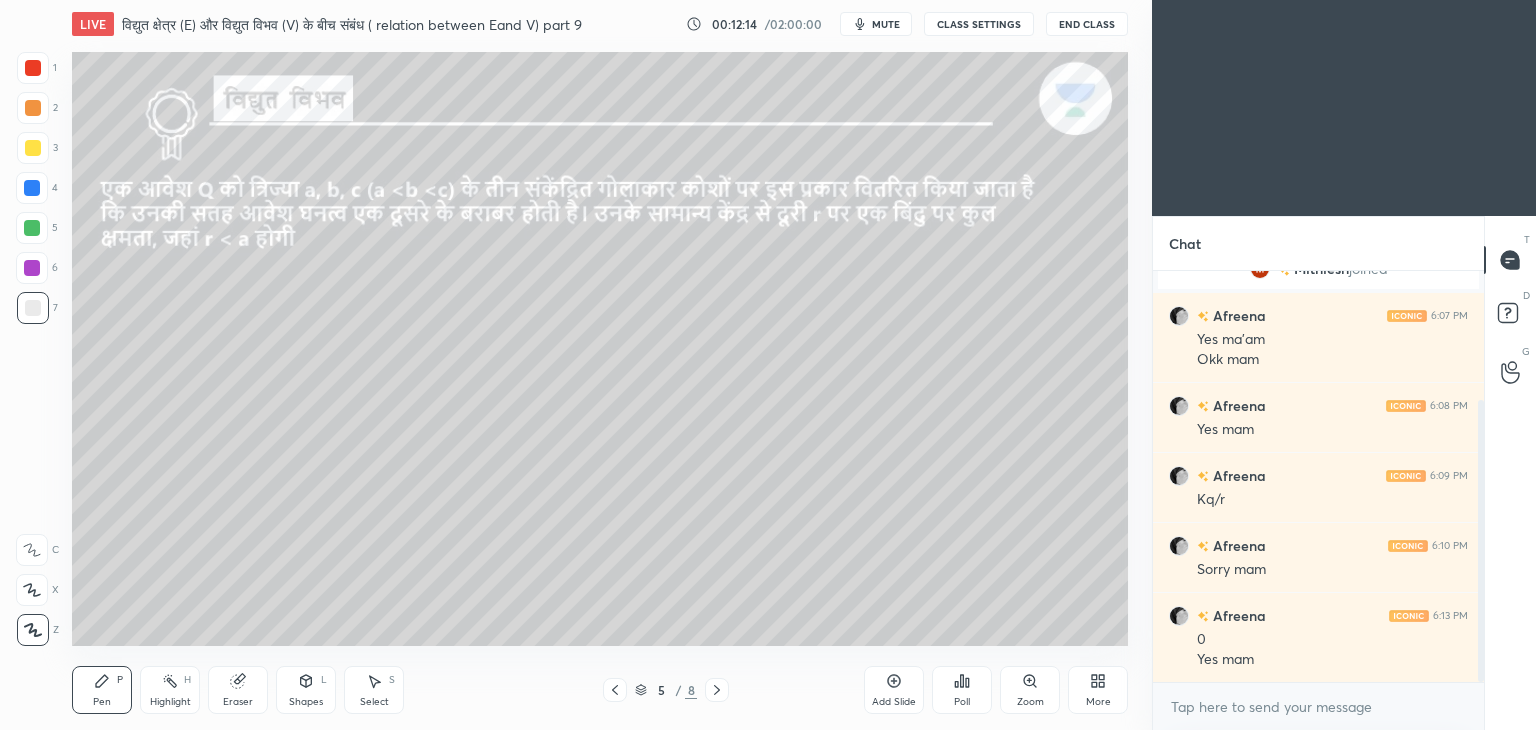 click 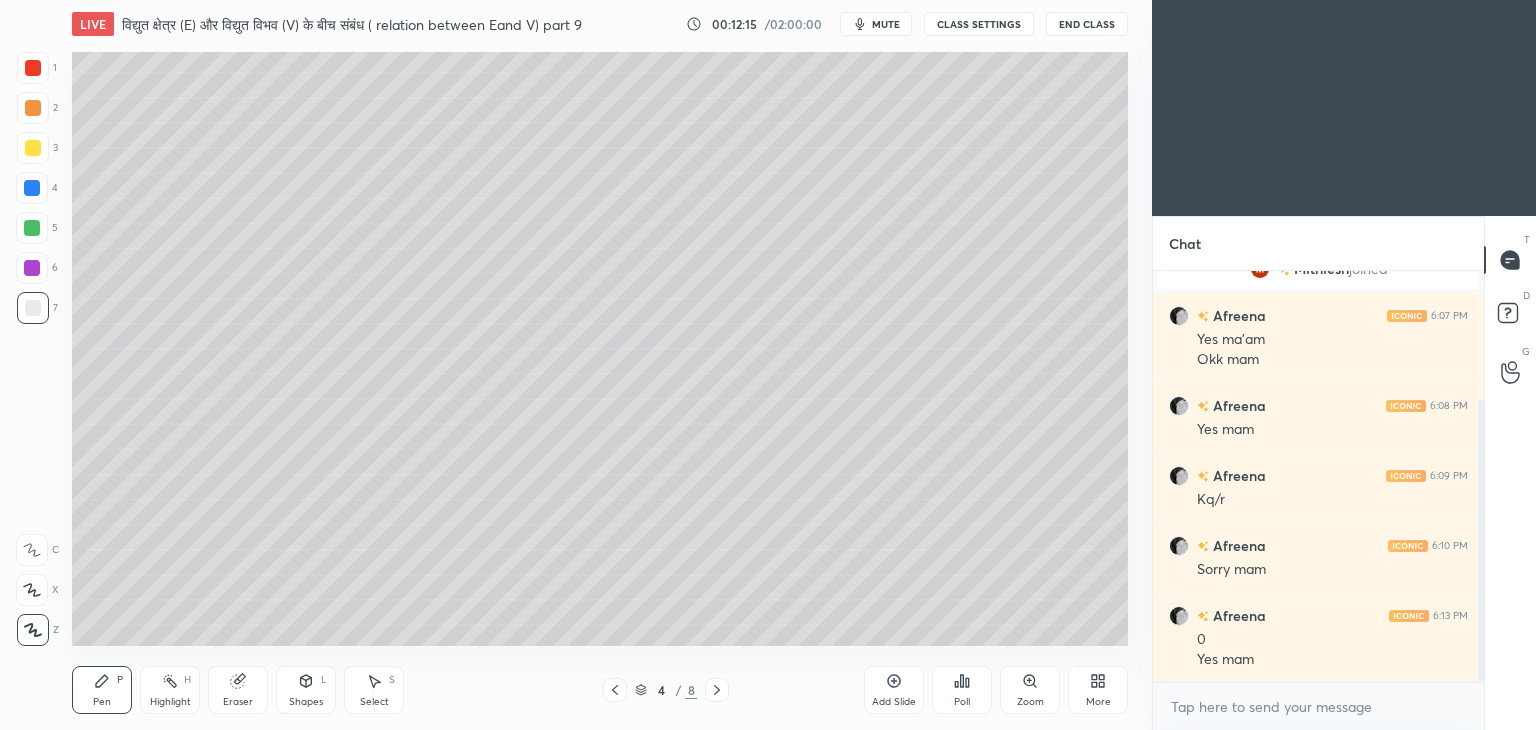 click on "Add Slide" at bounding box center [894, 702] 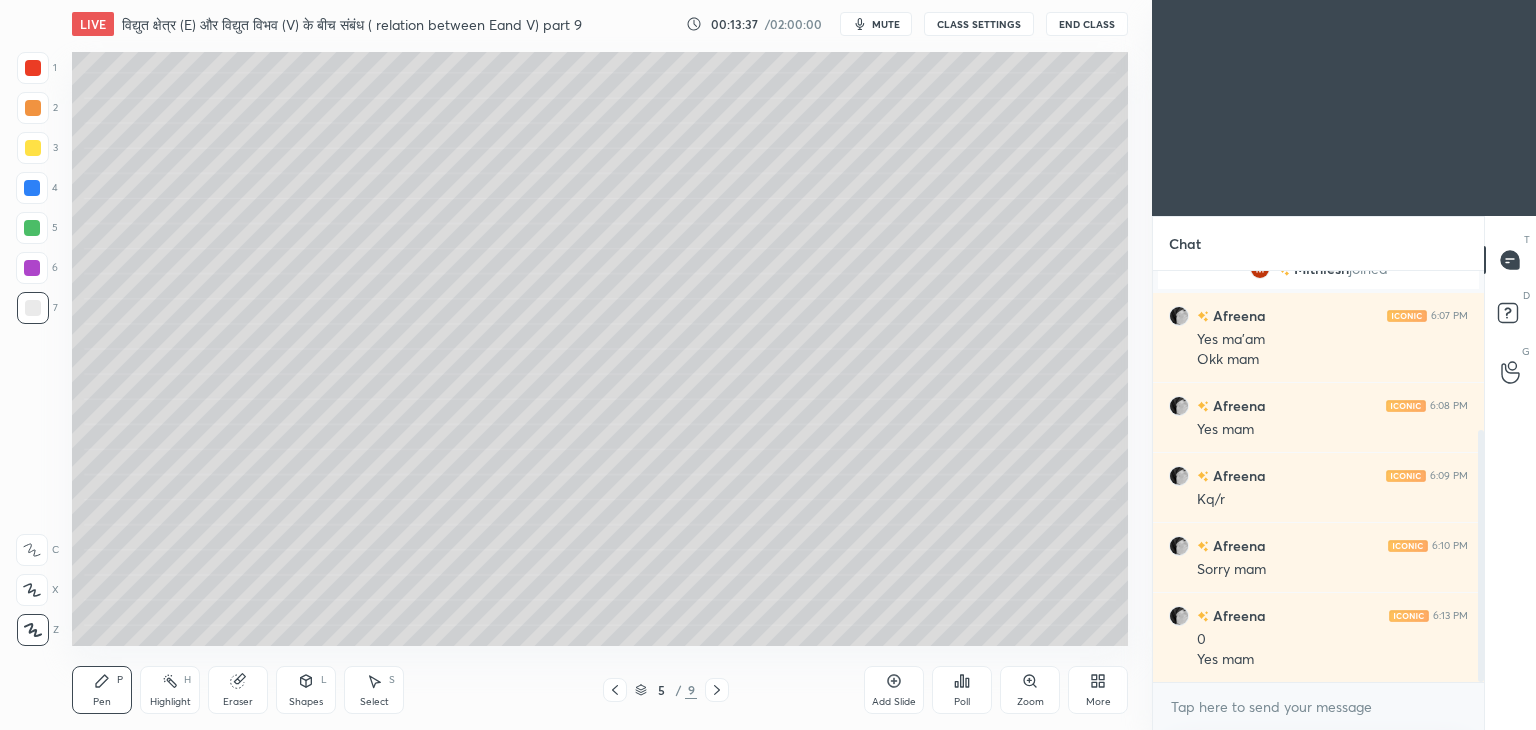 scroll, scrollTop: 258, scrollLeft: 0, axis: vertical 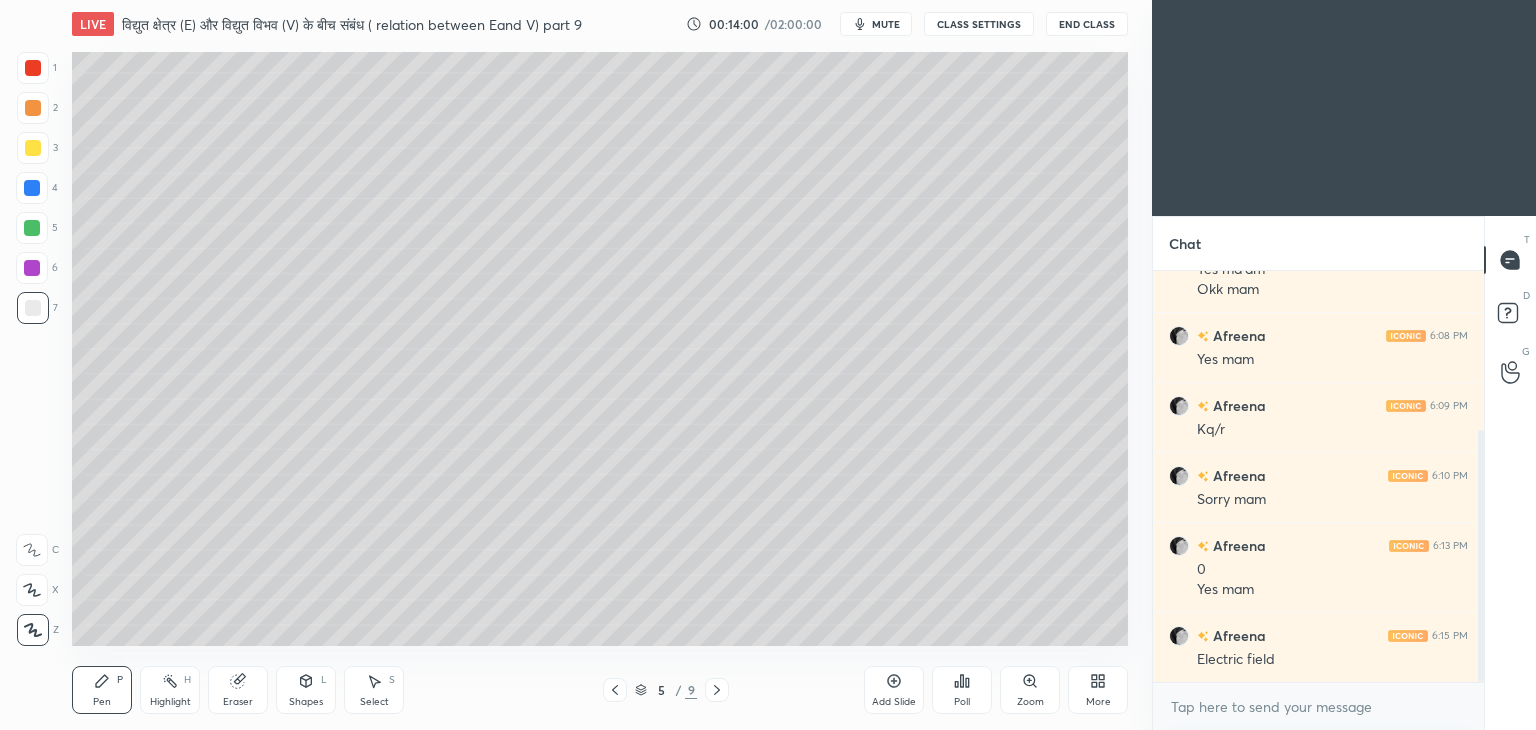 click on "Shapes L" at bounding box center [306, 690] 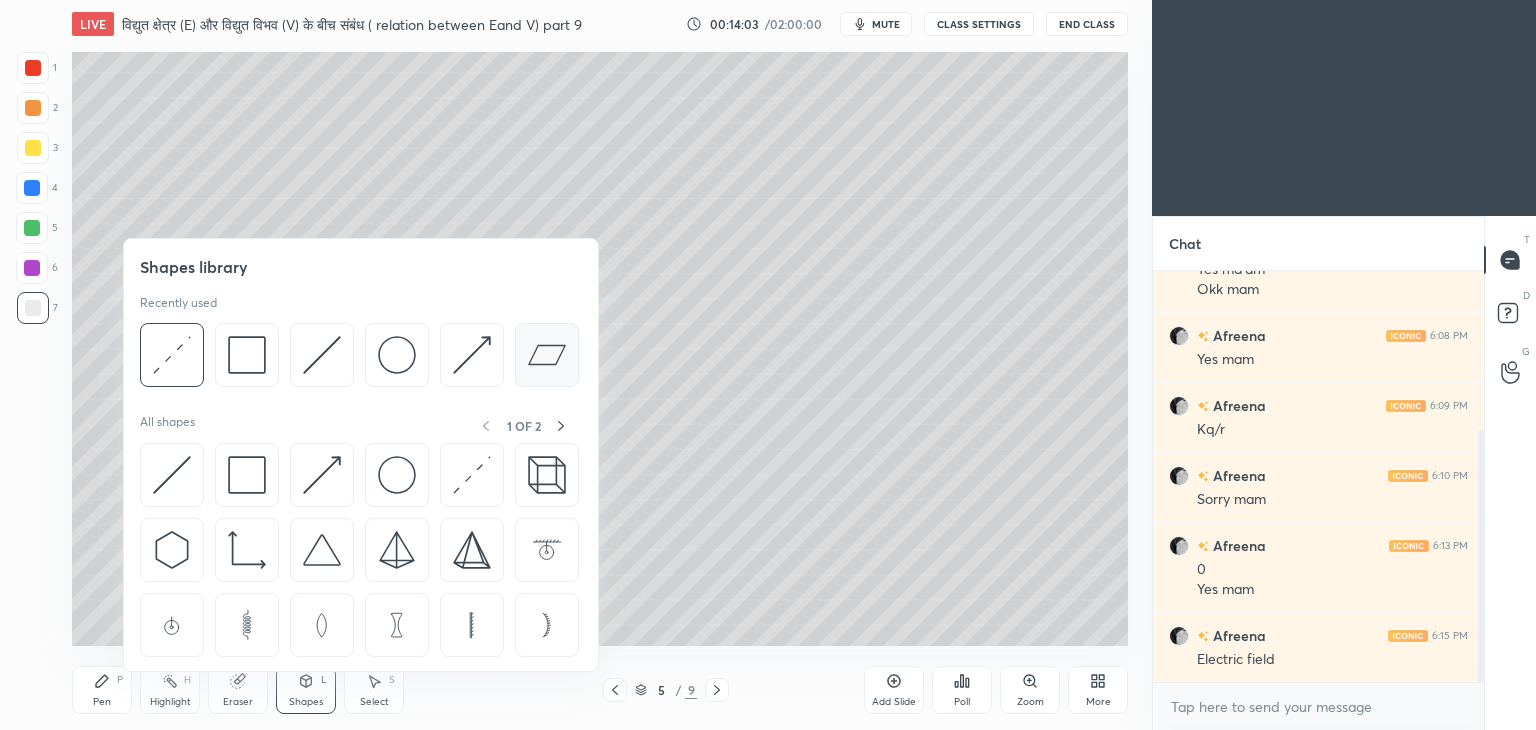click at bounding box center (547, 355) 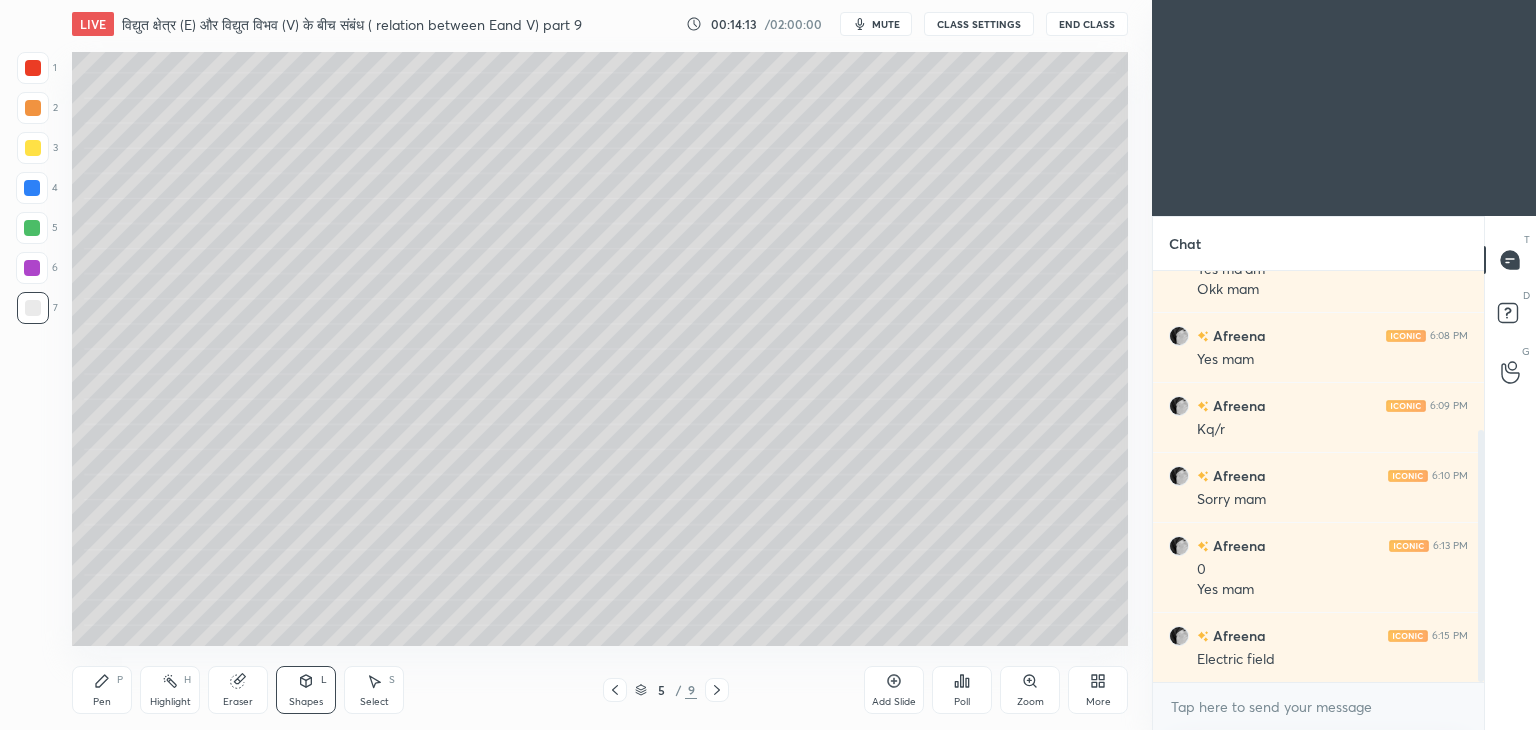 click 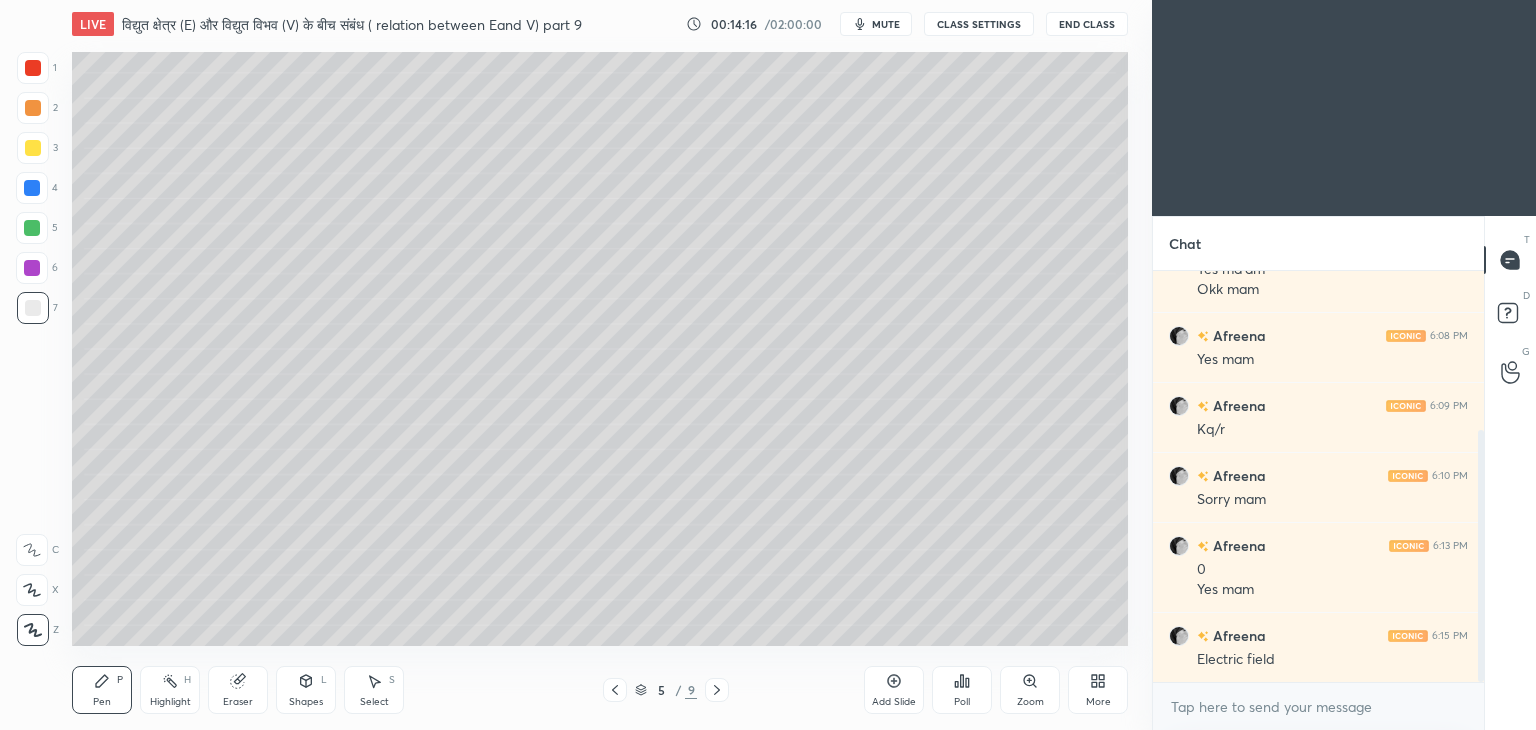 click at bounding box center (33, 148) 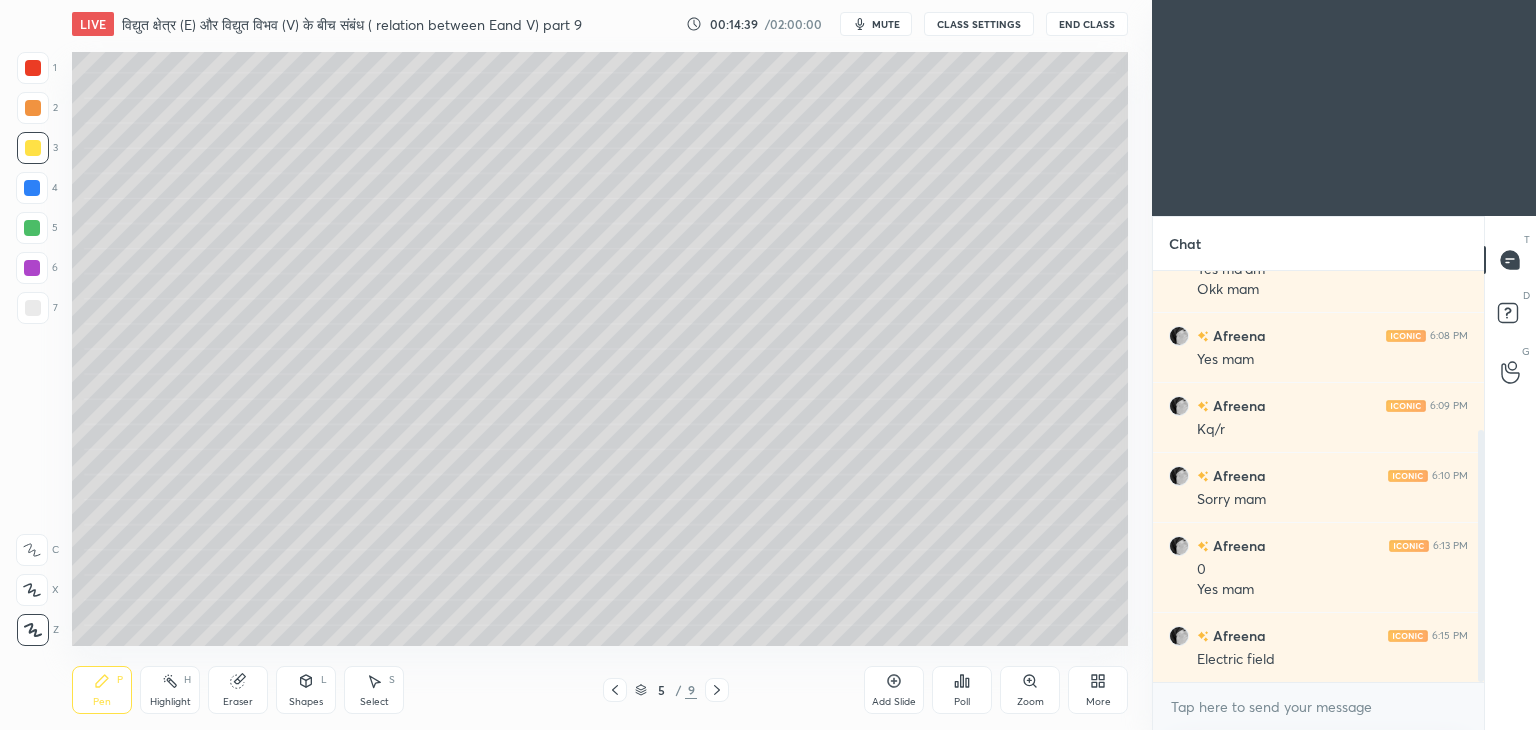 click 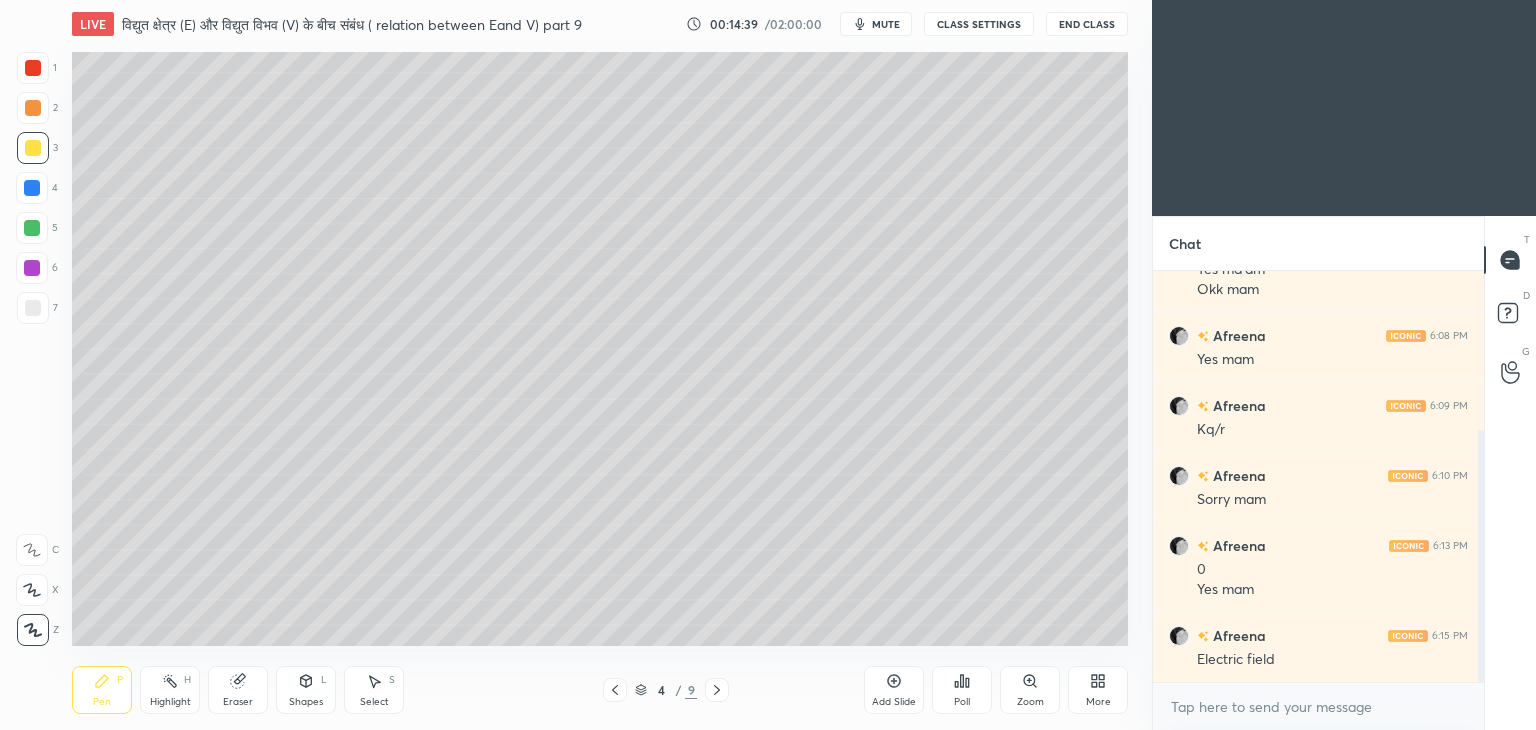 click 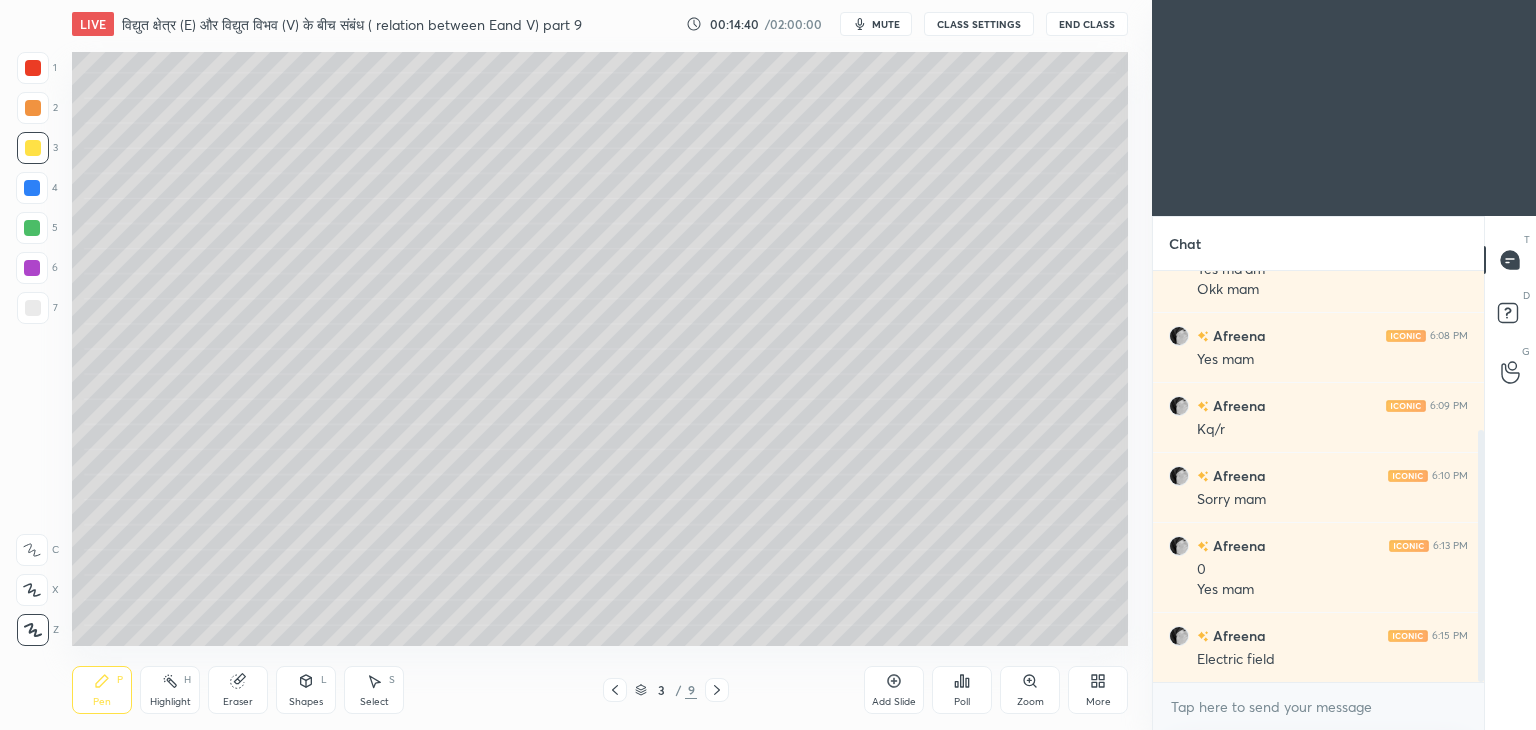click 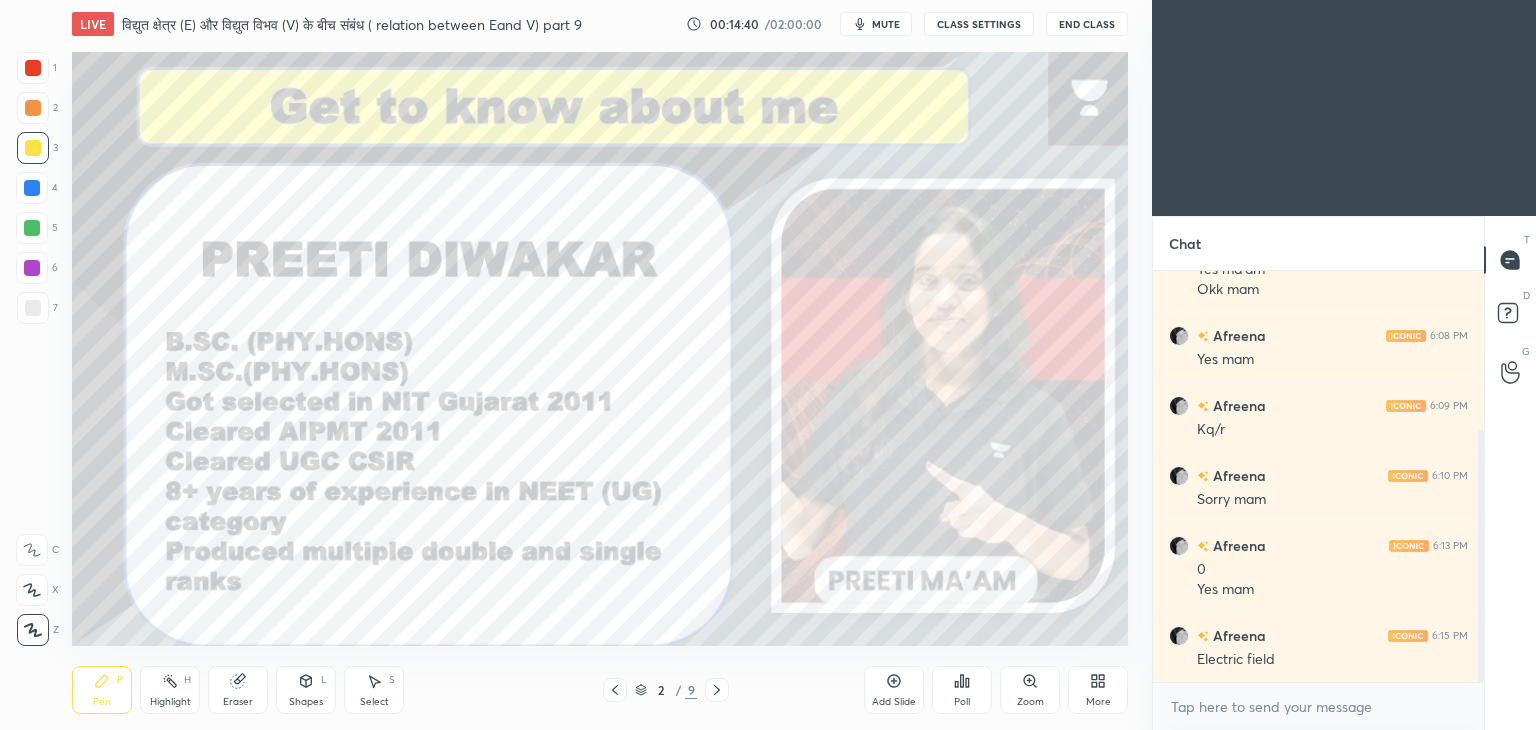 click 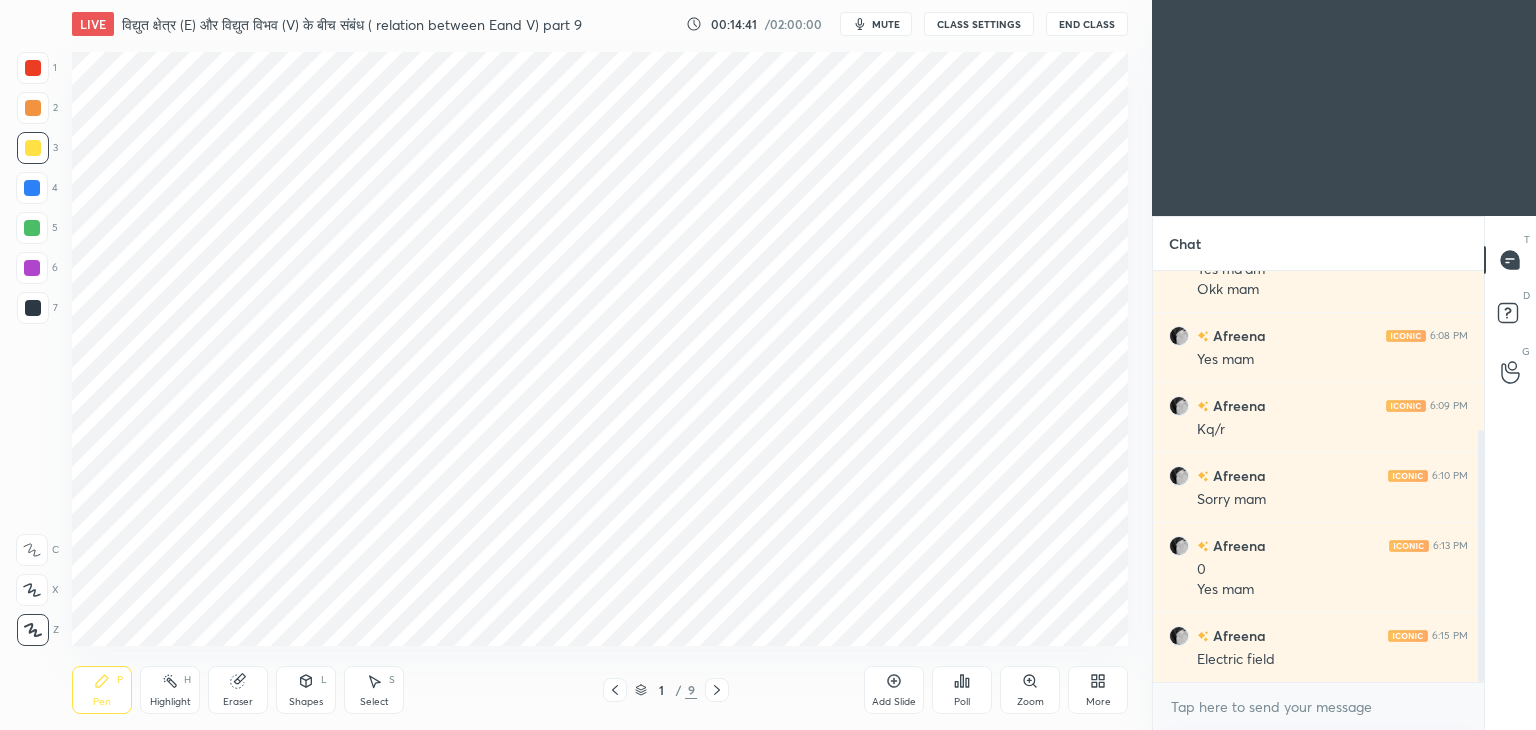 click 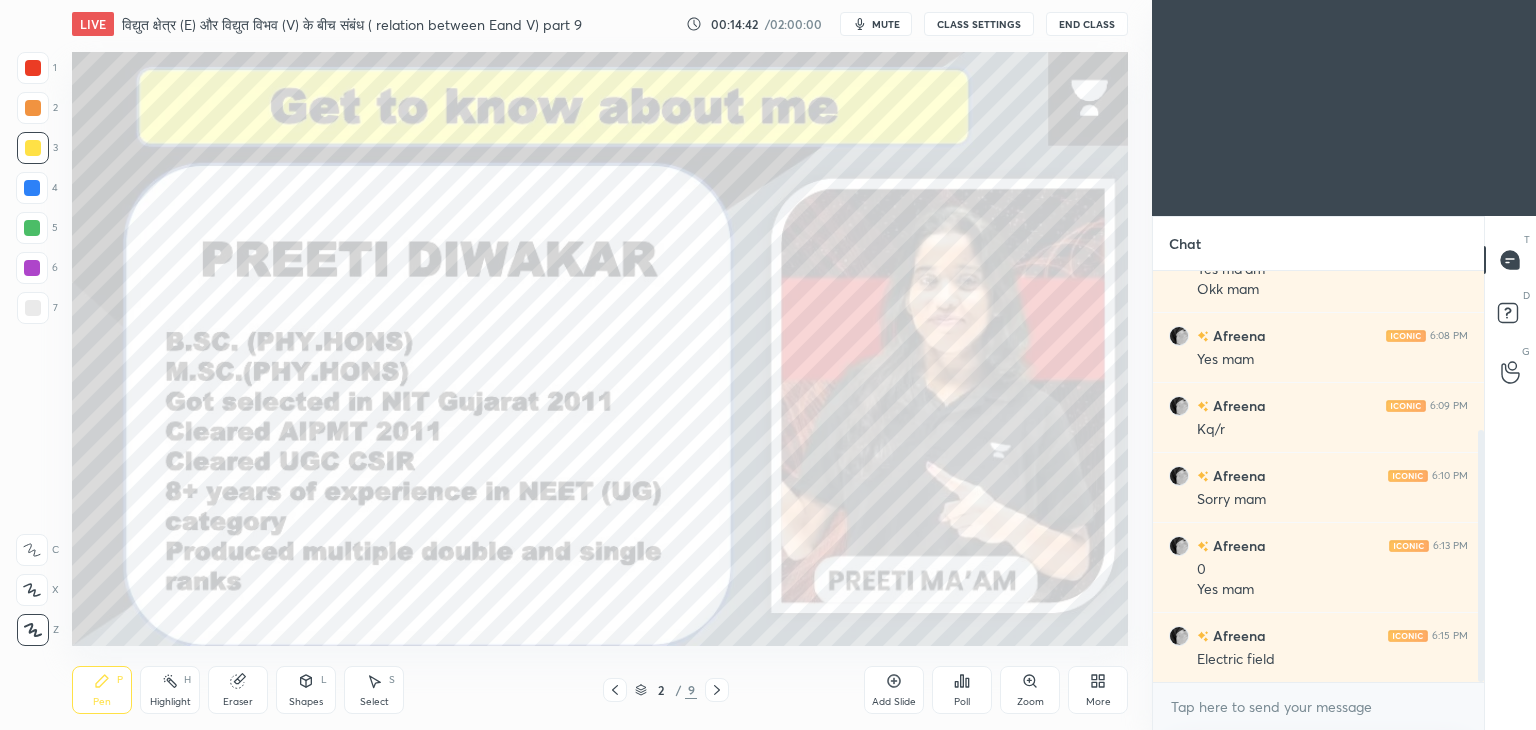 click 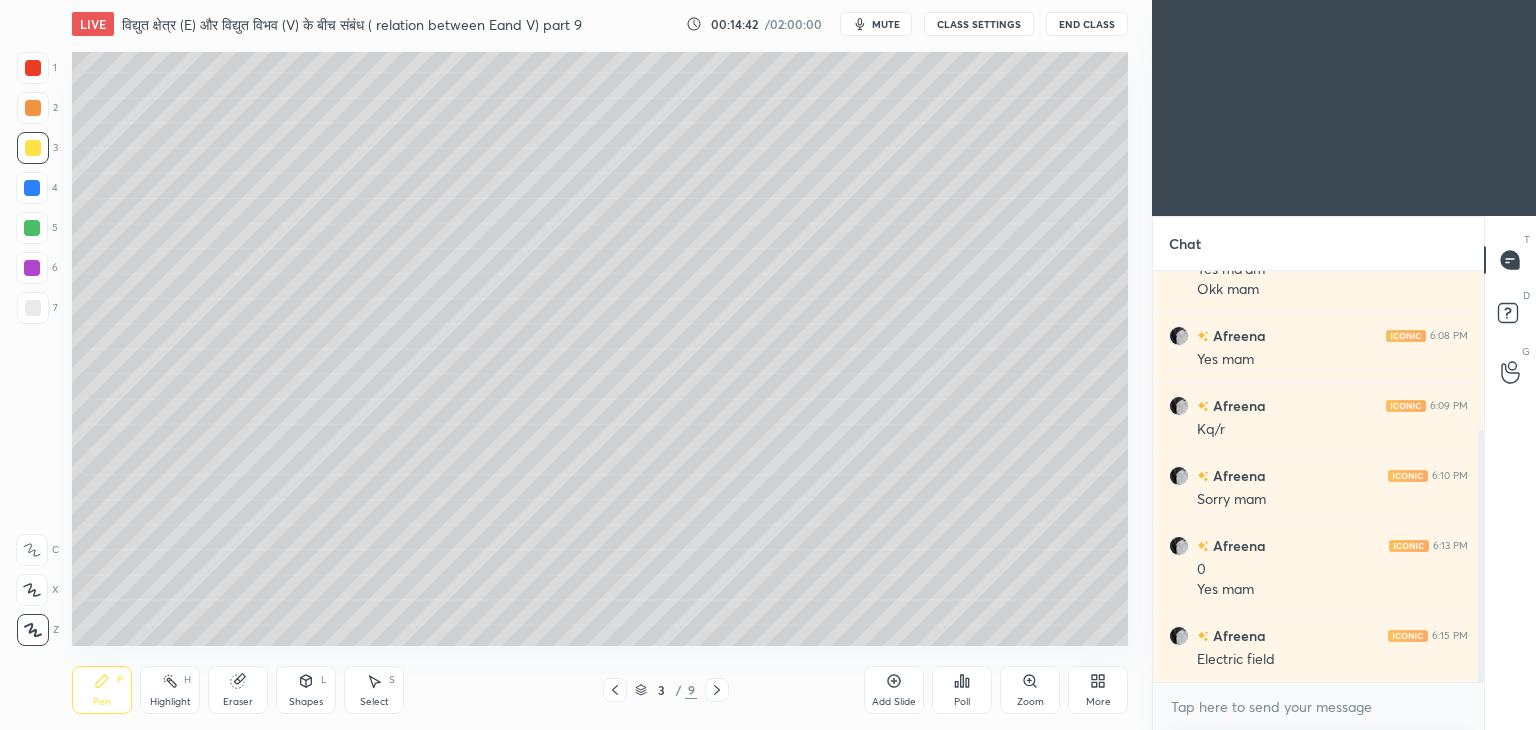 click 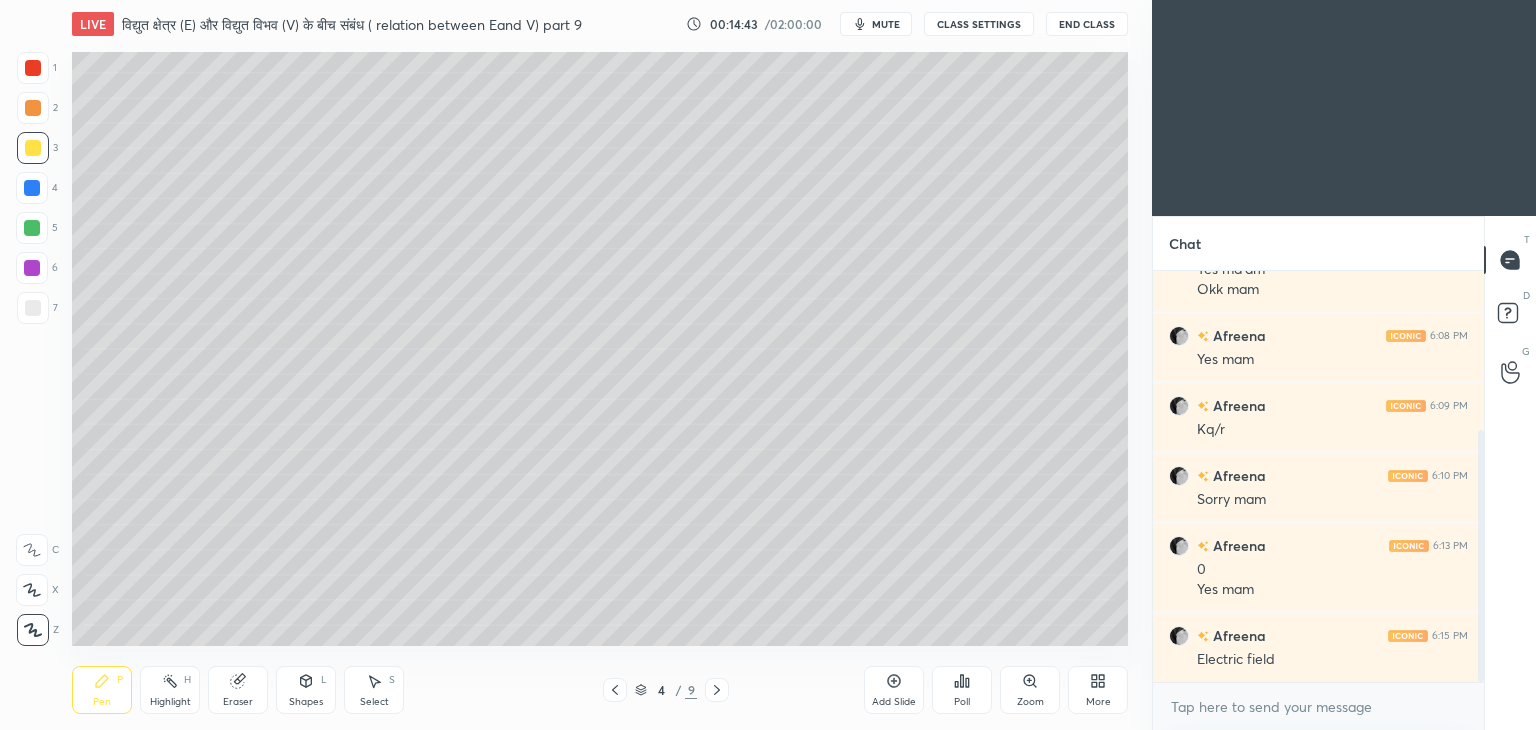 click 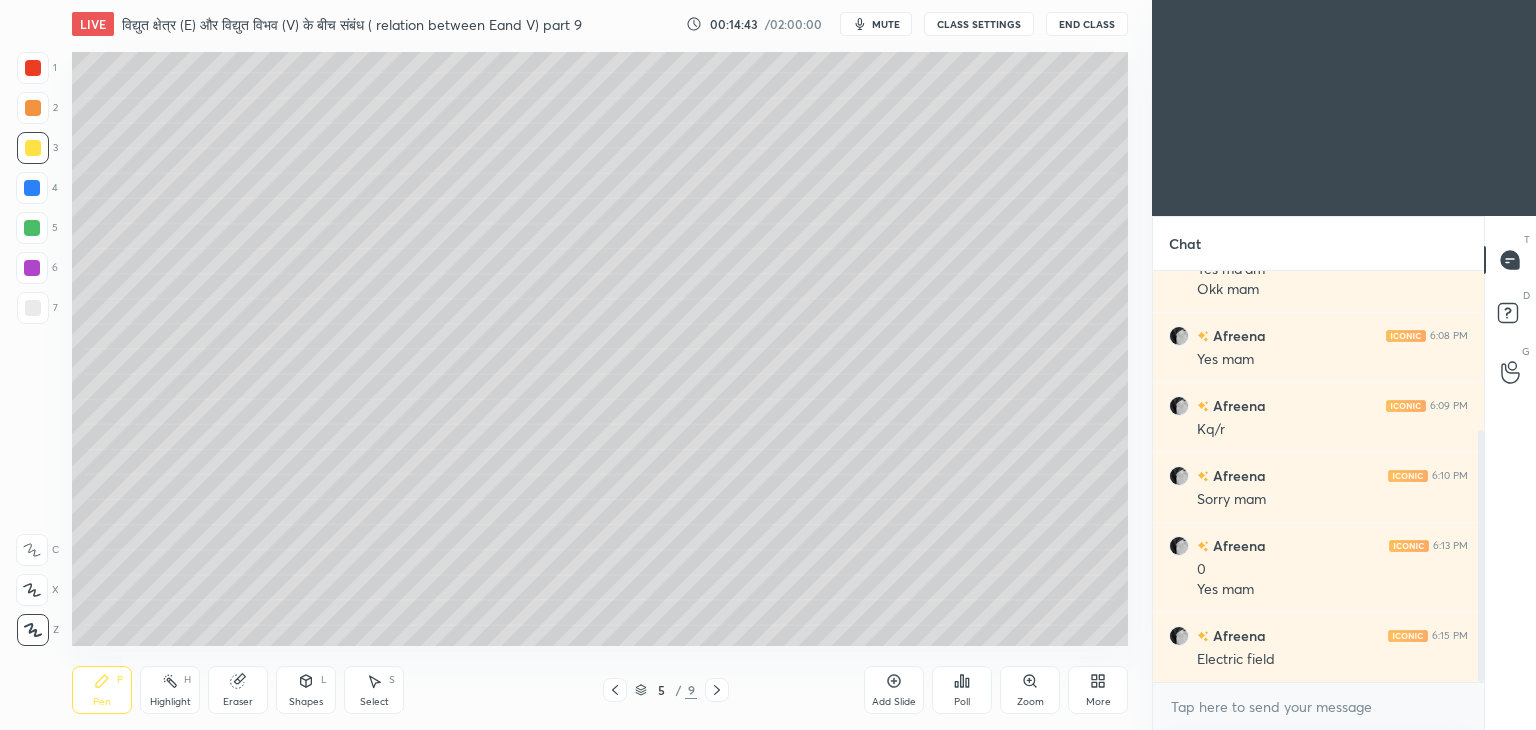 click 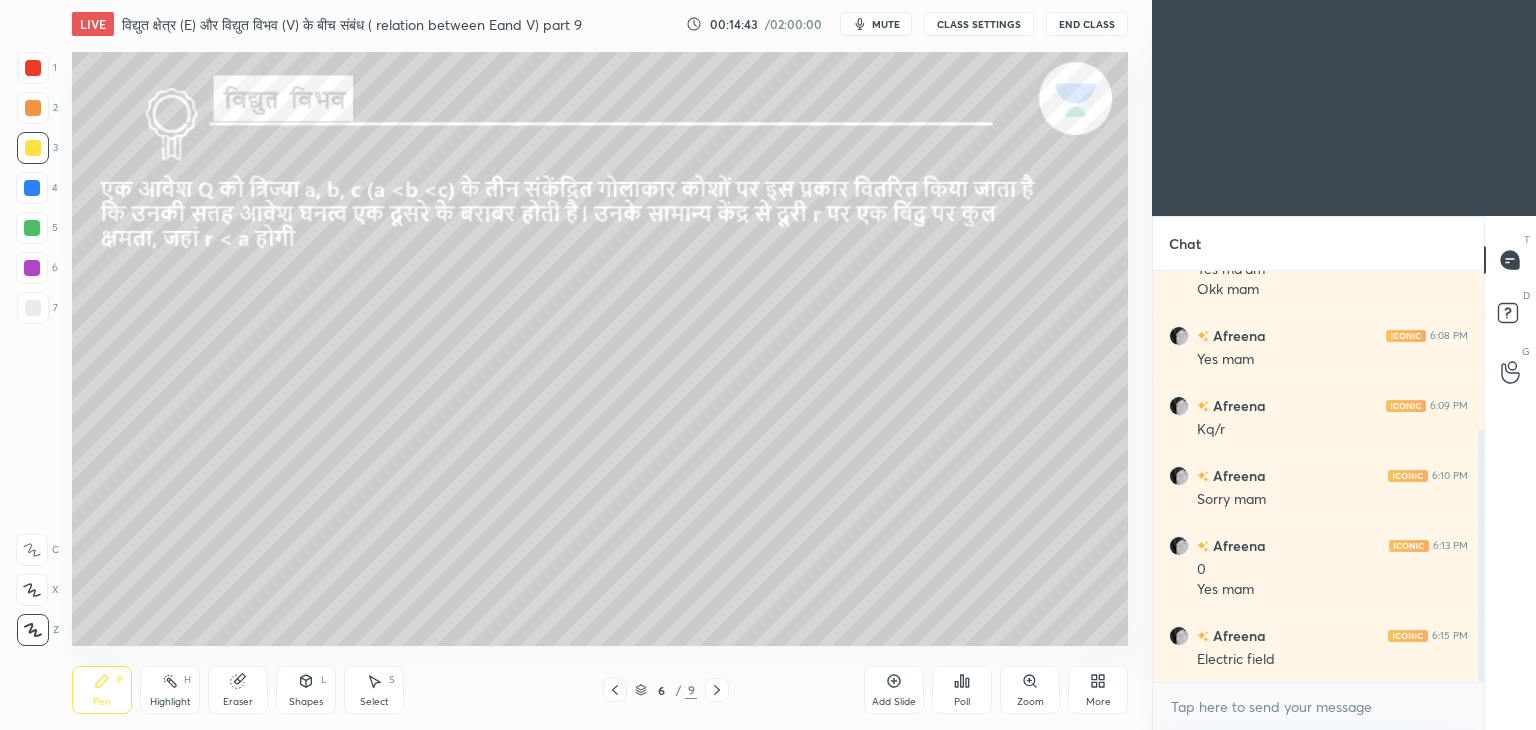 click 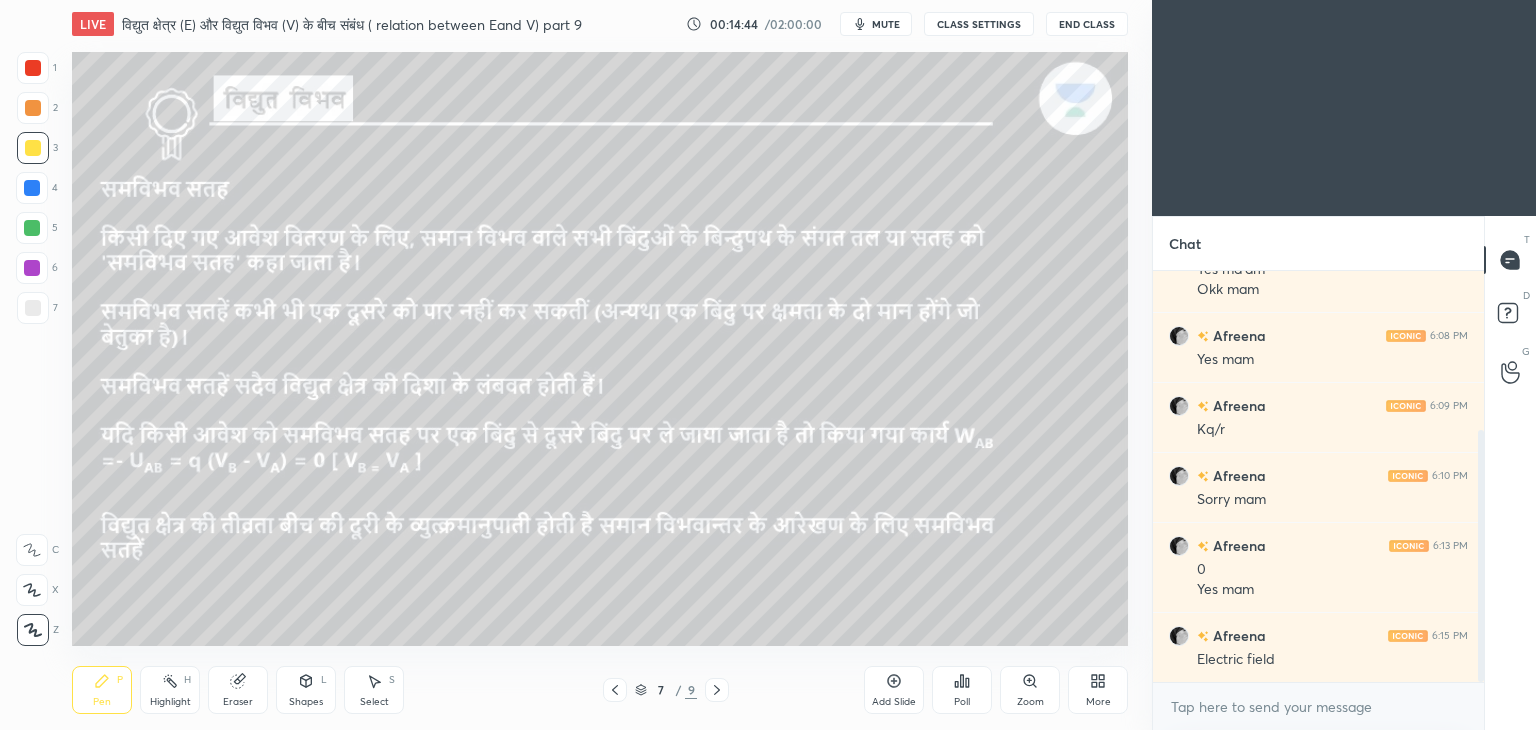 click 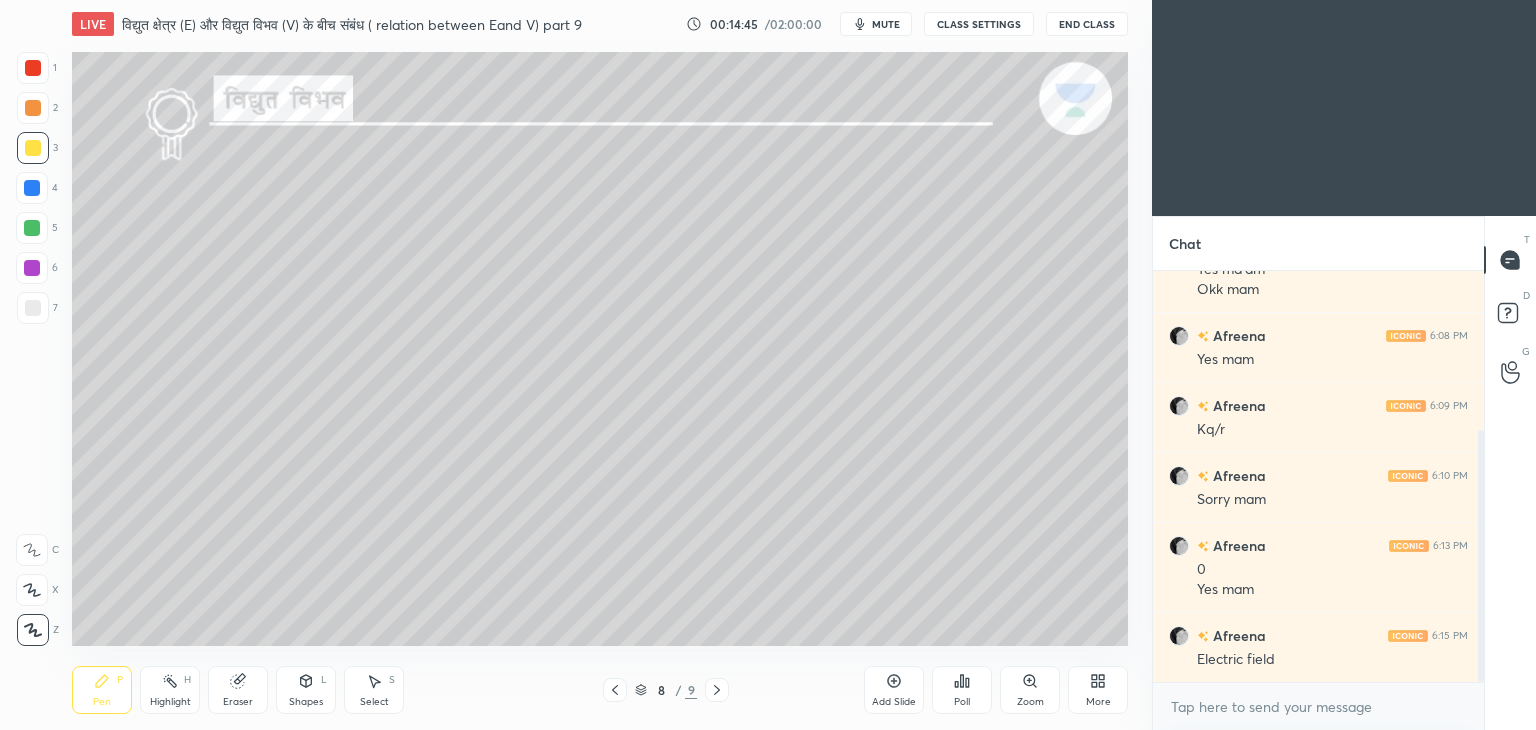 click at bounding box center (615, 690) 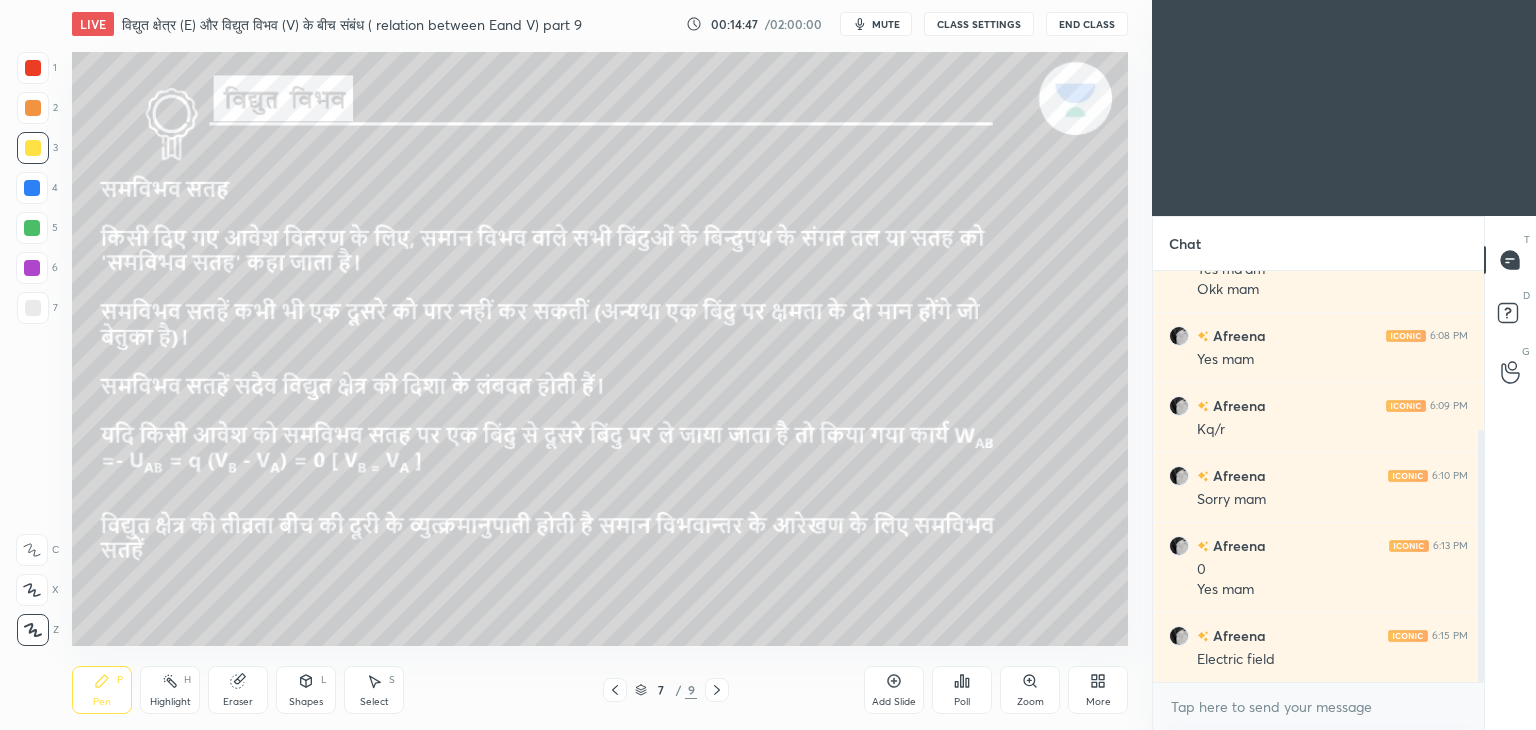 click 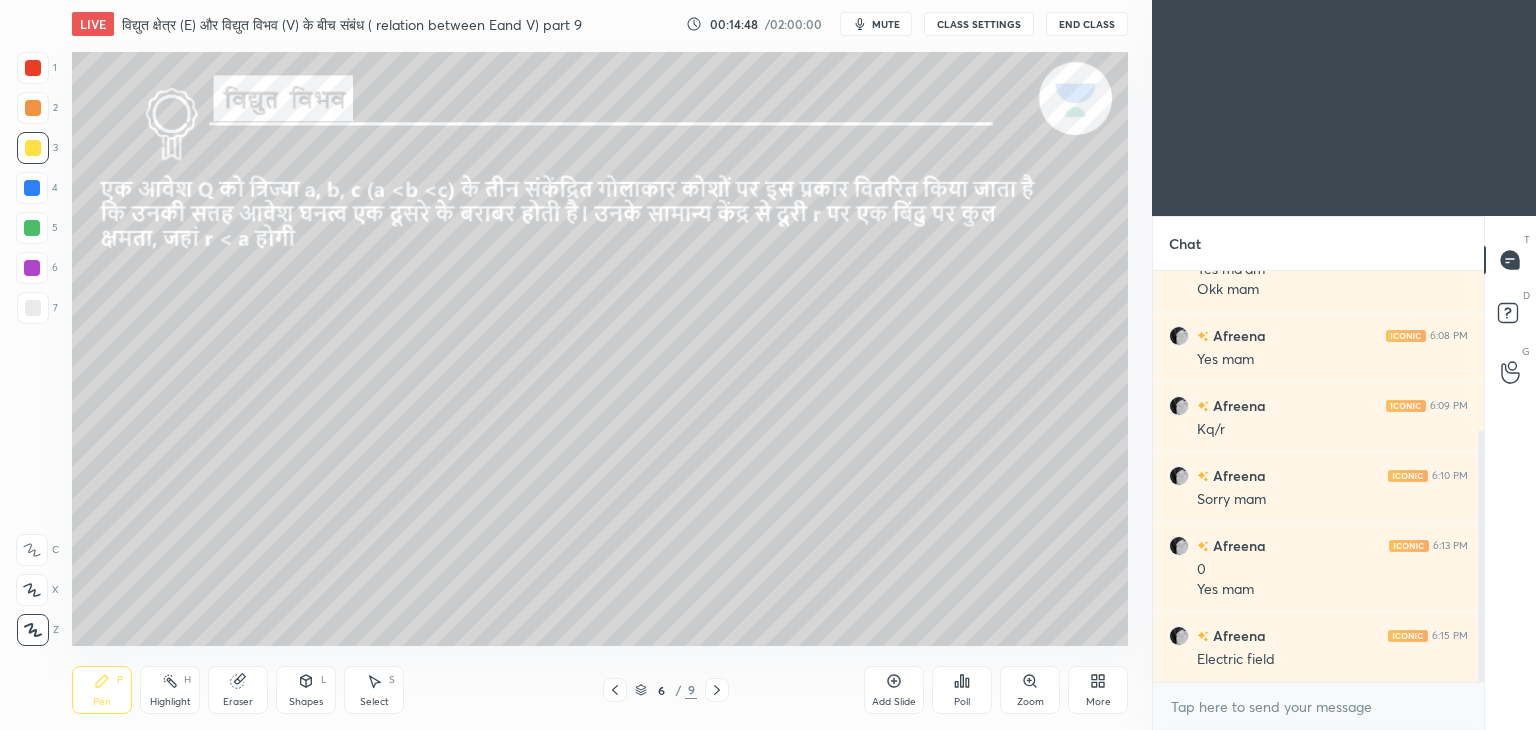 click 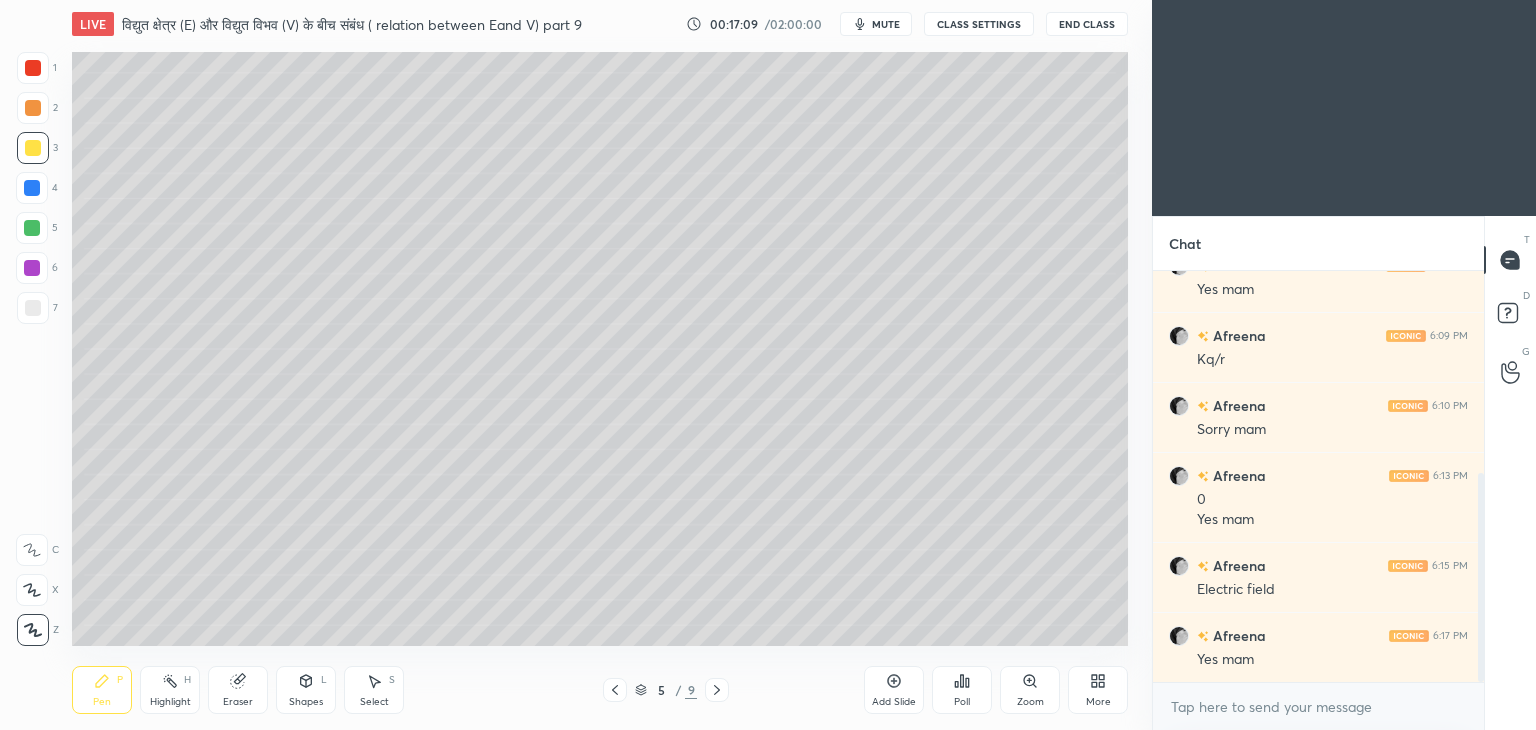 scroll, scrollTop: 398, scrollLeft: 0, axis: vertical 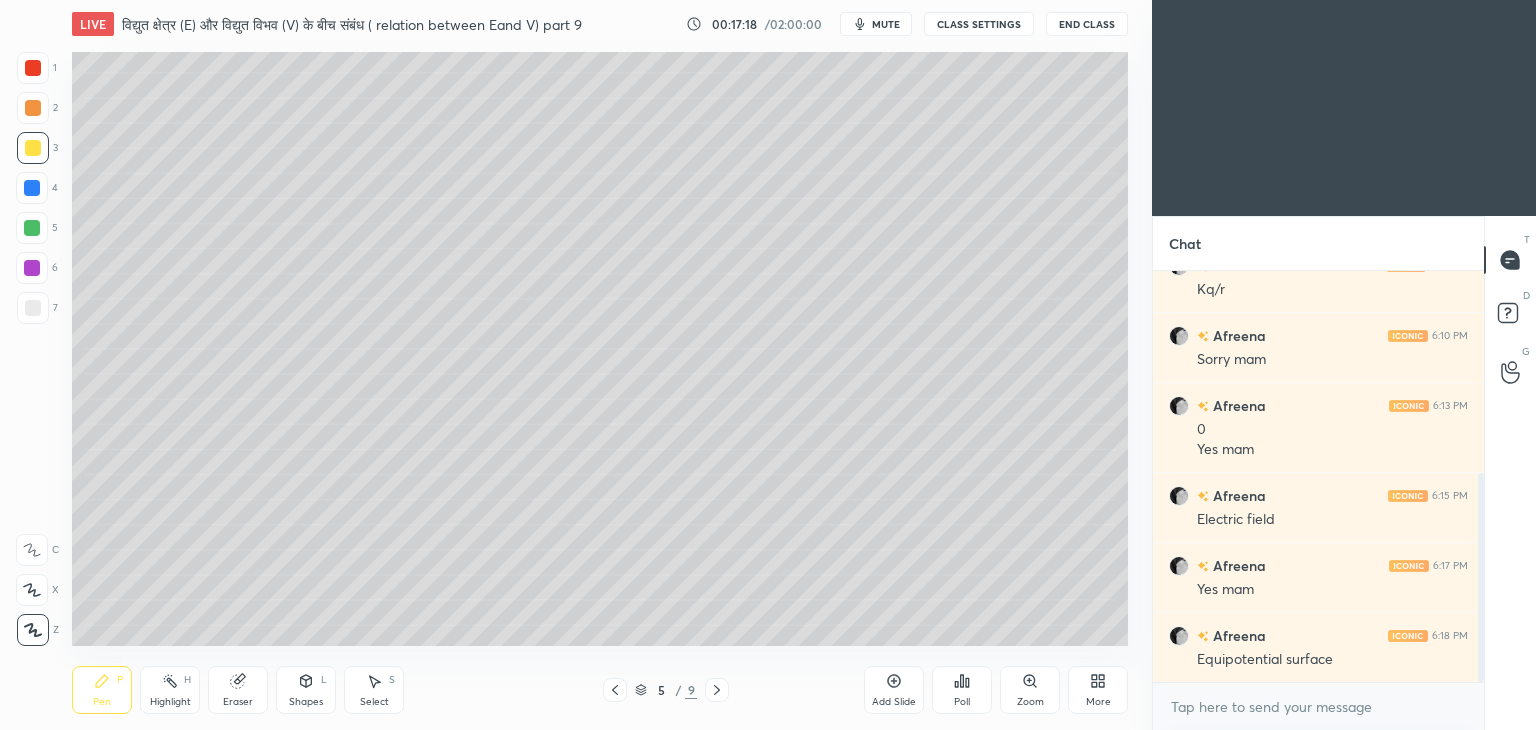 click 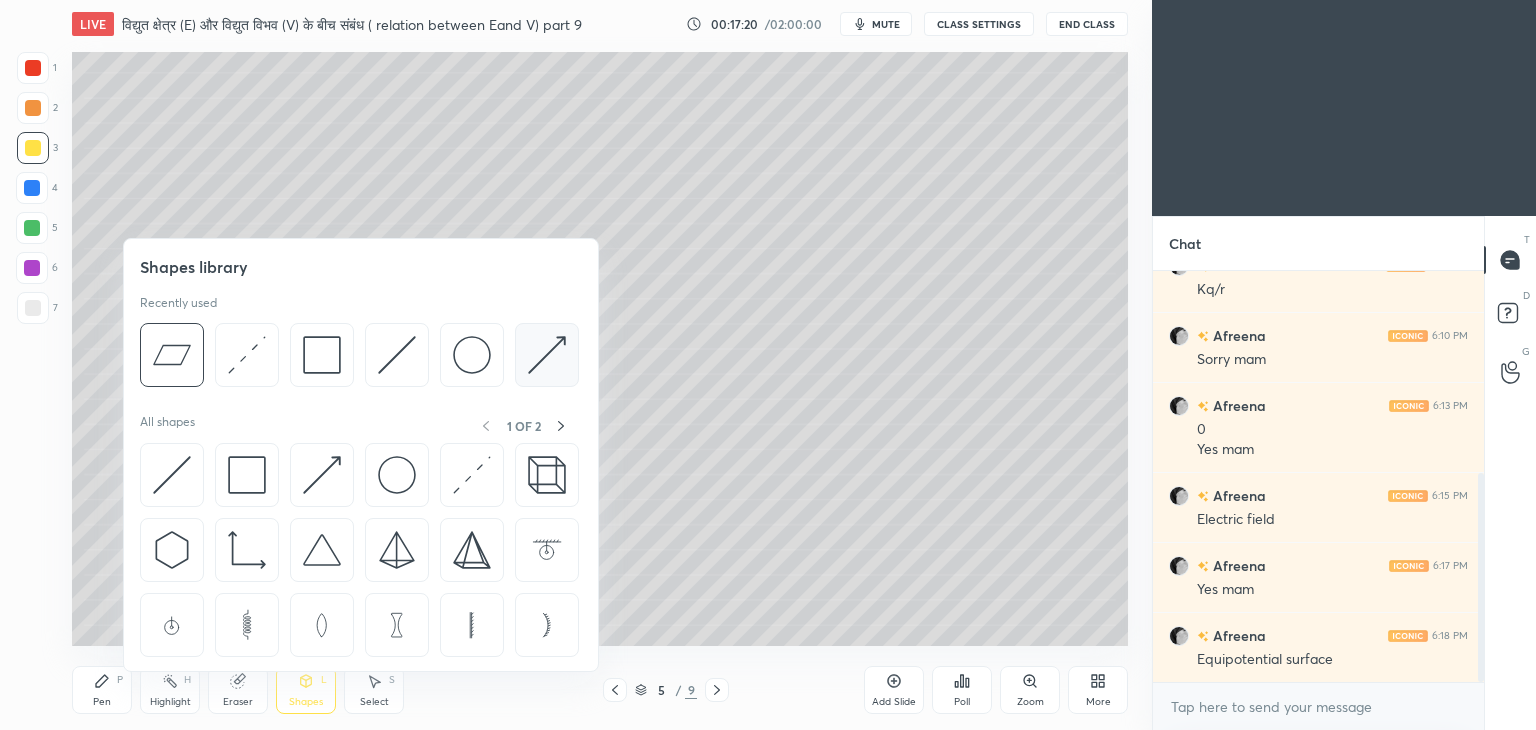 click at bounding box center [547, 355] 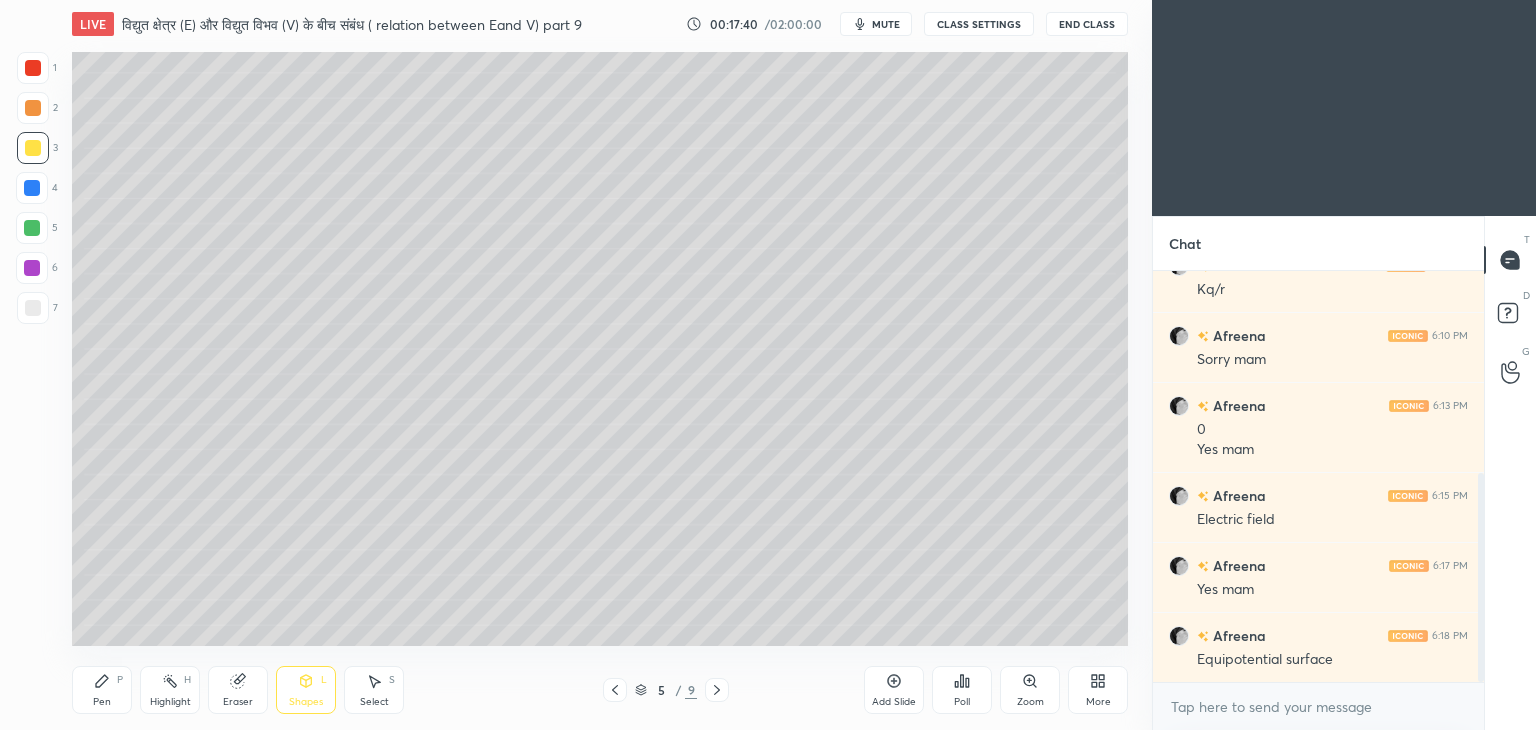 click on "Pen P" at bounding box center (102, 690) 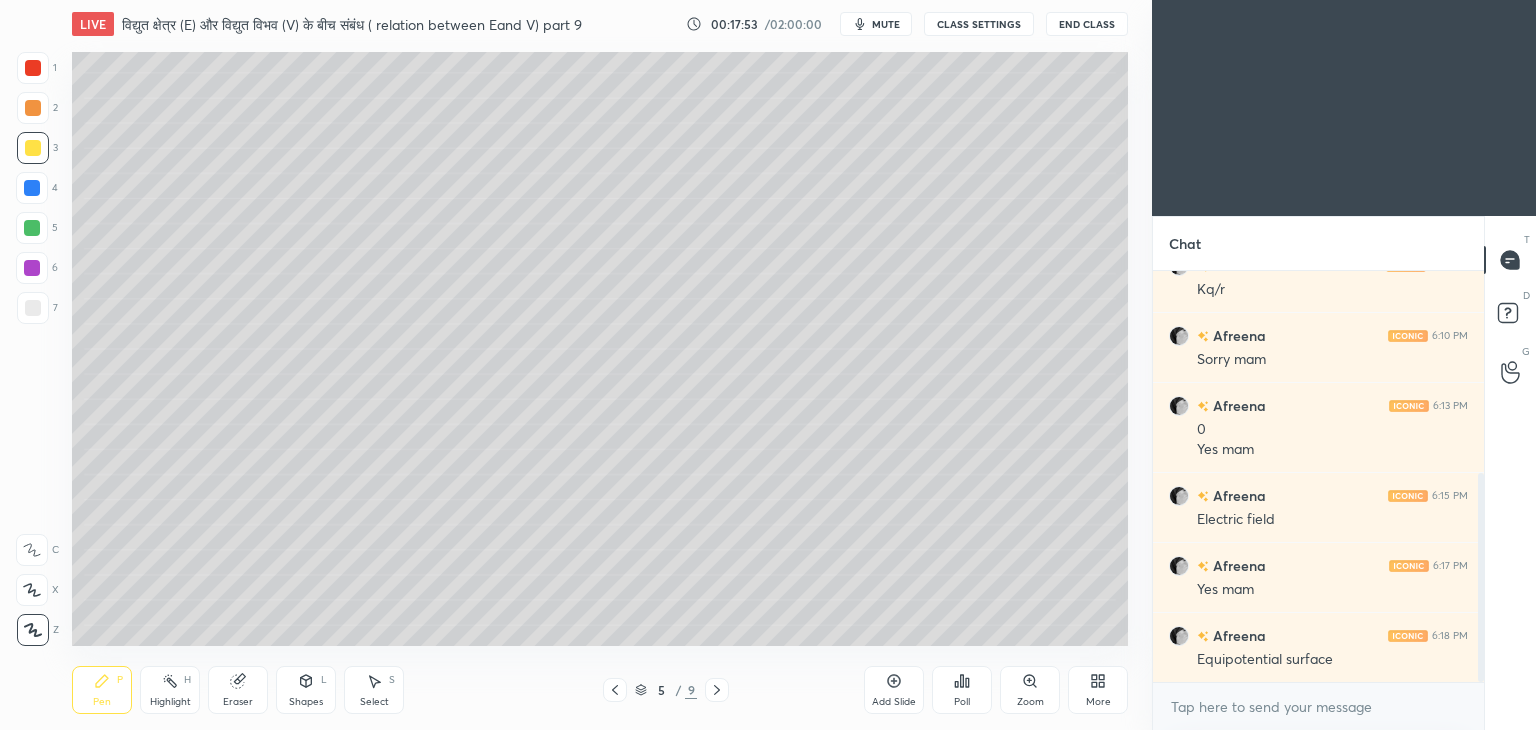 click on "Add Slide" at bounding box center (894, 690) 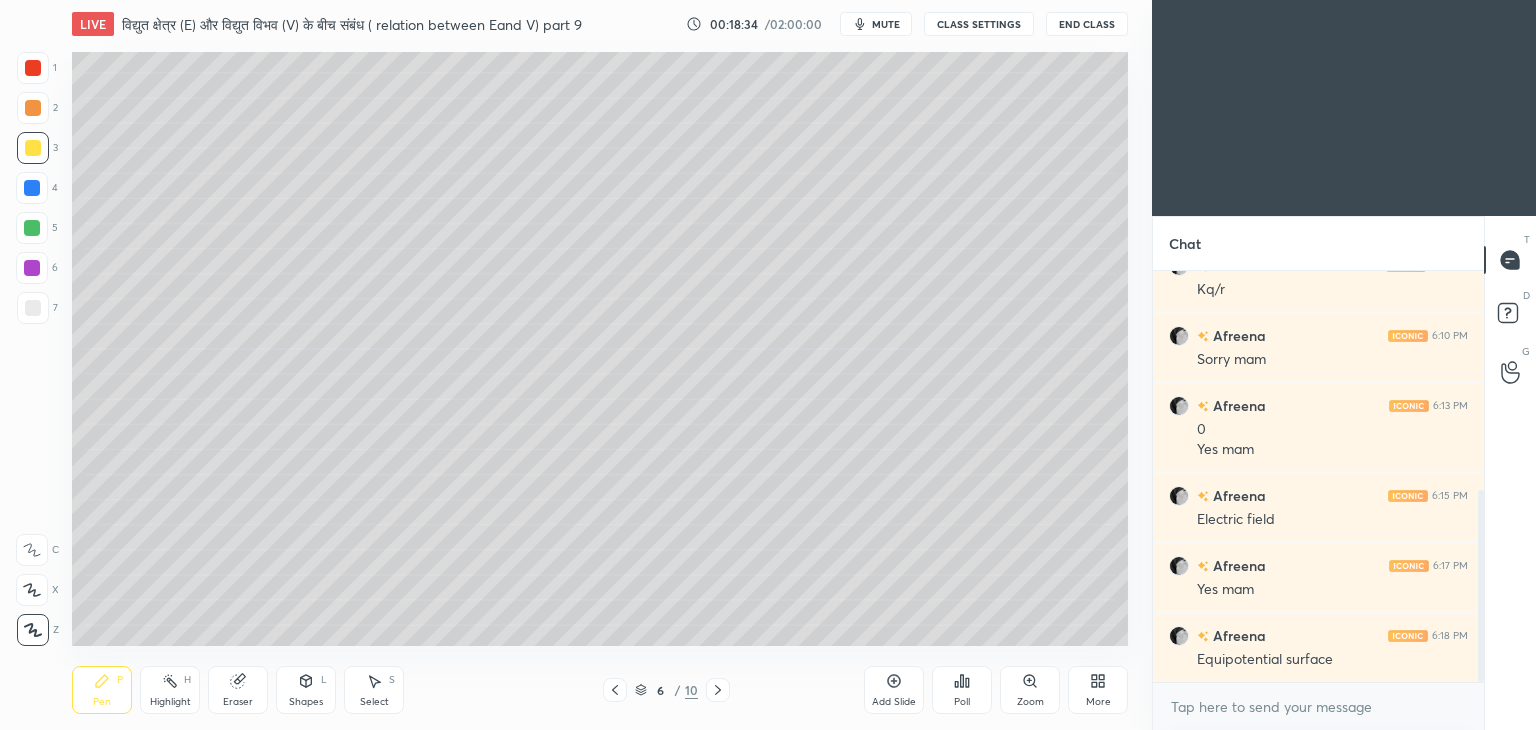 scroll, scrollTop: 468, scrollLeft: 0, axis: vertical 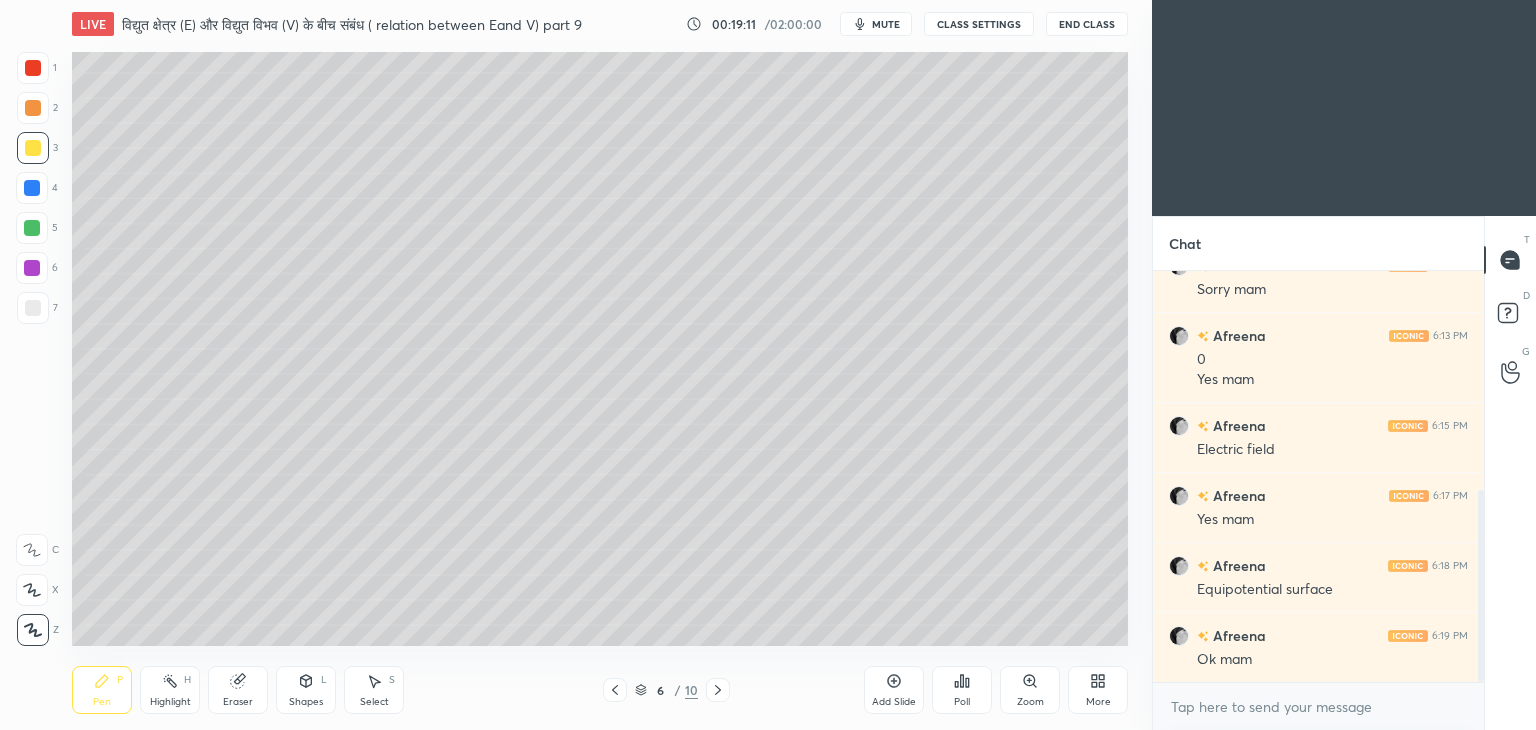 click 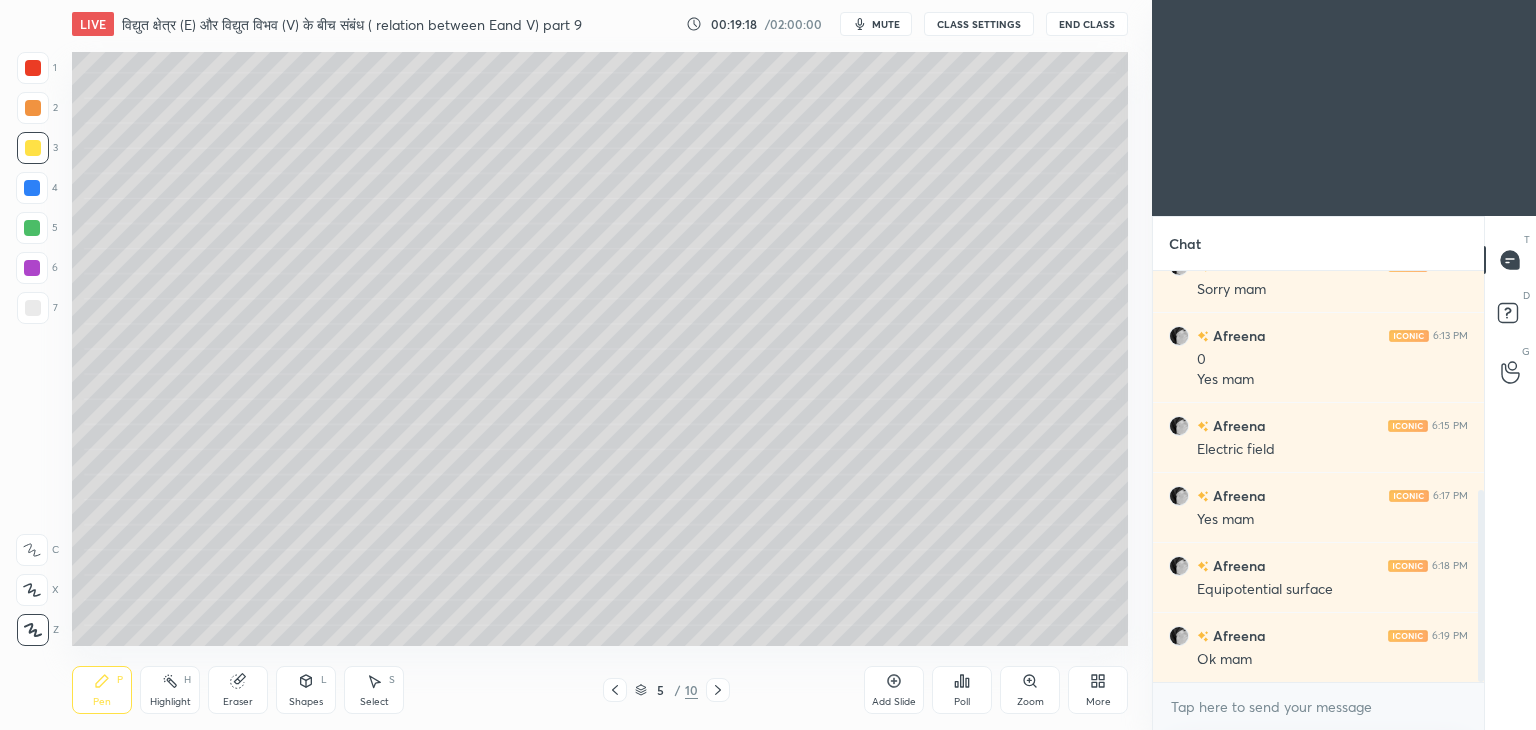 click 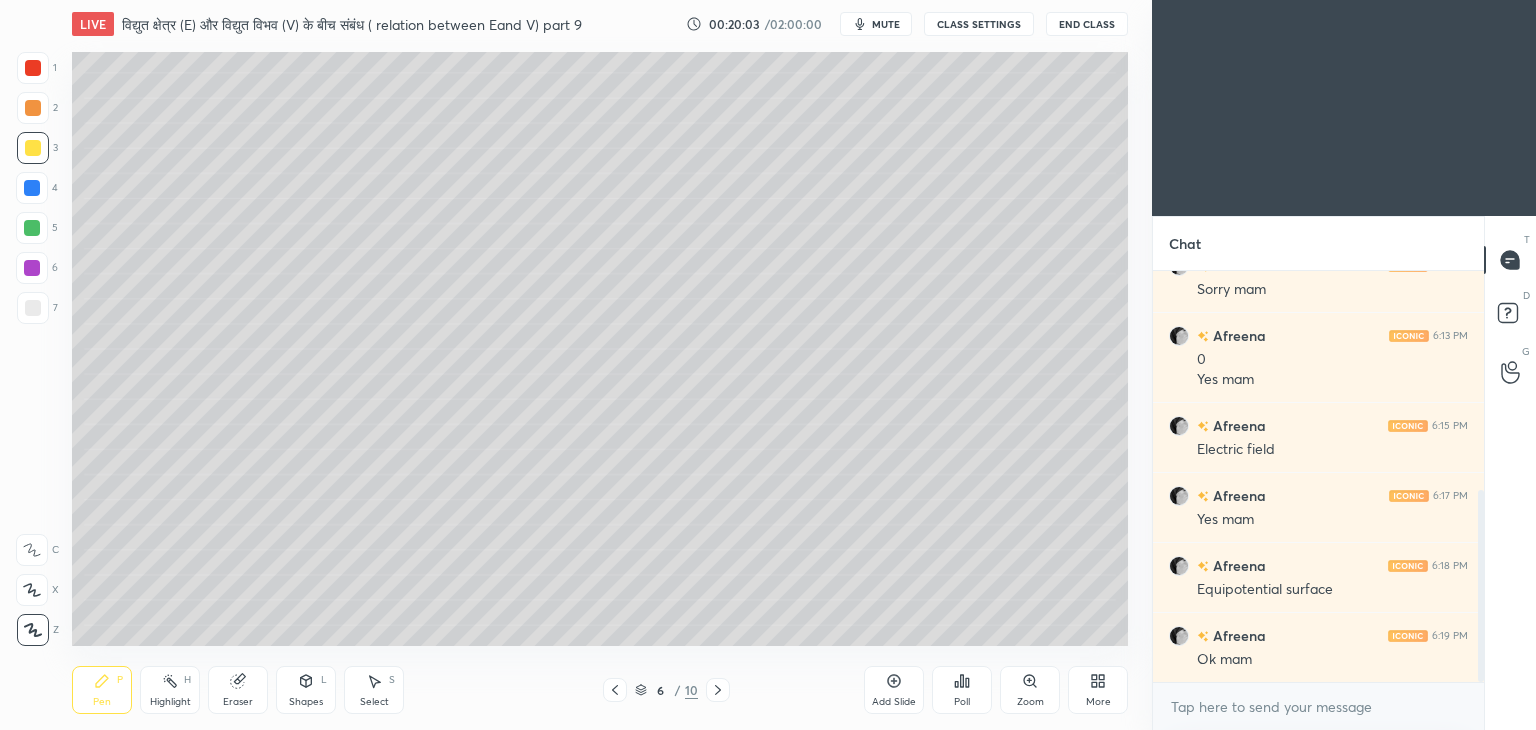click on "Shapes L" at bounding box center [306, 690] 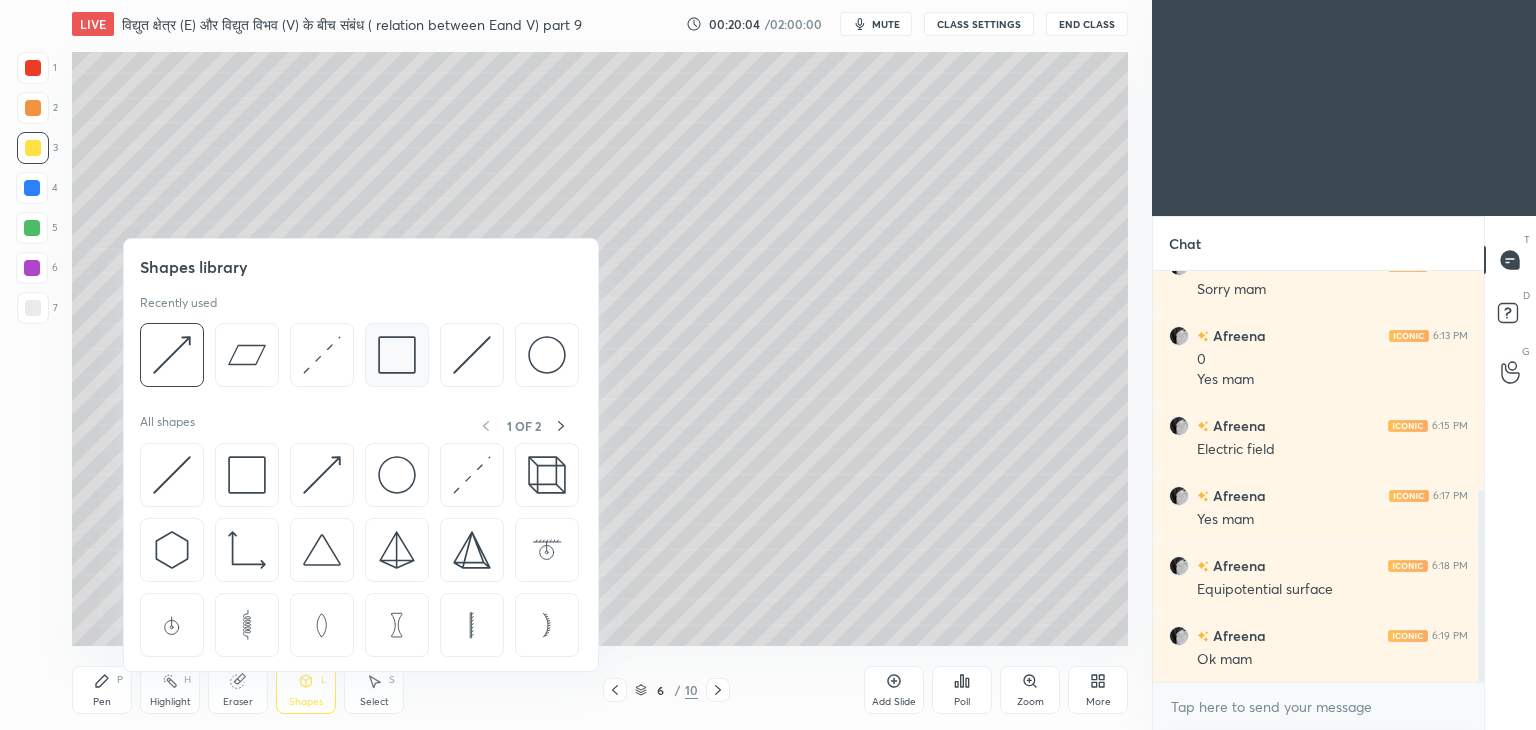 click at bounding box center [397, 355] 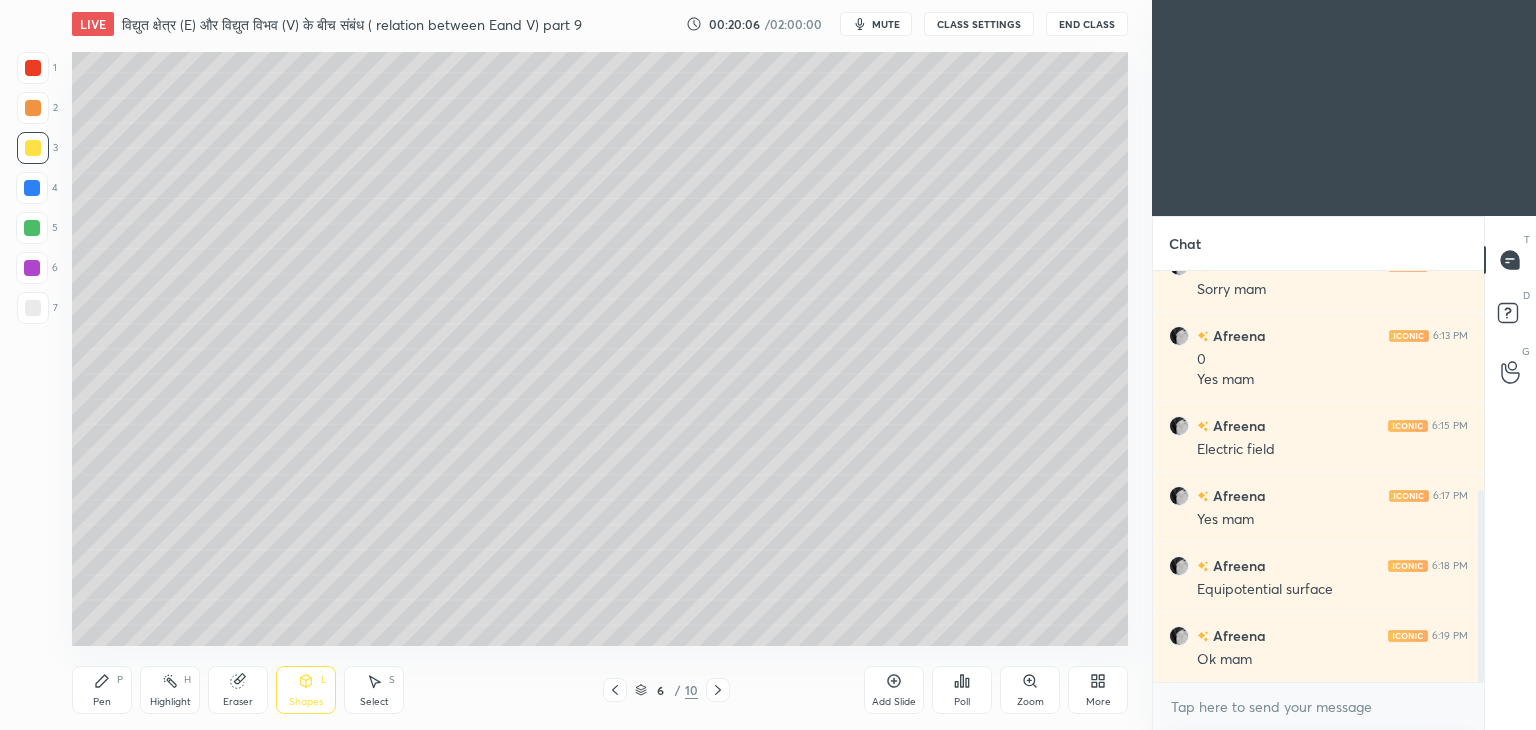 click at bounding box center [33, 308] 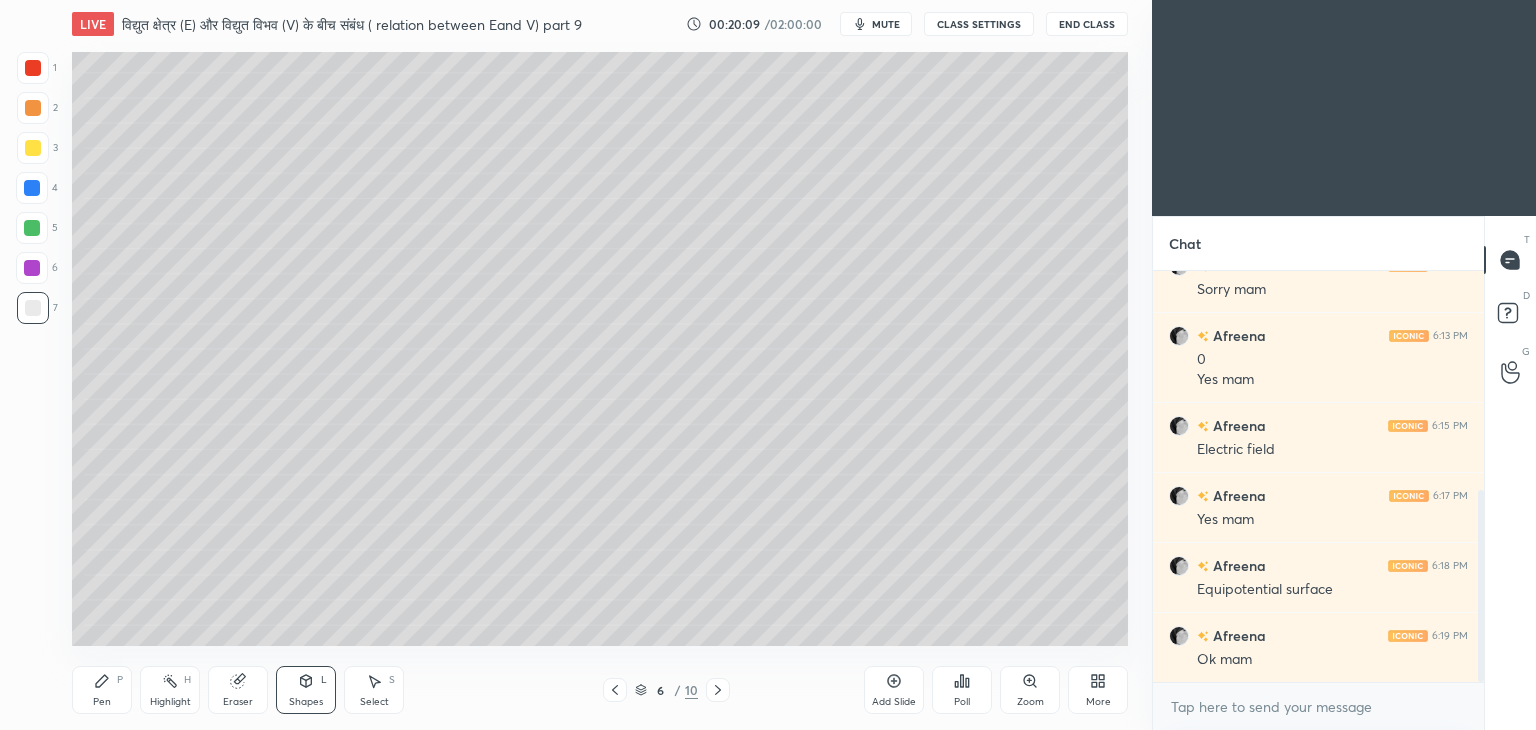 click on "Eraser" at bounding box center (238, 690) 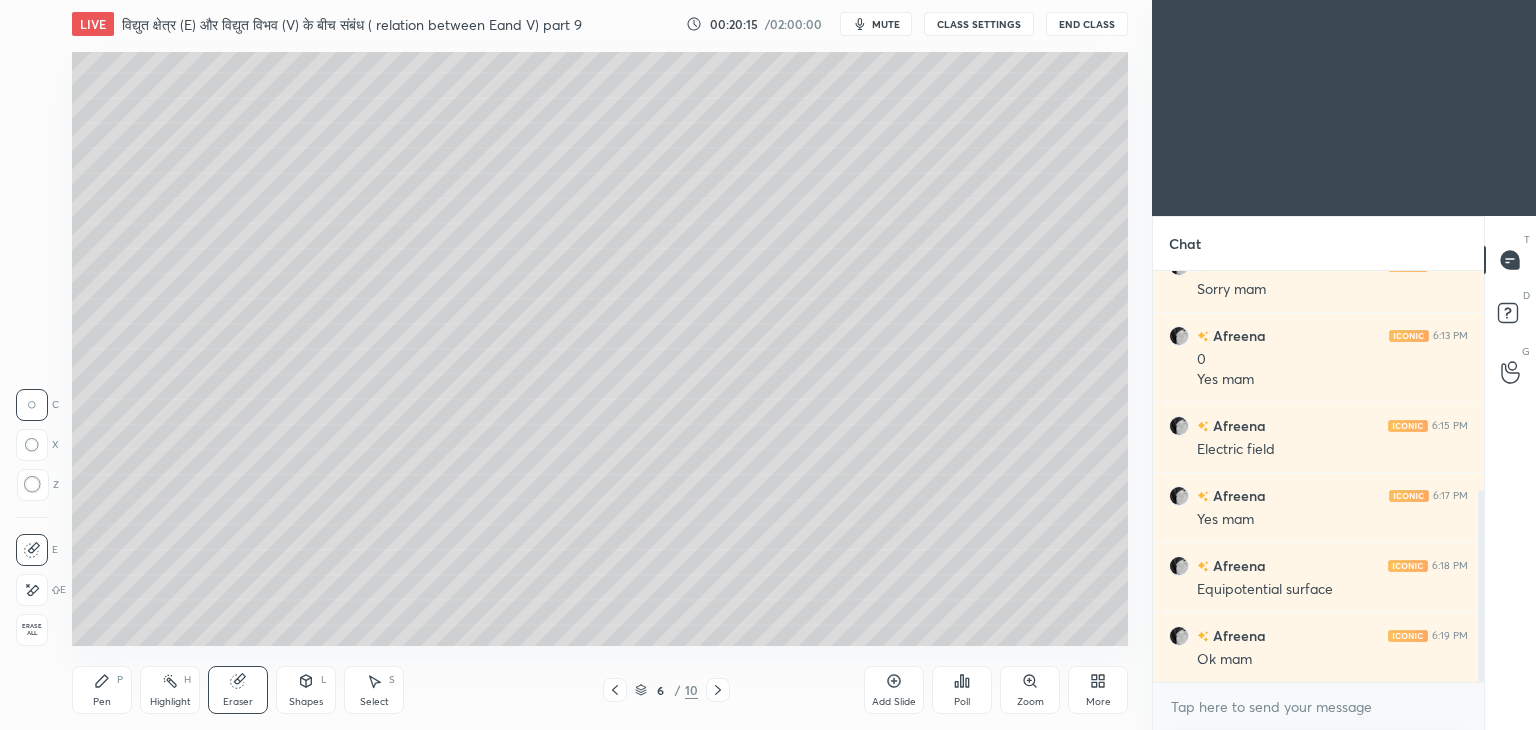 click on "Shapes L" at bounding box center (306, 690) 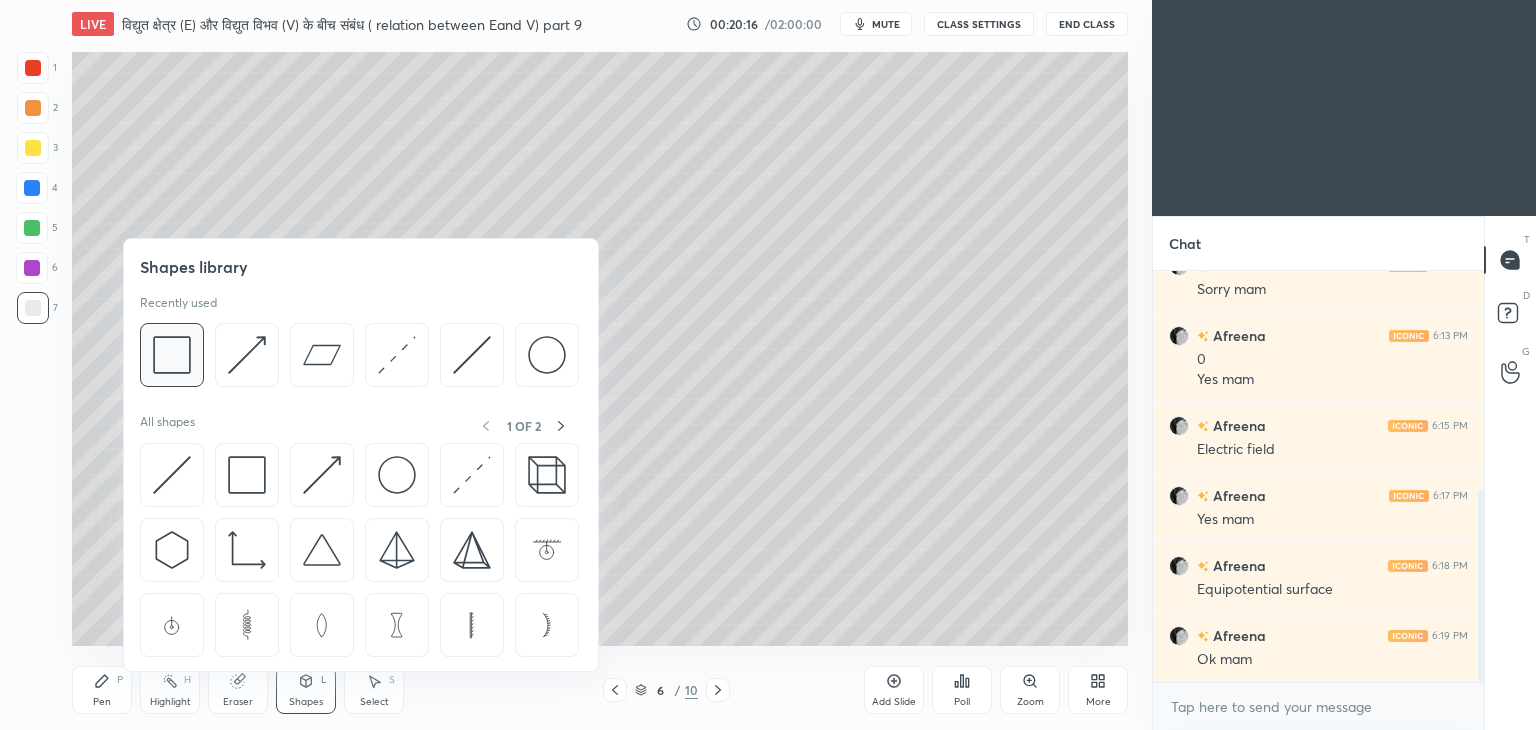click at bounding box center (172, 355) 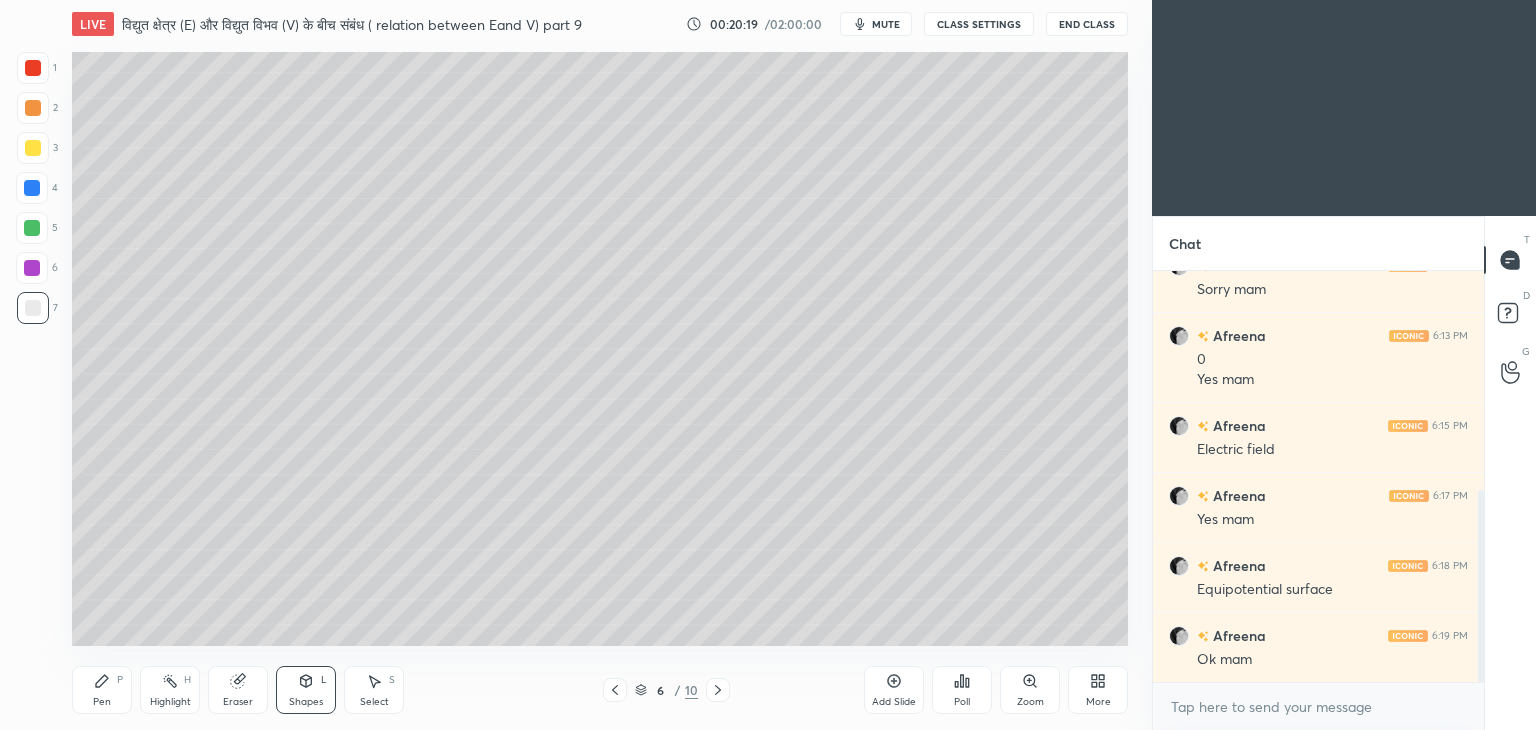 click 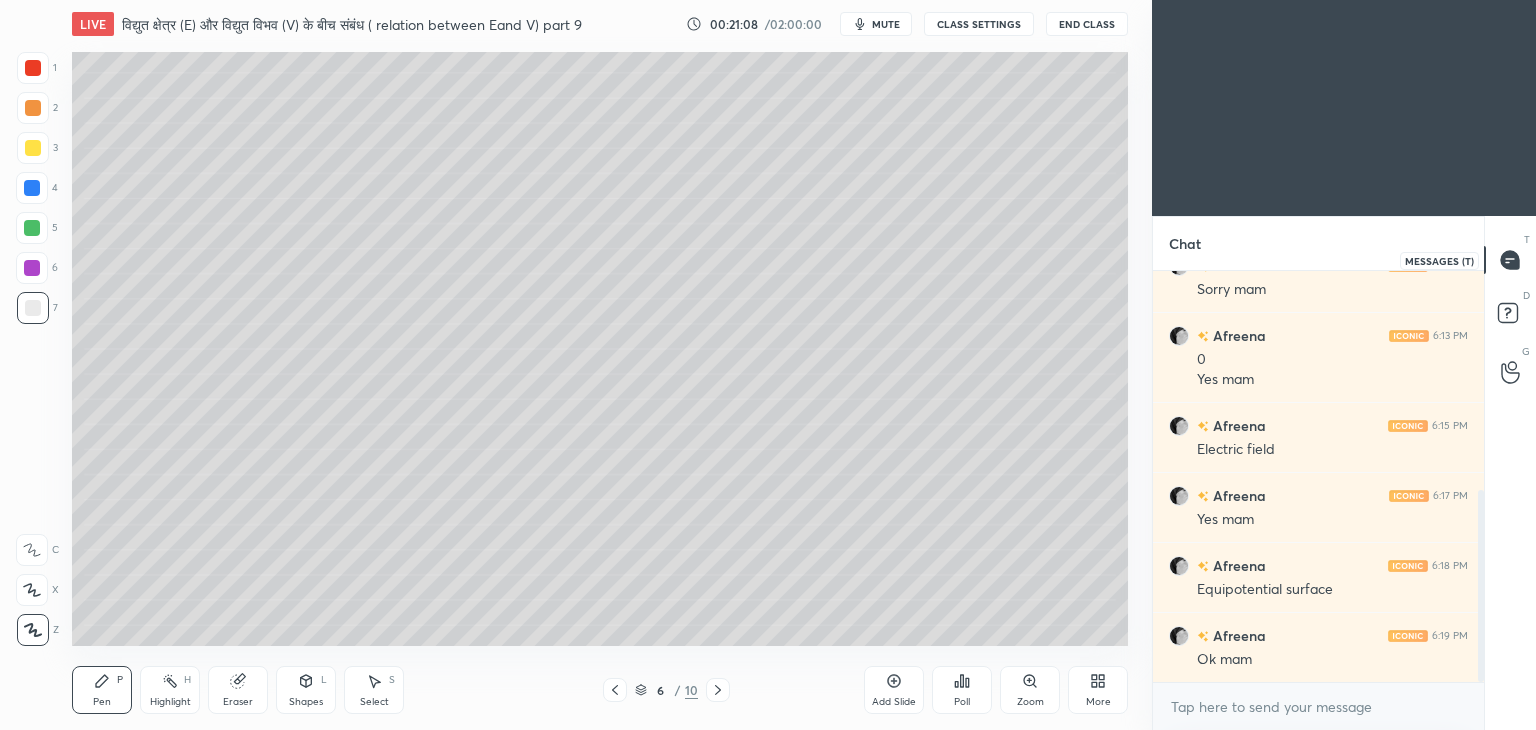 click 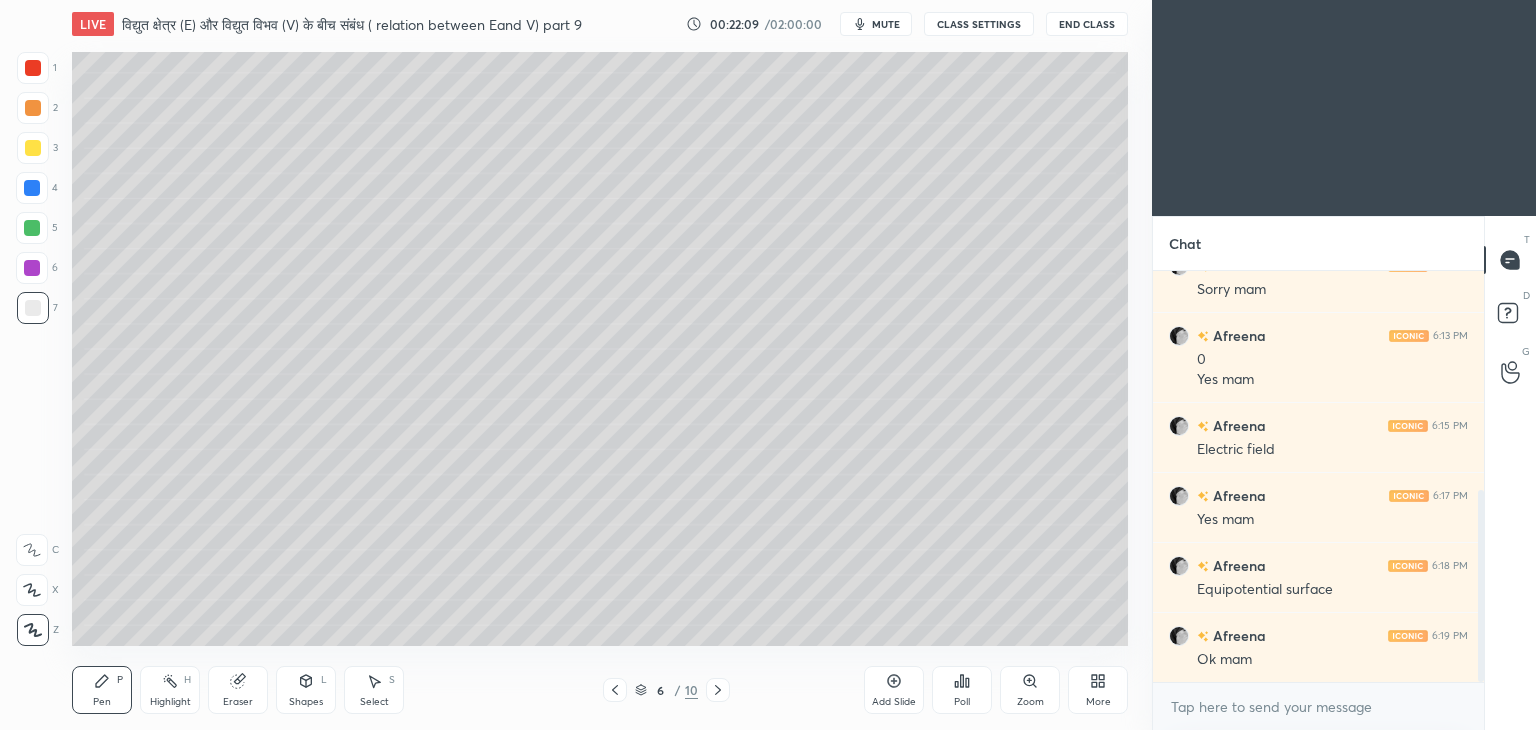 click at bounding box center (33, 108) 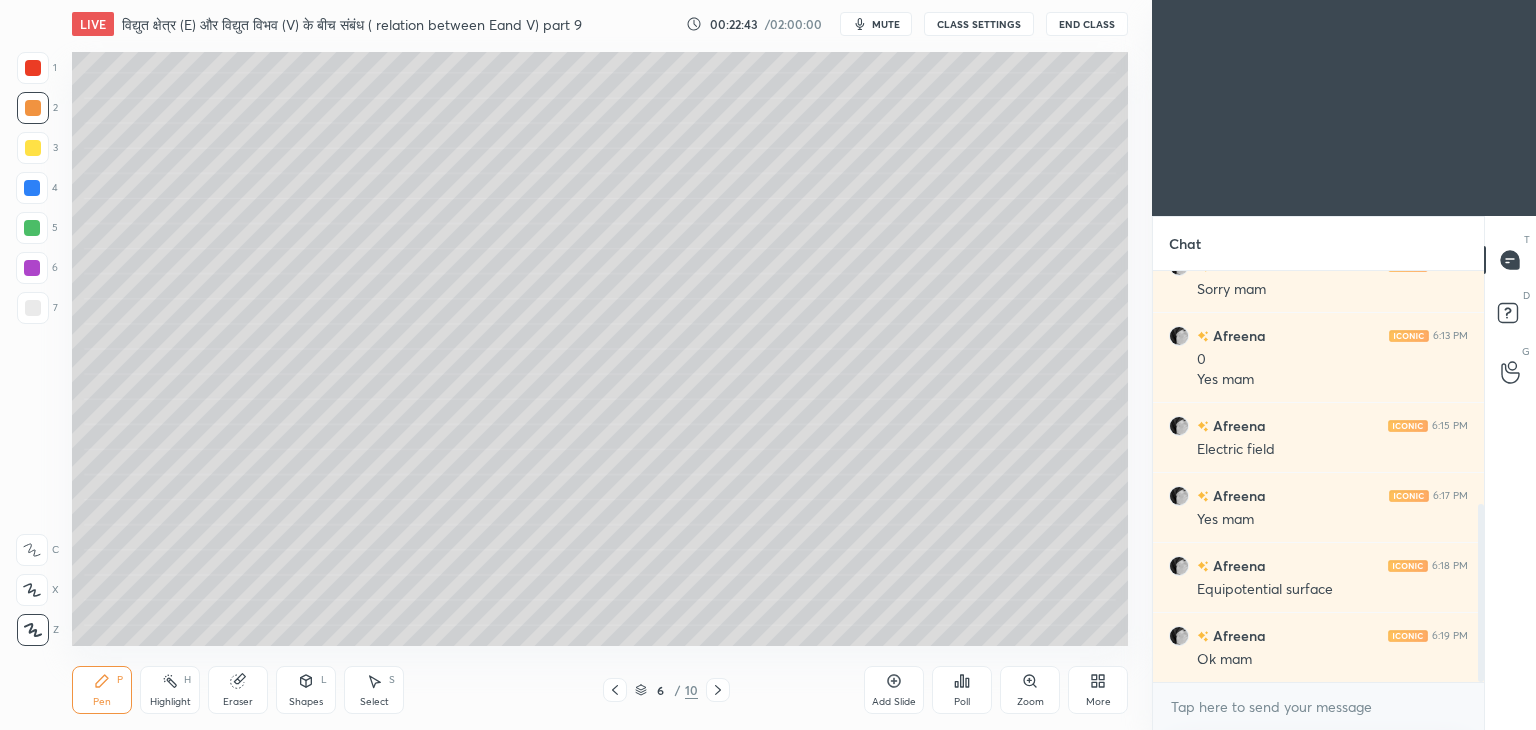 scroll, scrollTop: 538, scrollLeft: 0, axis: vertical 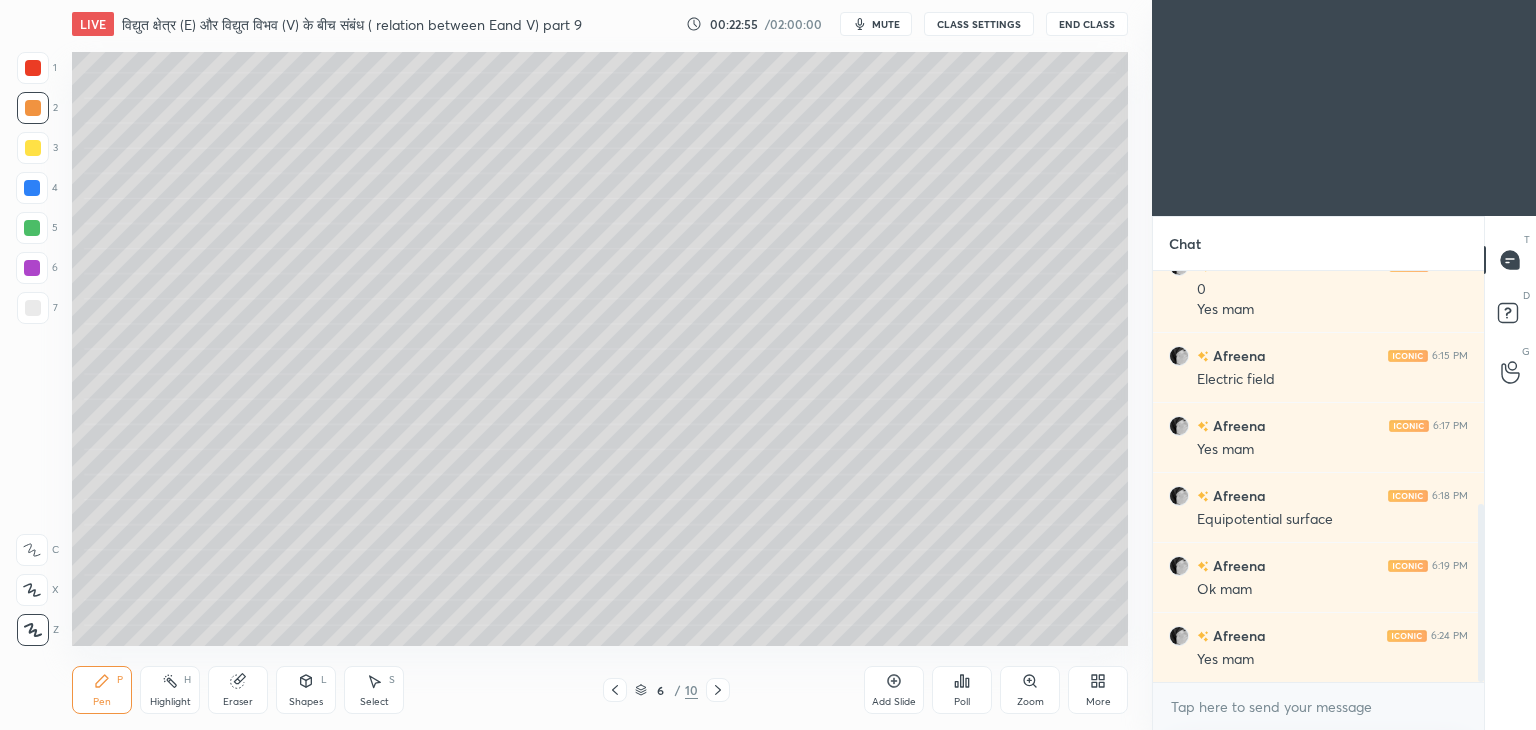 click 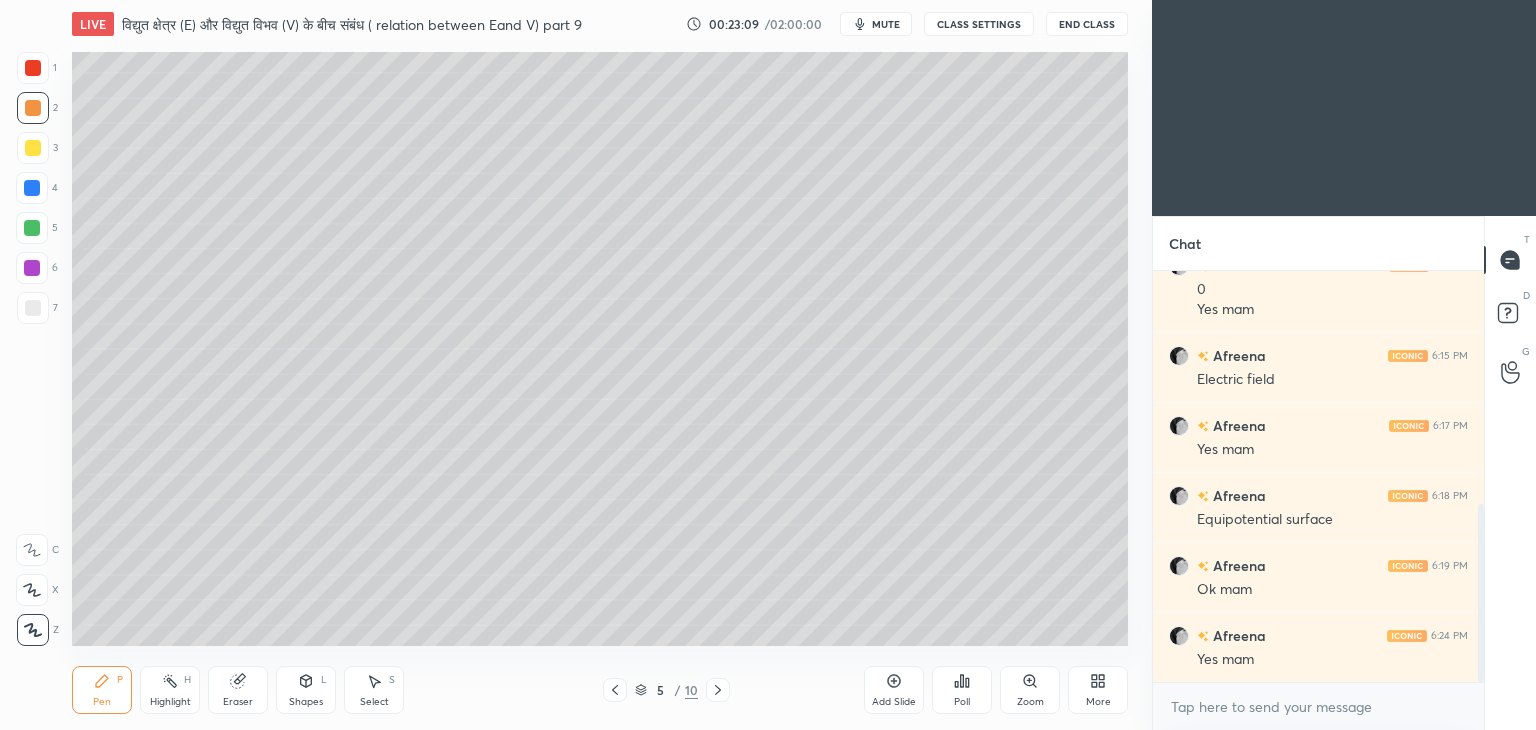 click 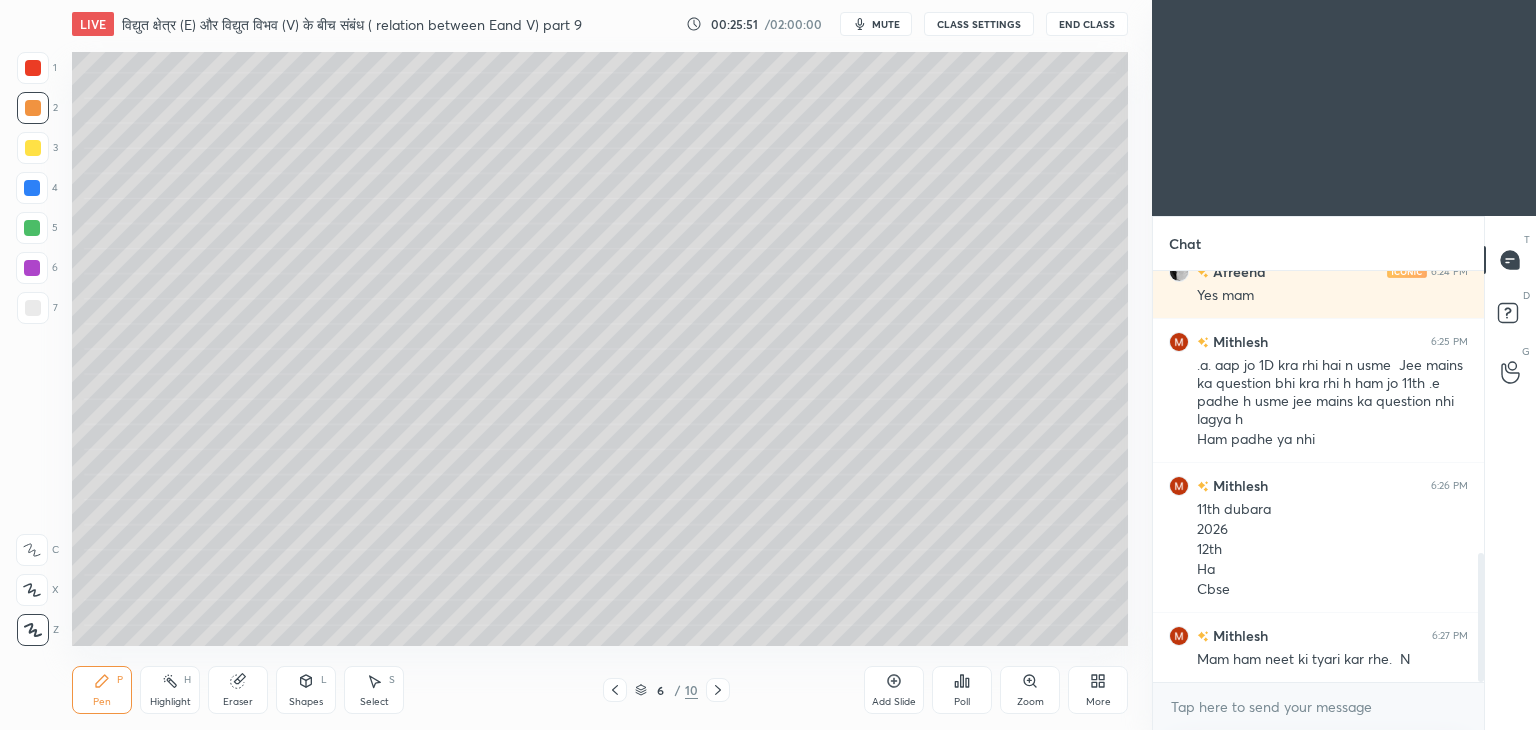 scroll, scrollTop: 972, scrollLeft: 0, axis: vertical 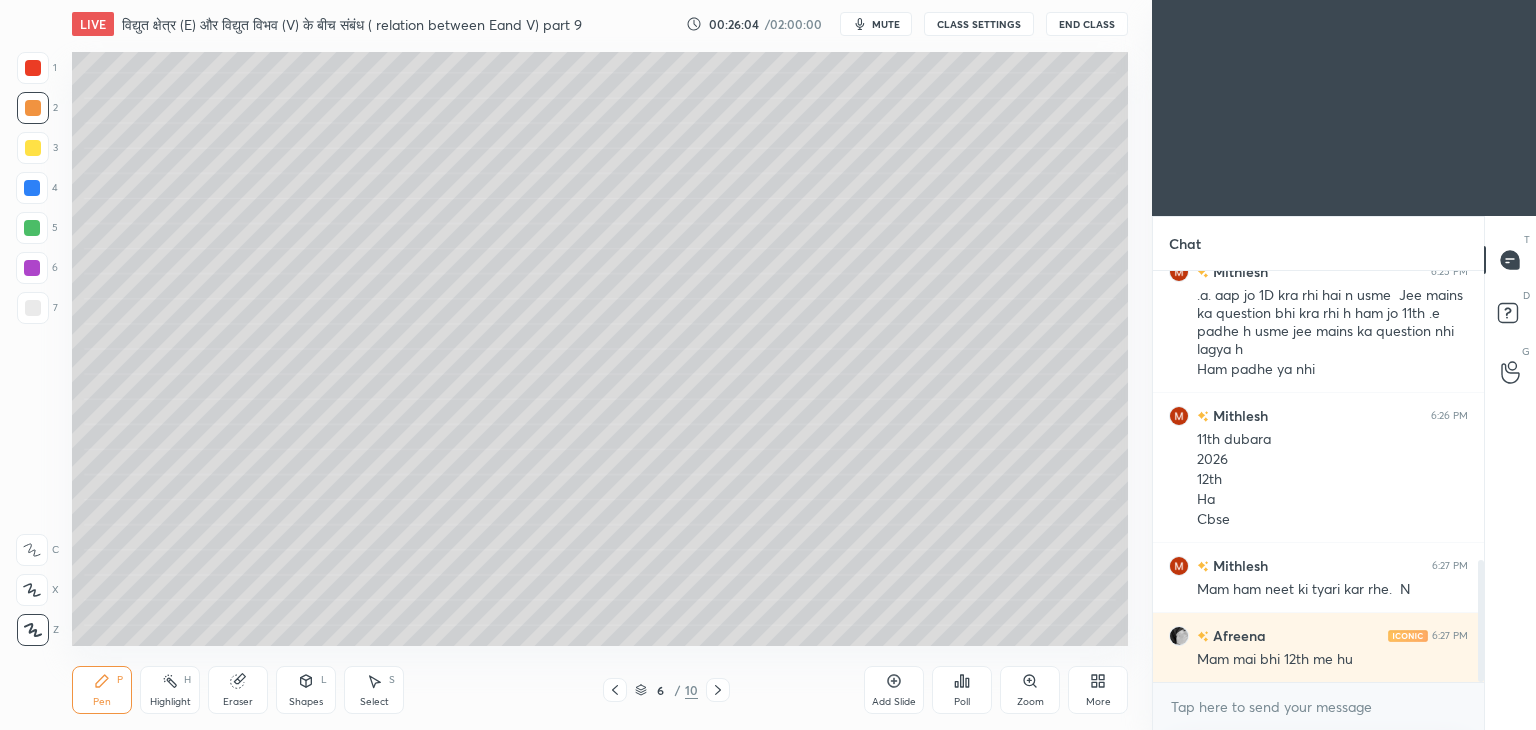 click on "Add Slide" at bounding box center (894, 690) 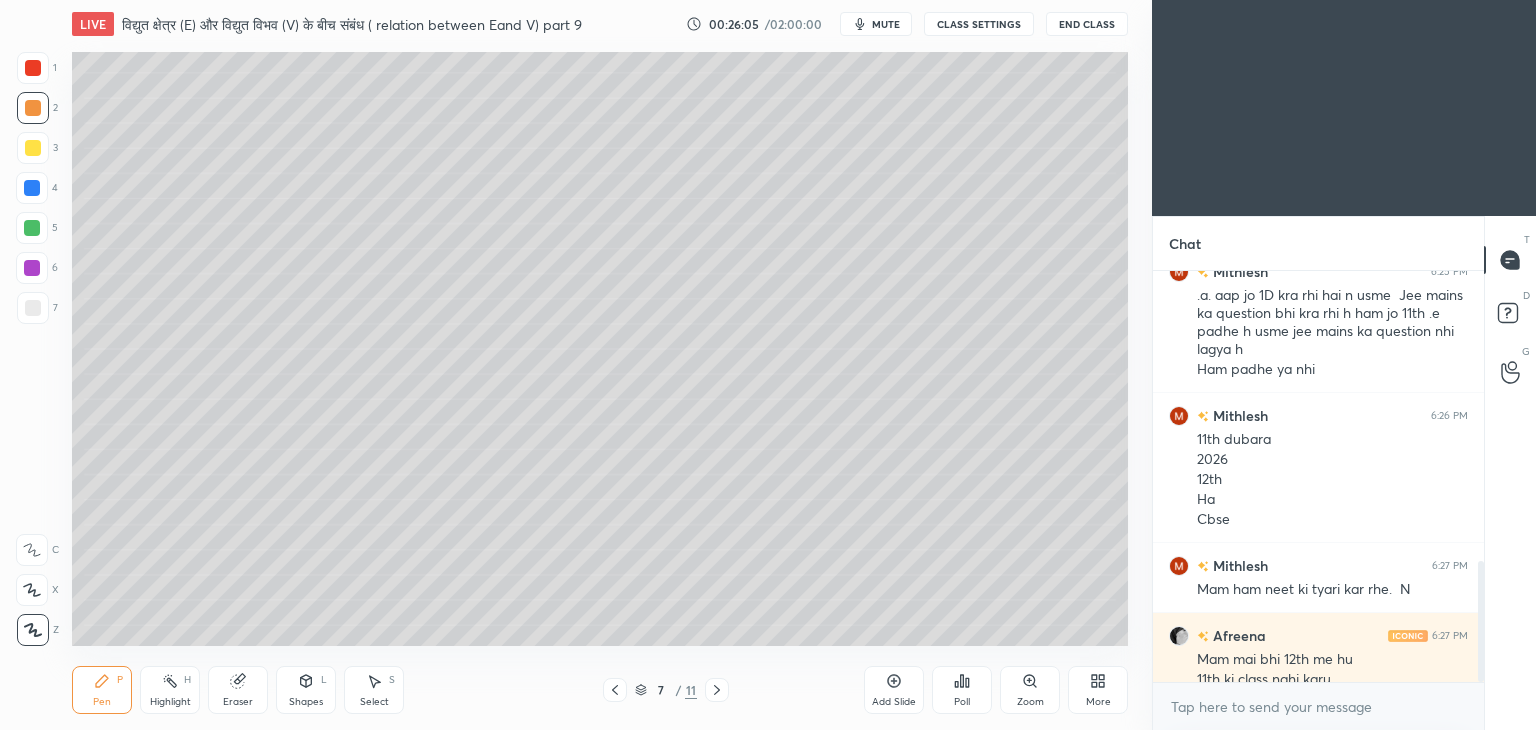 scroll, scrollTop: 992, scrollLeft: 0, axis: vertical 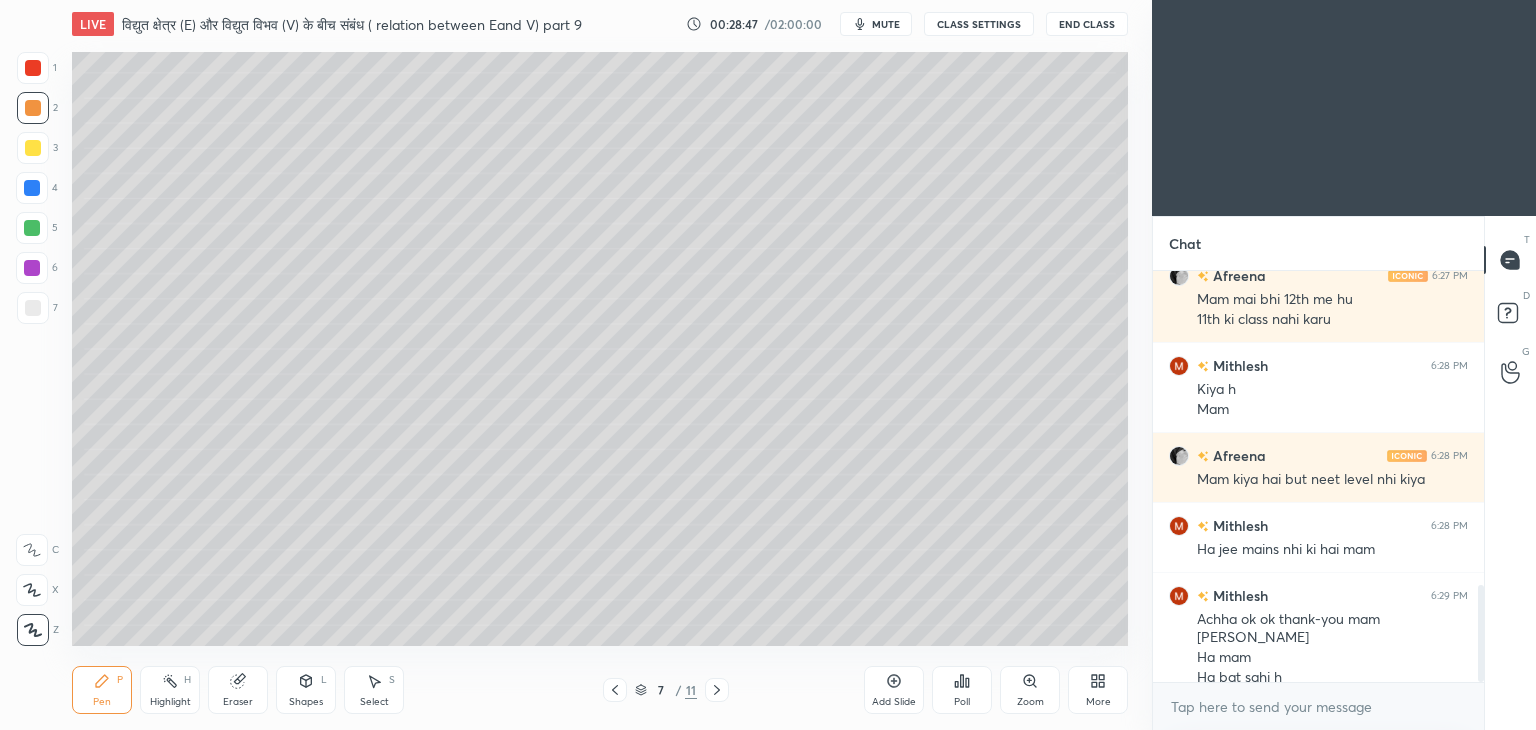 click 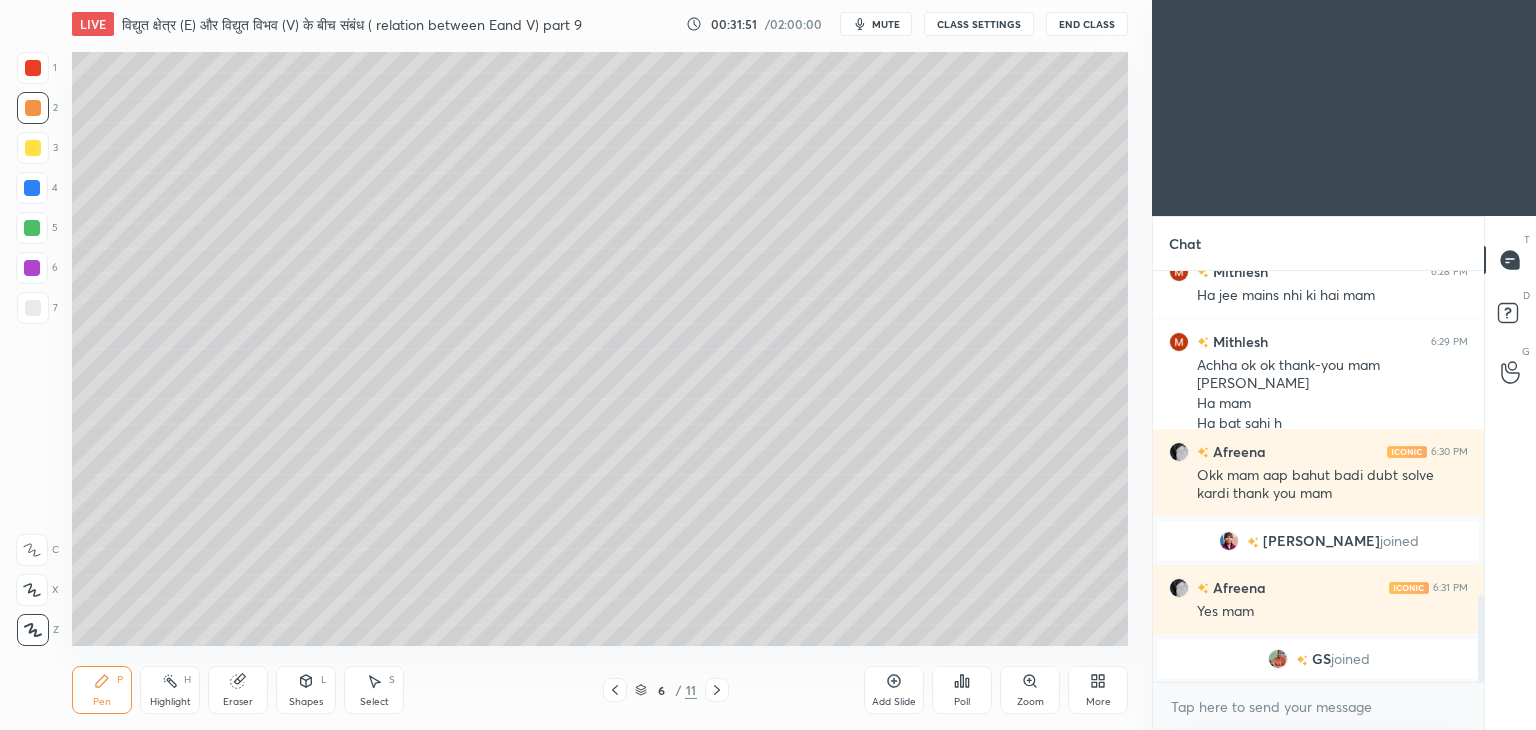 scroll, scrollTop: 1560, scrollLeft: 0, axis: vertical 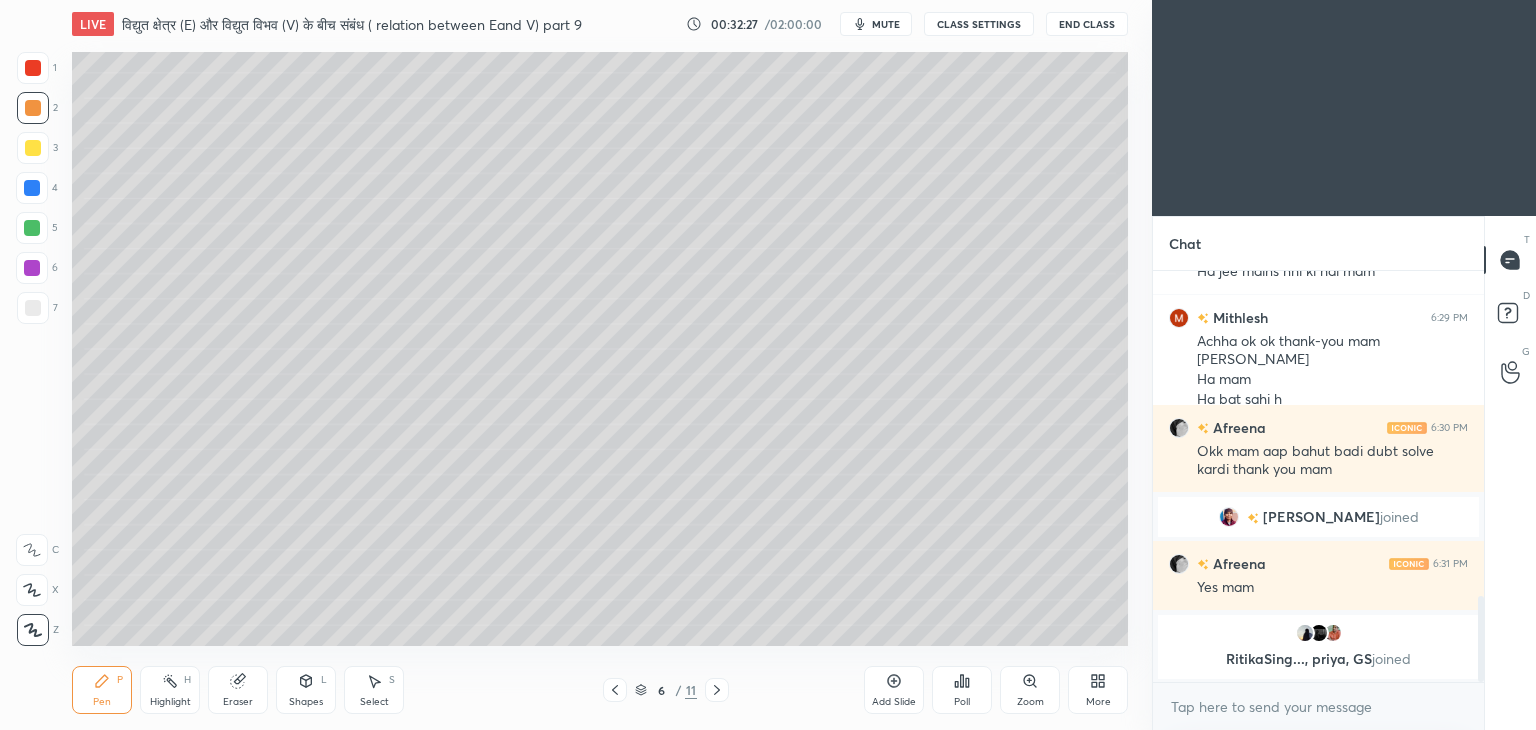 click on "Add Slide" at bounding box center (894, 690) 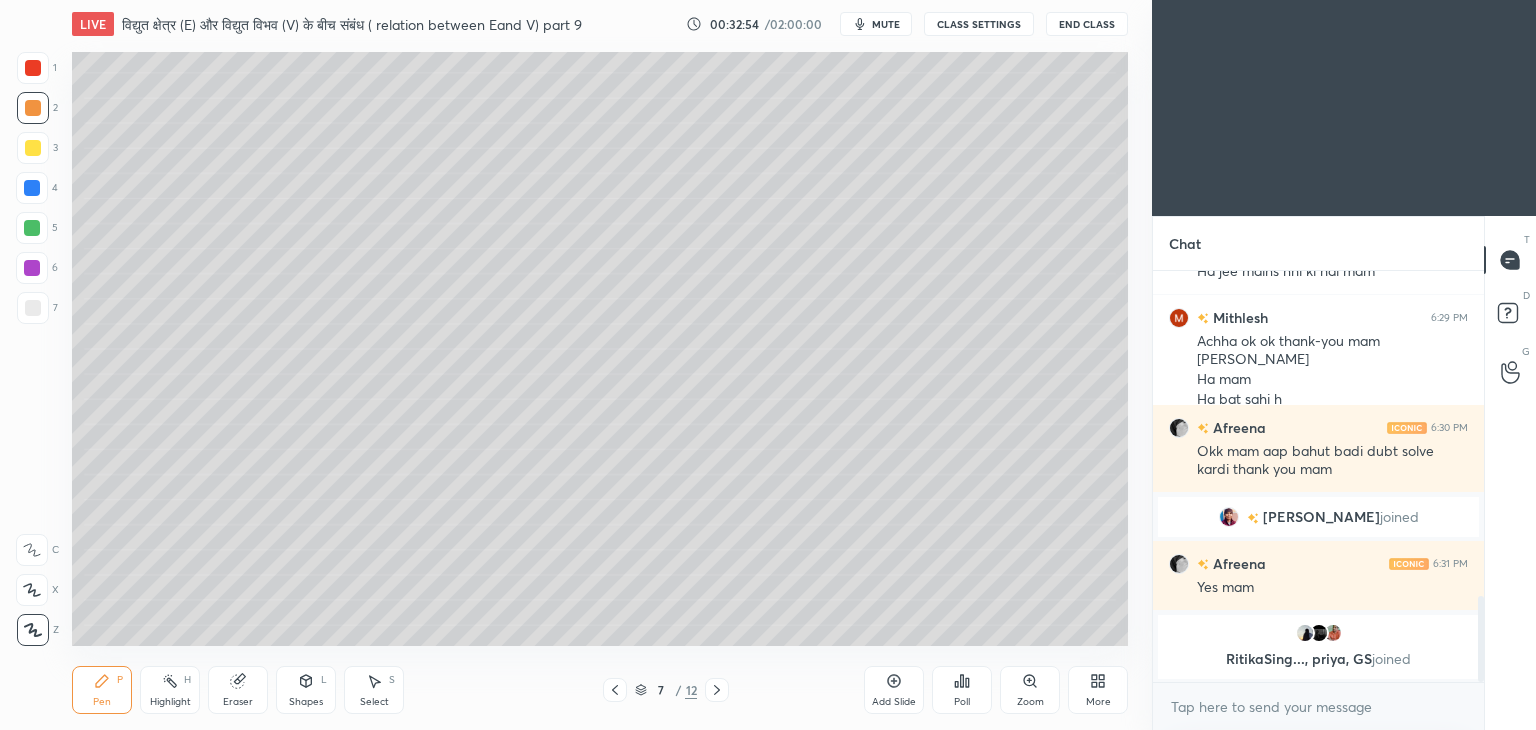 click 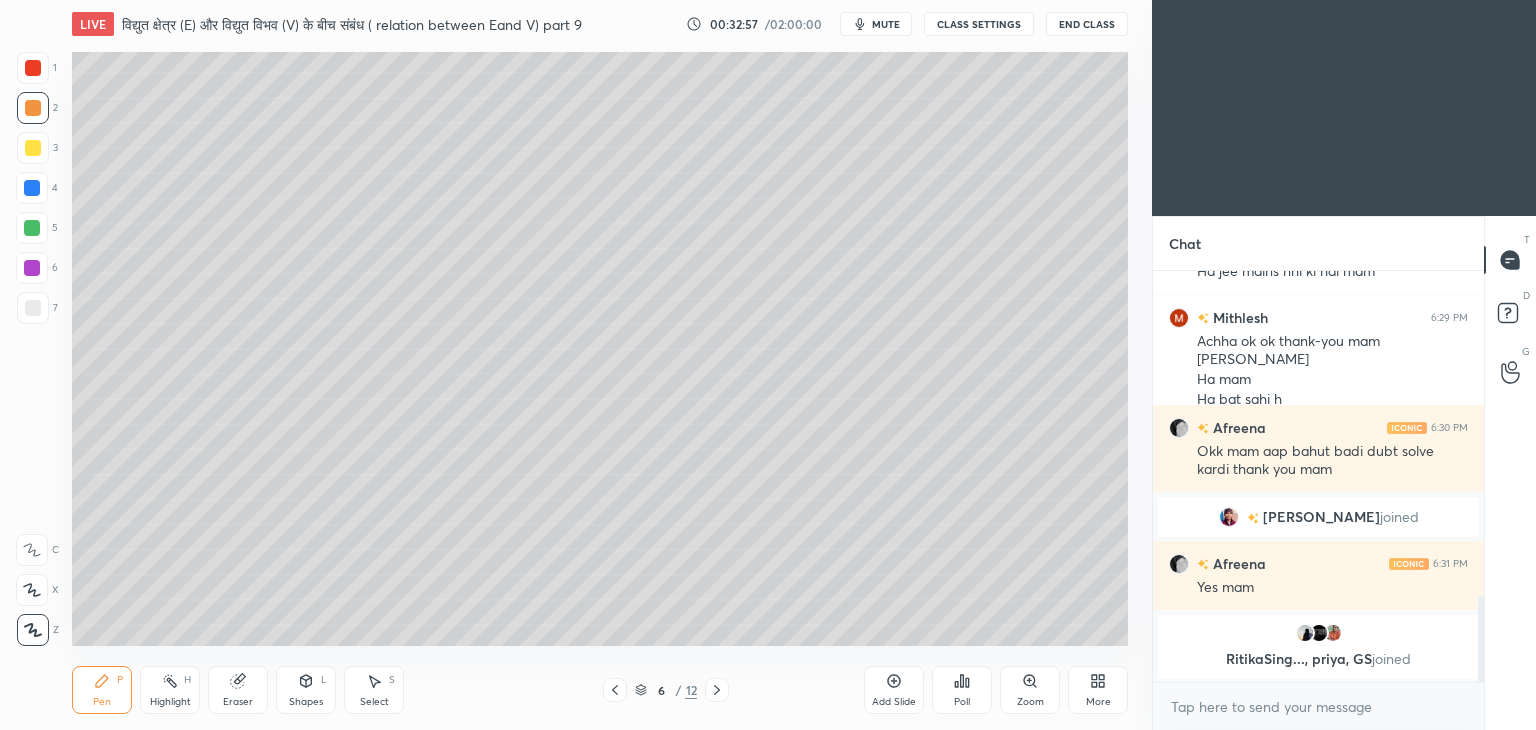 click 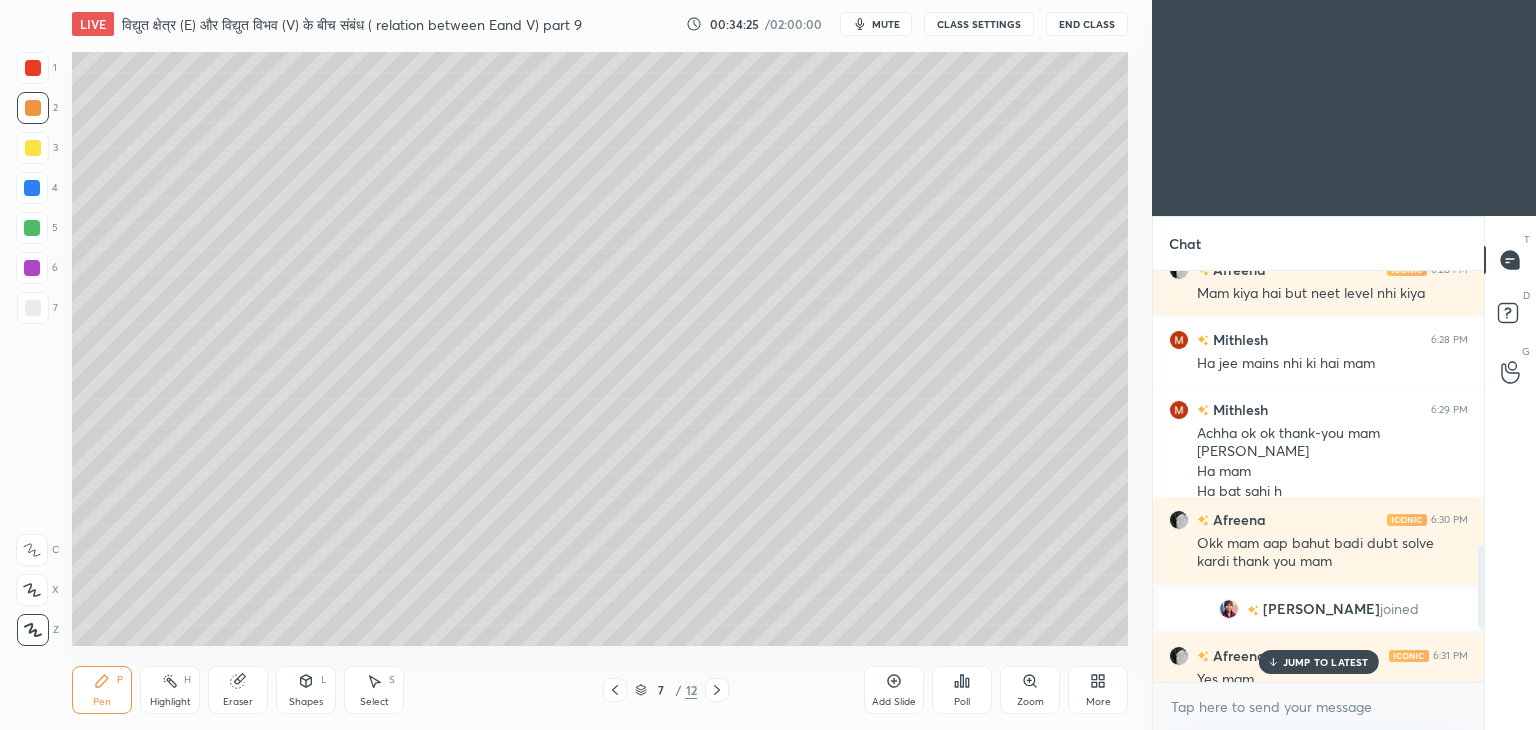 scroll, scrollTop: 1630, scrollLeft: 0, axis: vertical 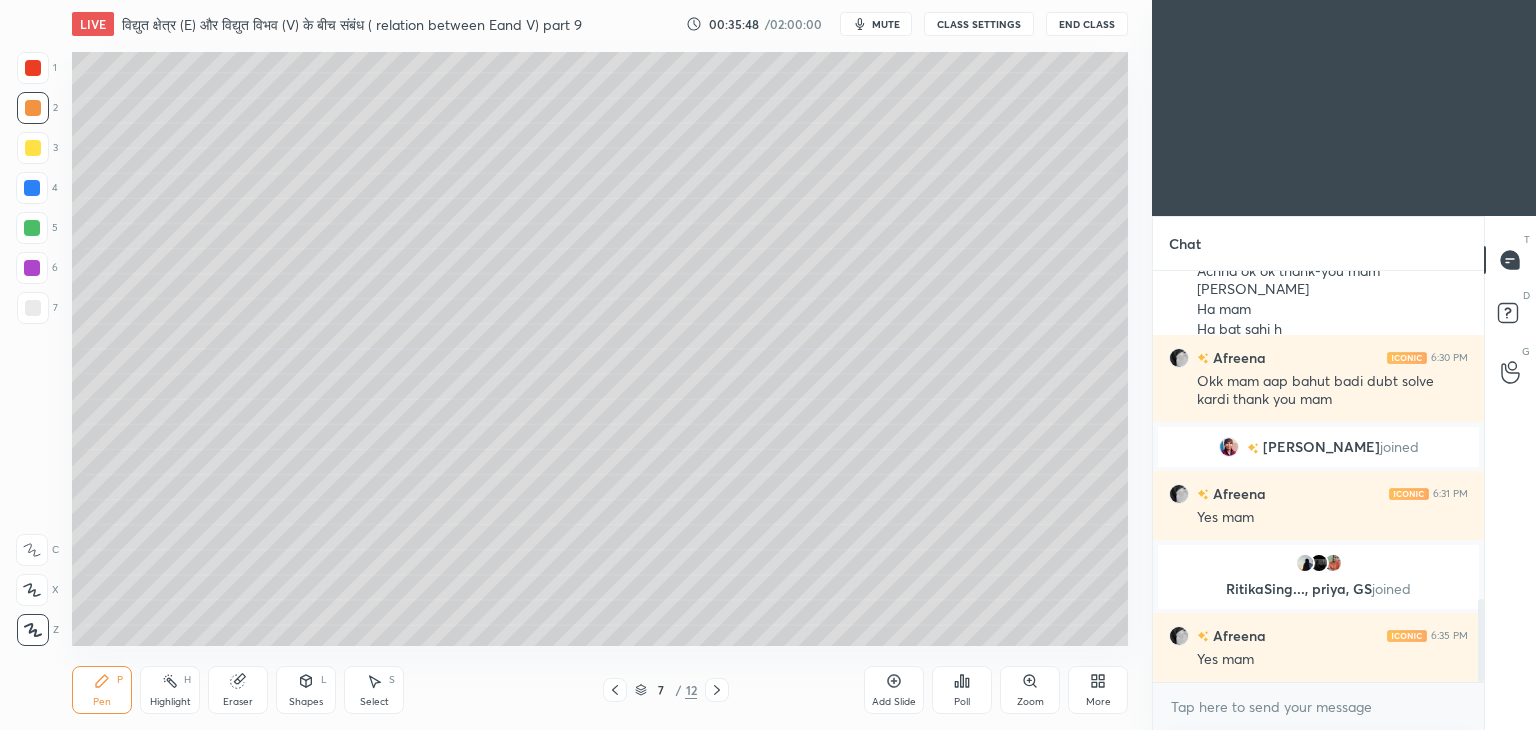 click on "Add Slide" at bounding box center [894, 690] 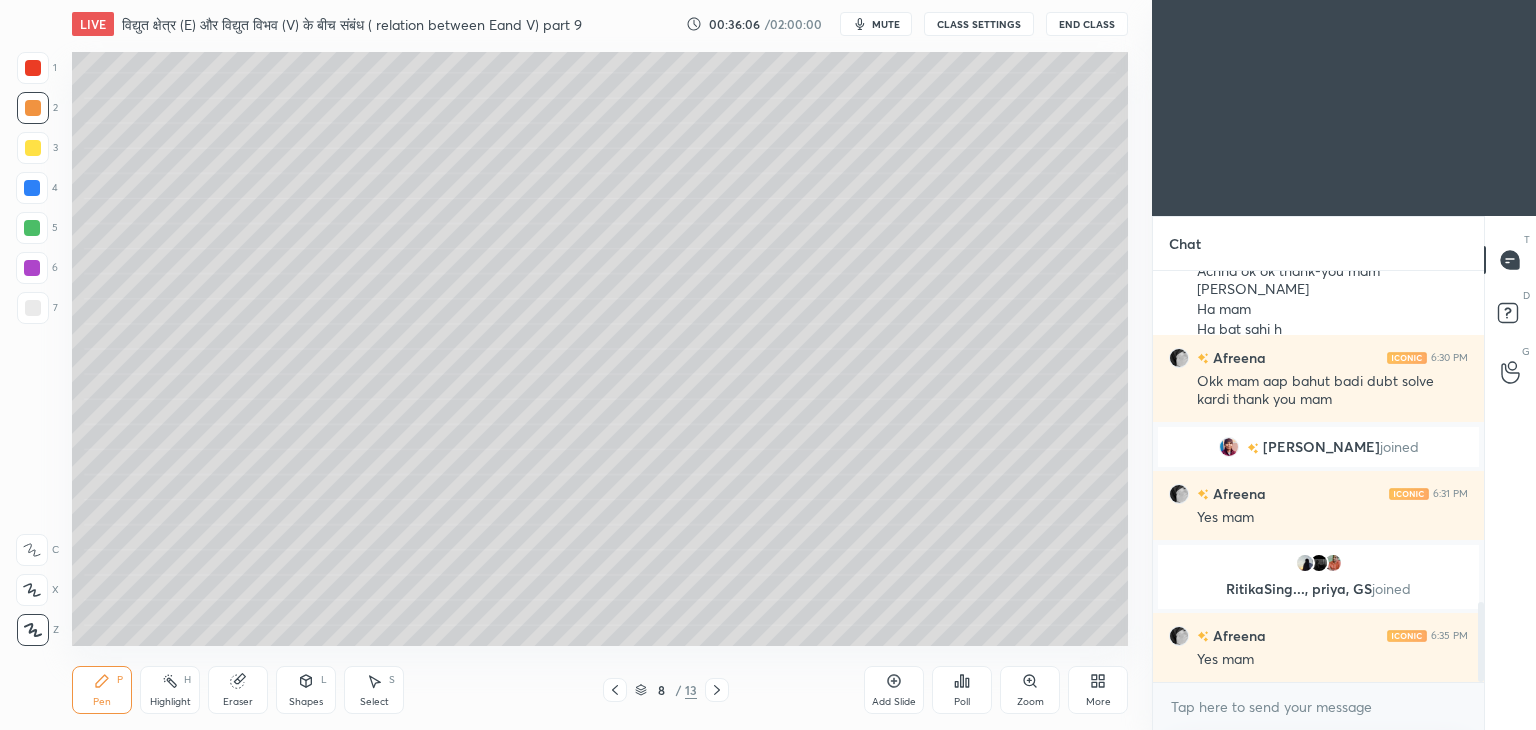 scroll, scrollTop: 1700, scrollLeft: 0, axis: vertical 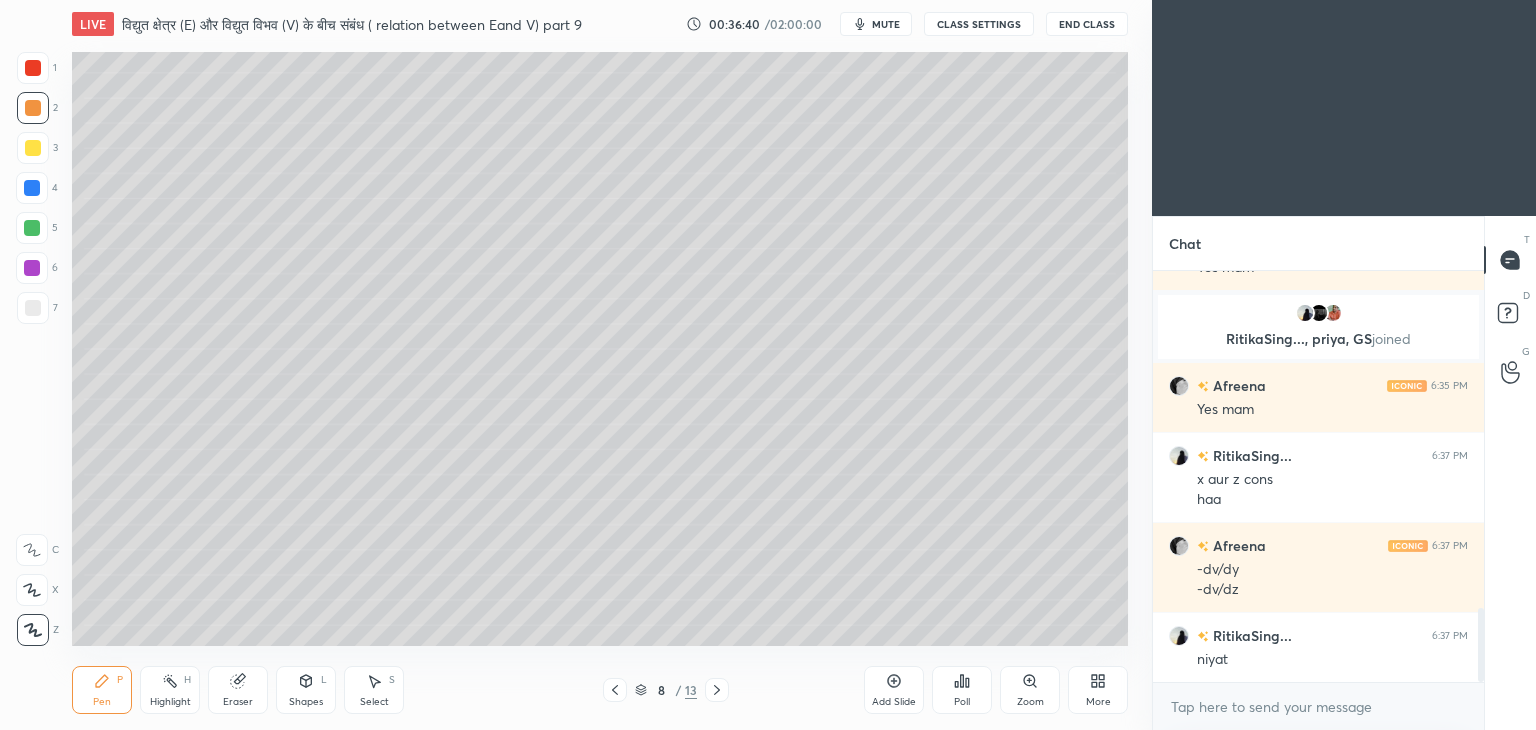 click 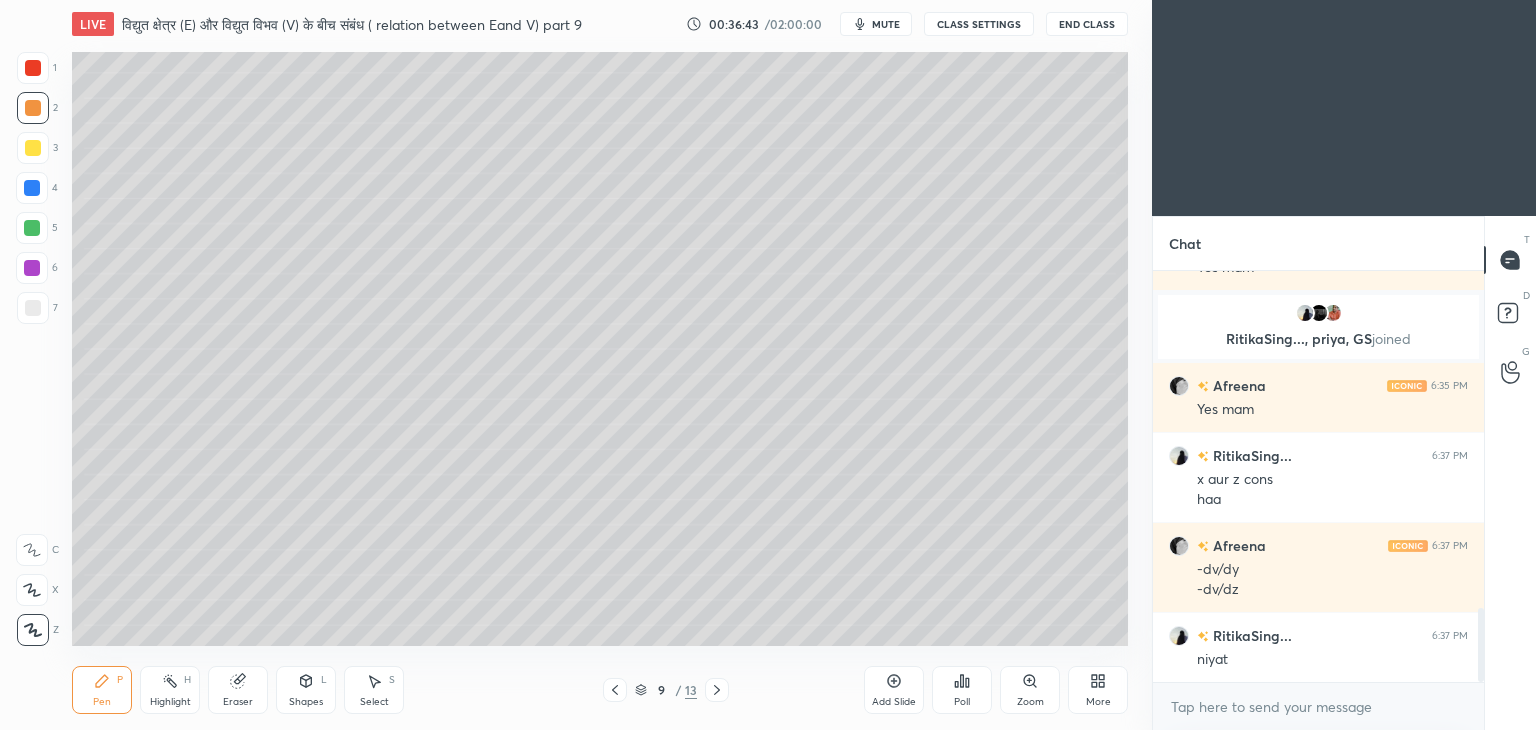 click on "Eraser" at bounding box center [238, 702] 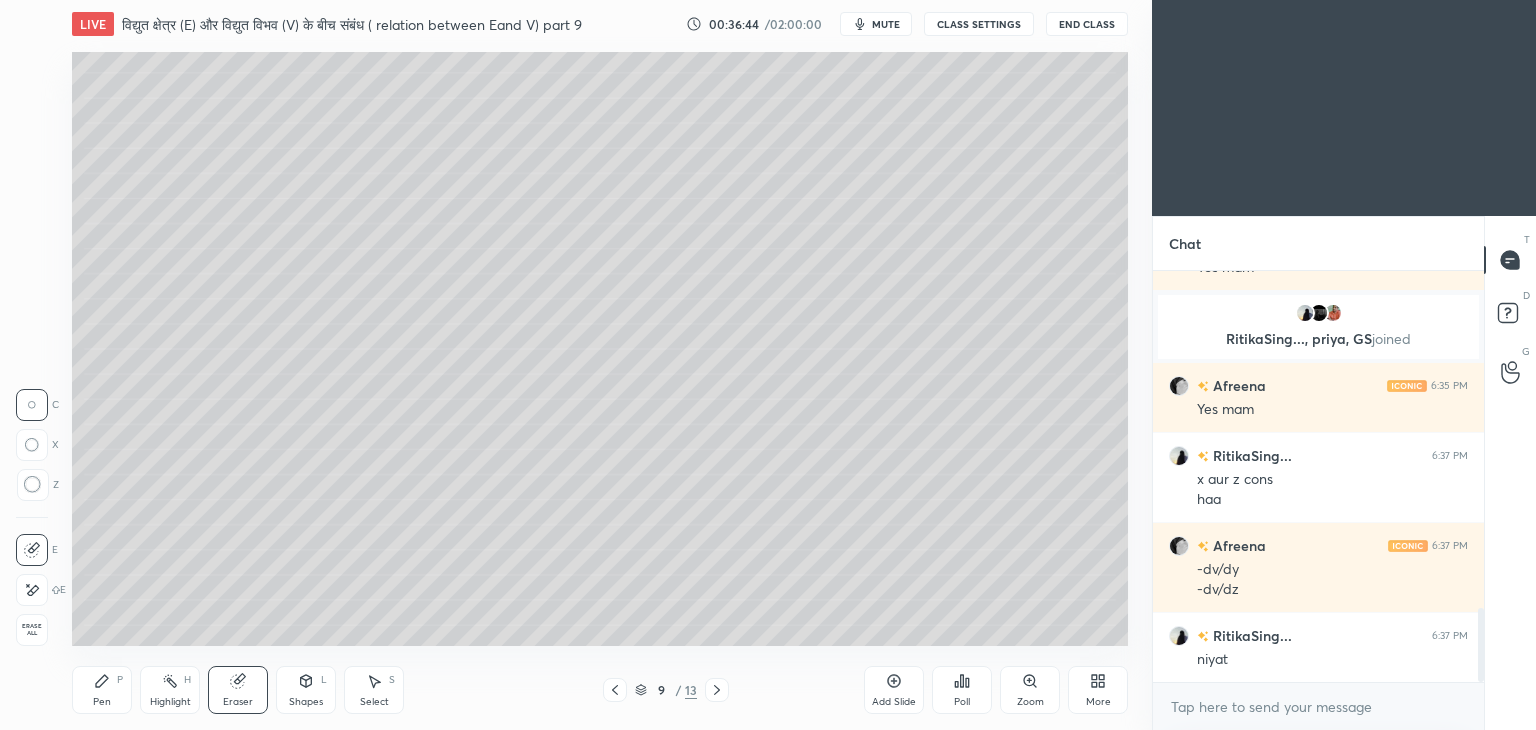 click on "Erase all" at bounding box center (32, 630) 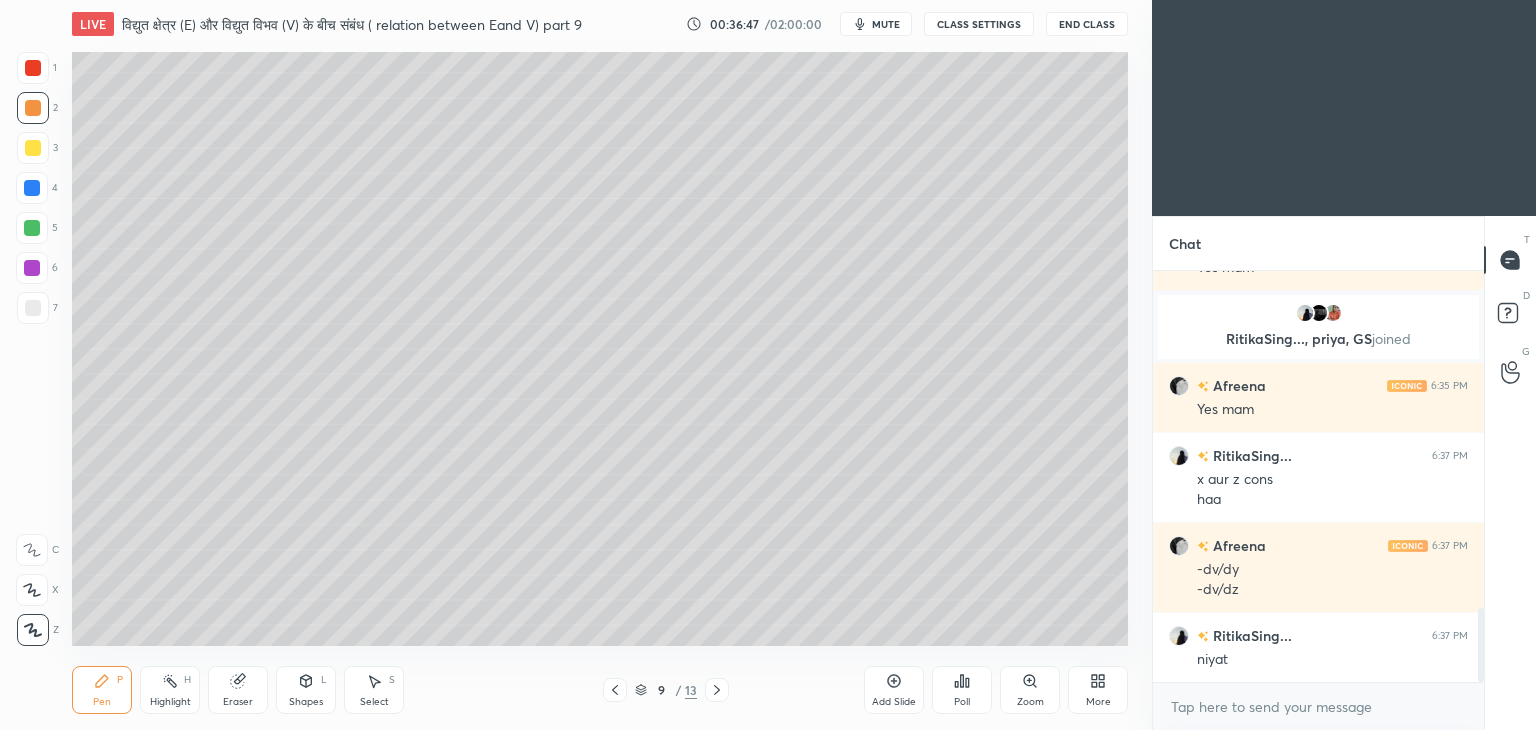 click at bounding box center [33, 148] 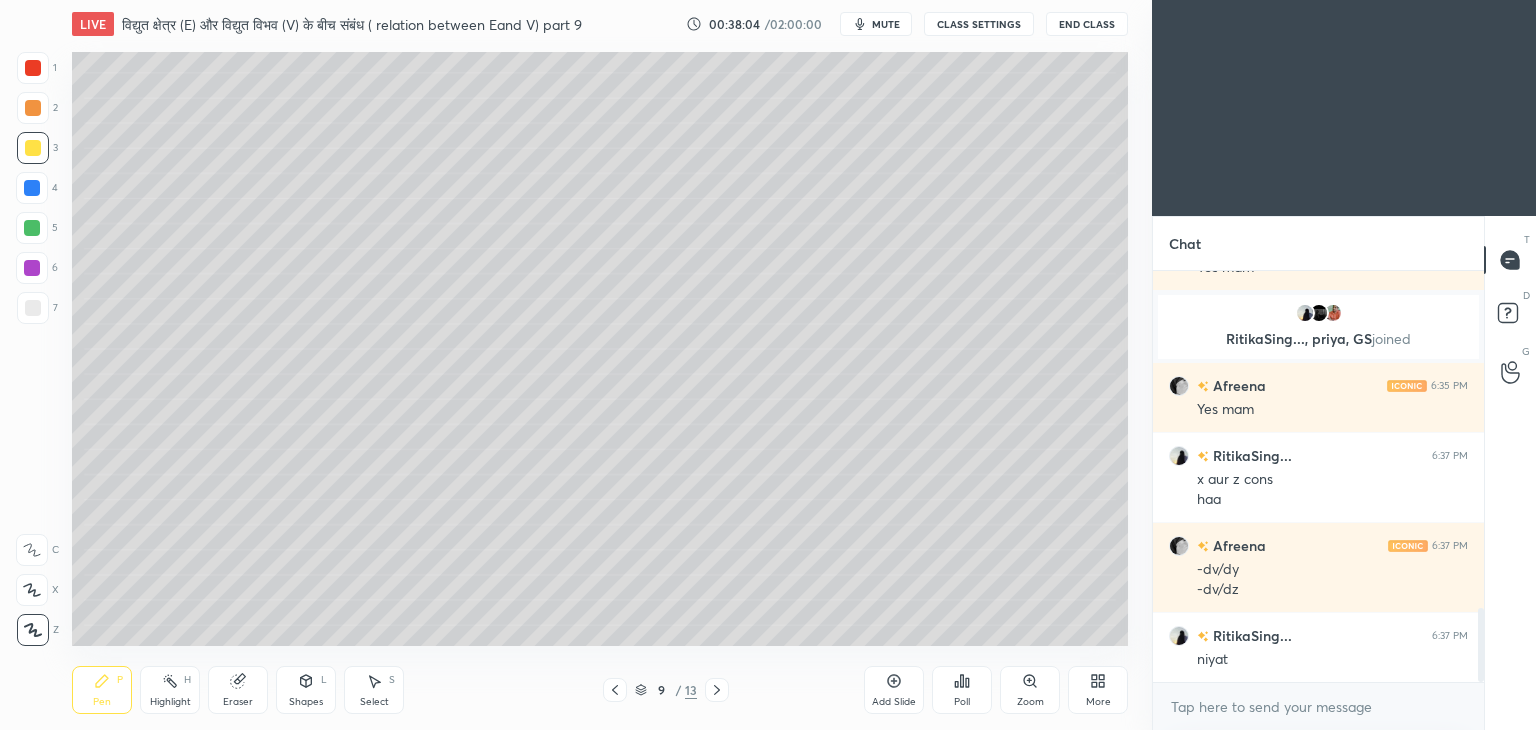 click at bounding box center (33, 308) 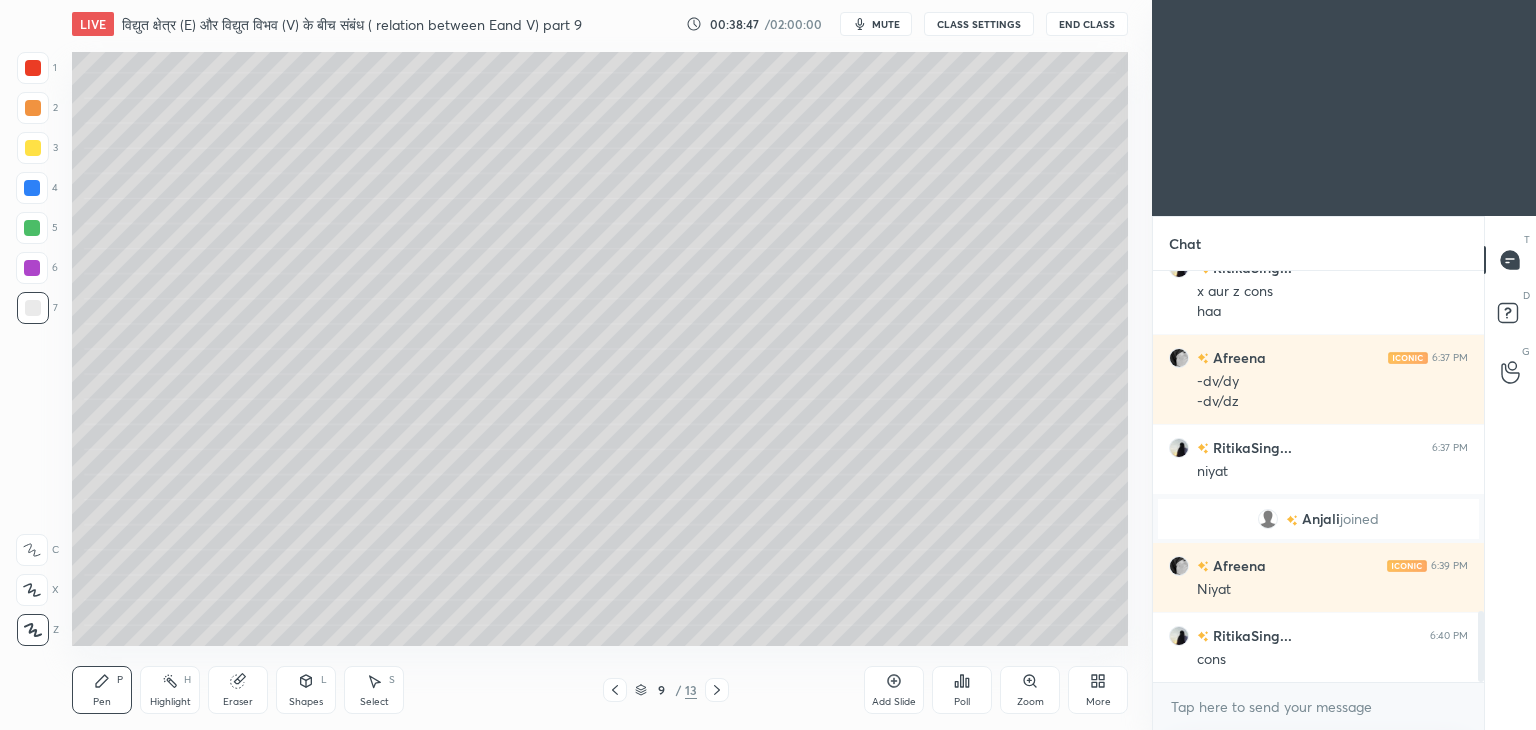 scroll, scrollTop: 2038, scrollLeft: 0, axis: vertical 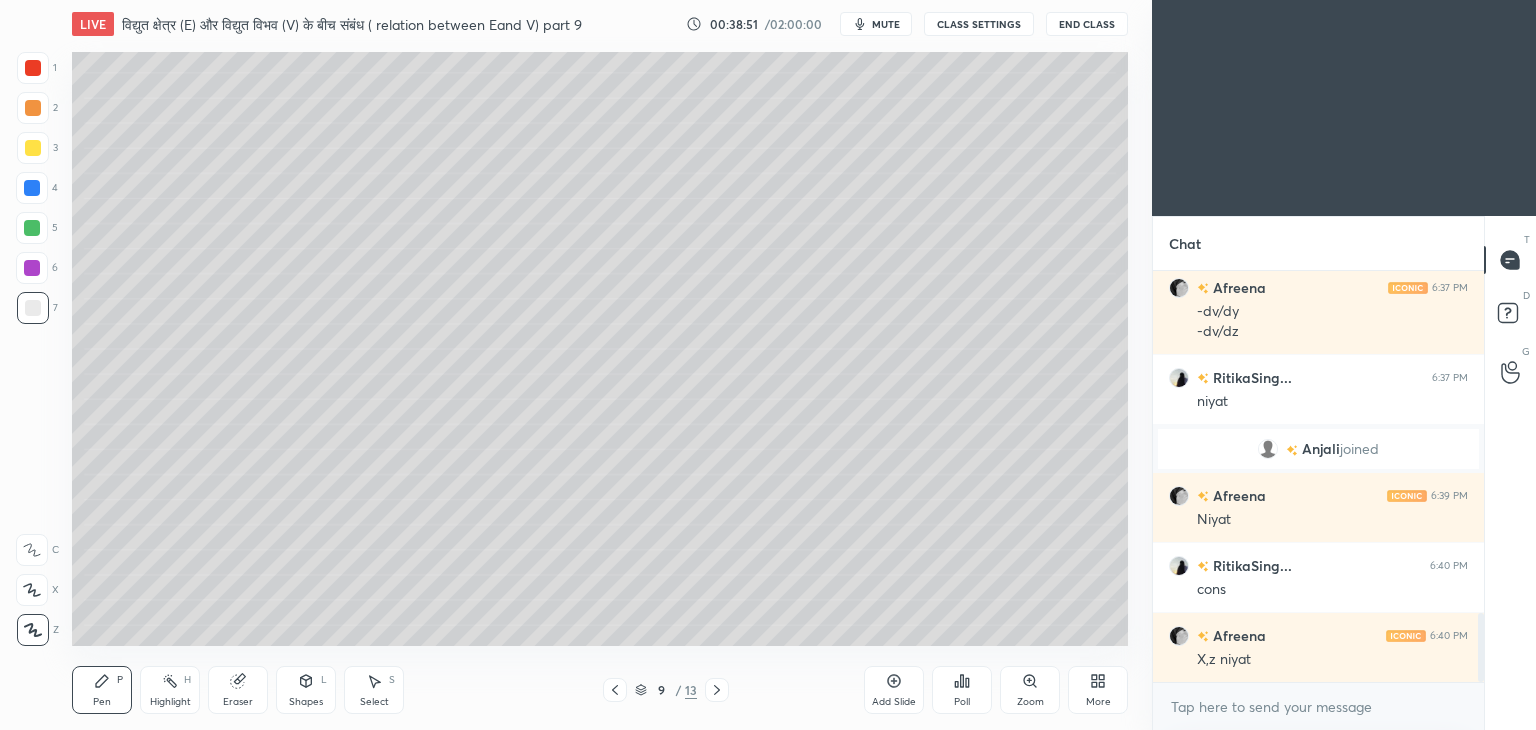 click 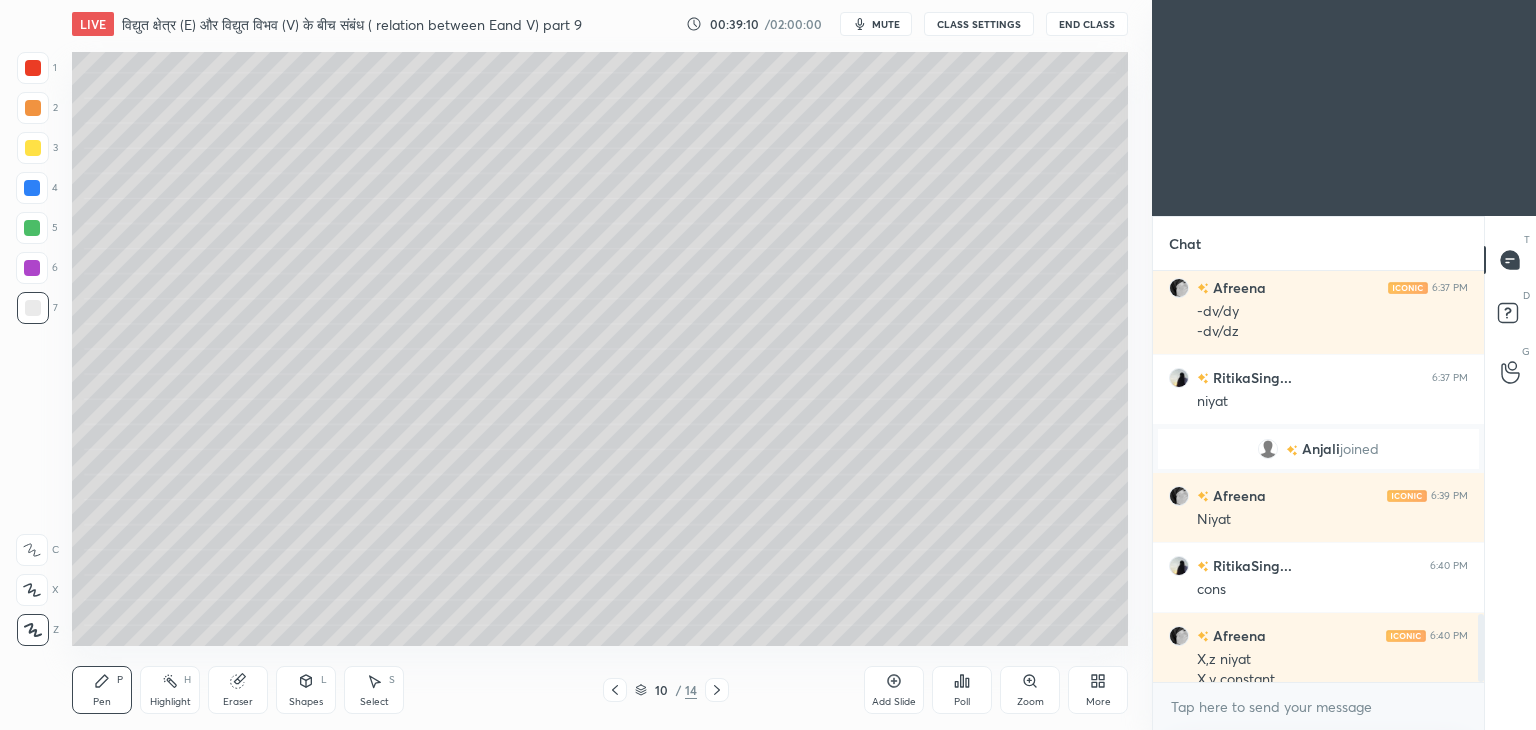 scroll, scrollTop: 2058, scrollLeft: 0, axis: vertical 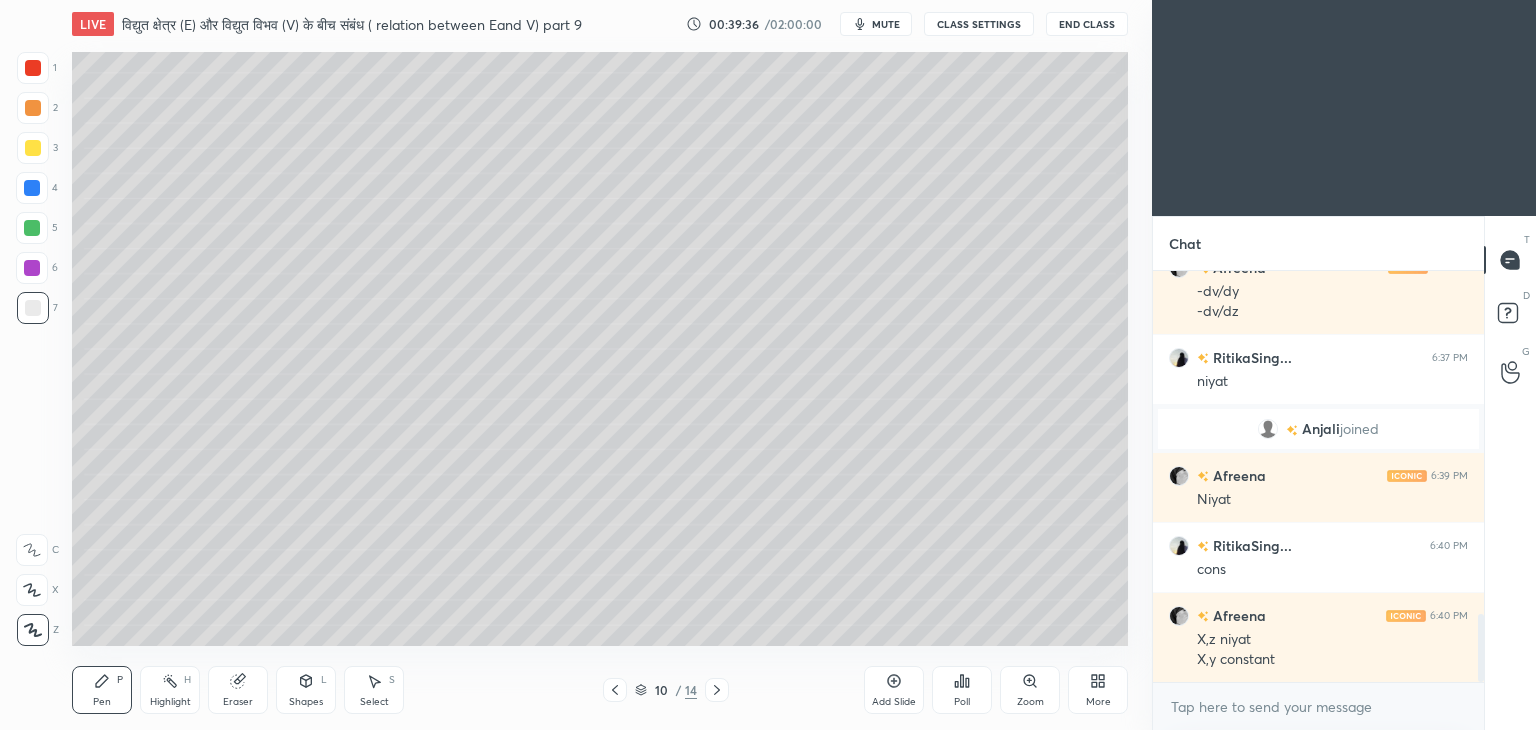 click 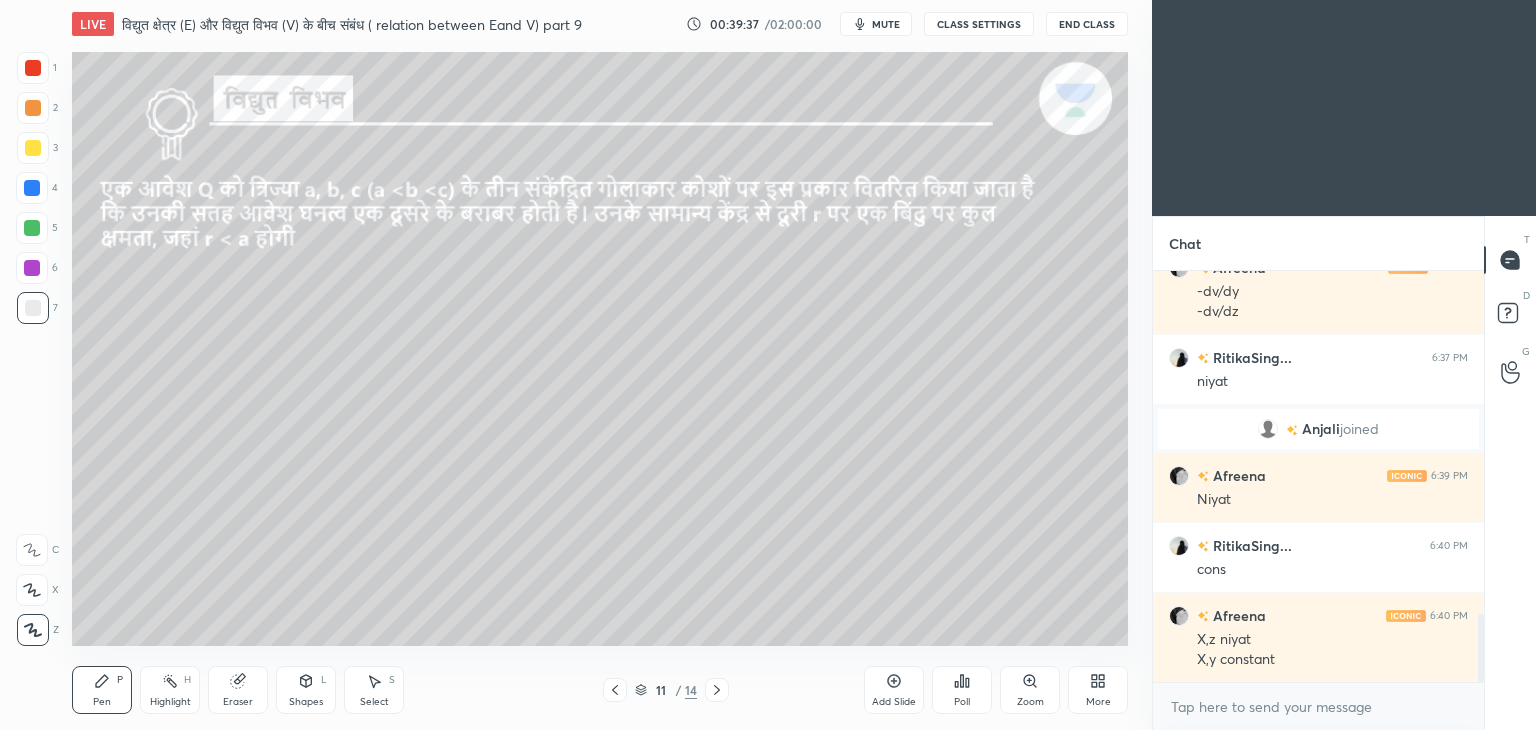 click 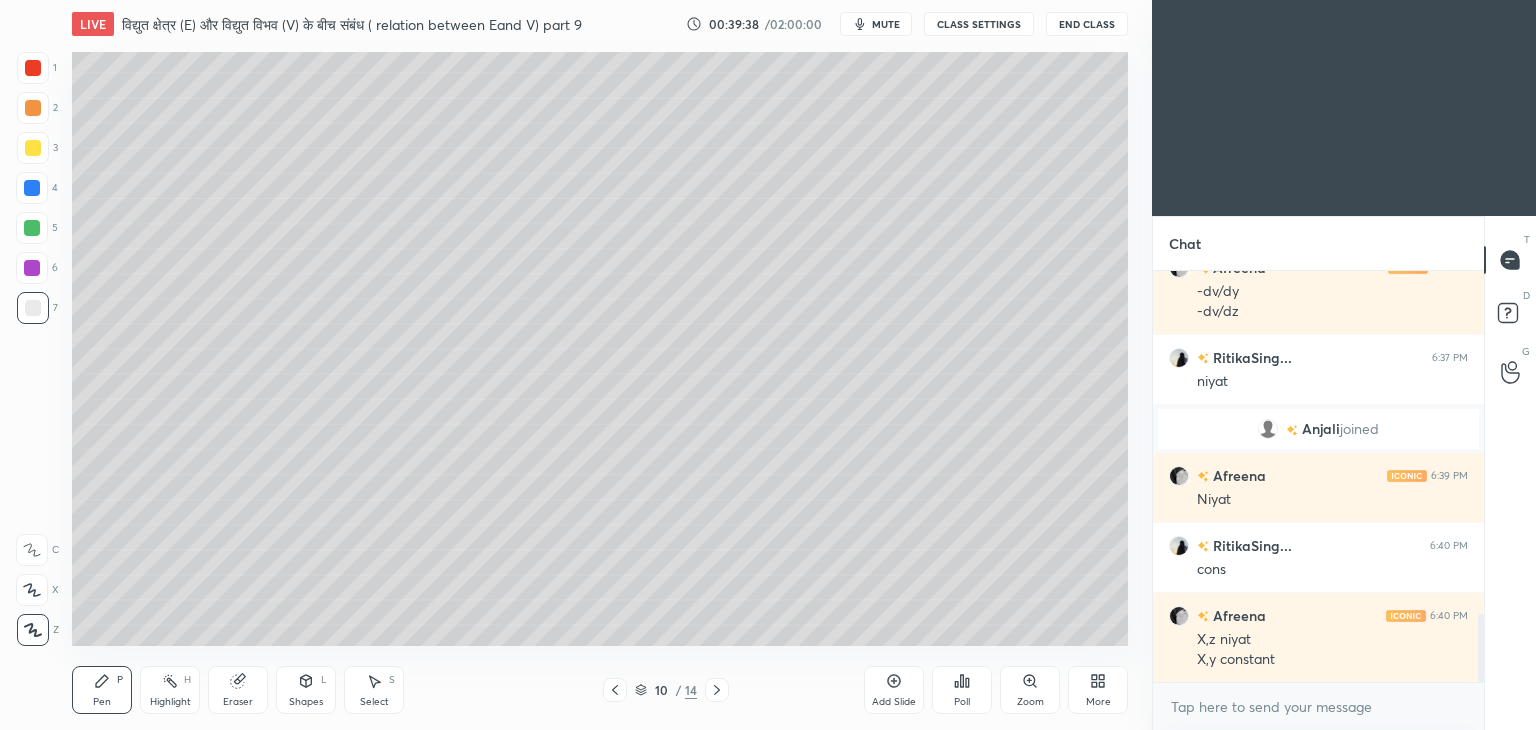 click on "Add Slide" at bounding box center [894, 690] 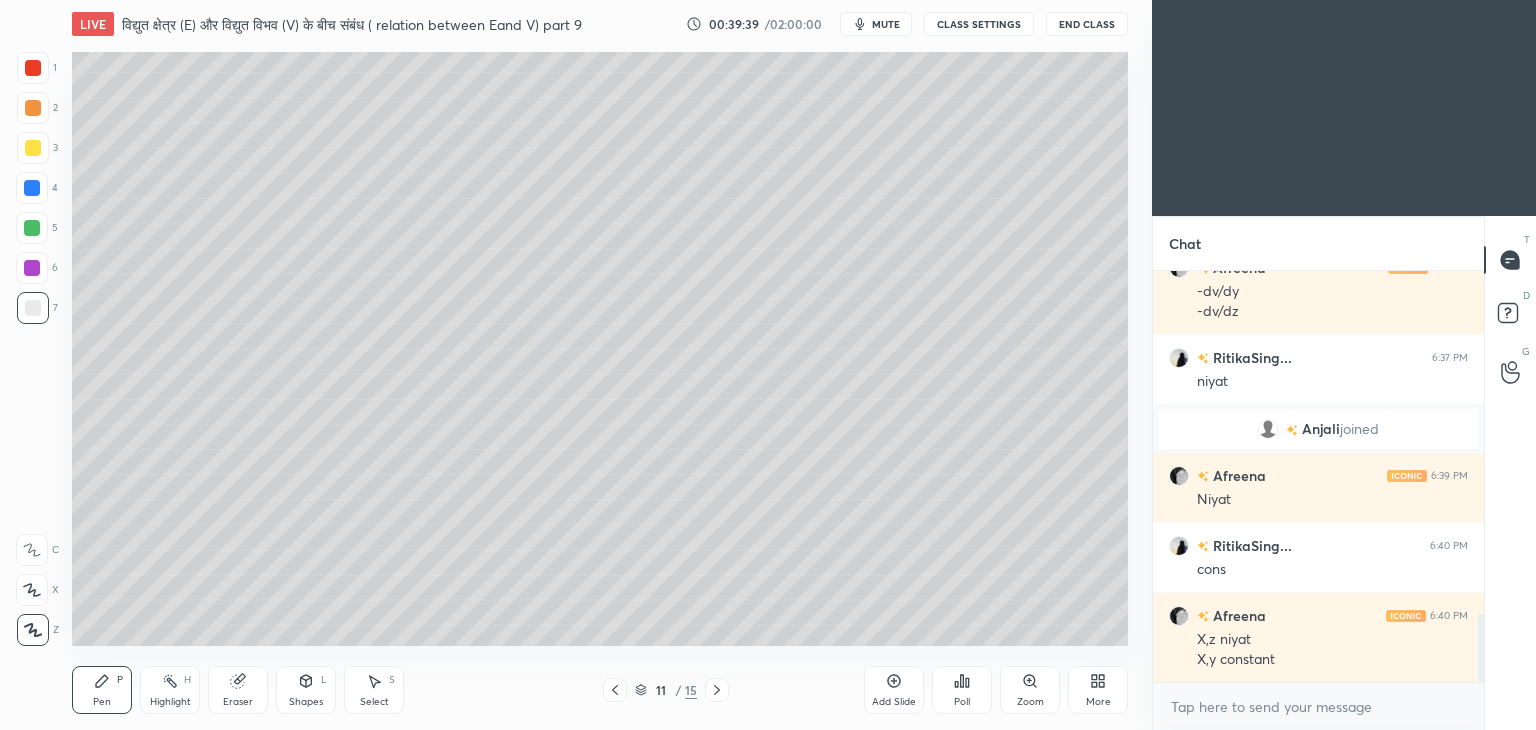 click at bounding box center (33, 148) 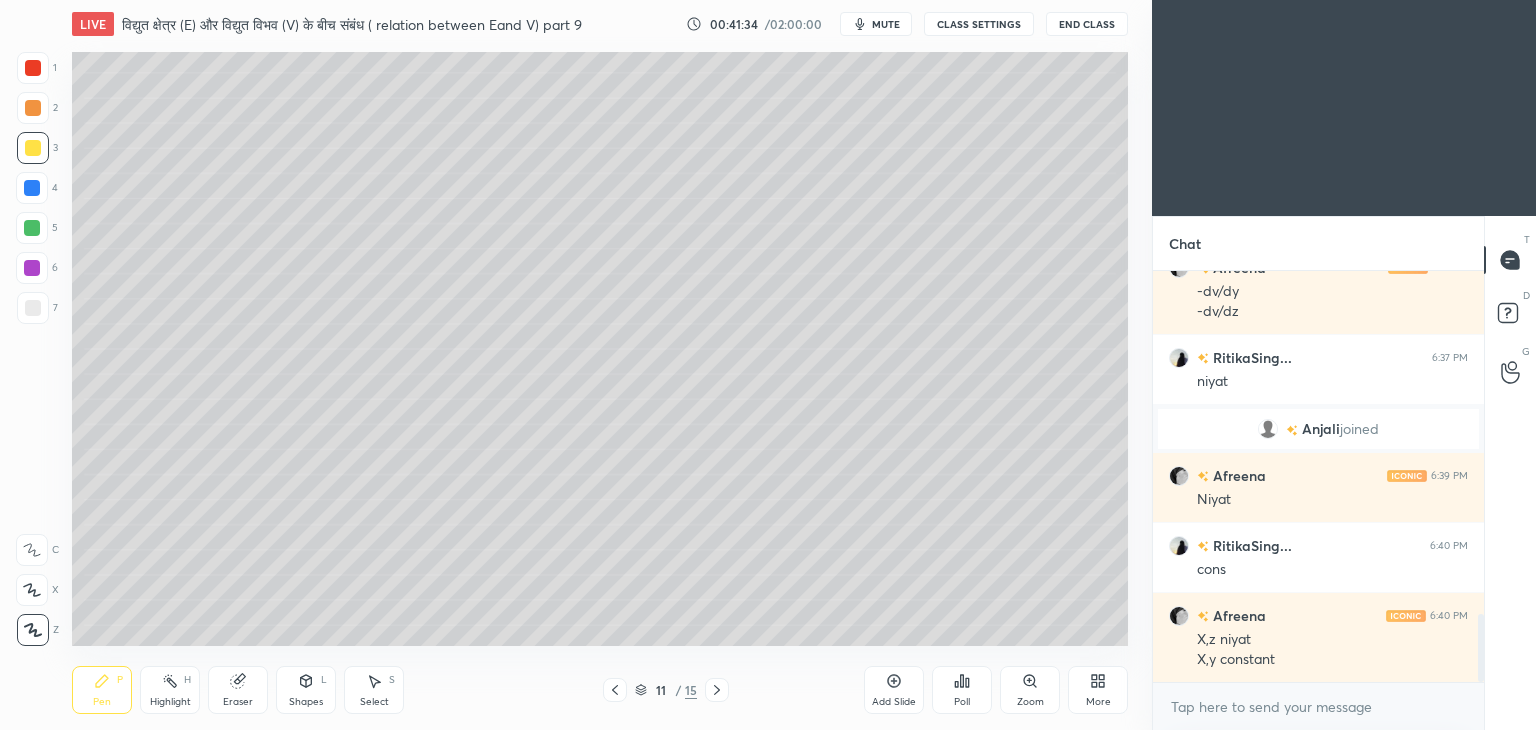 scroll, scrollTop: 2144, scrollLeft: 0, axis: vertical 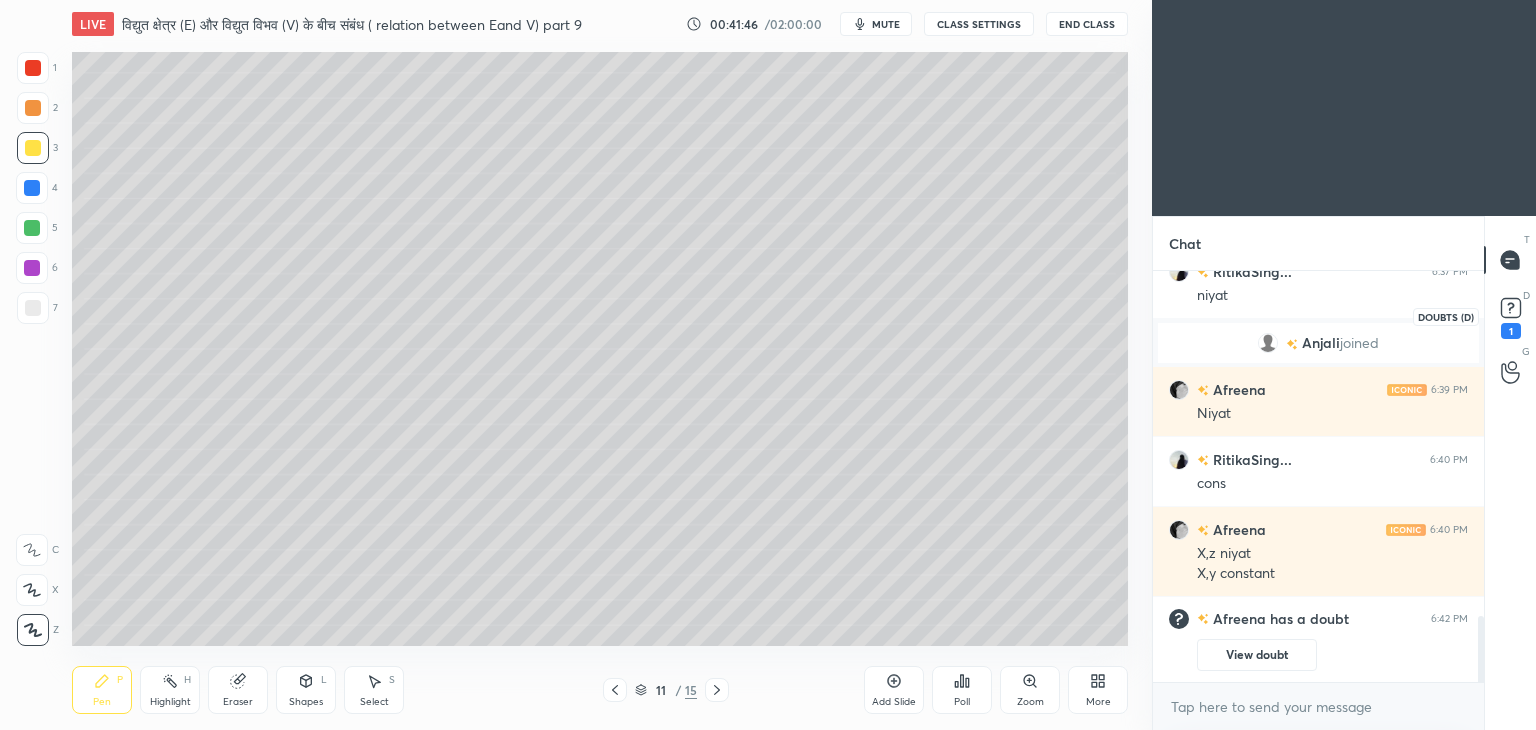 click 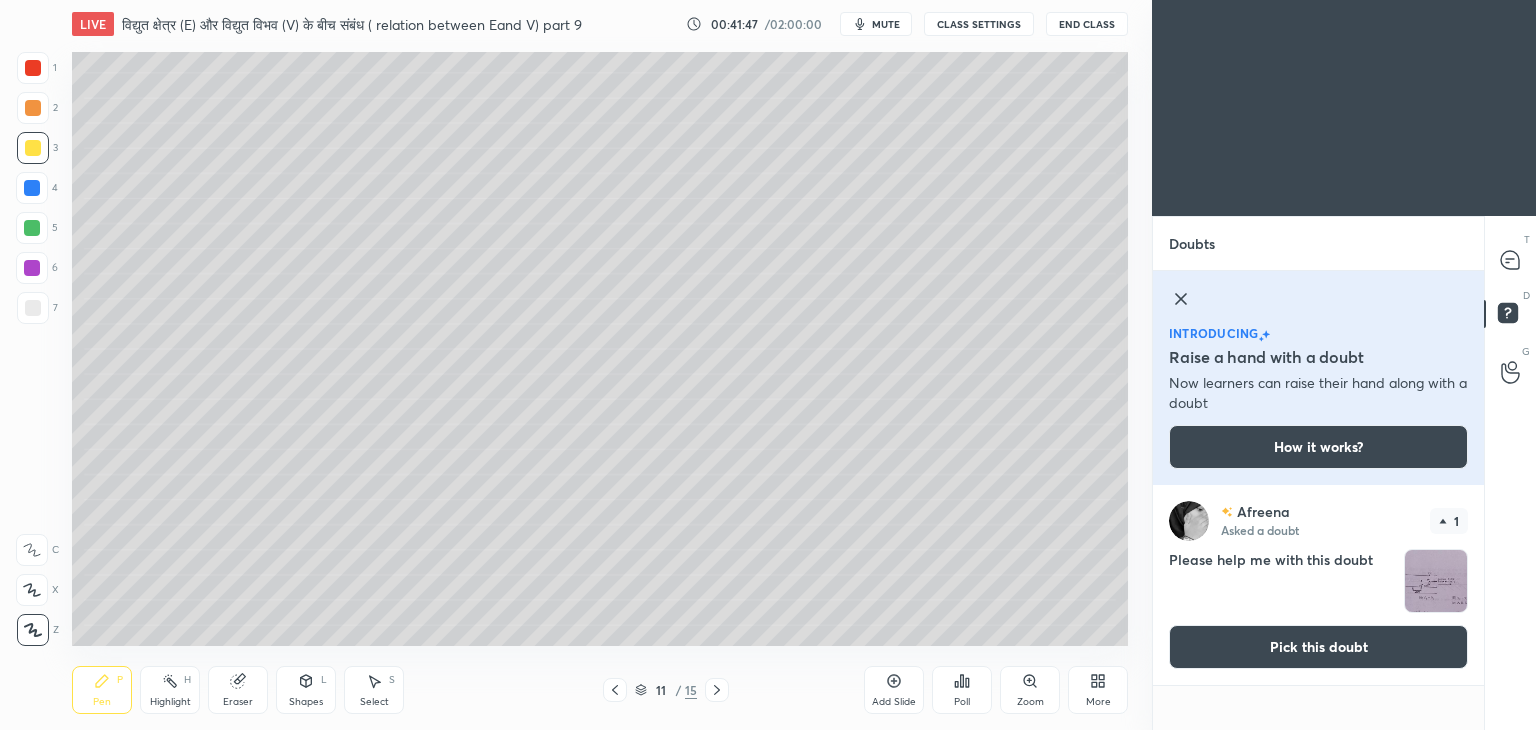 click at bounding box center [1436, 581] 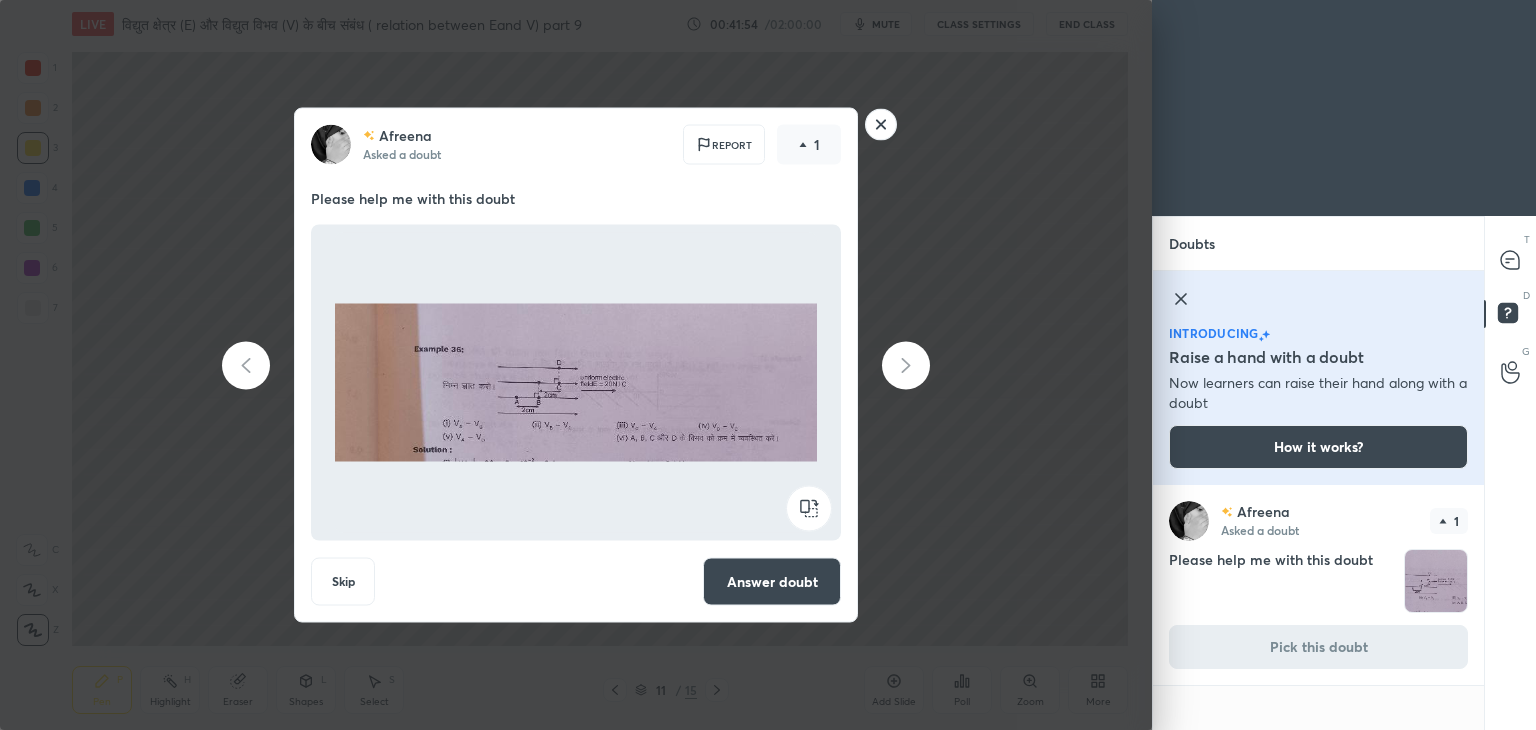 click 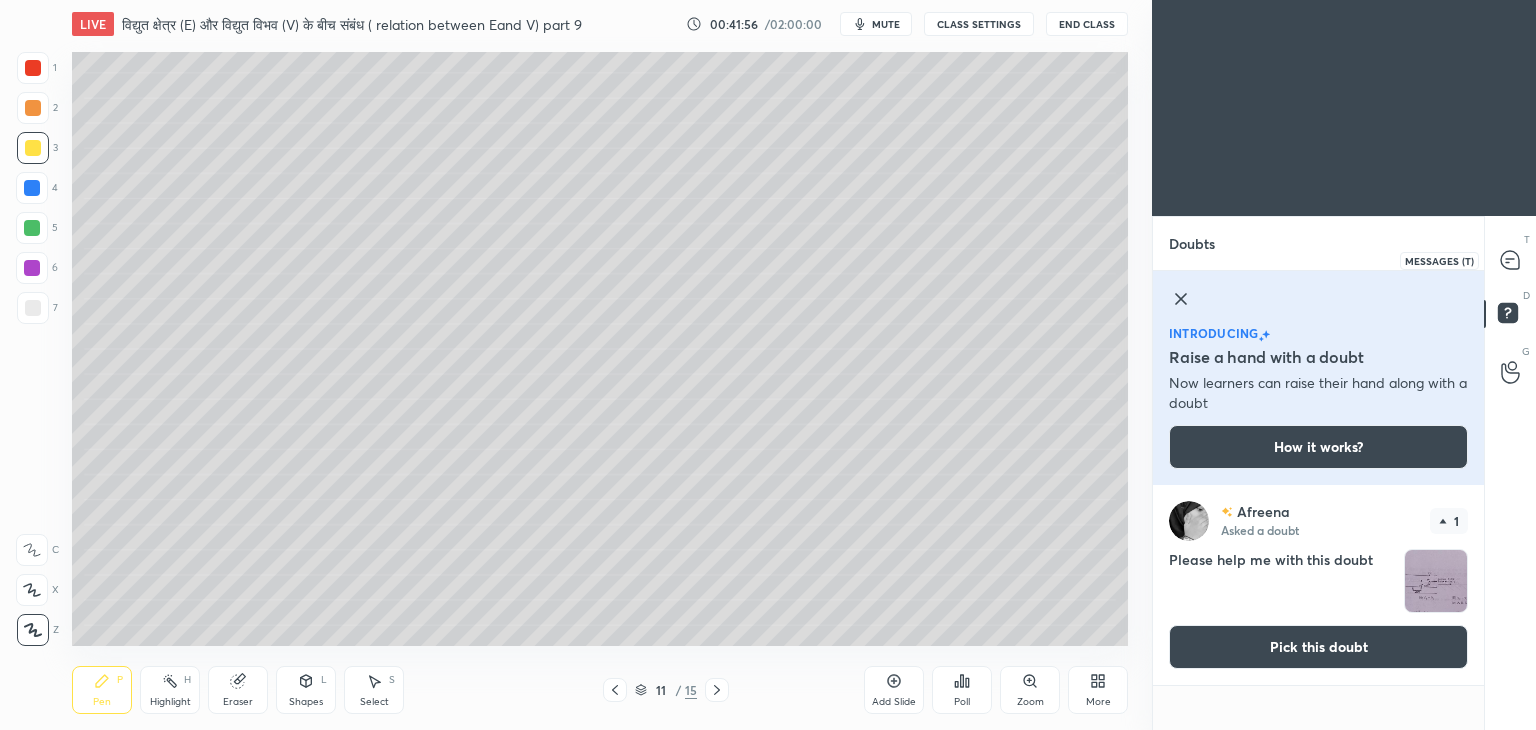 click 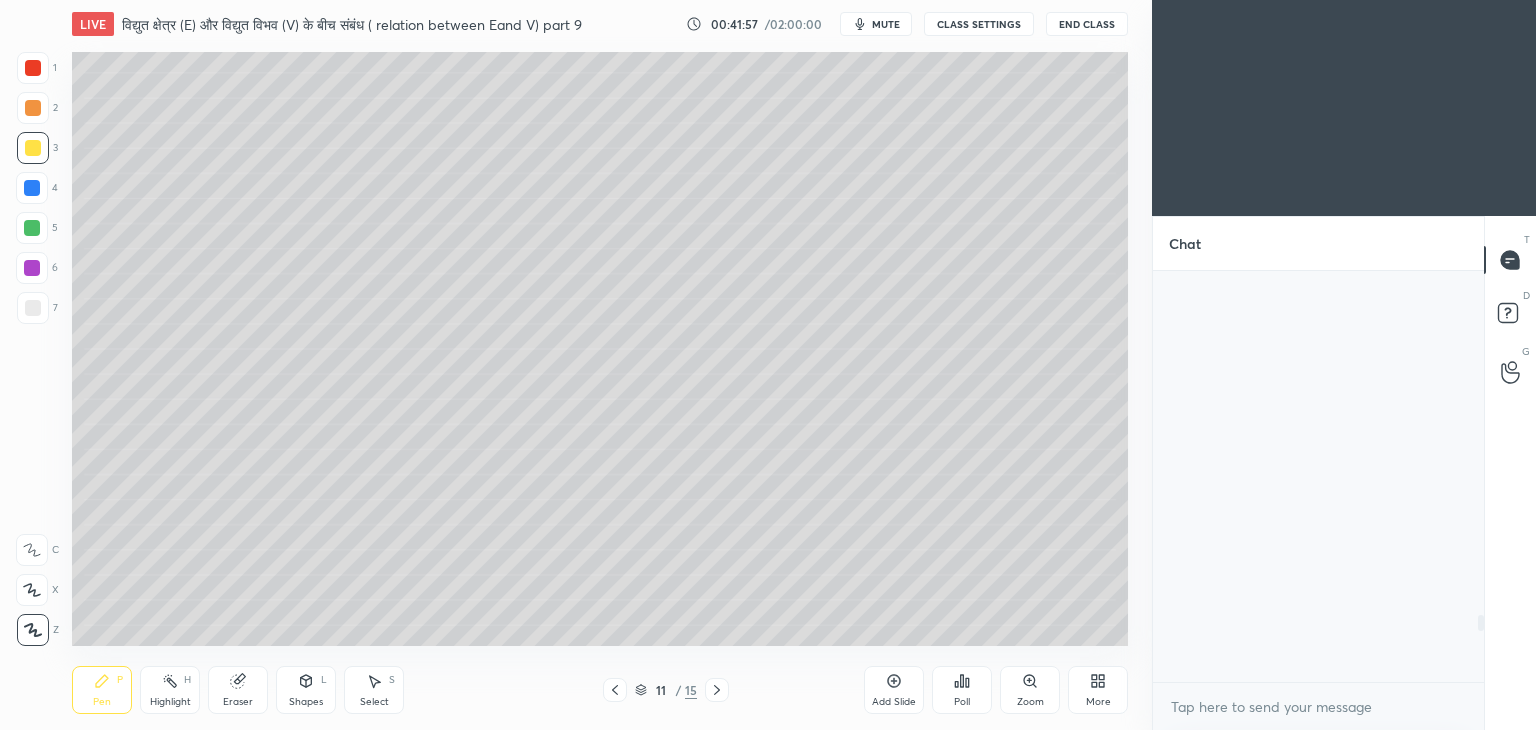 scroll, scrollTop: 2120, scrollLeft: 0, axis: vertical 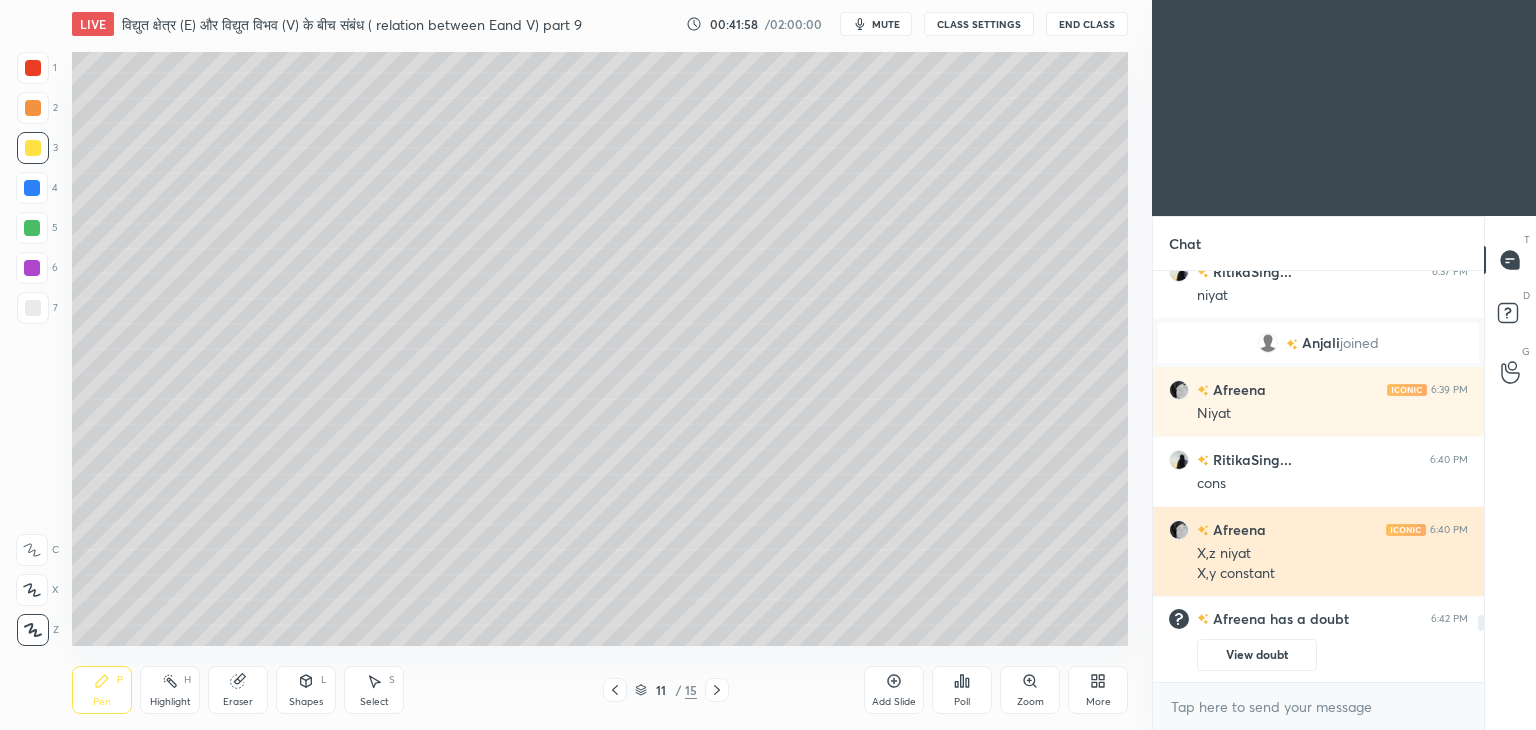 click on "X,z niyat" at bounding box center (1332, 554) 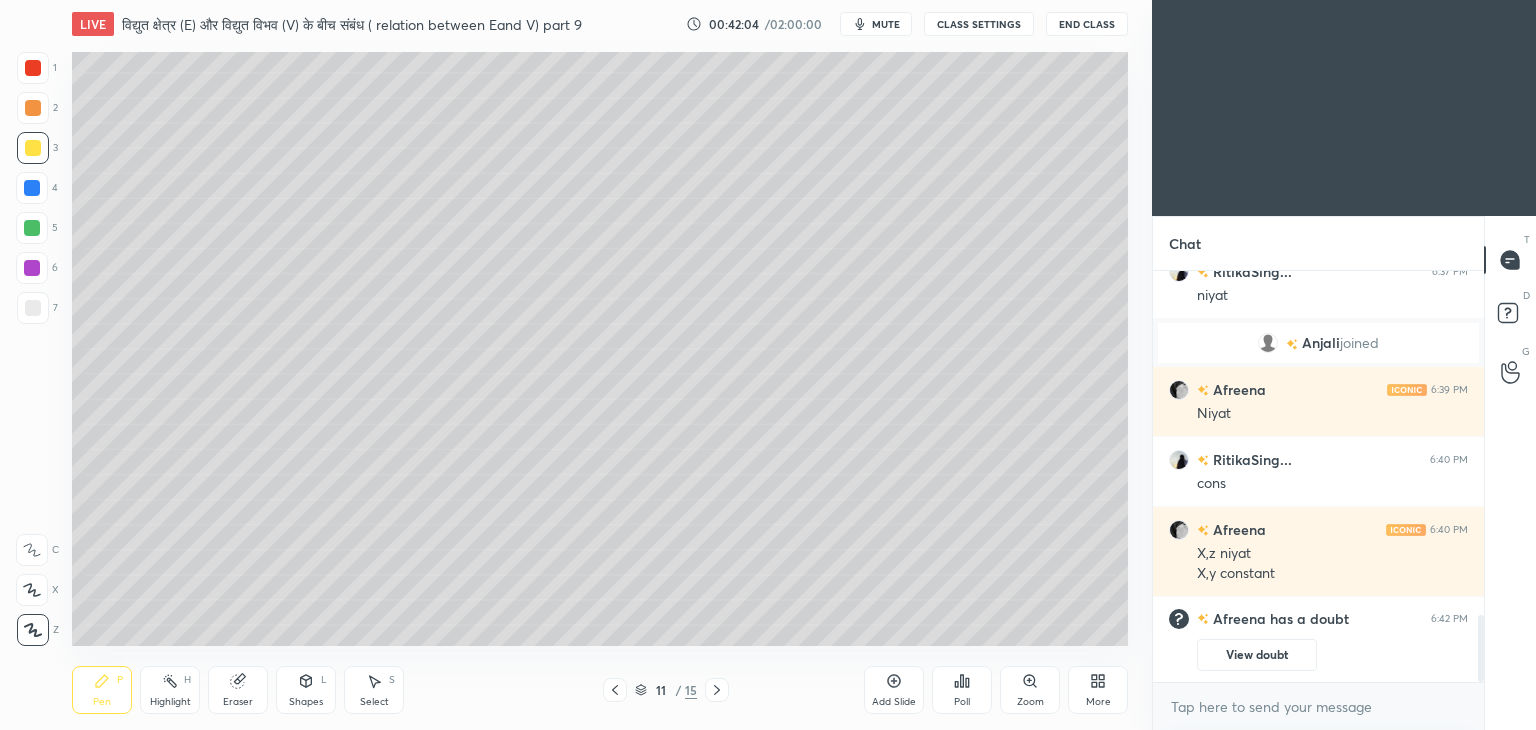 click 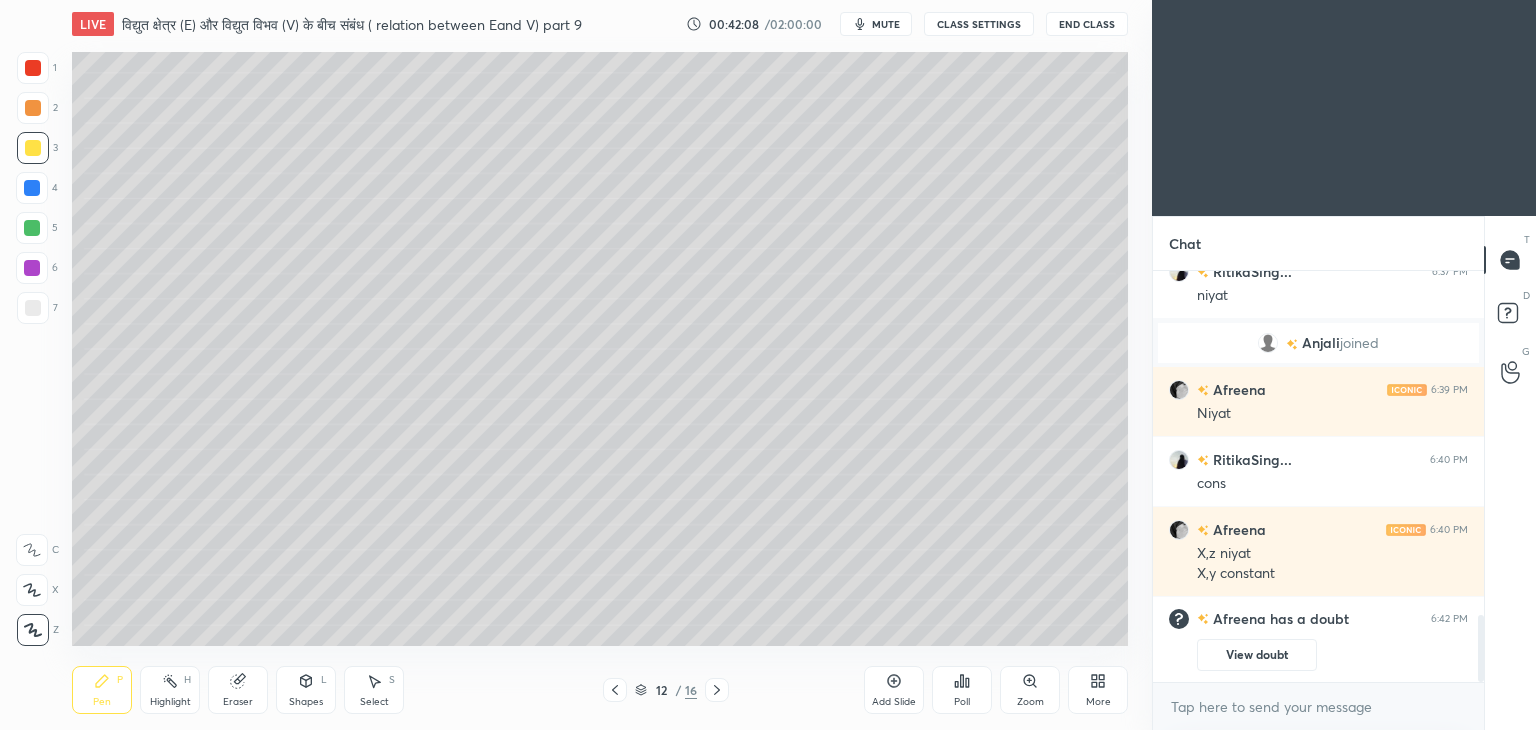 click at bounding box center (33, 148) 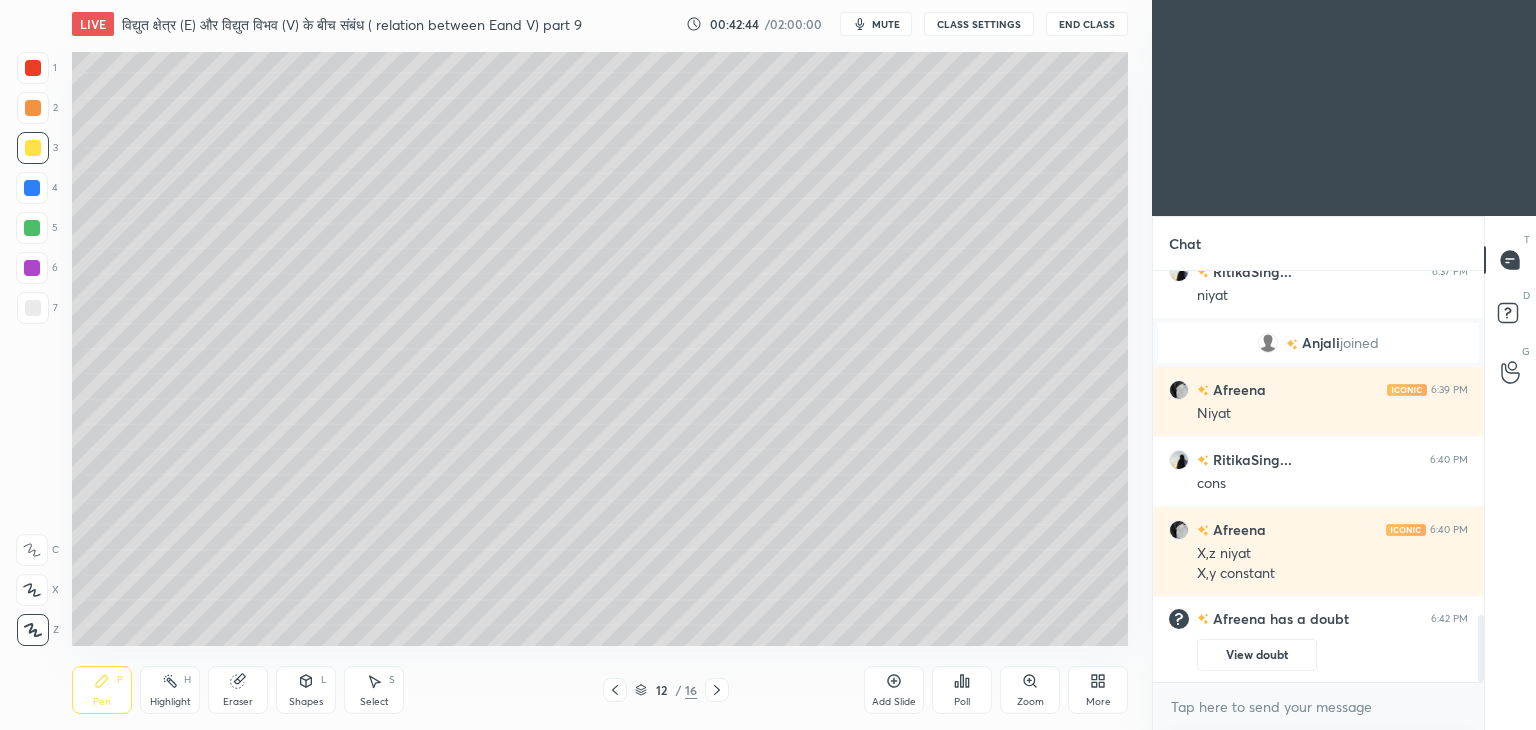 click at bounding box center (33, 308) 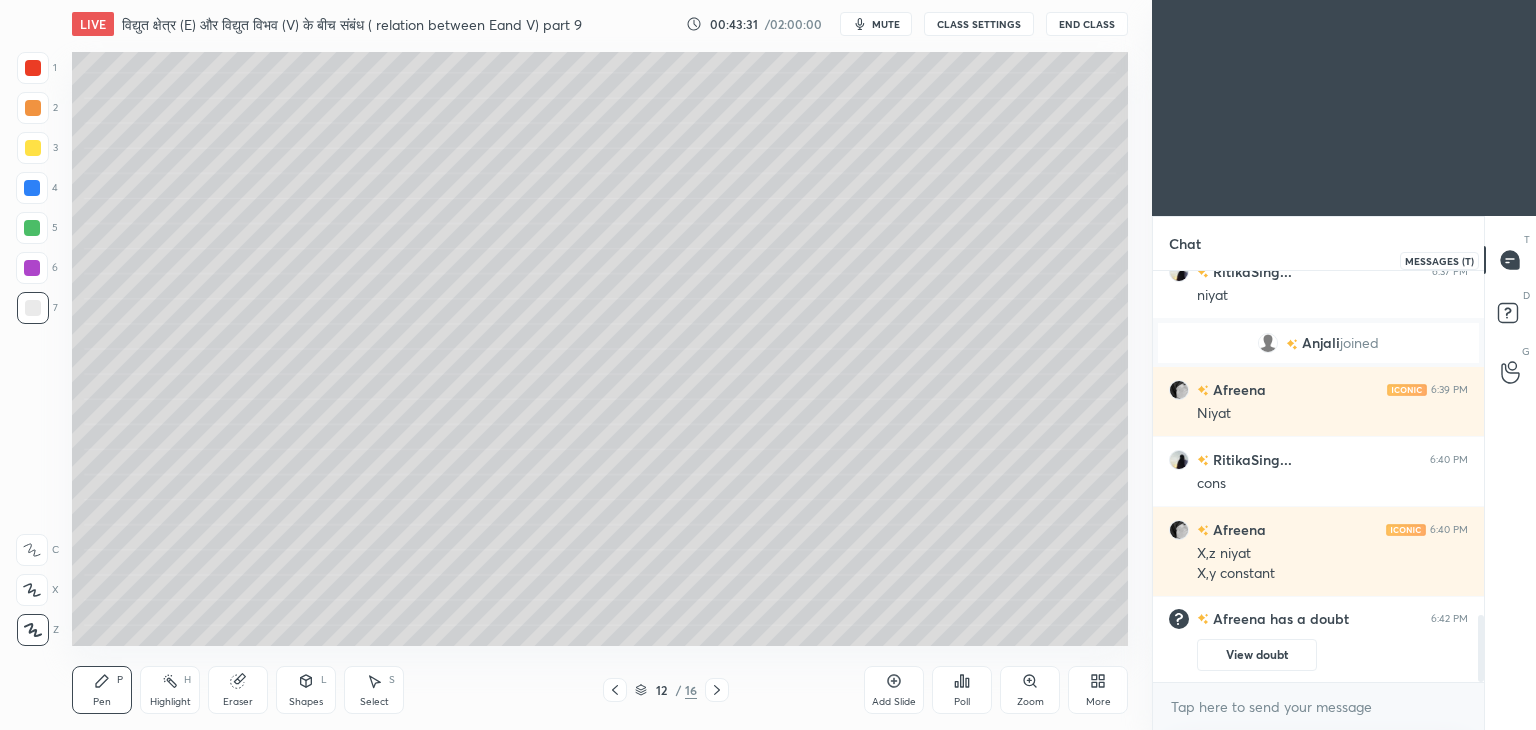 click 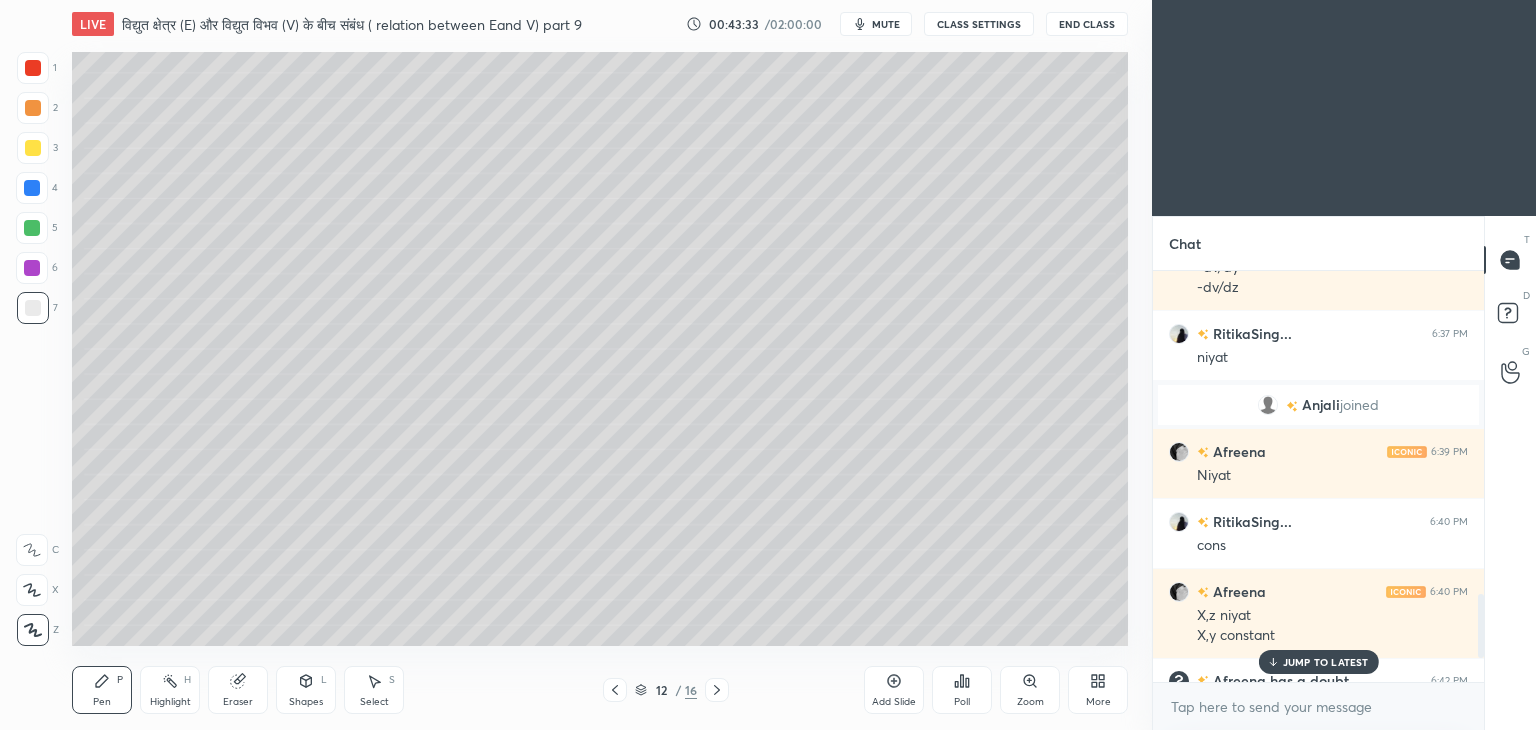 scroll, scrollTop: 2318, scrollLeft: 0, axis: vertical 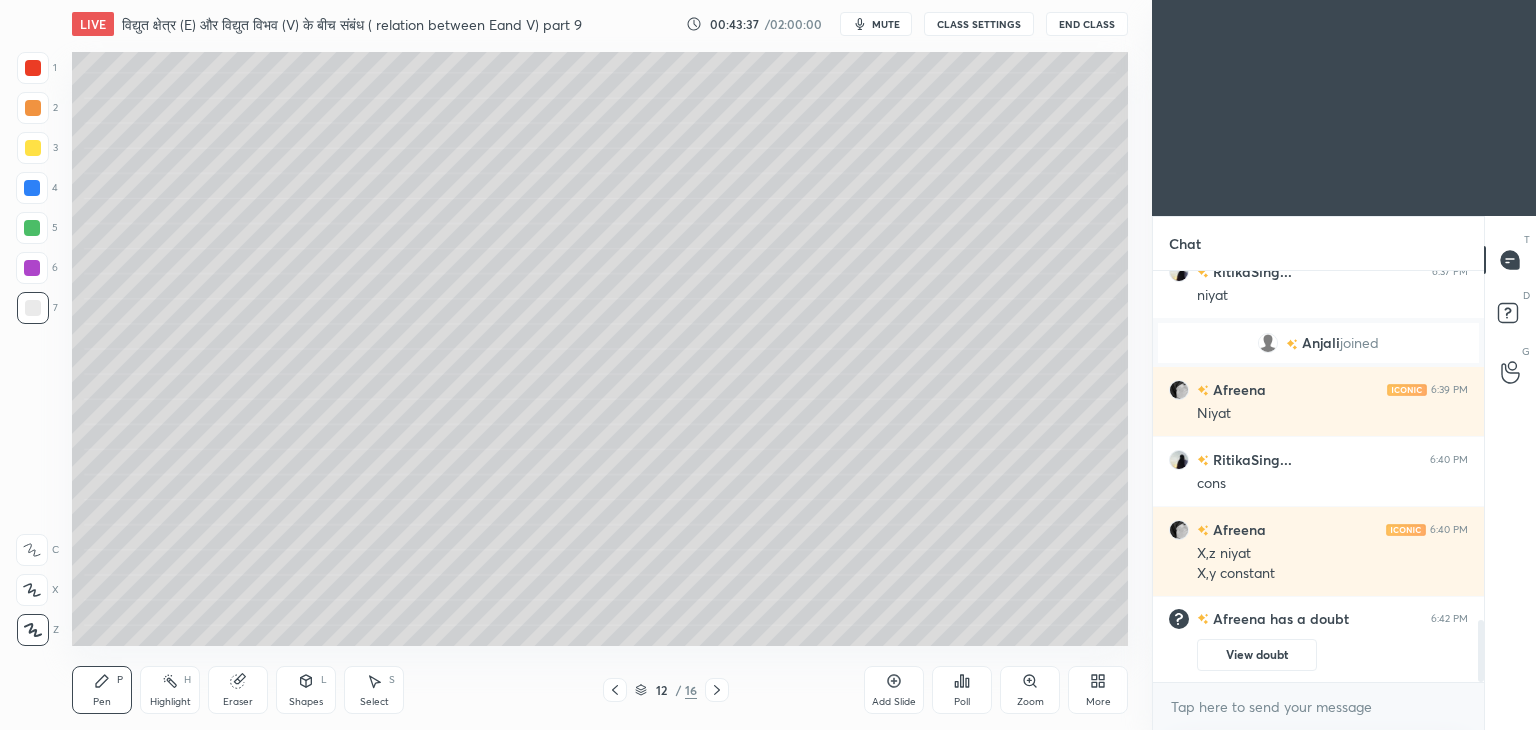 click at bounding box center [33, 148] 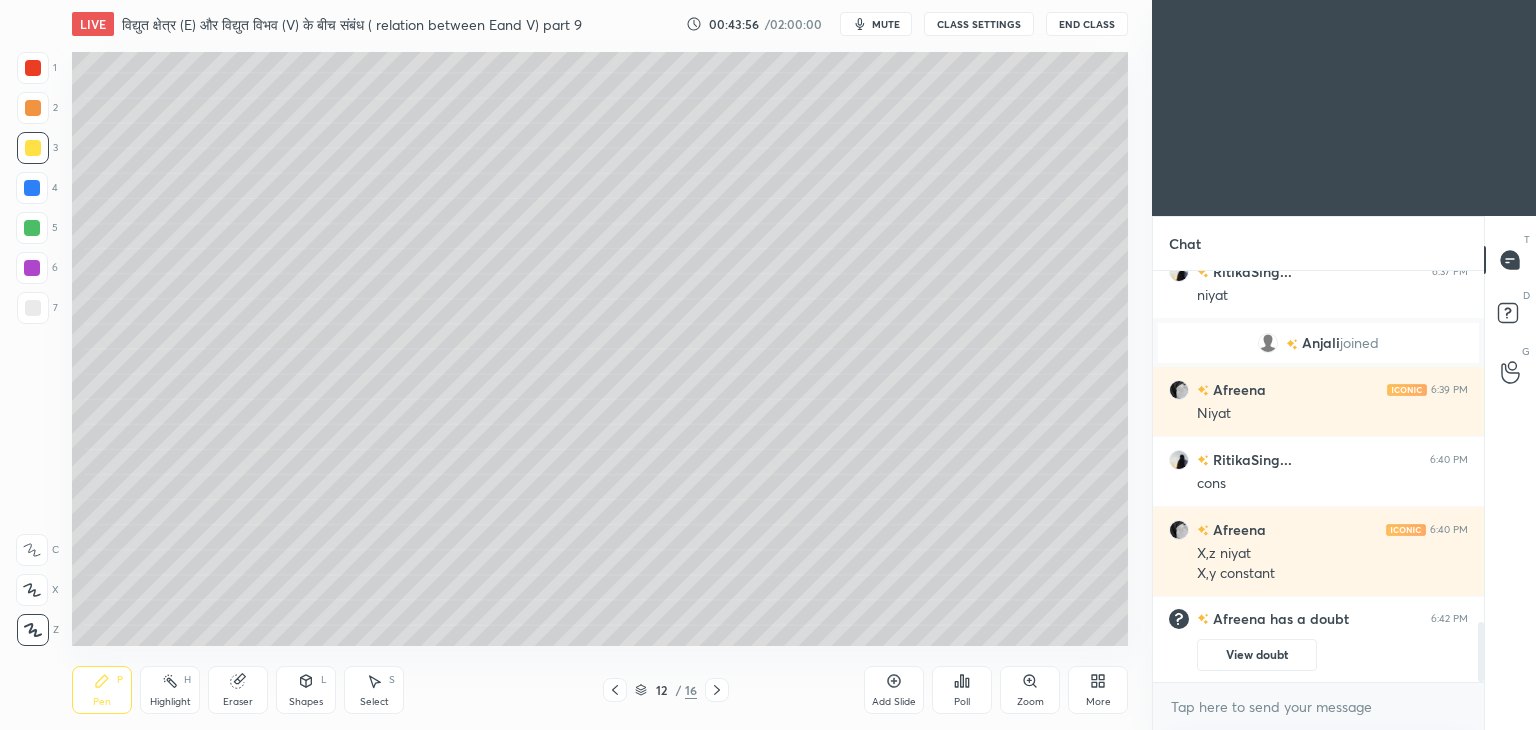 scroll, scrollTop: 2388, scrollLeft: 0, axis: vertical 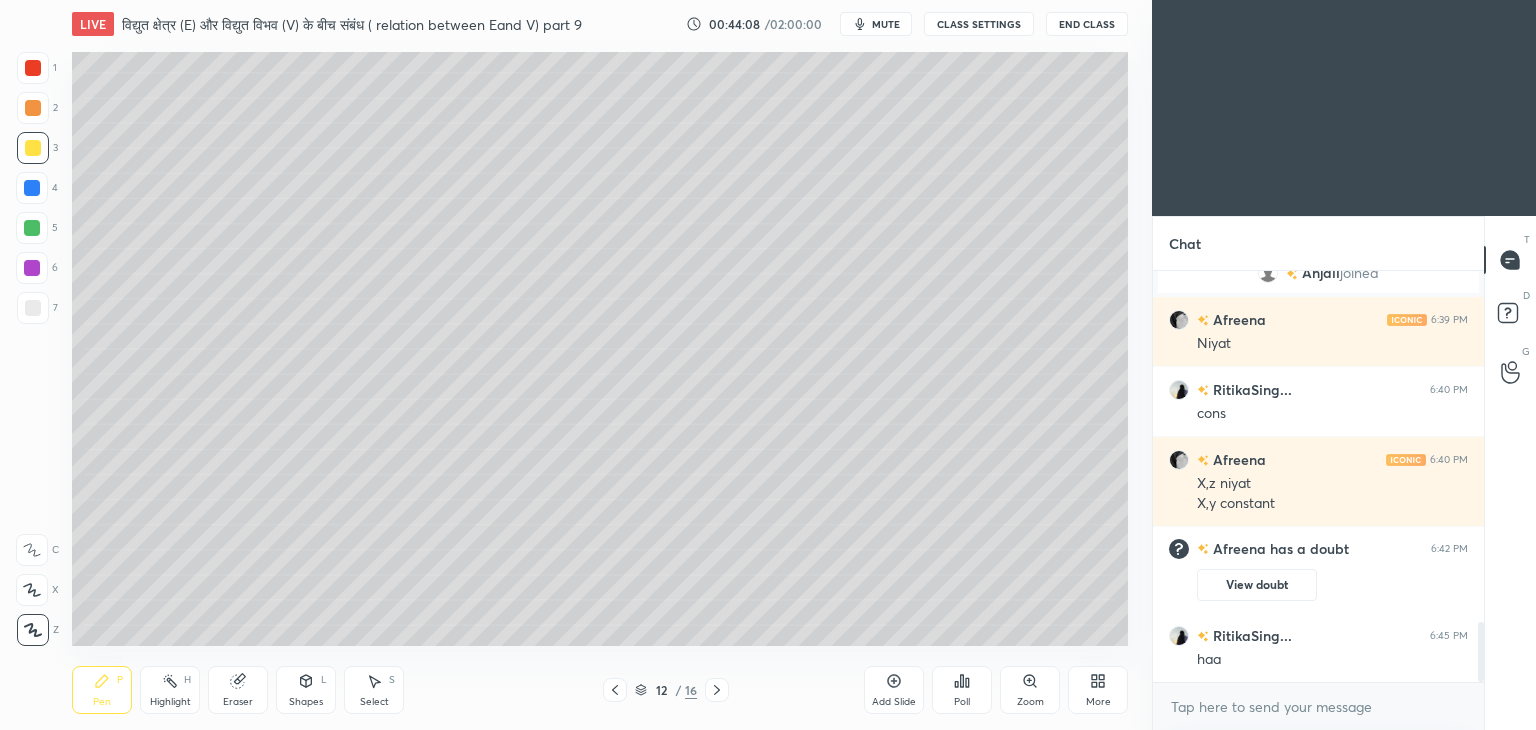 click at bounding box center (33, 308) 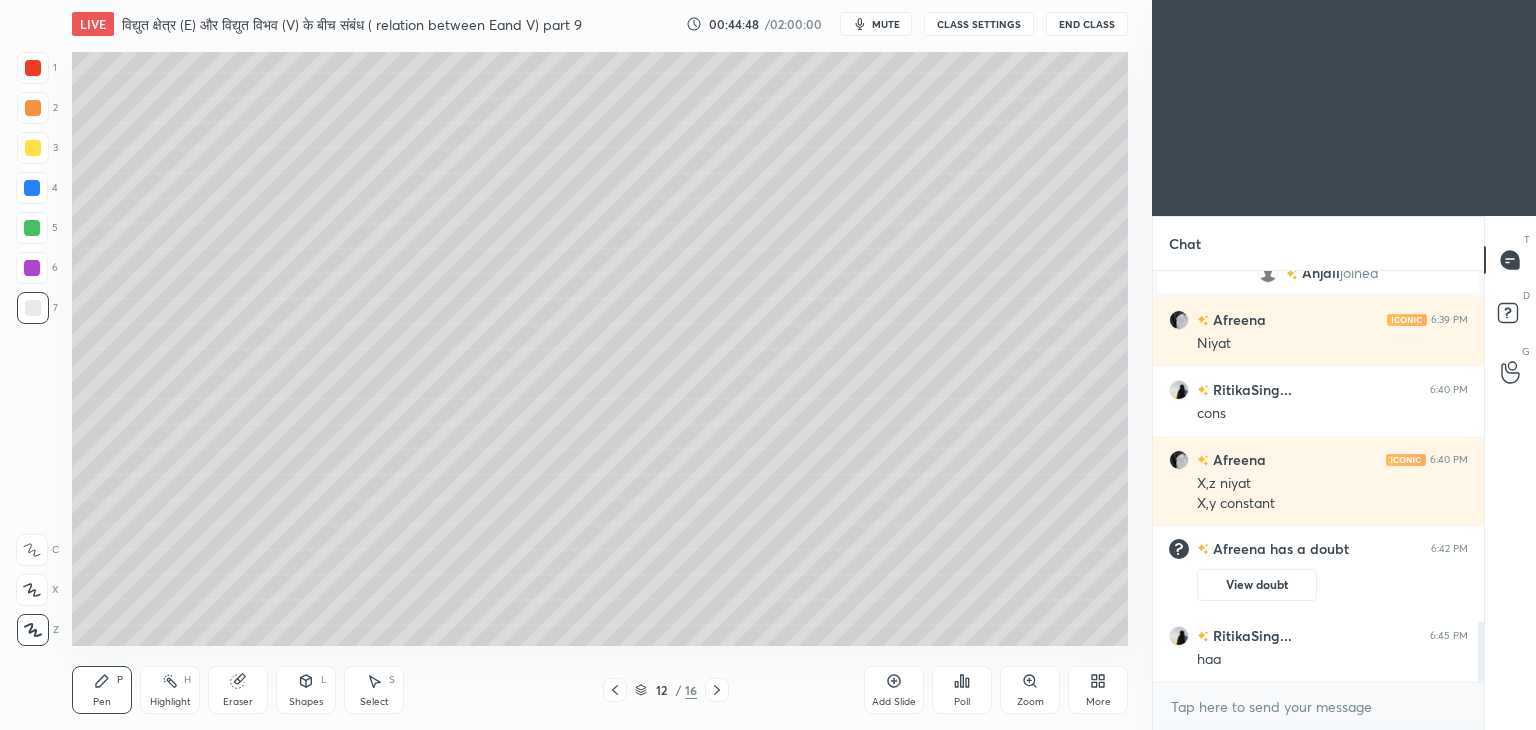 click at bounding box center (33, 148) 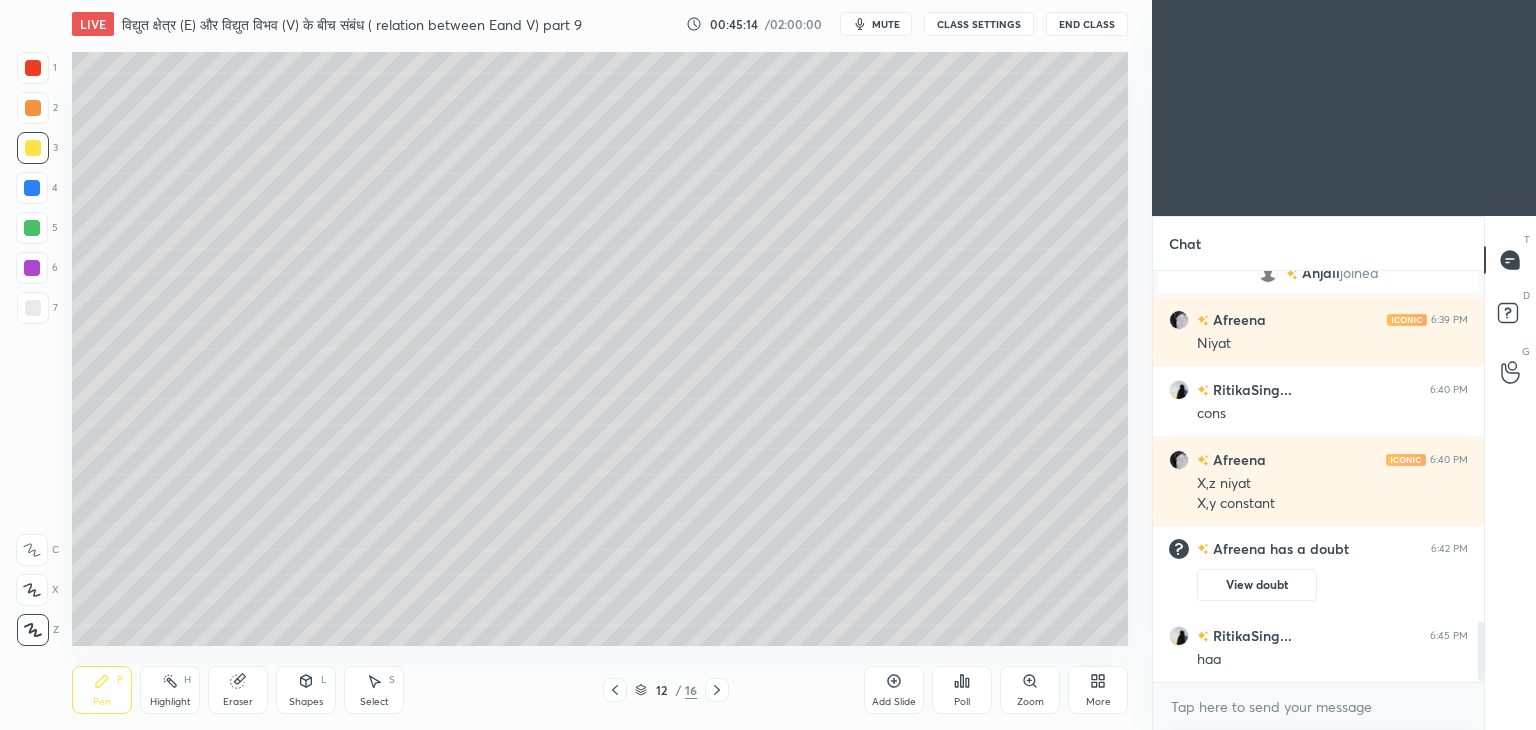 scroll, scrollTop: 2458, scrollLeft: 0, axis: vertical 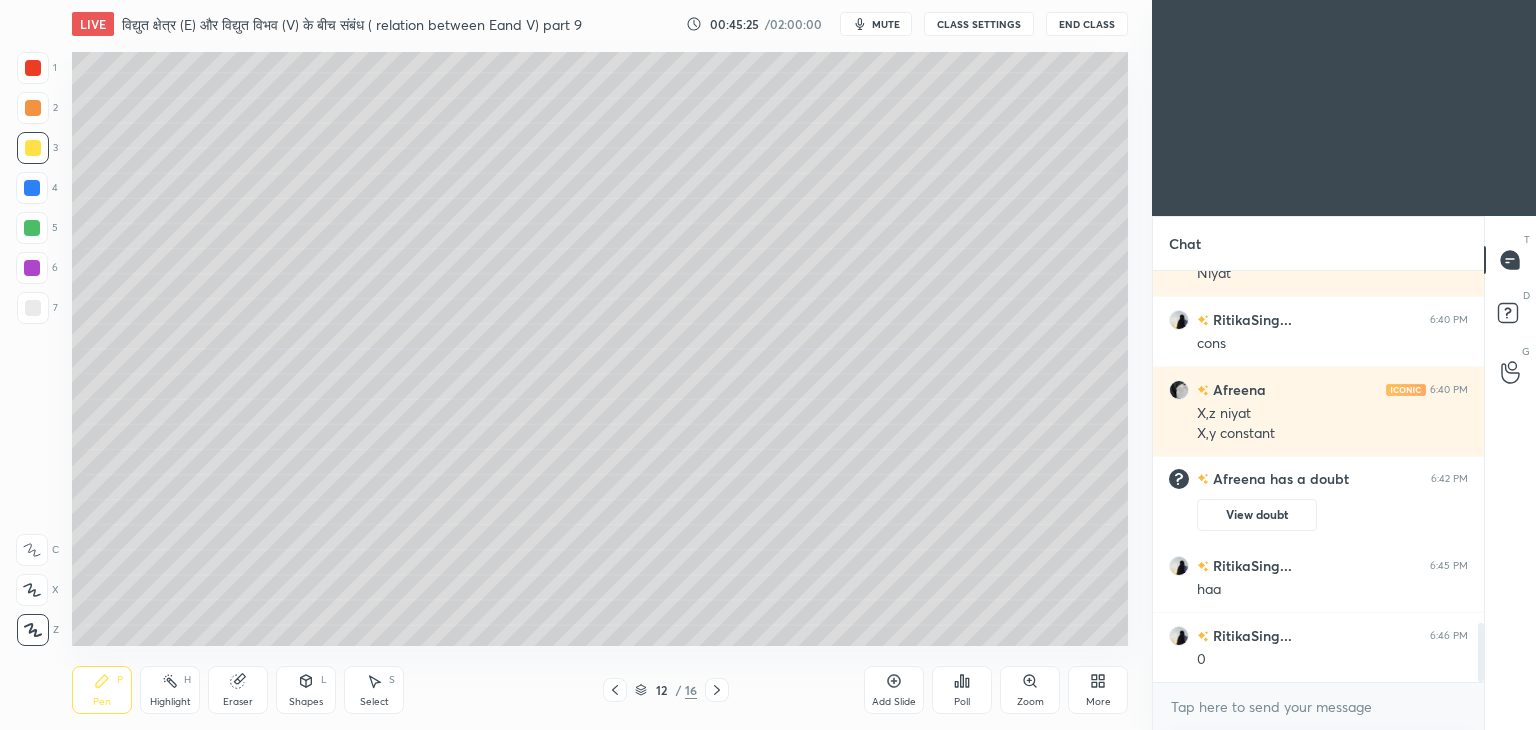 click 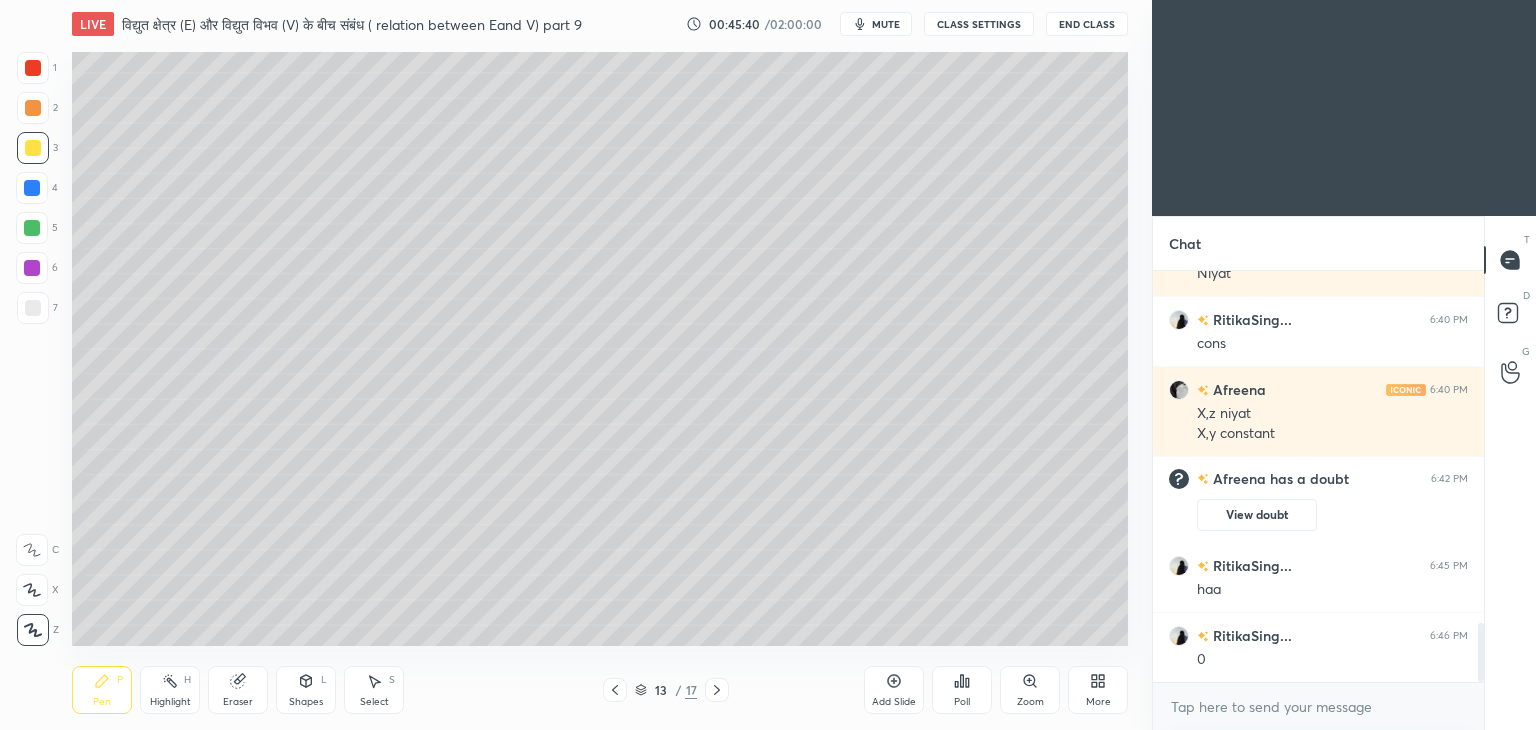 click 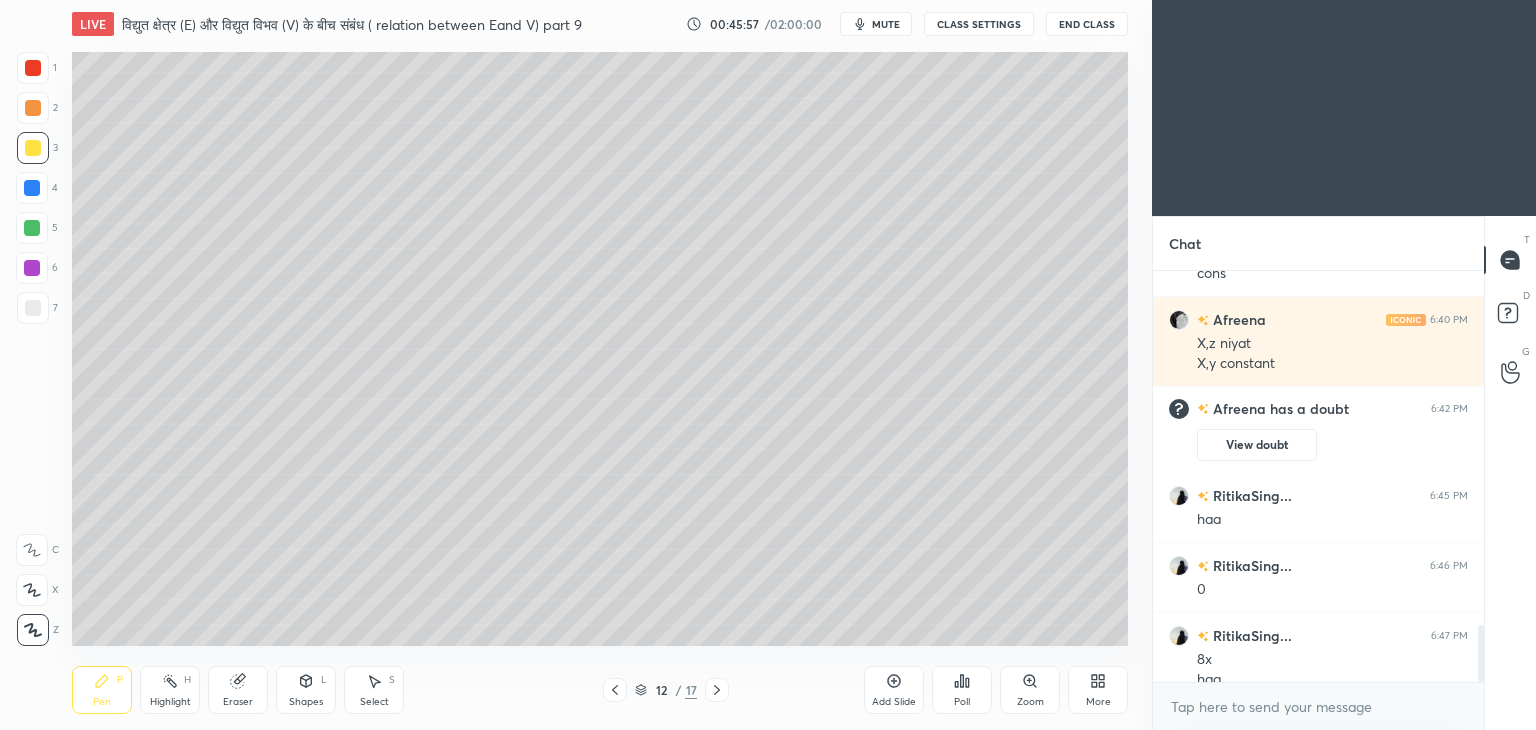 scroll, scrollTop: 2548, scrollLeft: 0, axis: vertical 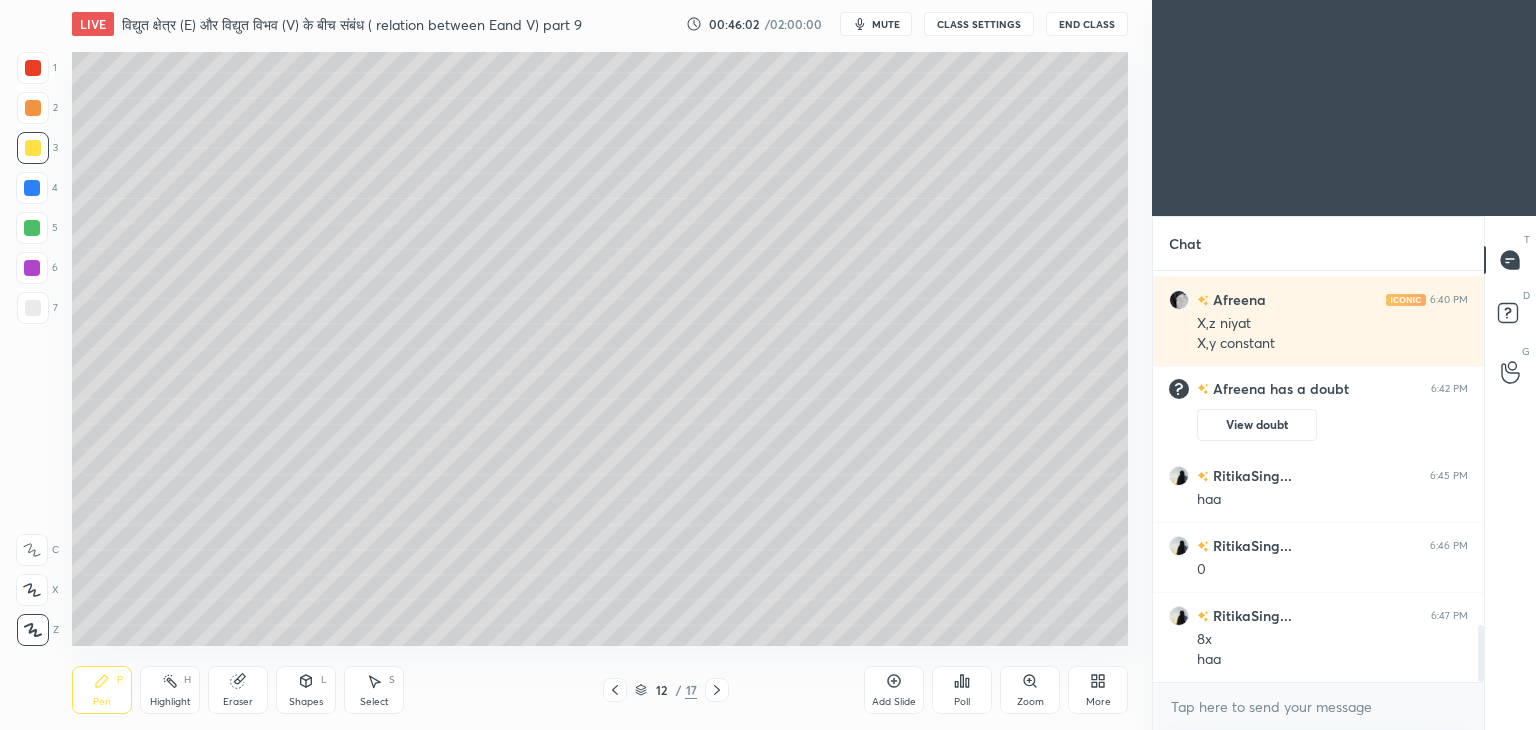 click 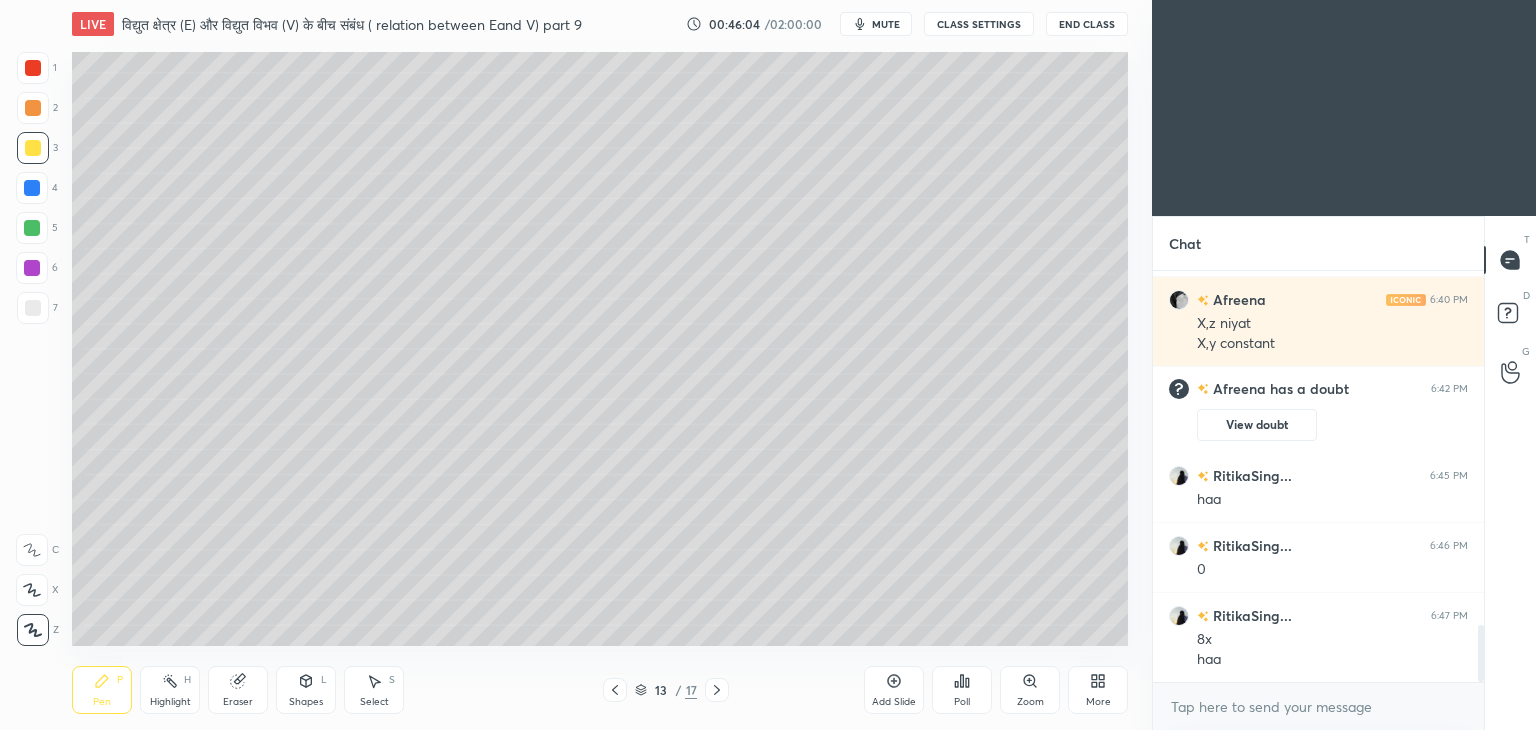 click 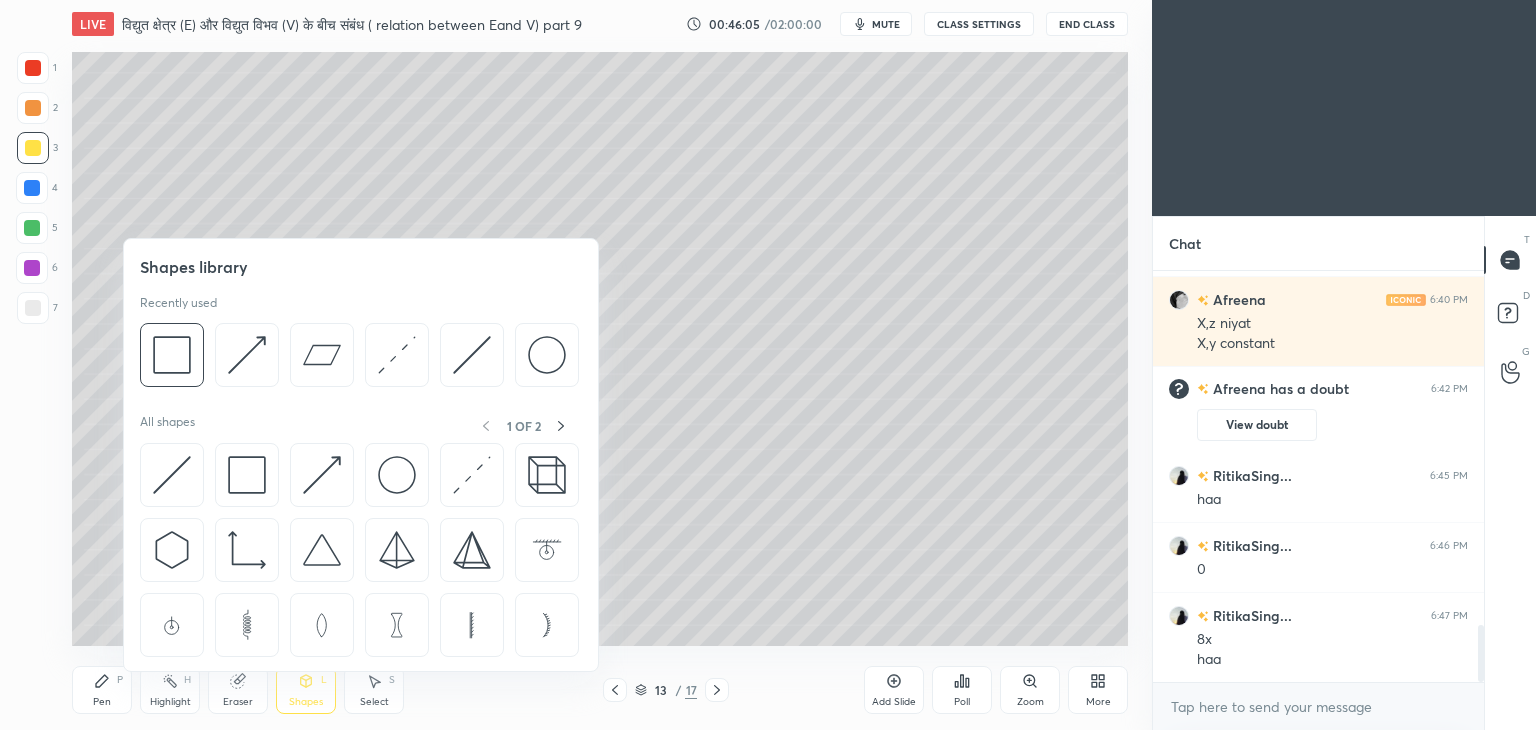 click on "Eraser" at bounding box center [238, 690] 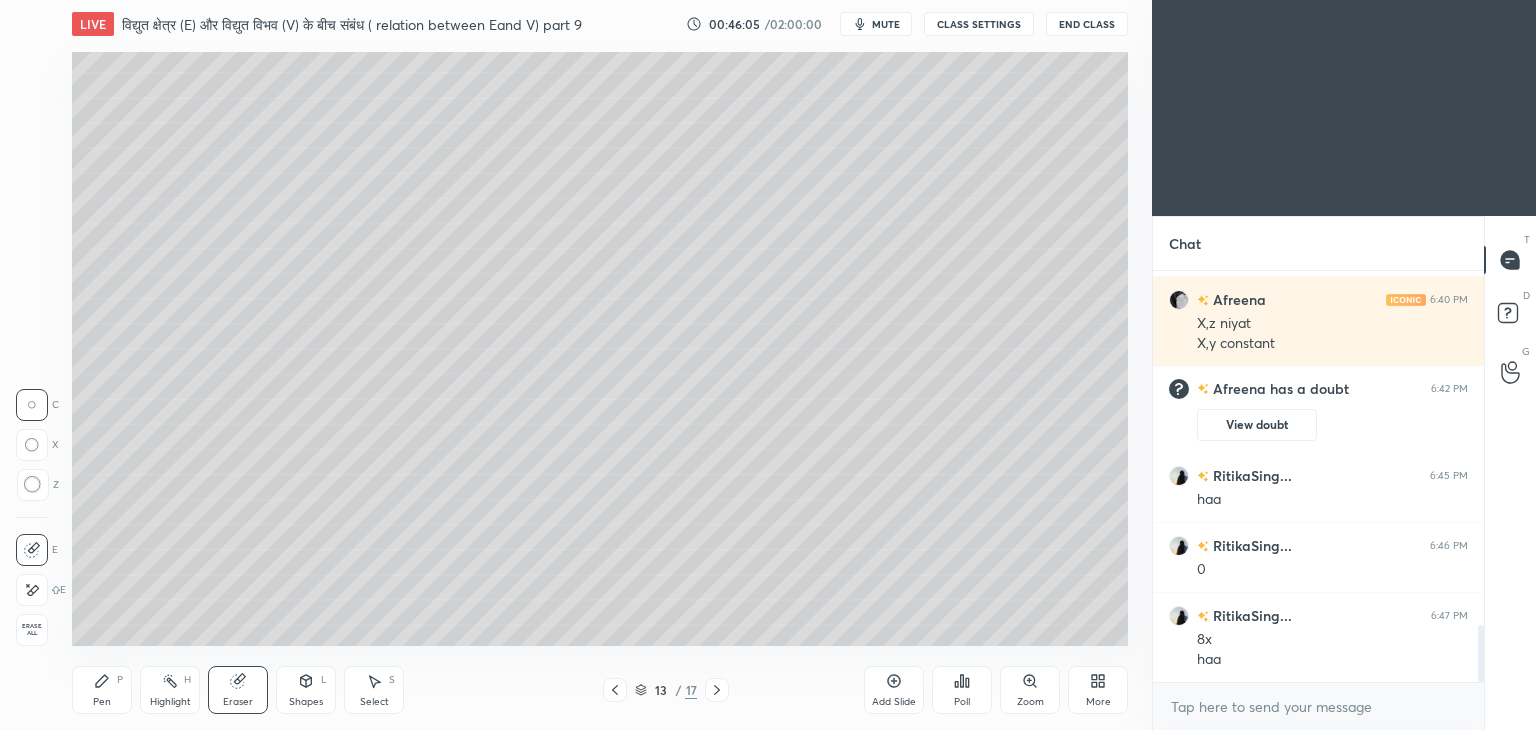 click 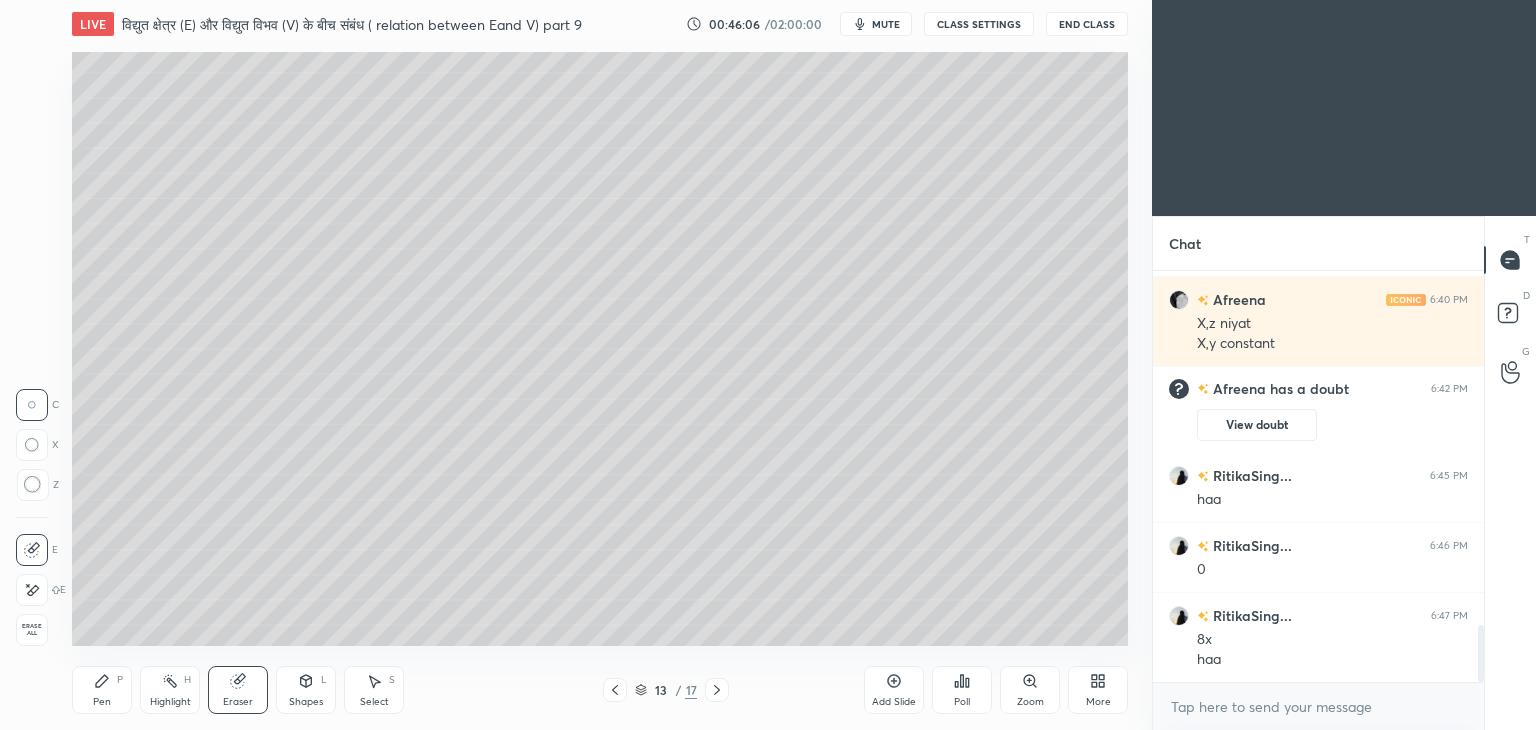 click on "Erase all" at bounding box center (32, 630) 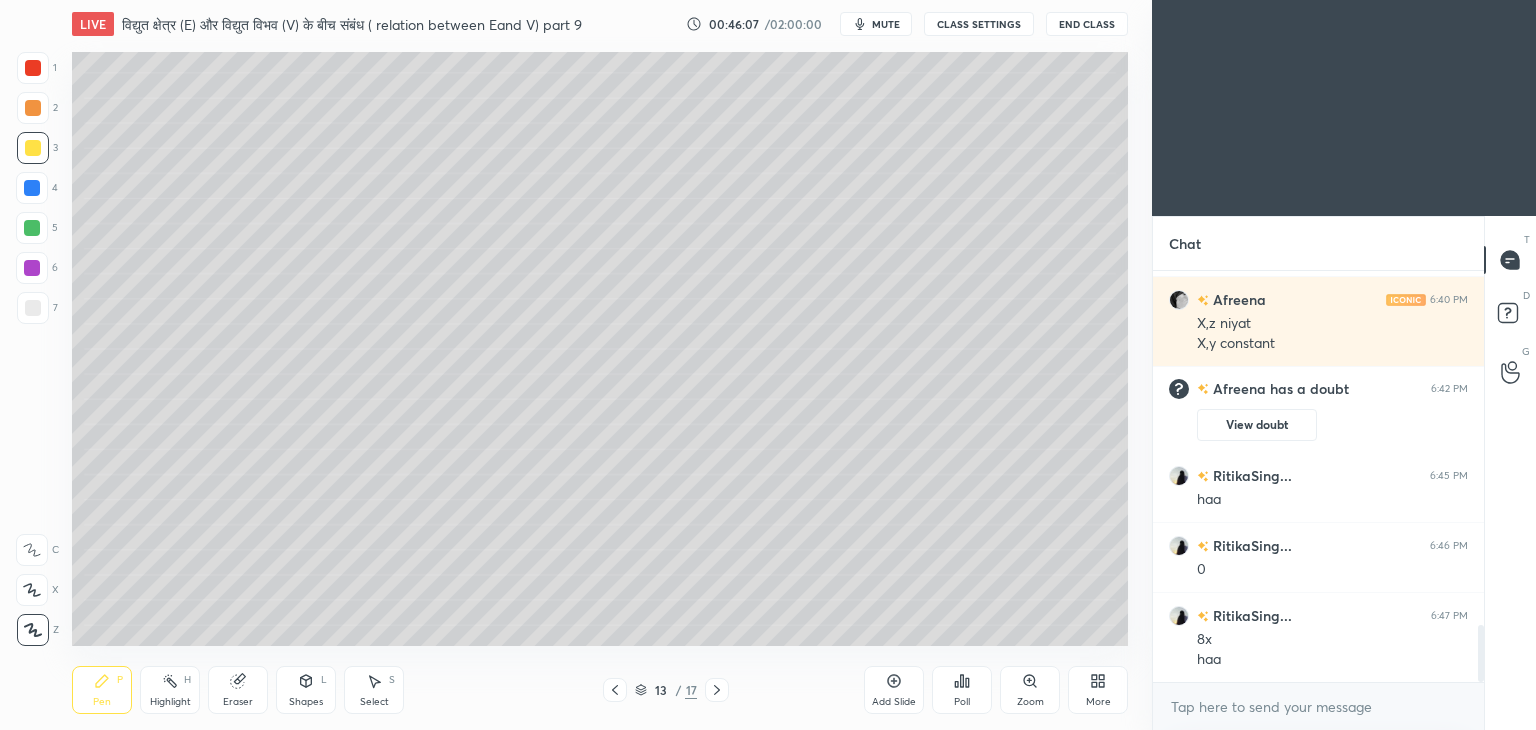 scroll, scrollTop: 2618, scrollLeft: 0, axis: vertical 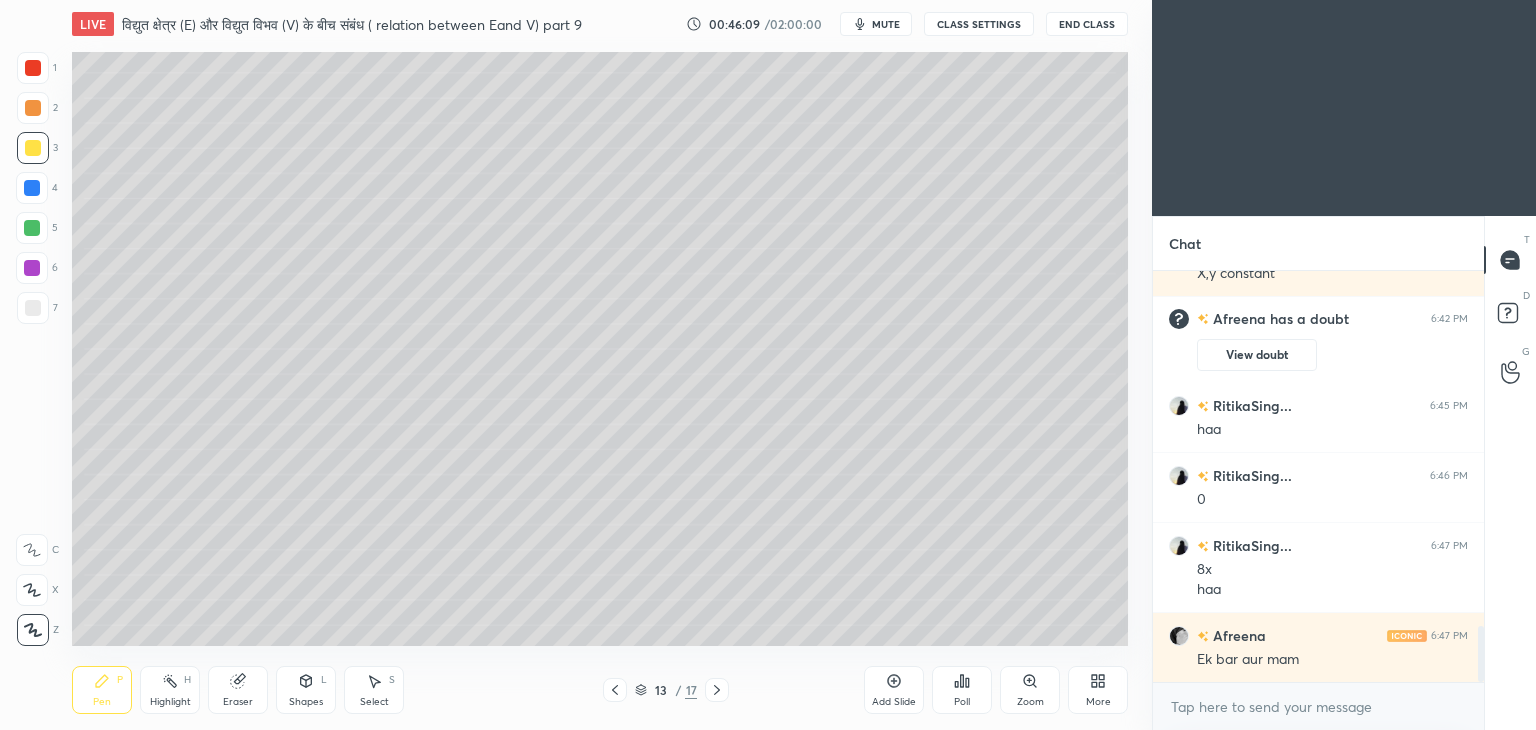 click on "Pen P" at bounding box center (102, 690) 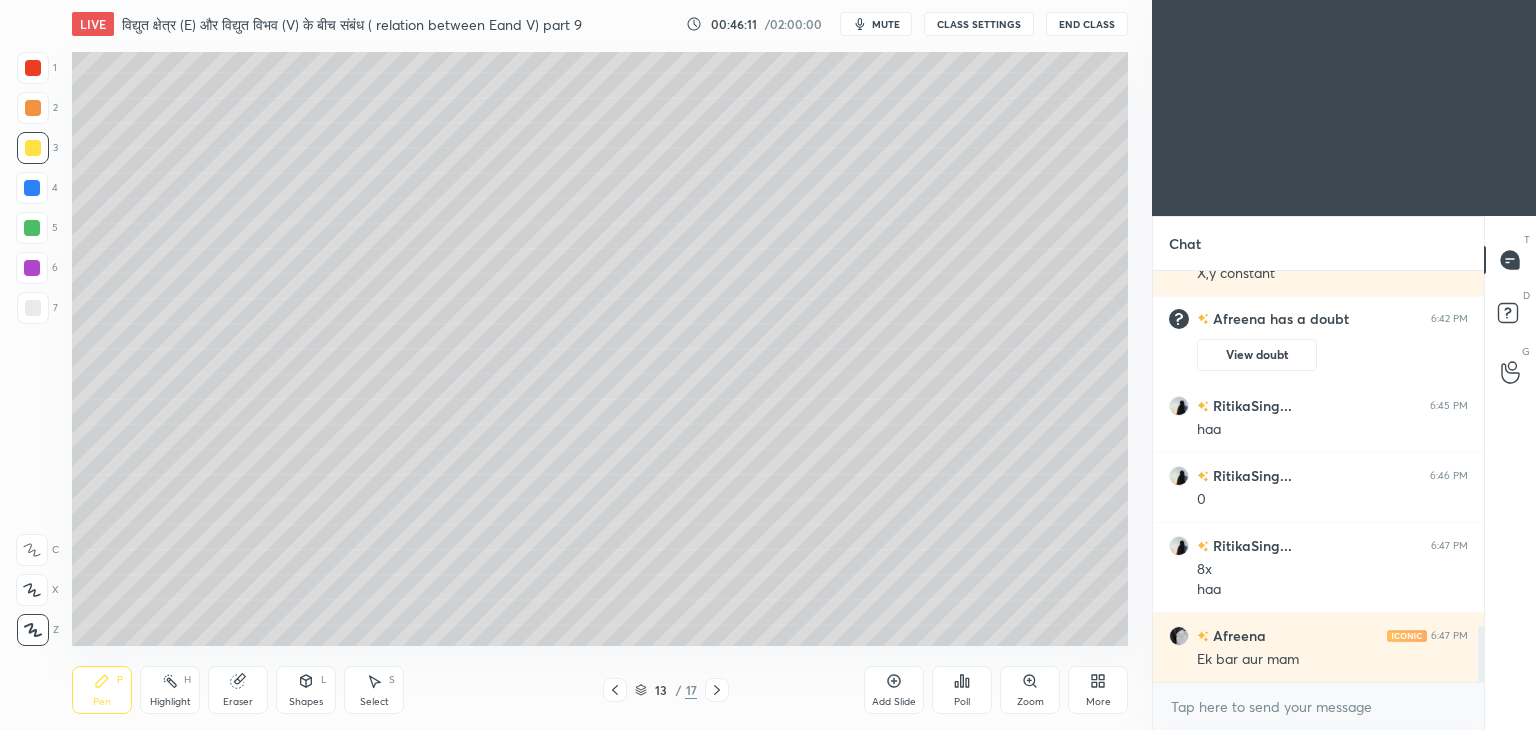 click 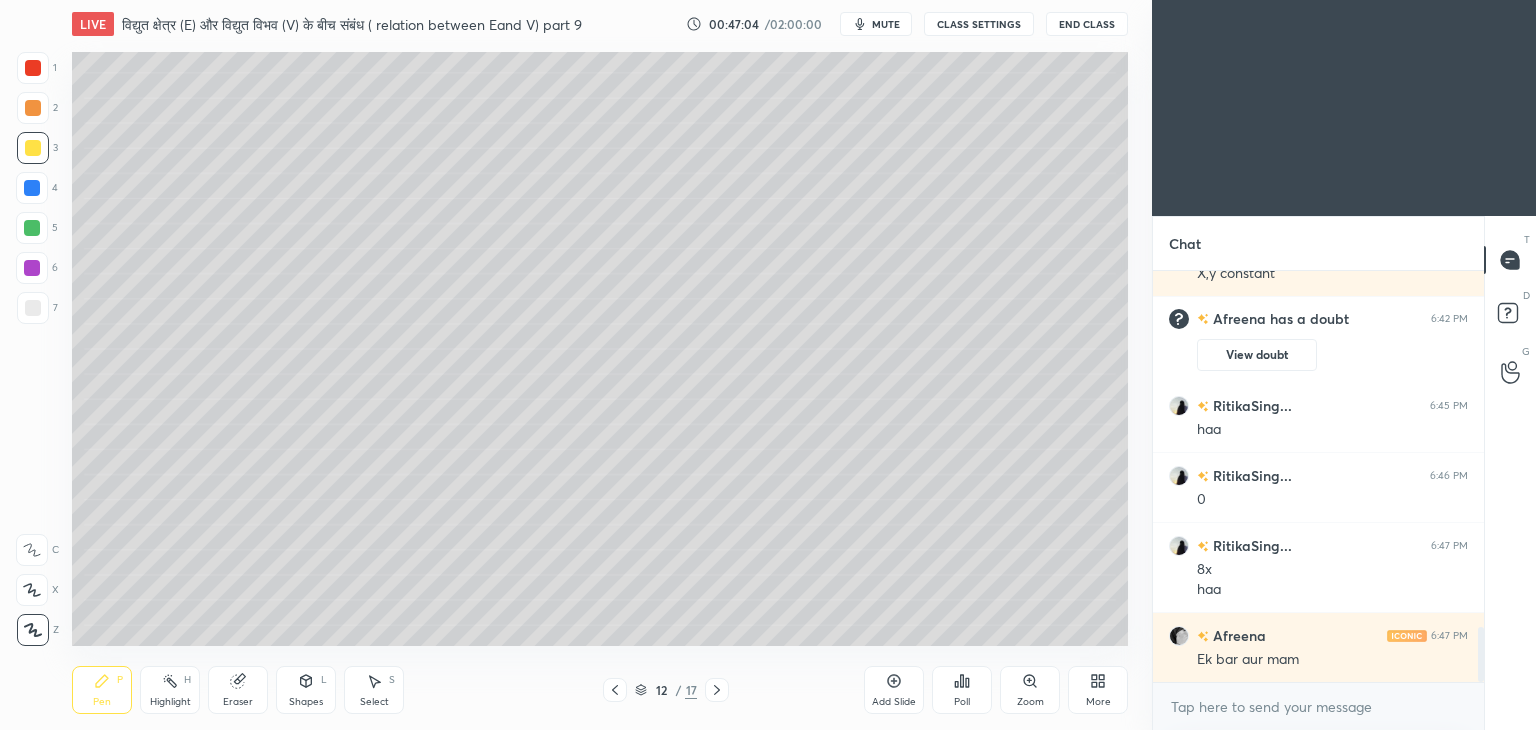 scroll, scrollTop: 2688, scrollLeft: 0, axis: vertical 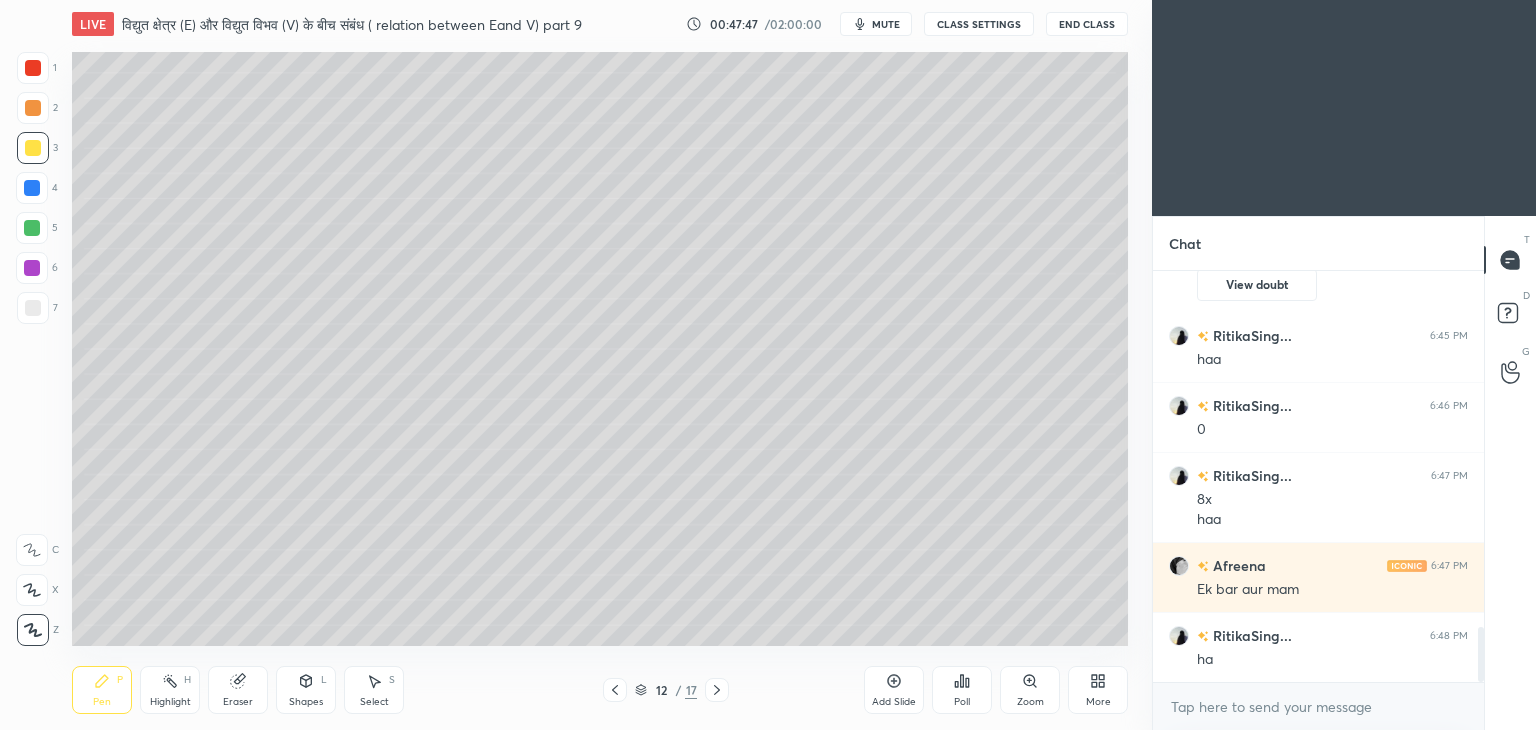 click at bounding box center [33, 308] 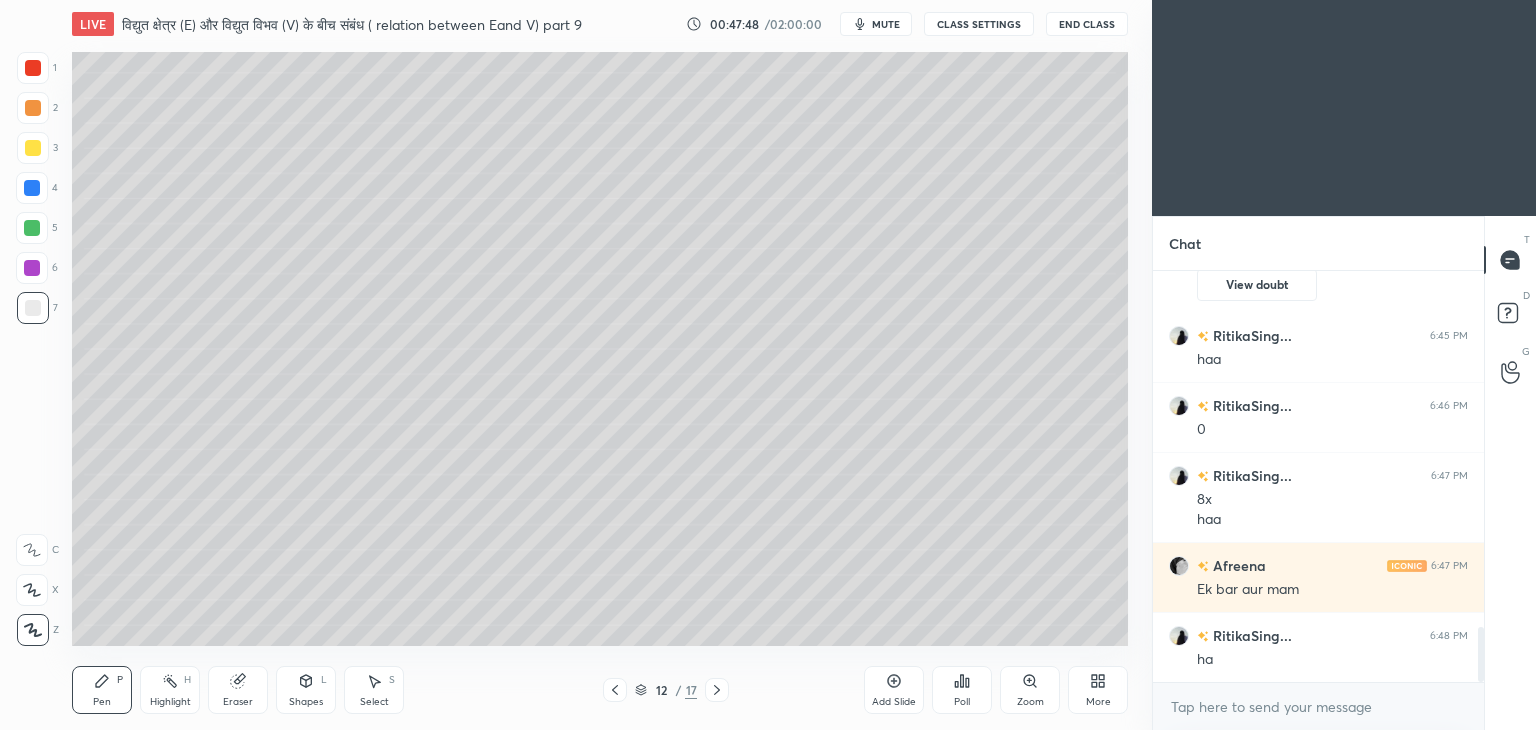 click at bounding box center (33, 308) 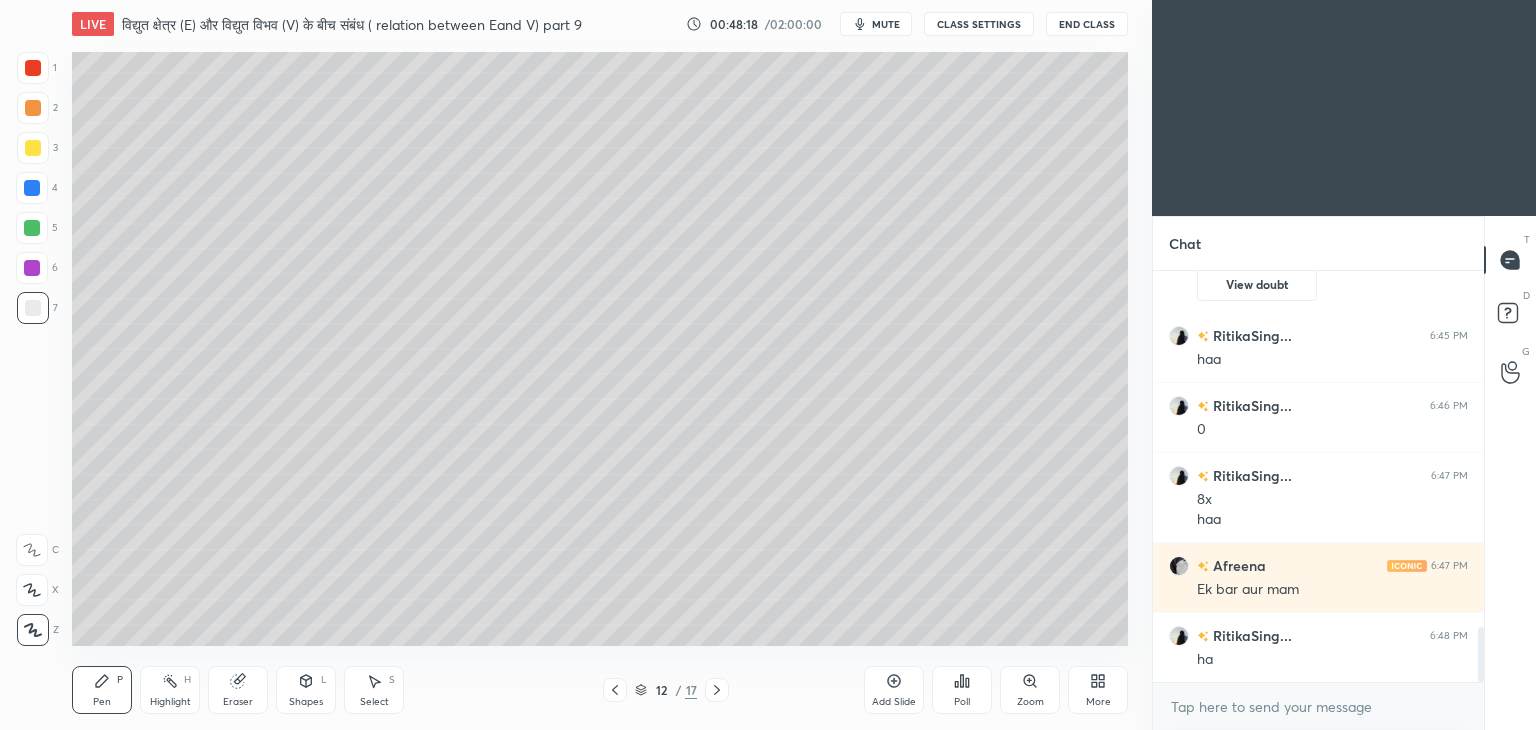 scroll, scrollTop: 2758, scrollLeft: 0, axis: vertical 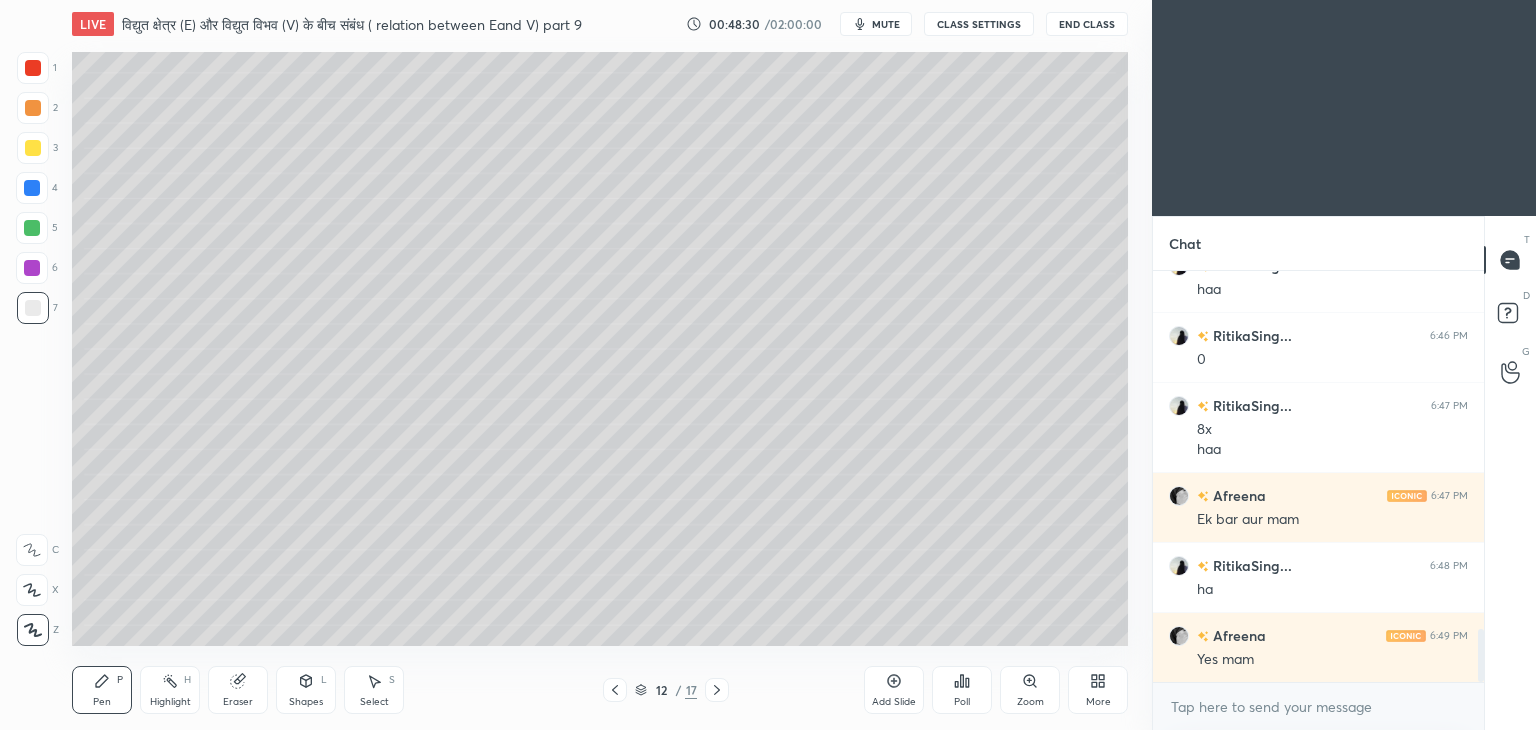 click 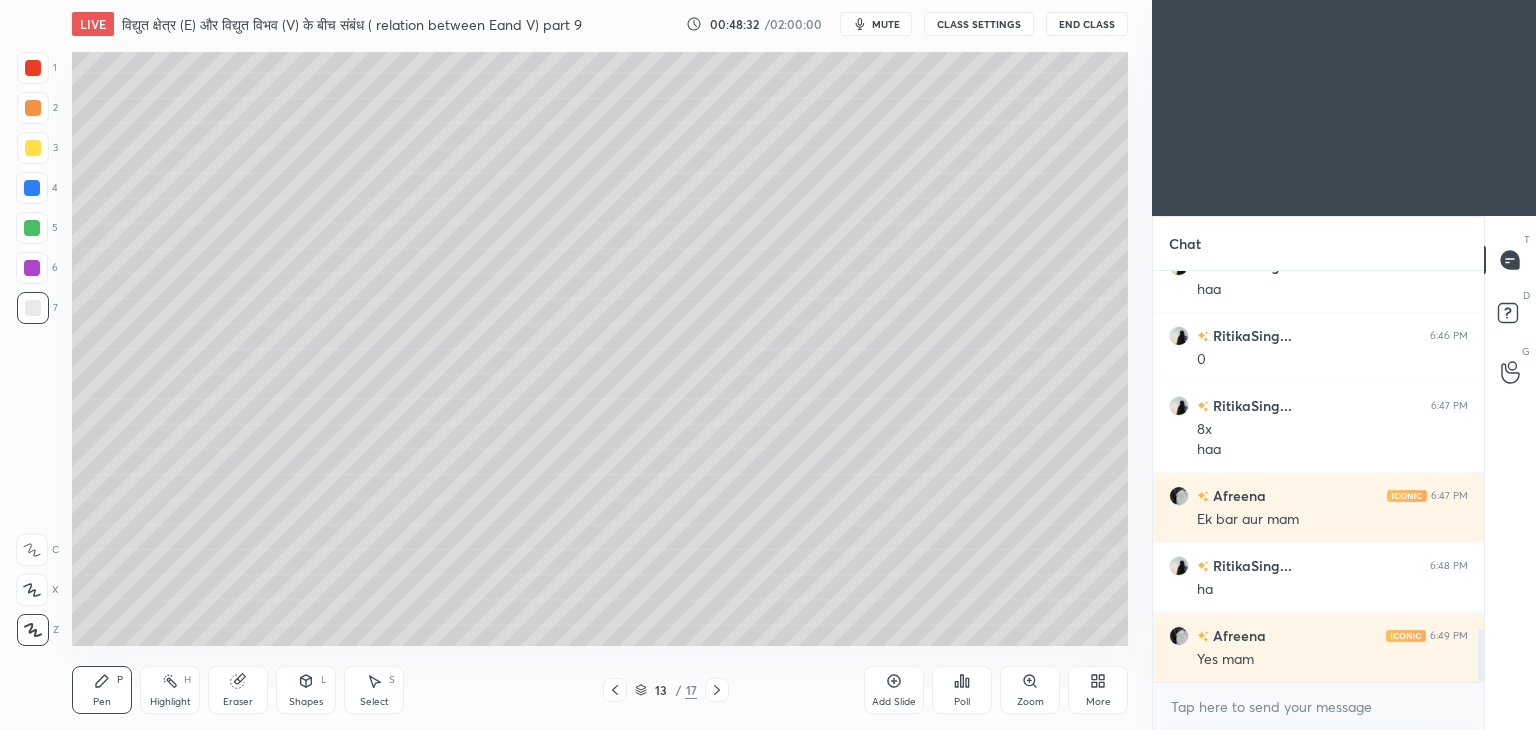 click at bounding box center [32, 188] 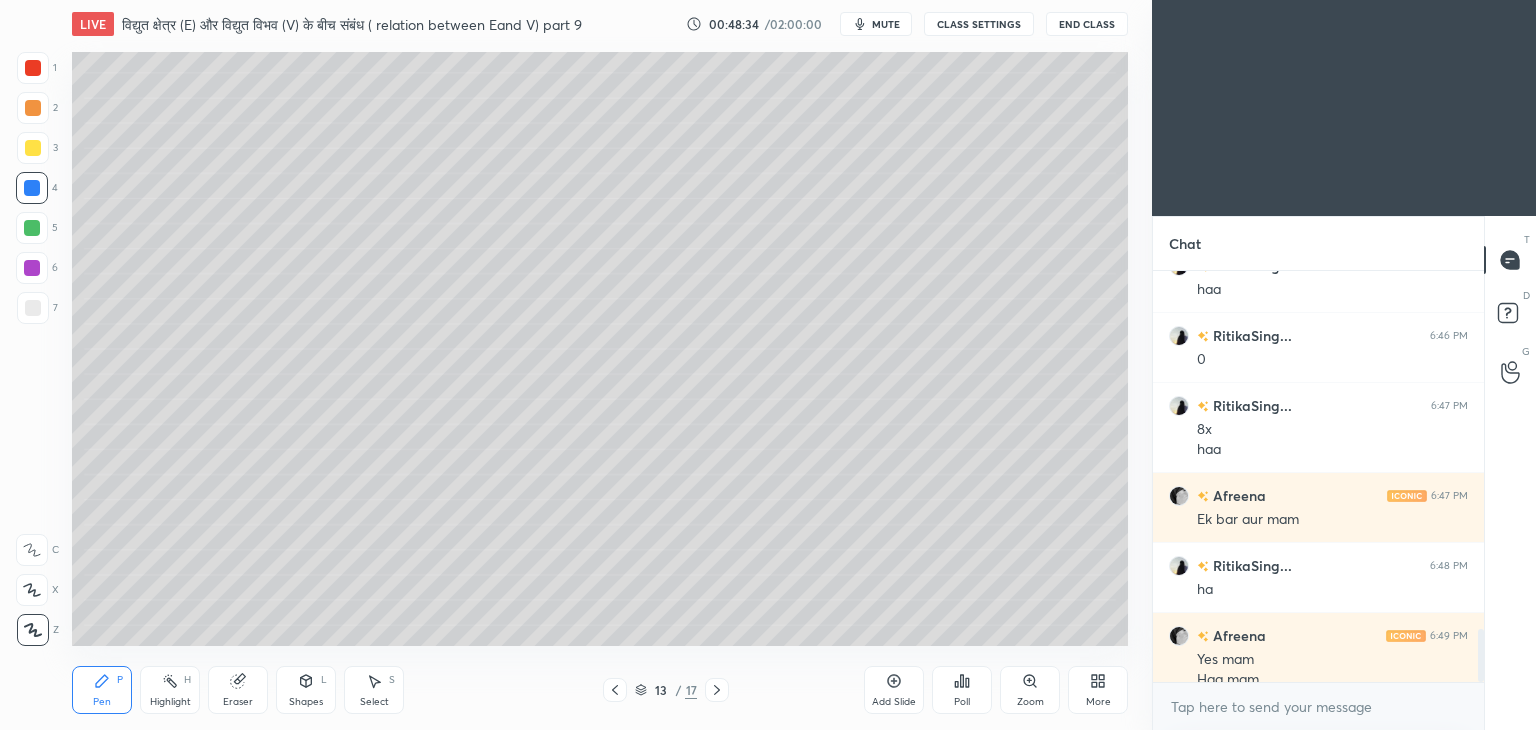 scroll, scrollTop: 2778, scrollLeft: 0, axis: vertical 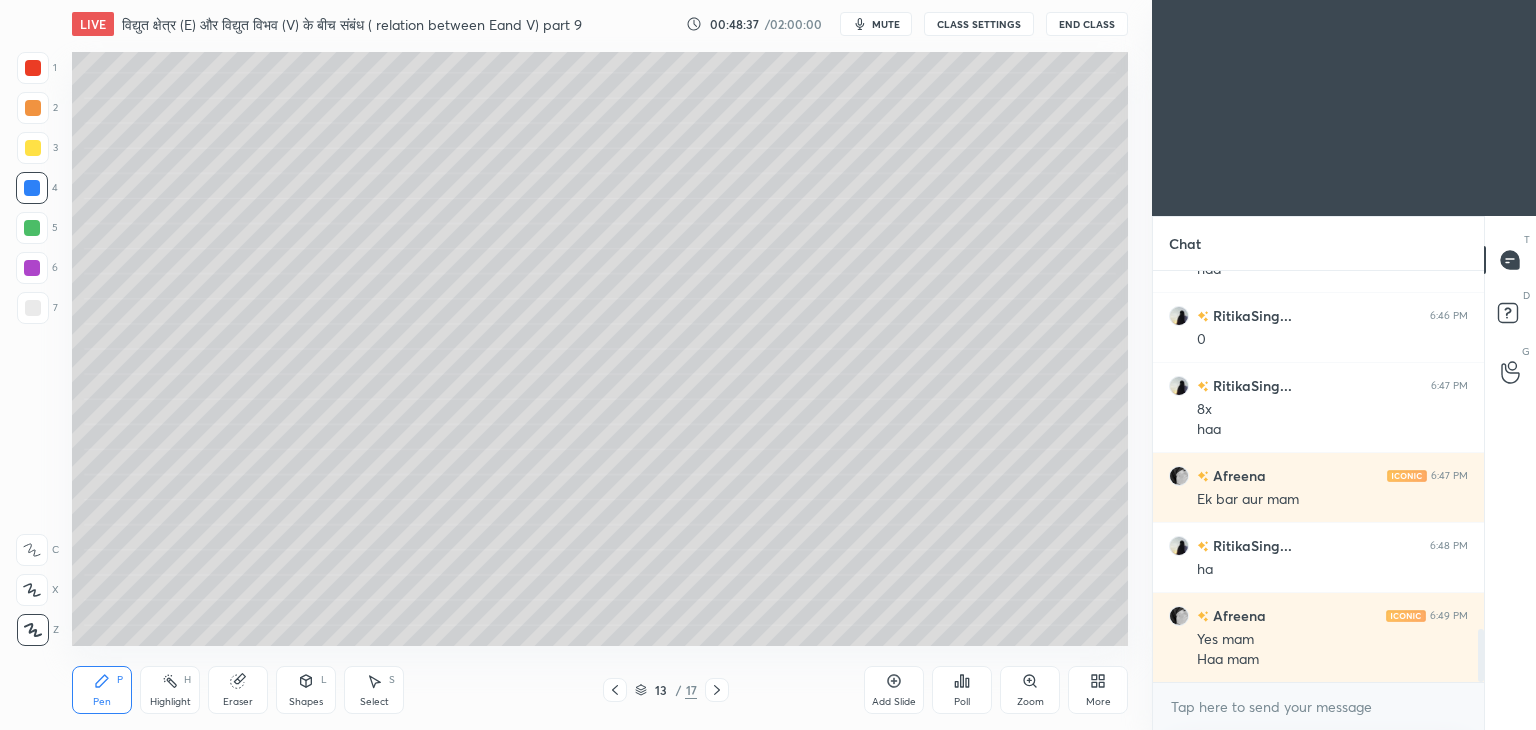 click 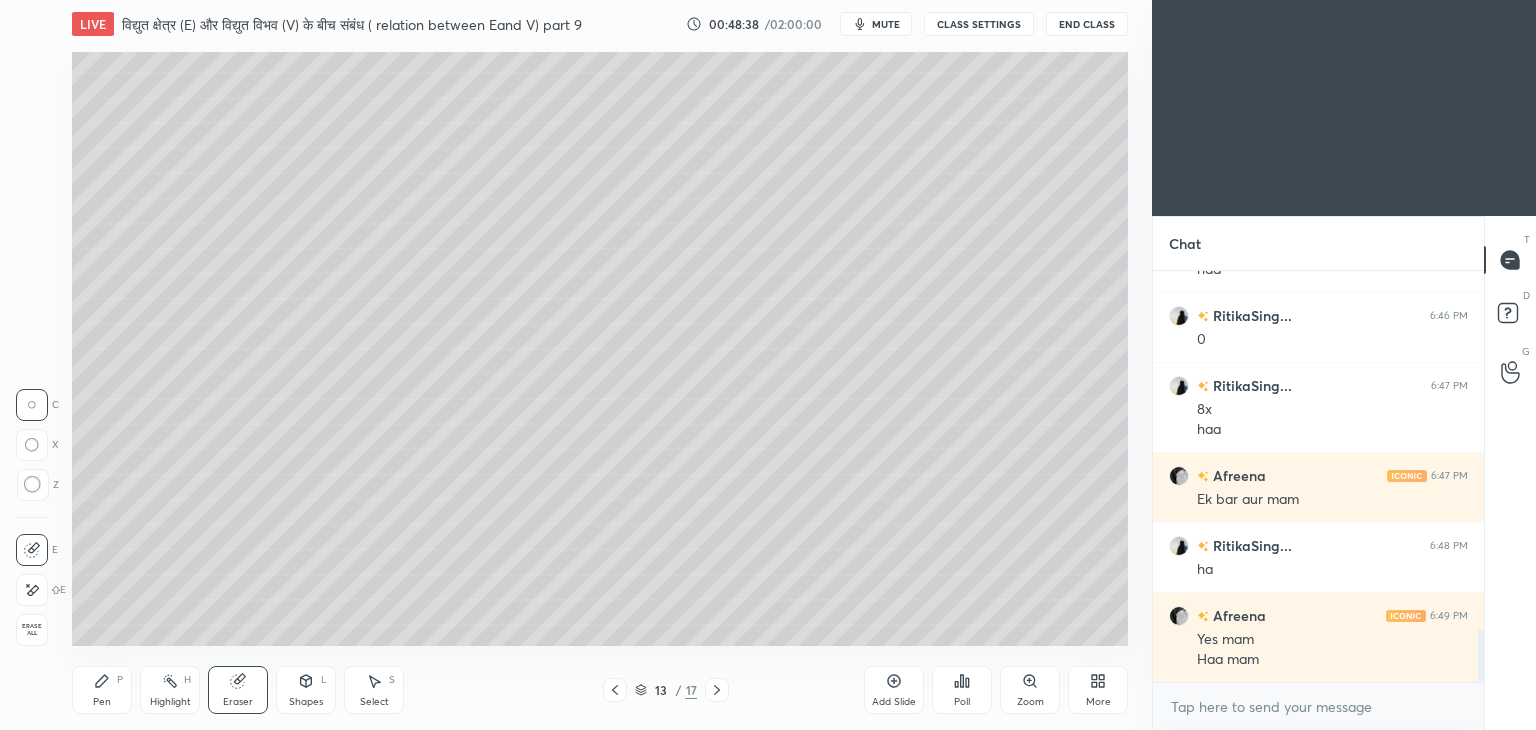 click on "Erase all" at bounding box center [32, 630] 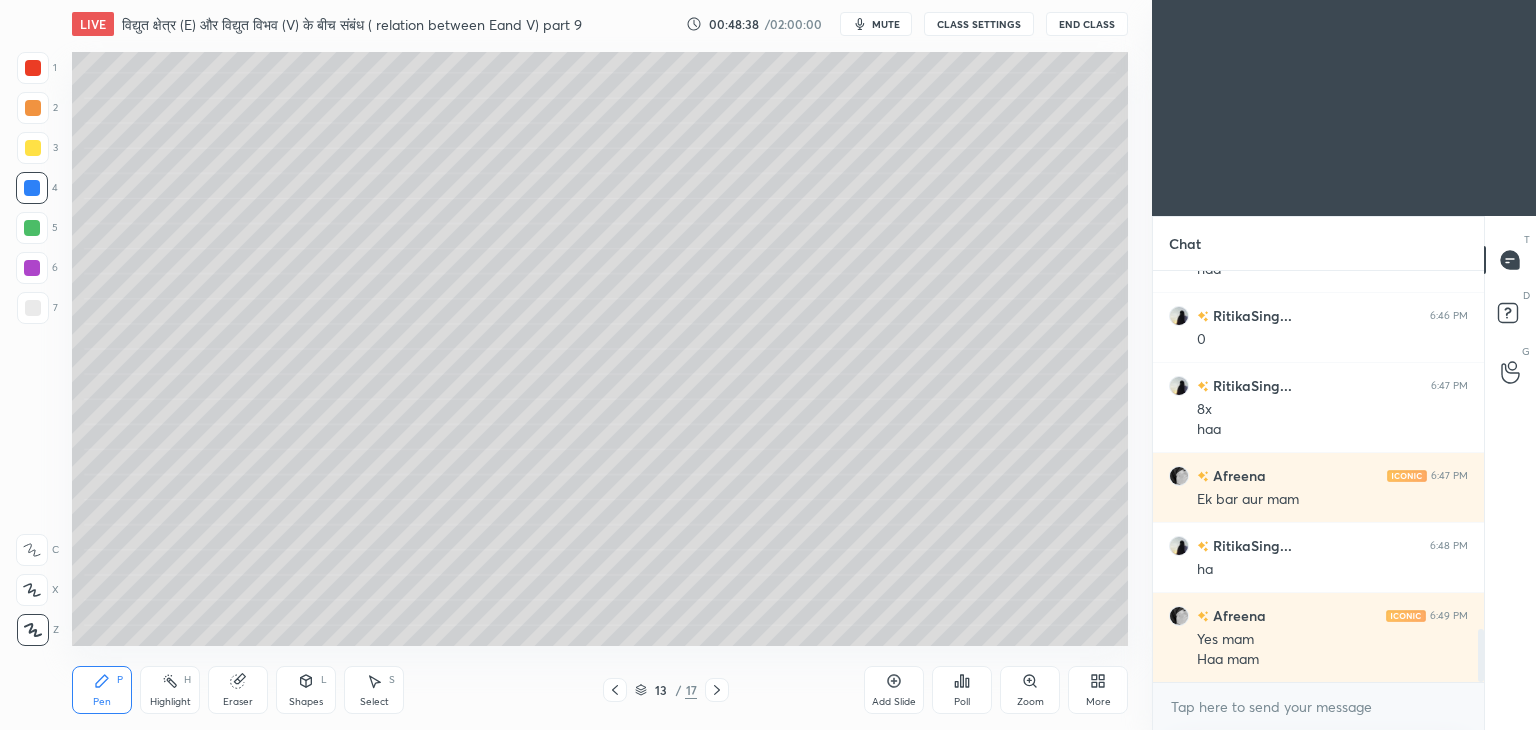 click 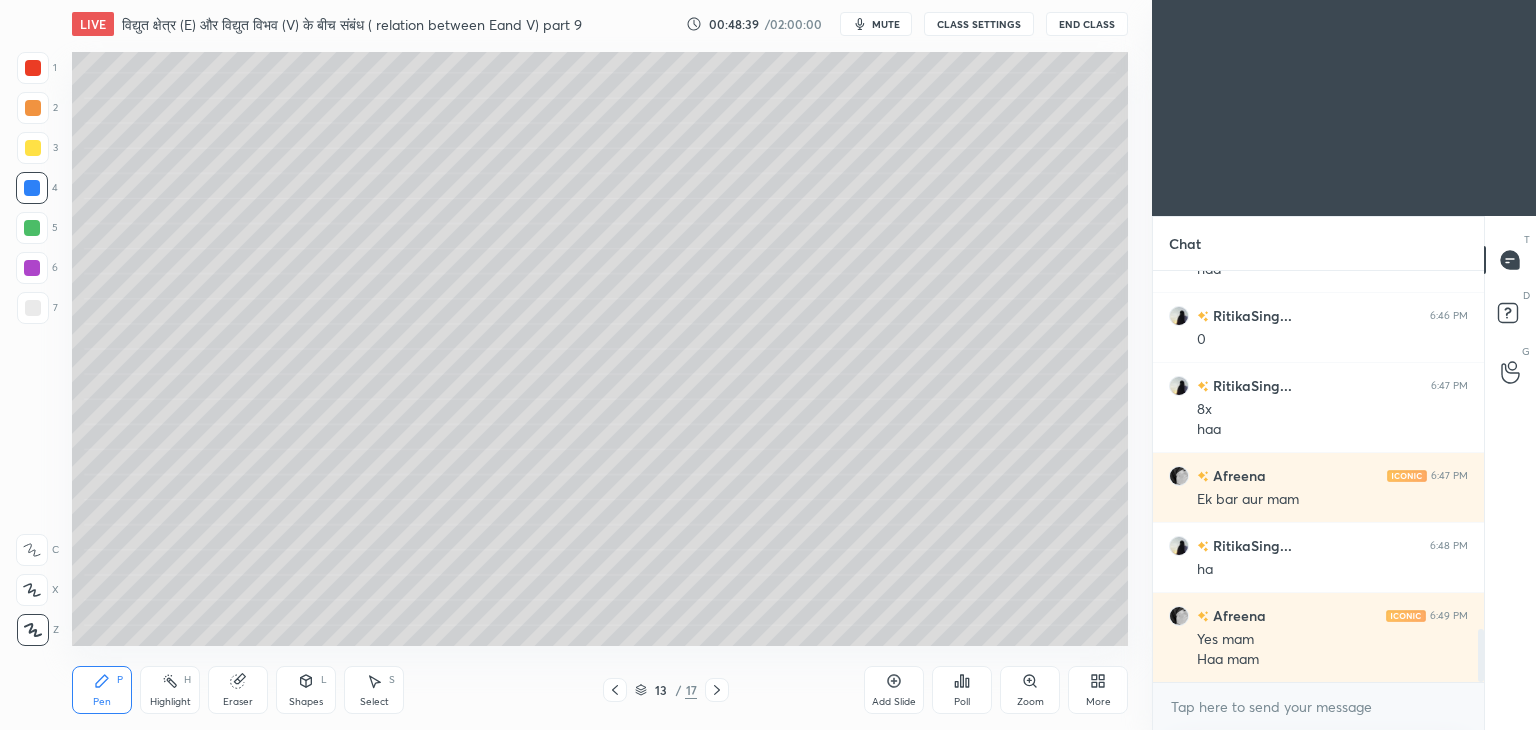 click at bounding box center [33, 148] 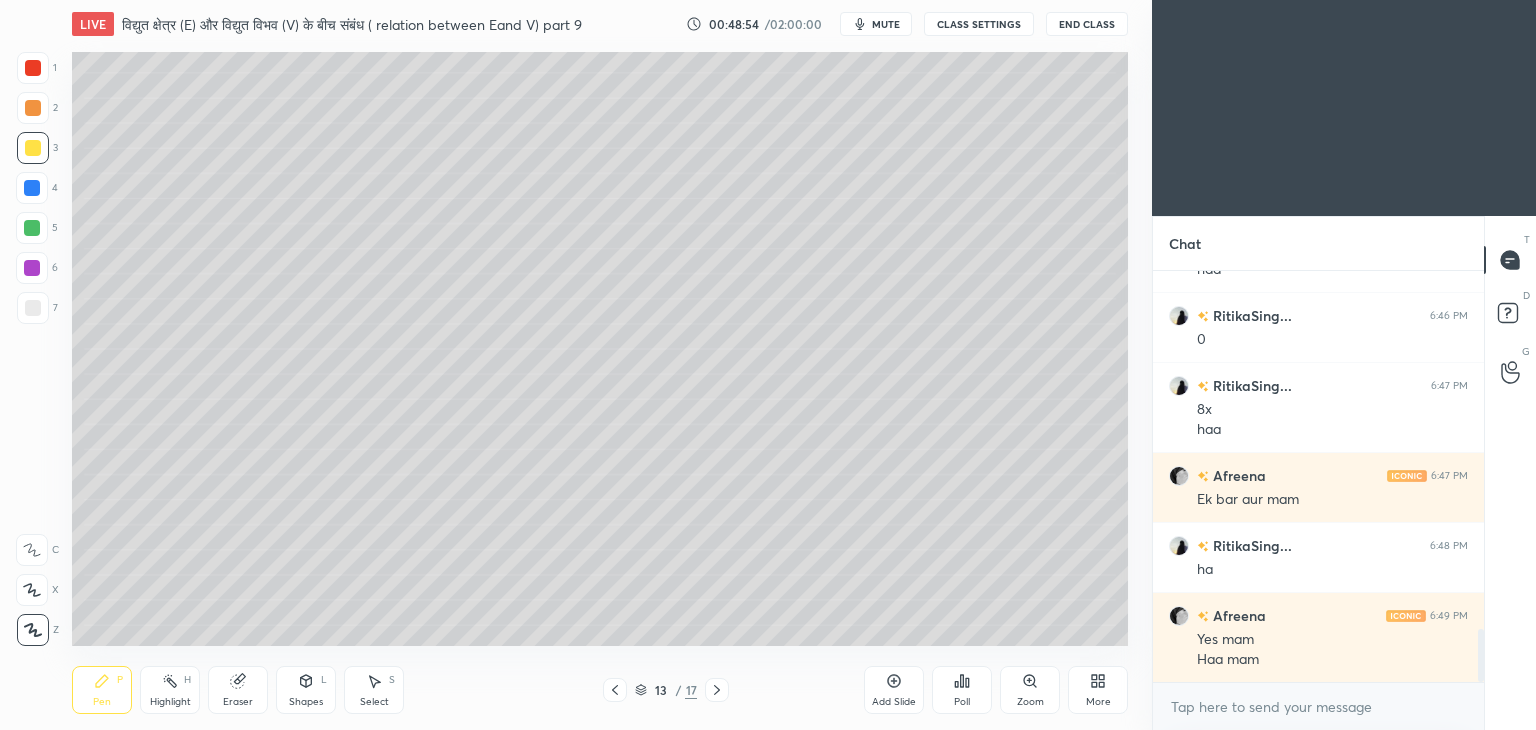 click 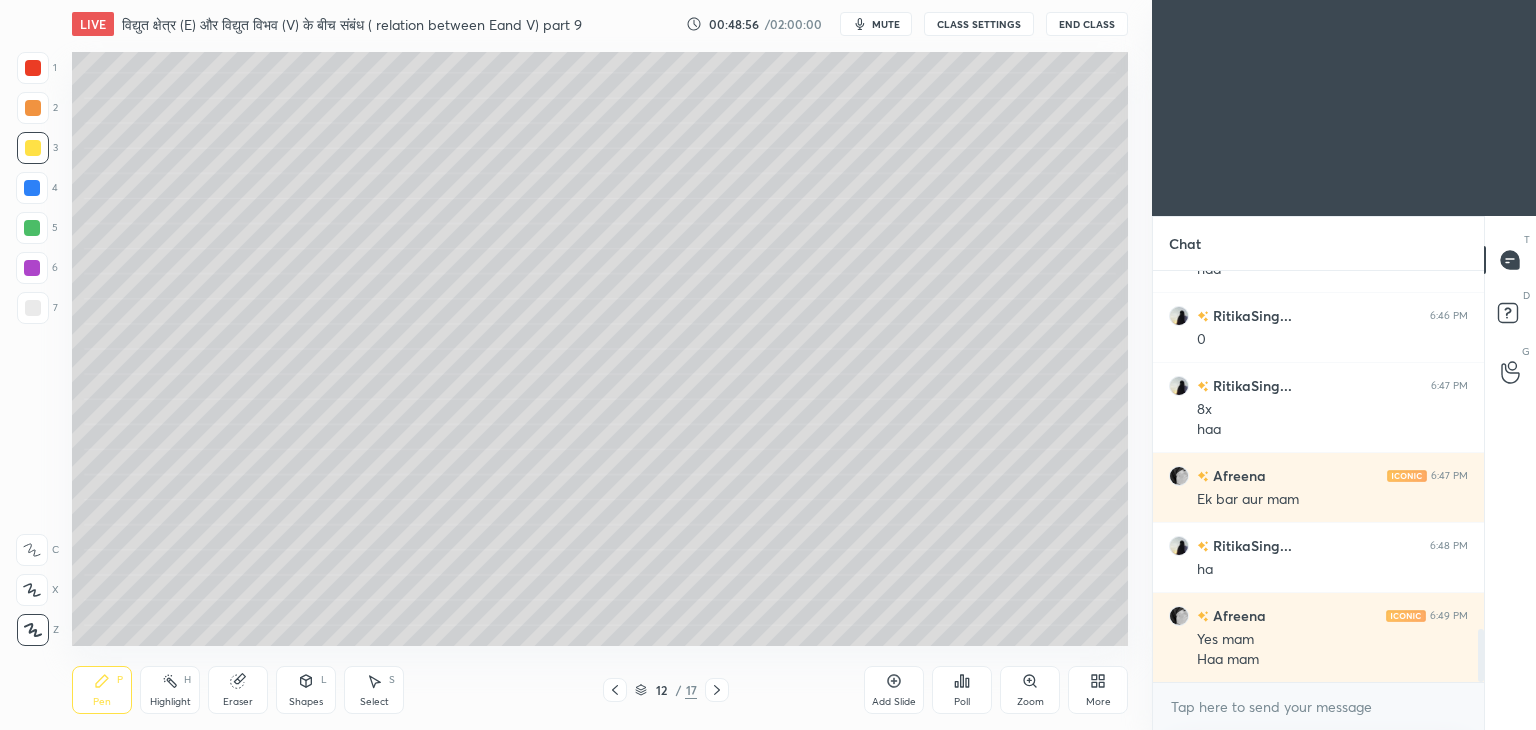 click 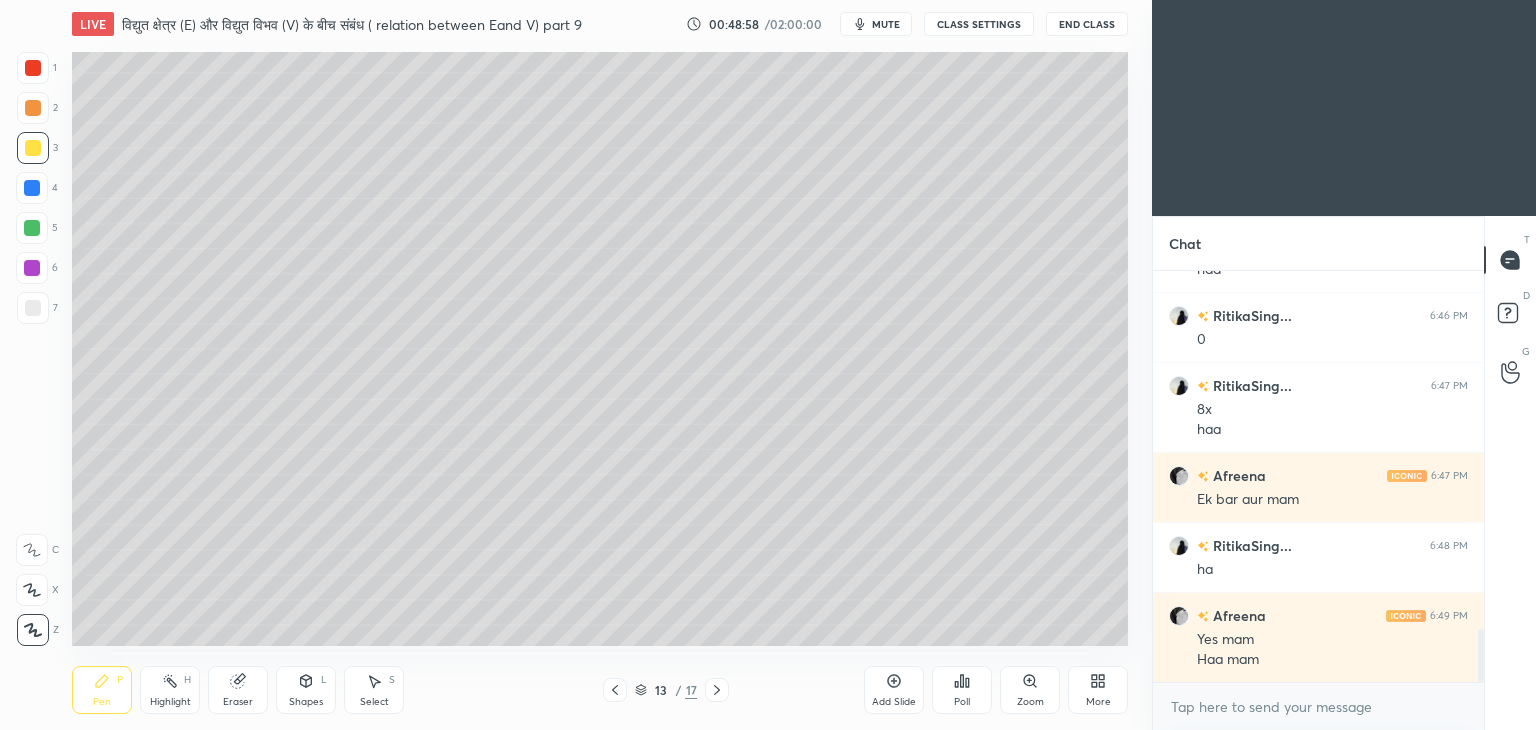 scroll, scrollTop: 2848, scrollLeft: 0, axis: vertical 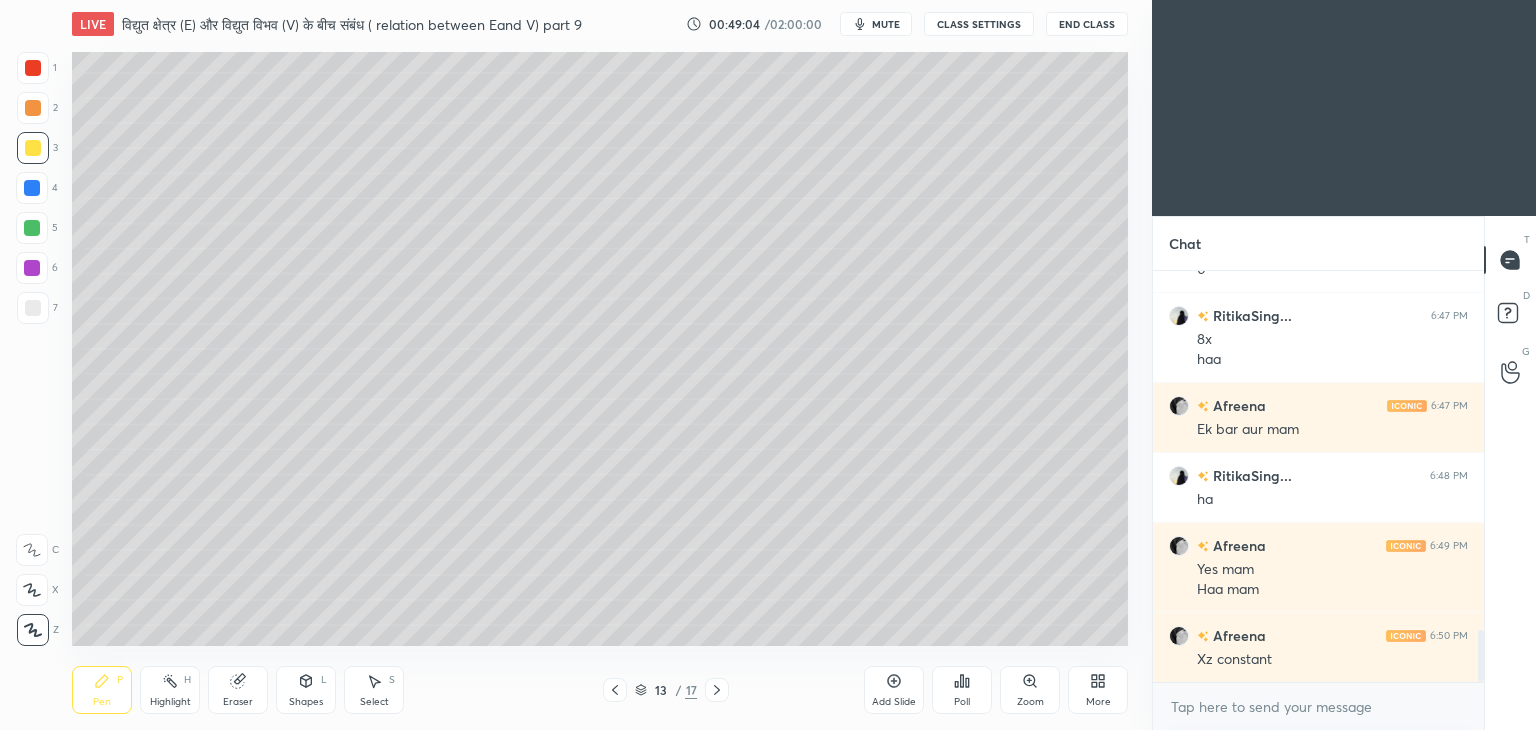 click 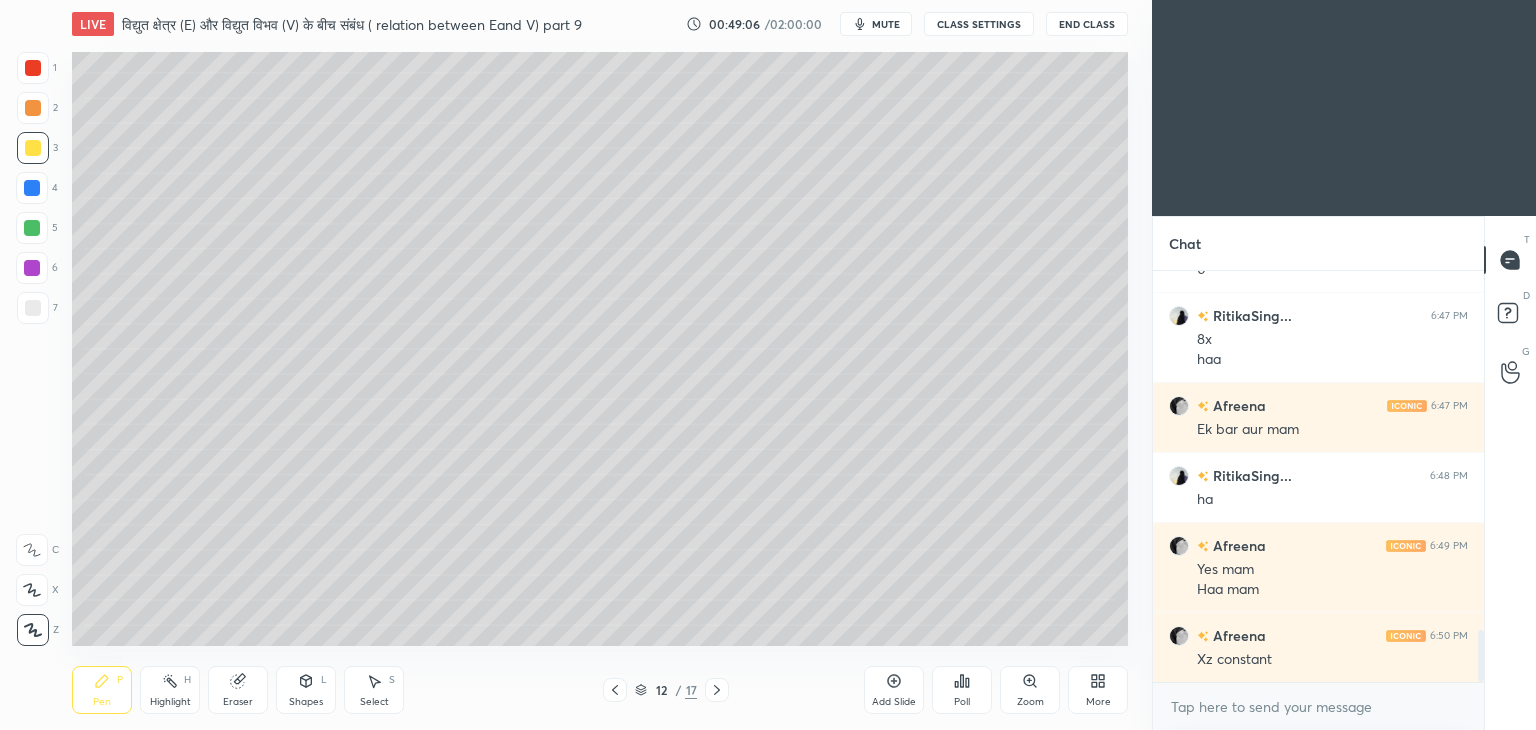 click 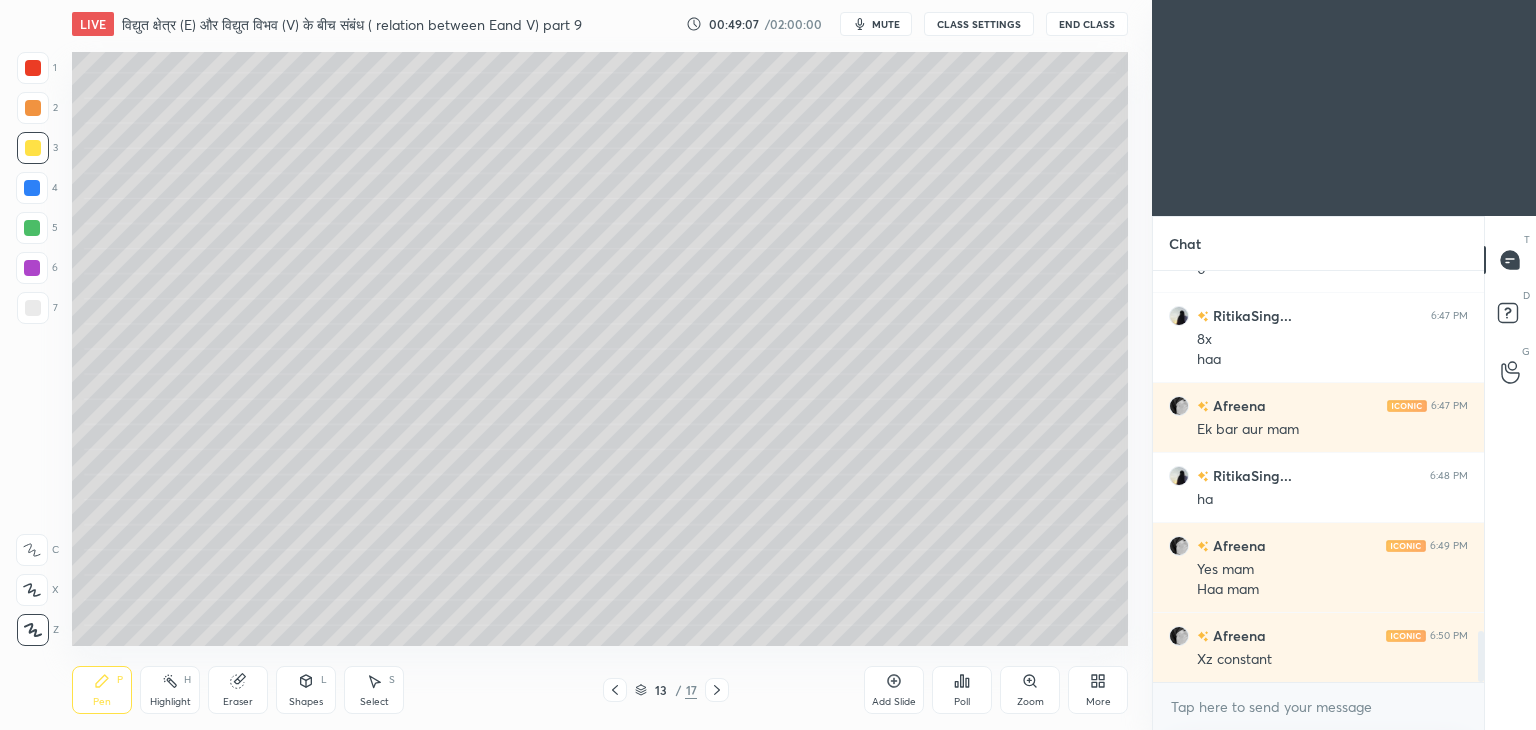 scroll, scrollTop: 2918, scrollLeft: 0, axis: vertical 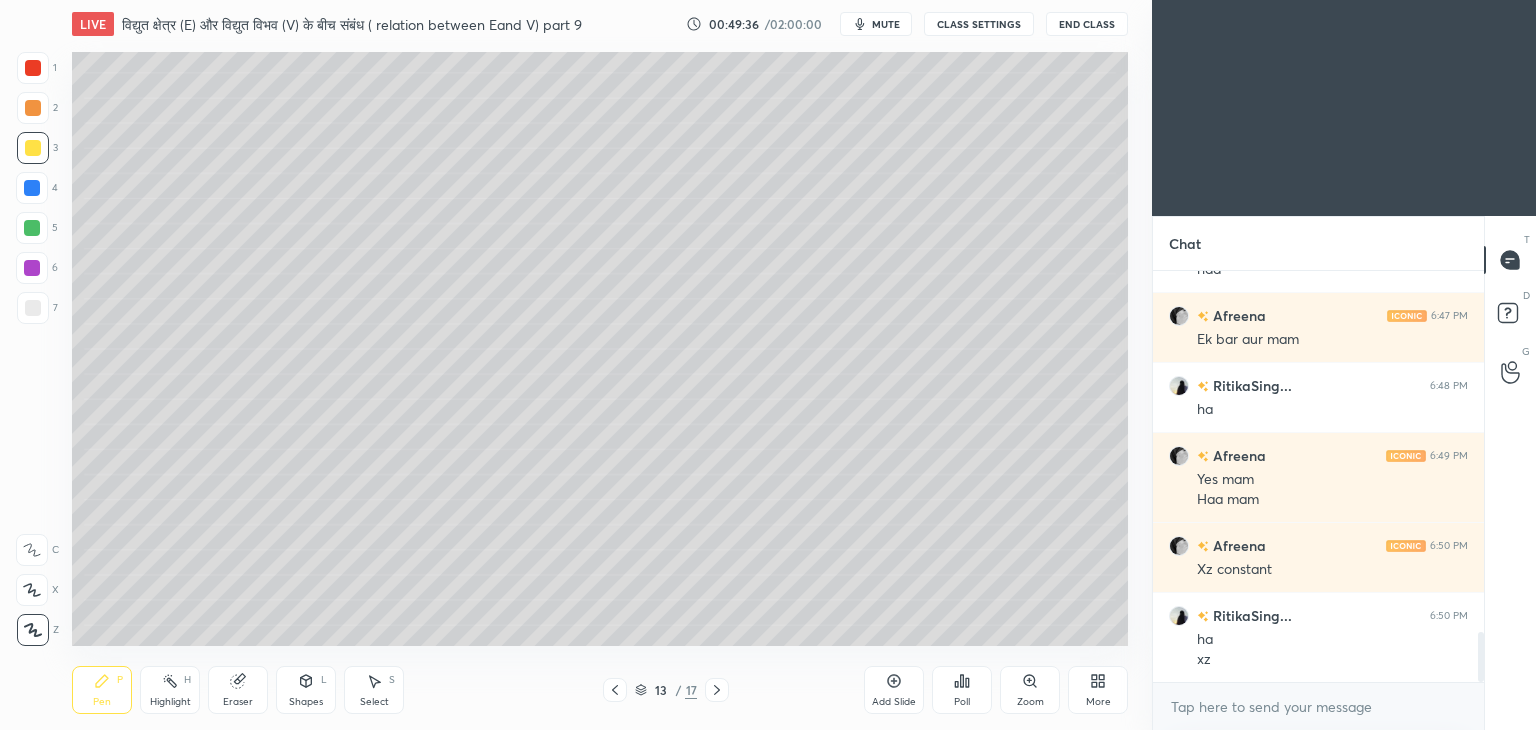 click at bounding box center (33, 308) 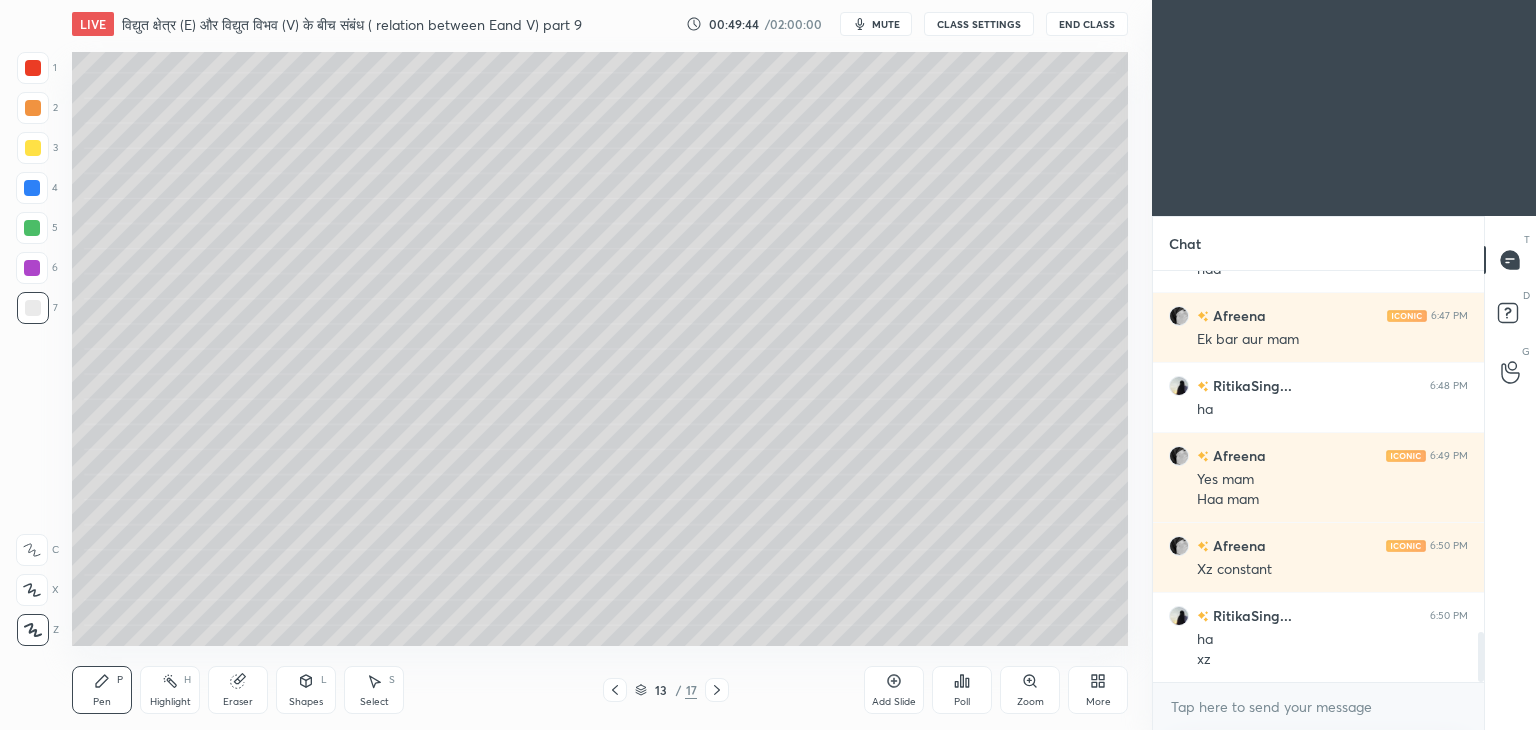 click at bounding box center [33, 148] 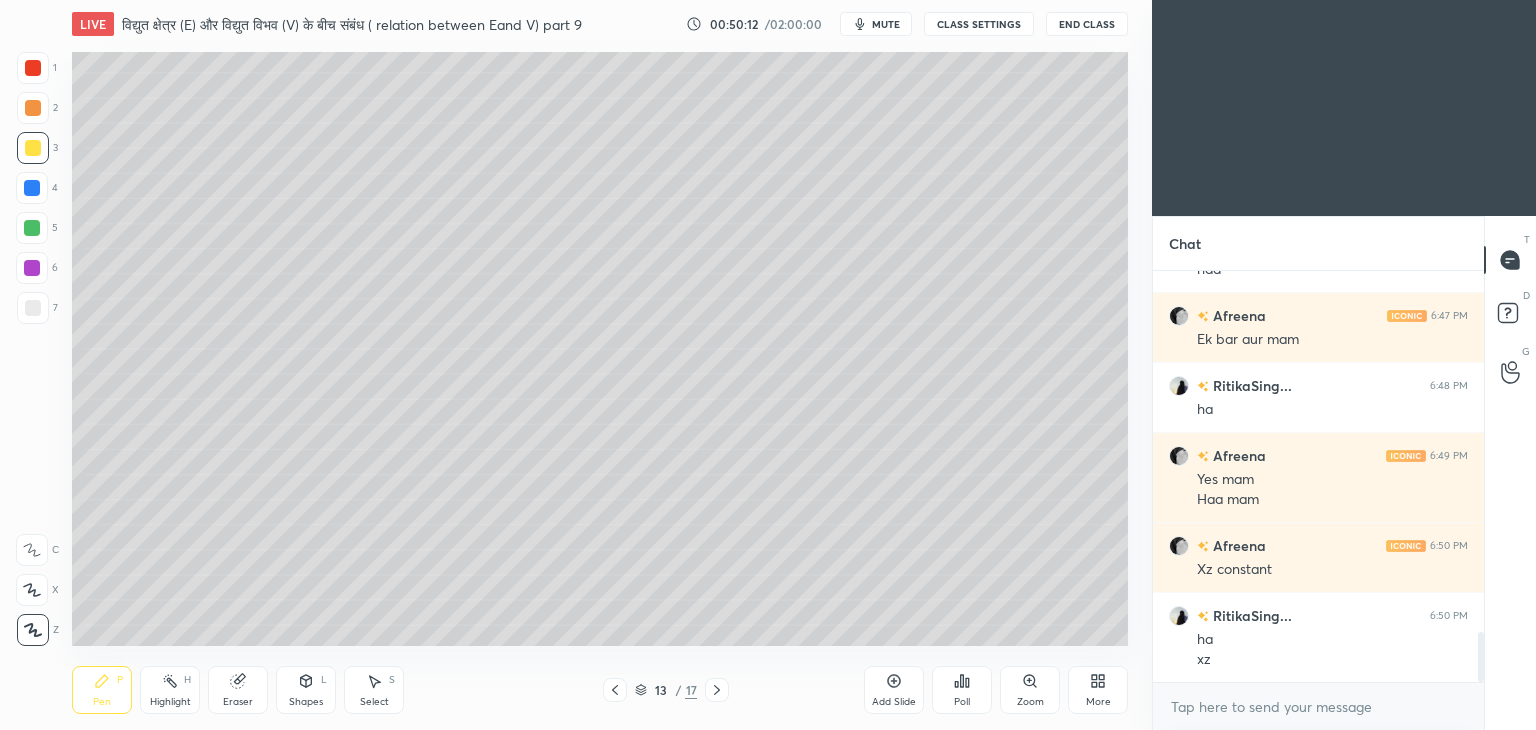 scroll, scrollTop: 3008, scrollLeft: 0, axis: vertical 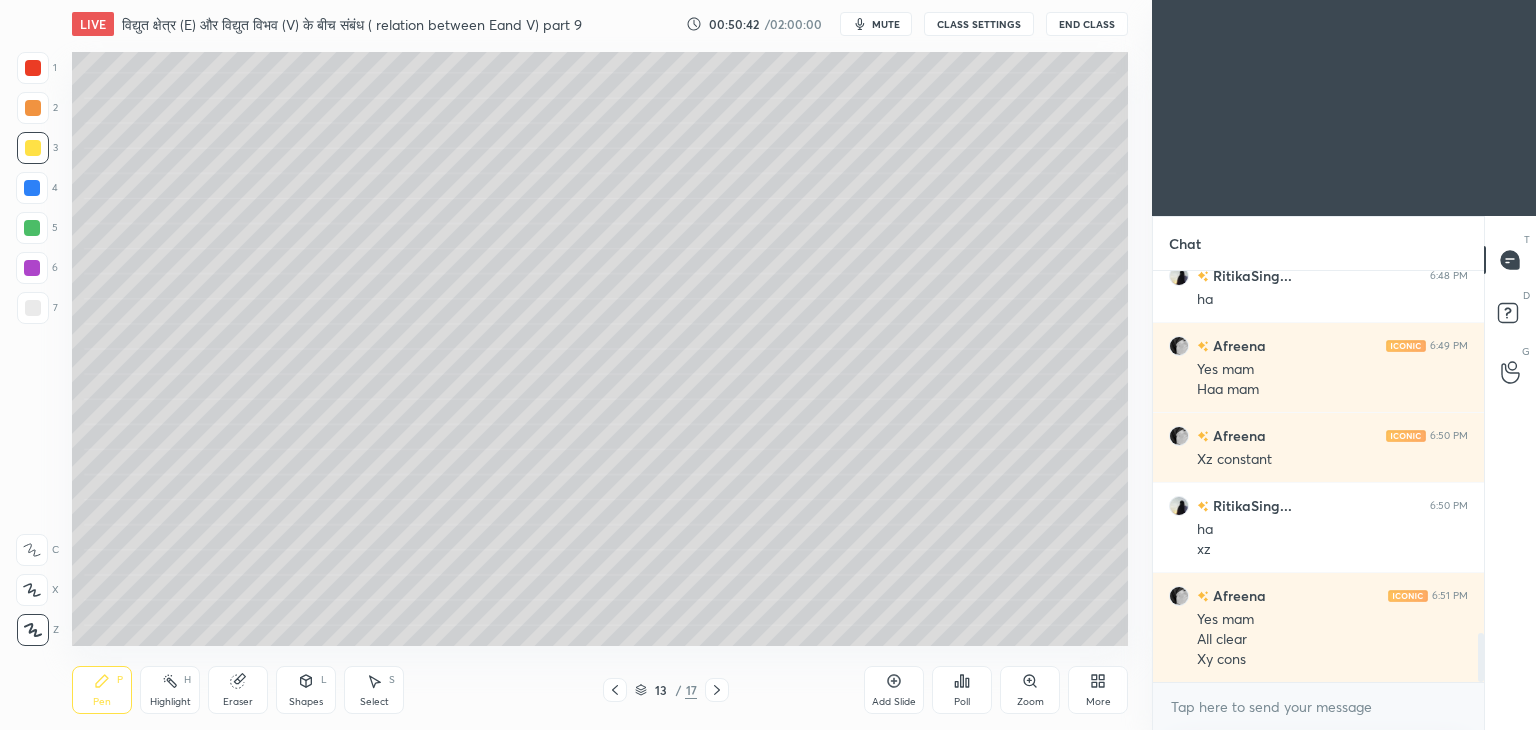 click at bounding box center (33, 308) 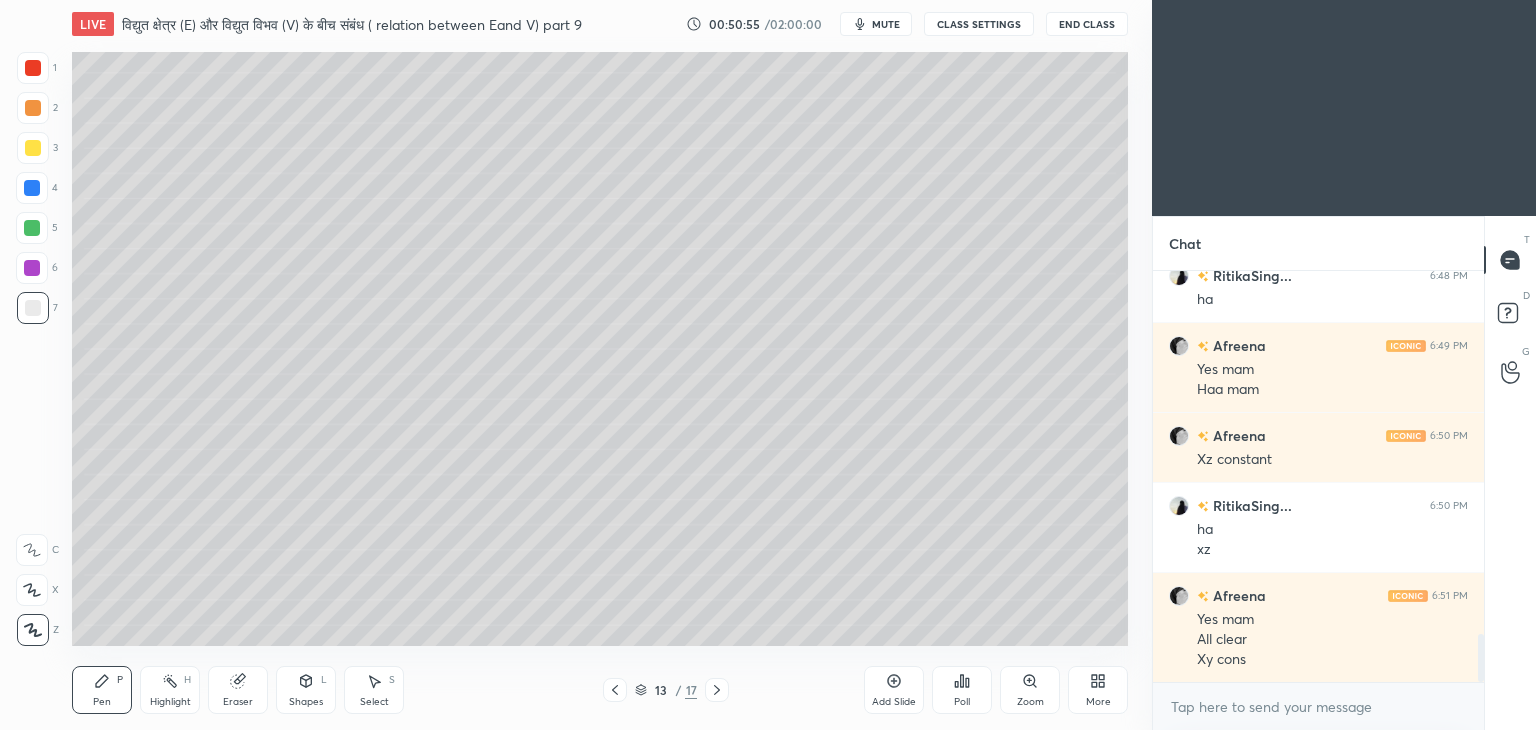 scroll, scrollTop: 3118, scrollLeft: 0, axis: vertical 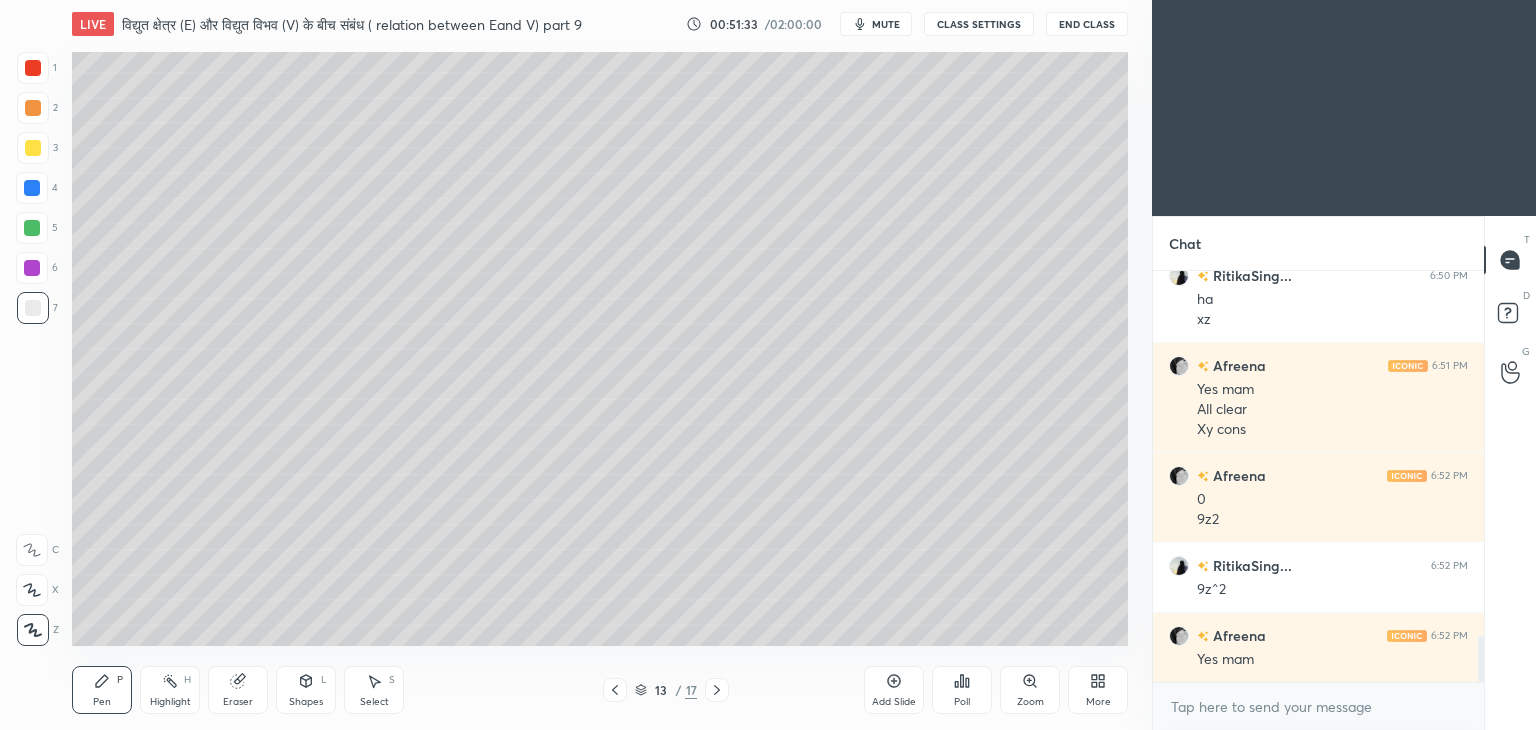 click at bounding box center [615, 690] 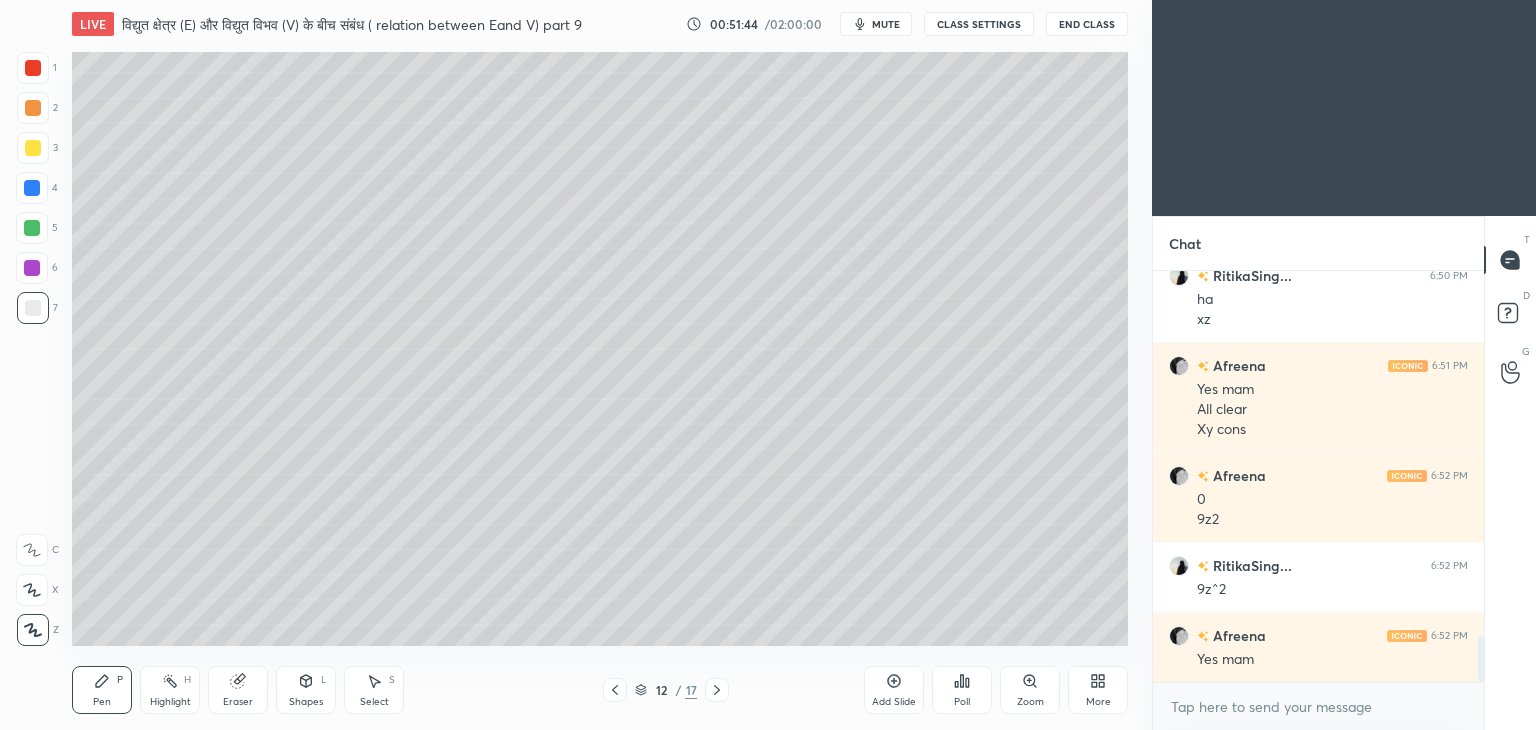 click 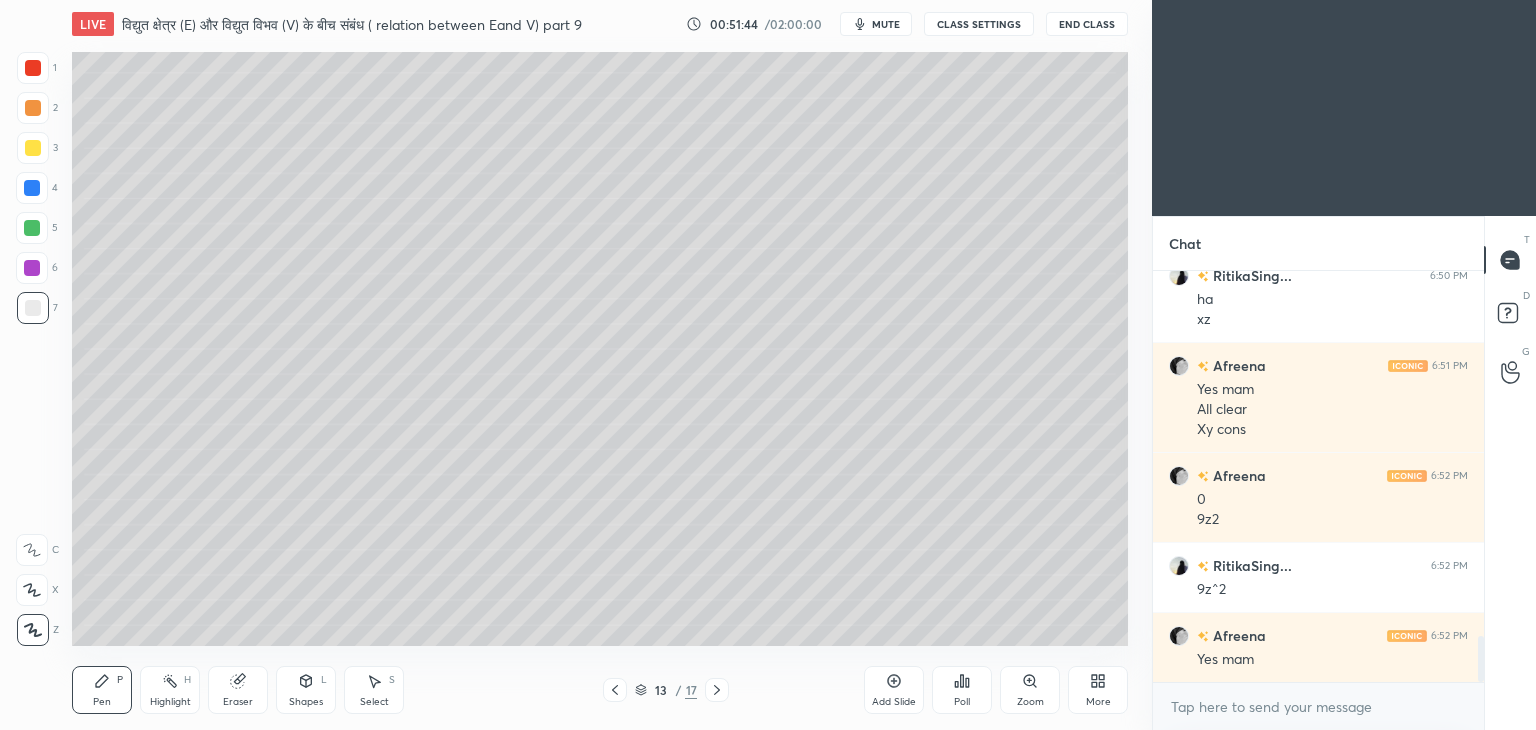 click on "Add Slide" at bounding box center (894, 702) 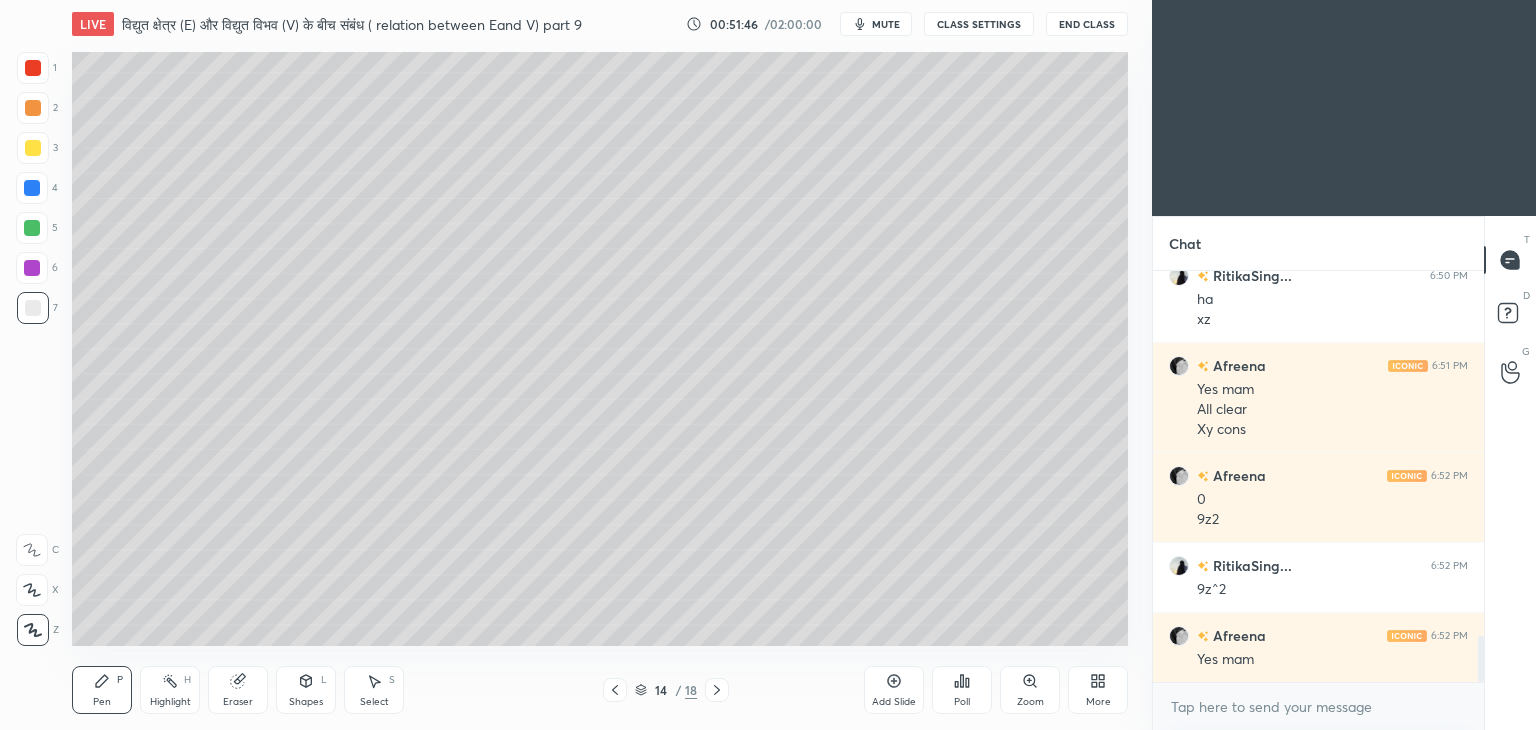 click at bounding box center (33, 148) 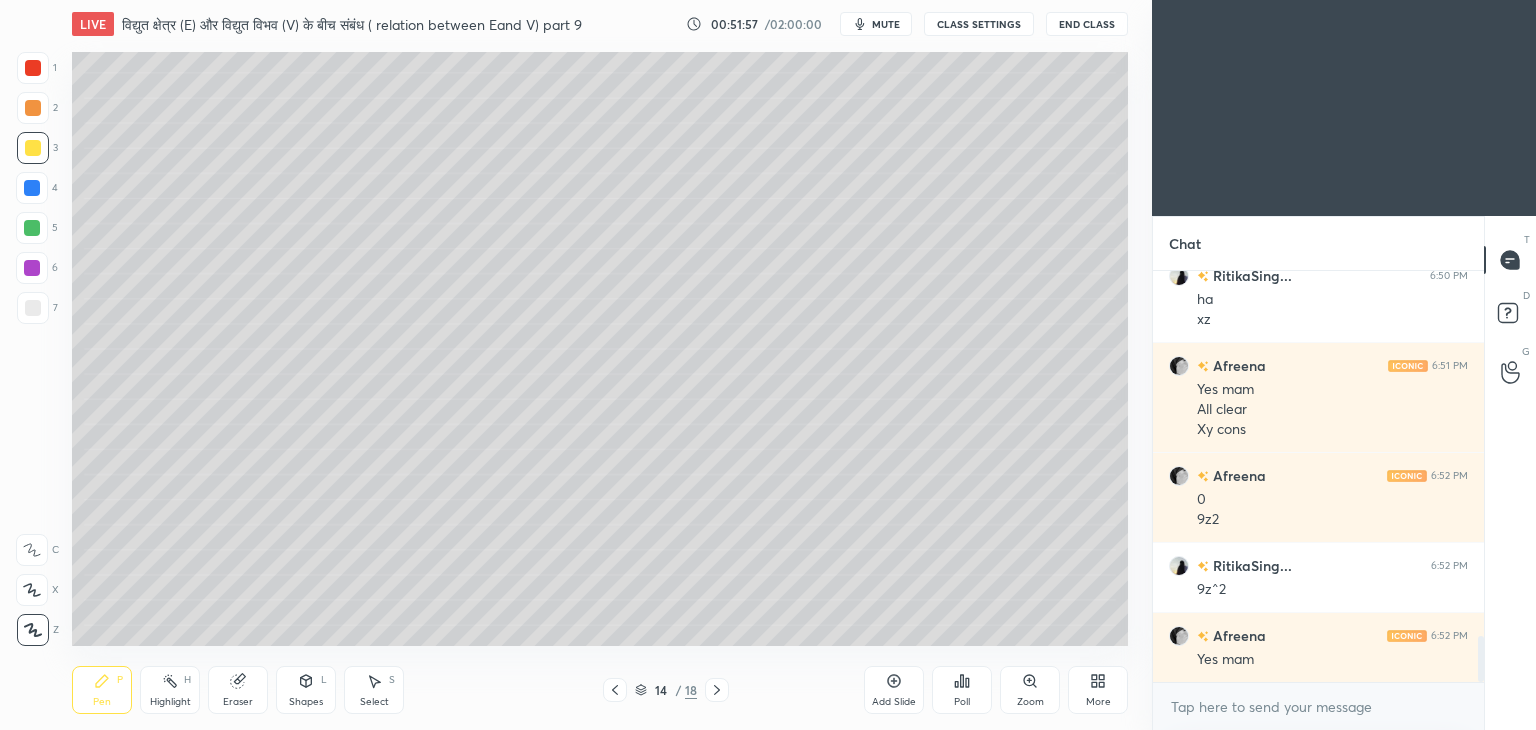 click 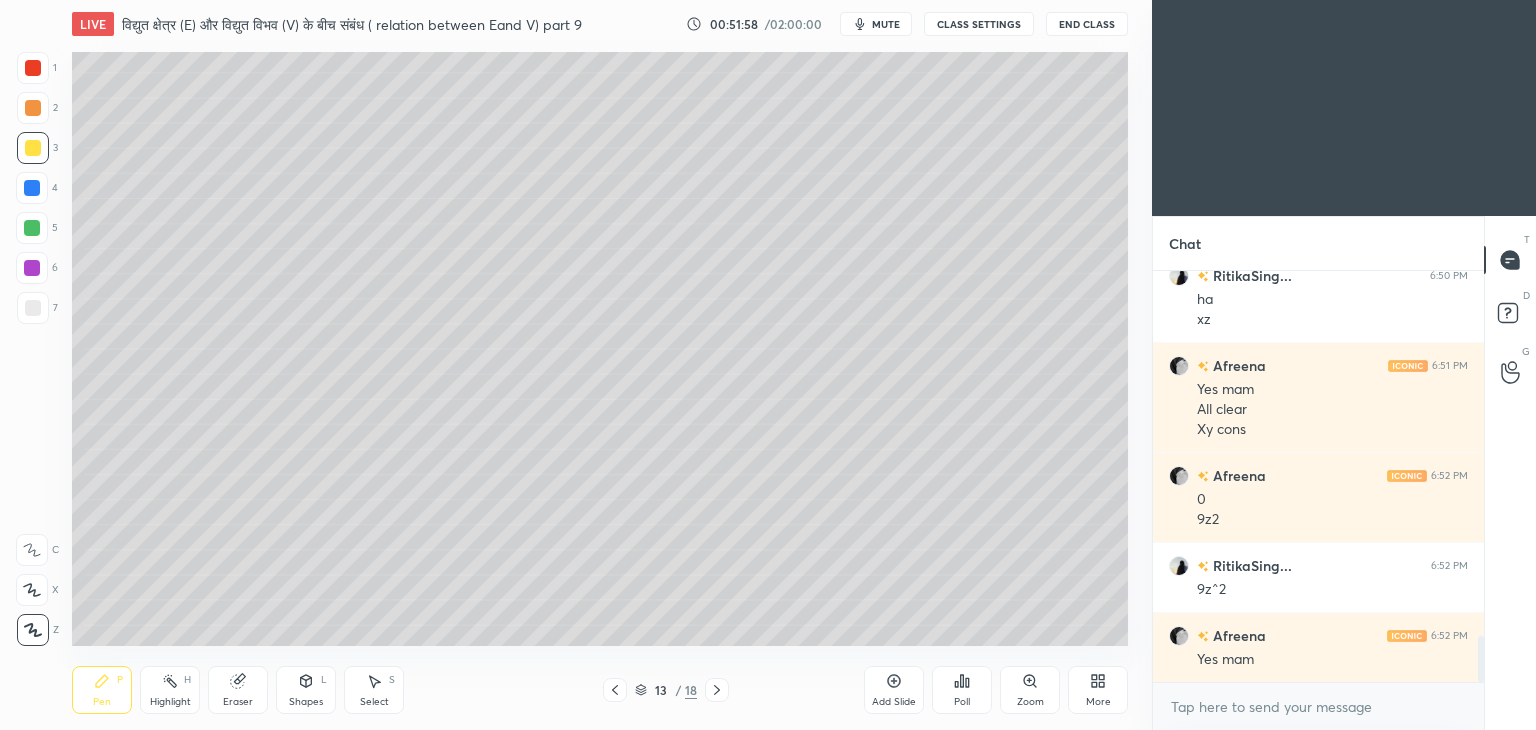 click 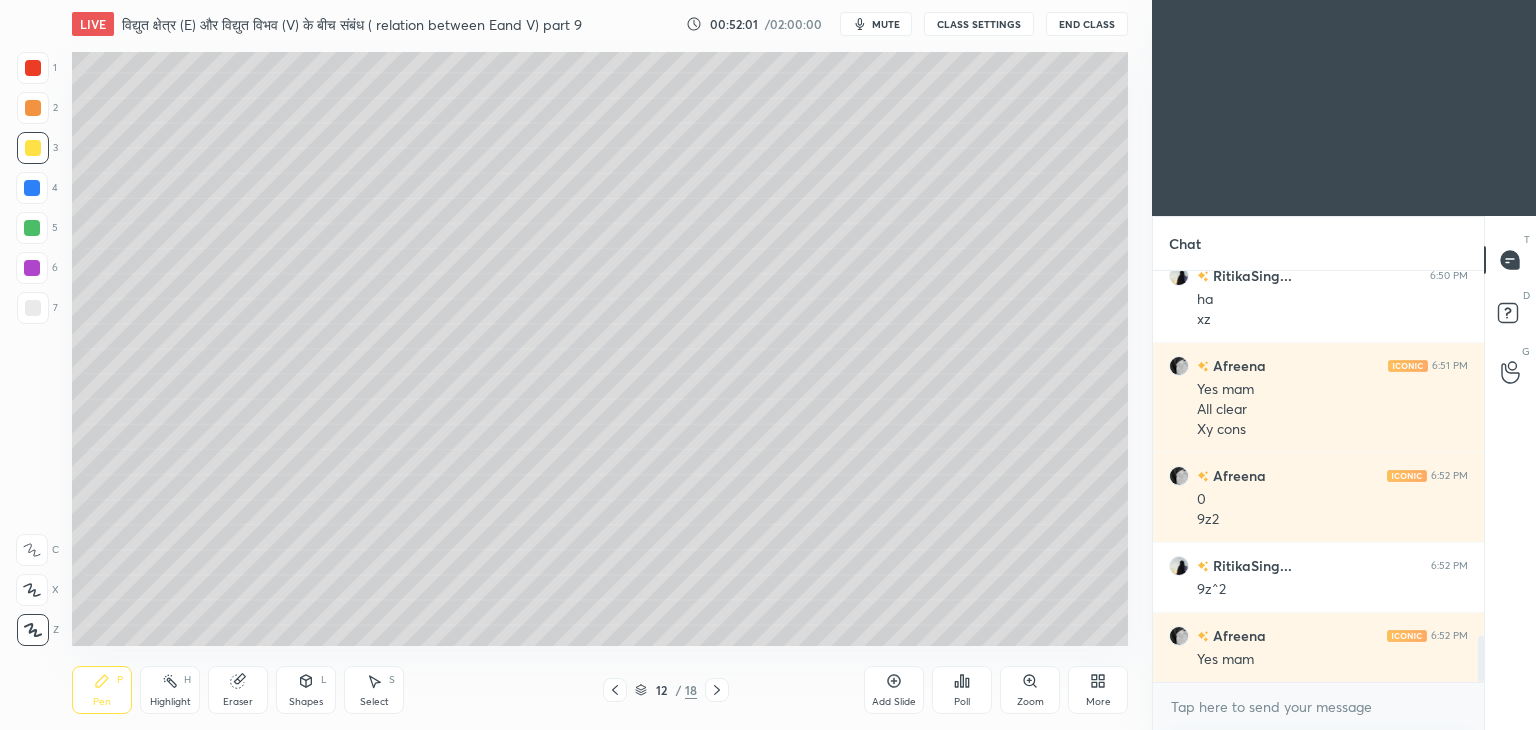 click 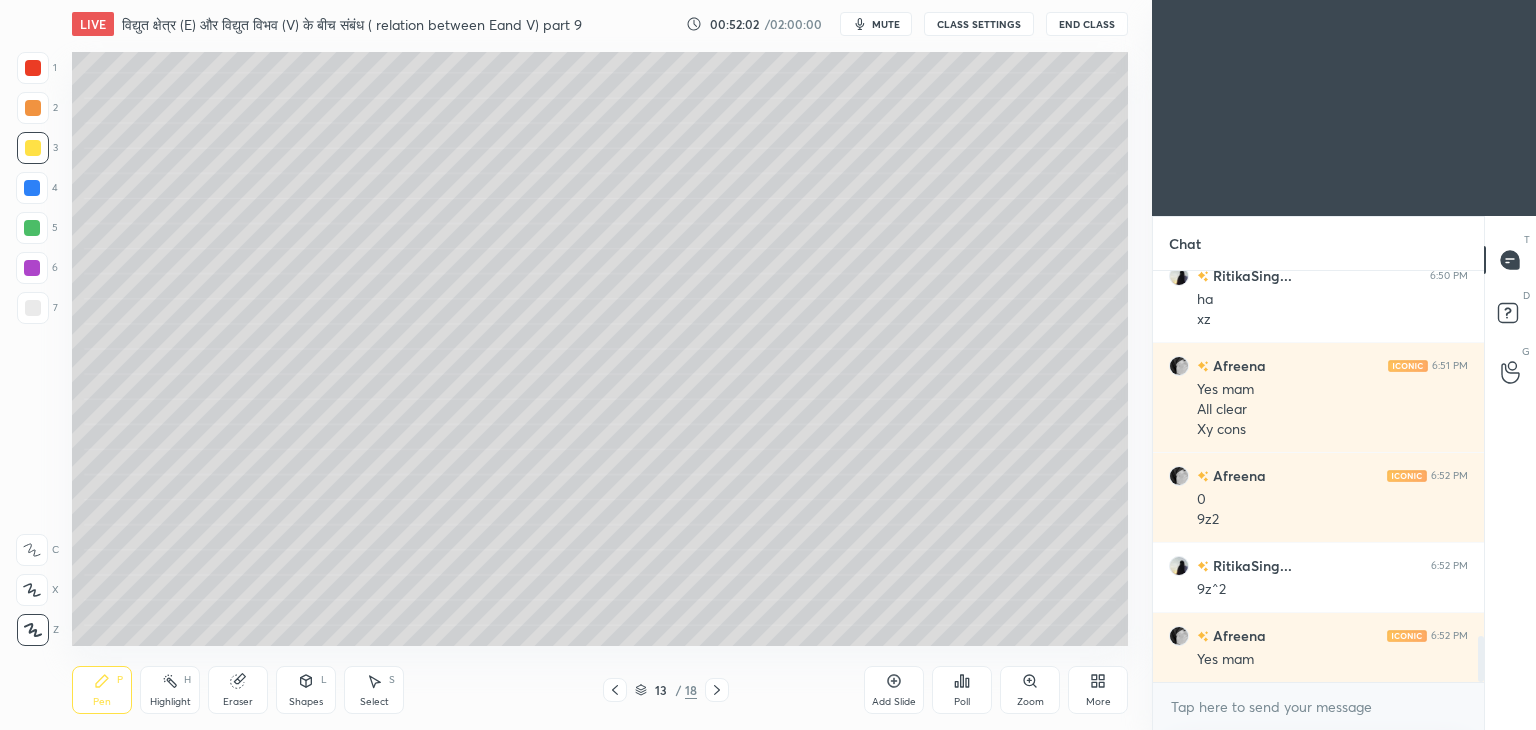 click at bounding box center [717, 690] 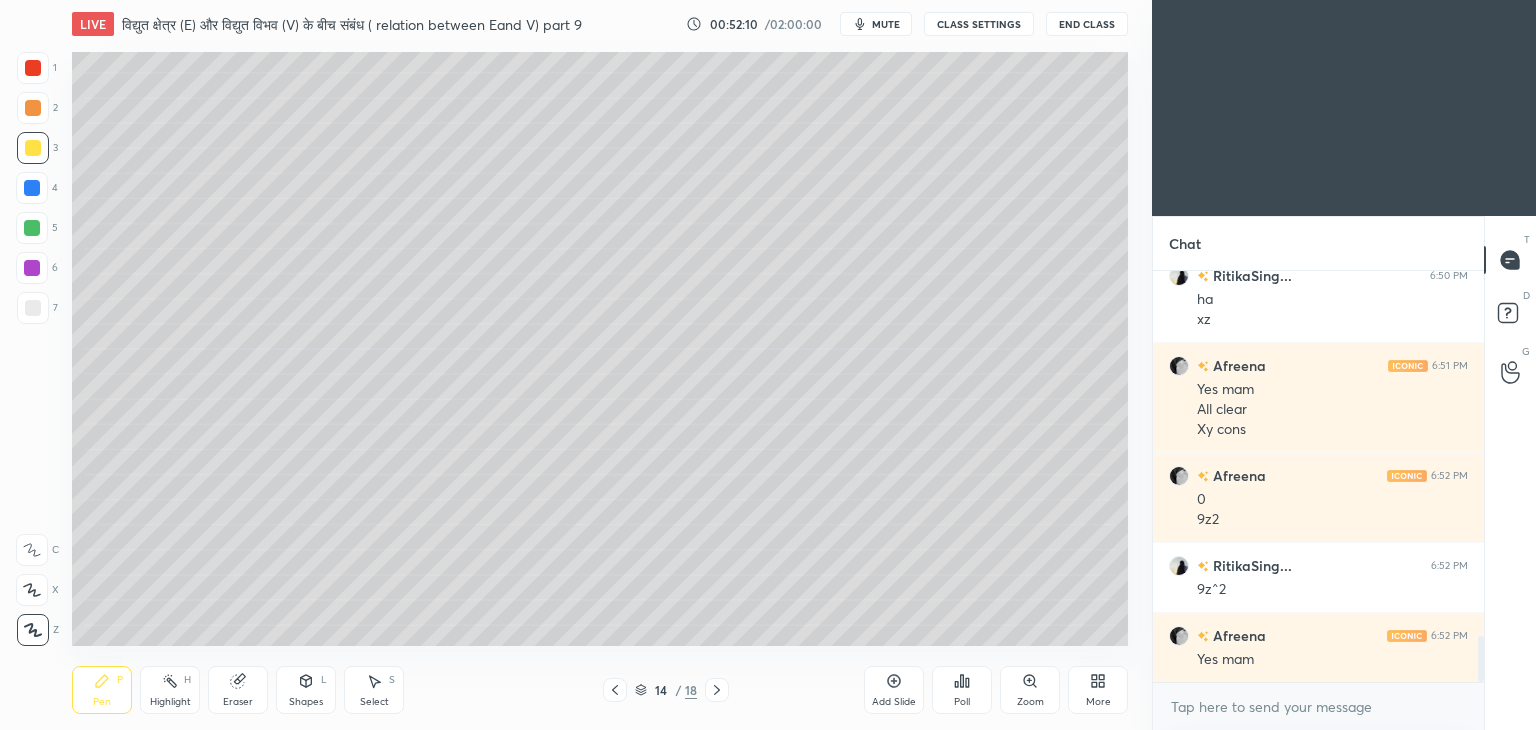 click 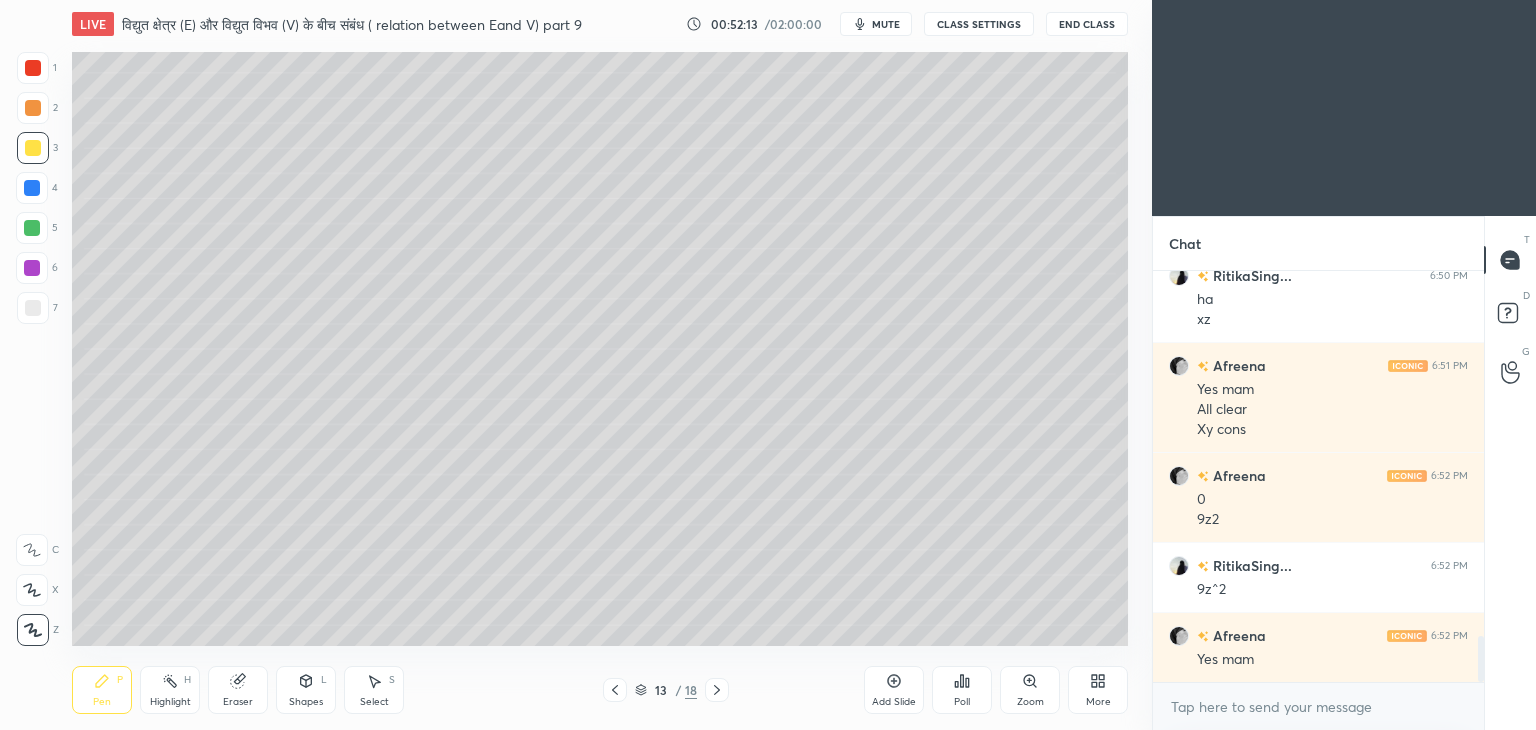 click 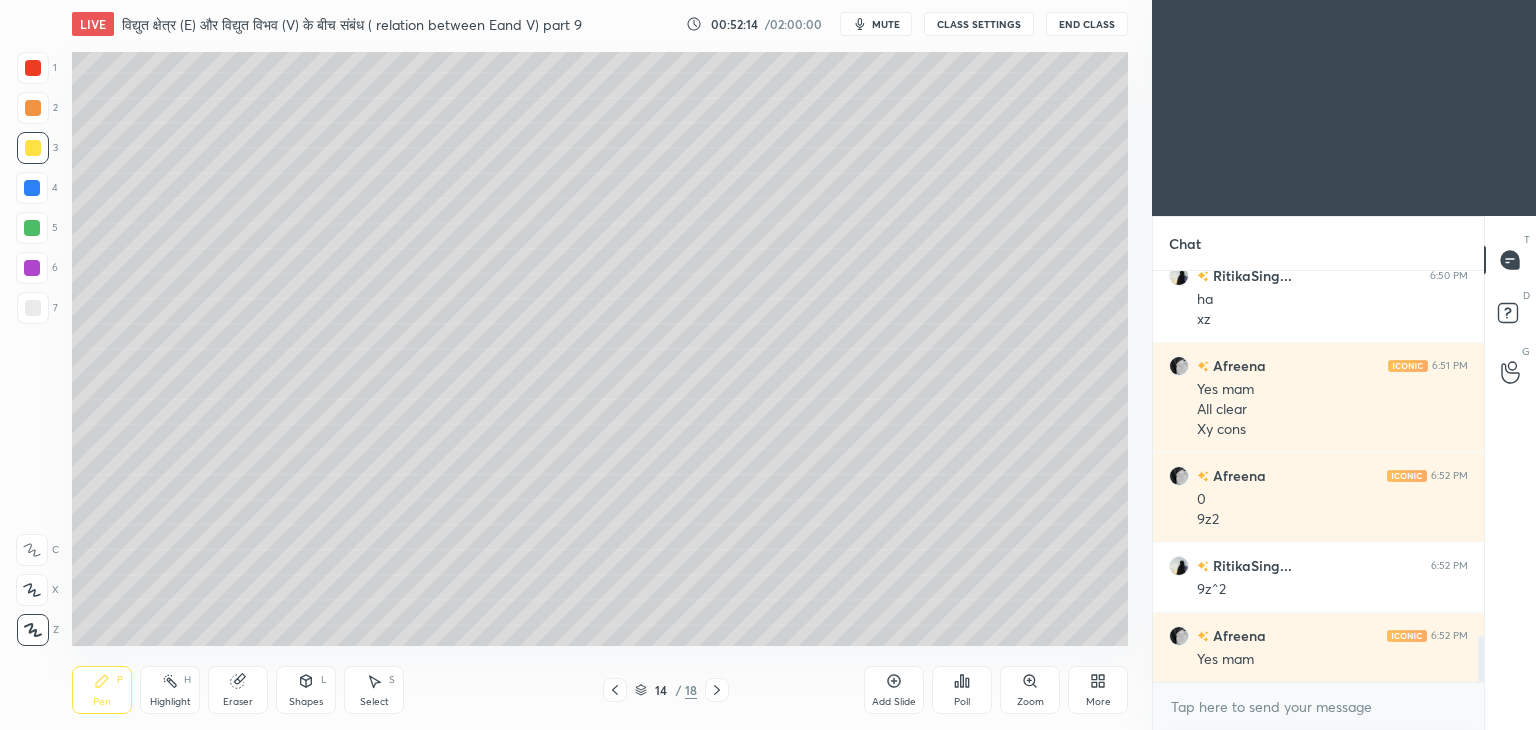 scroll, scrollTop: 3348, scrollLeft: 0, axis: vertical 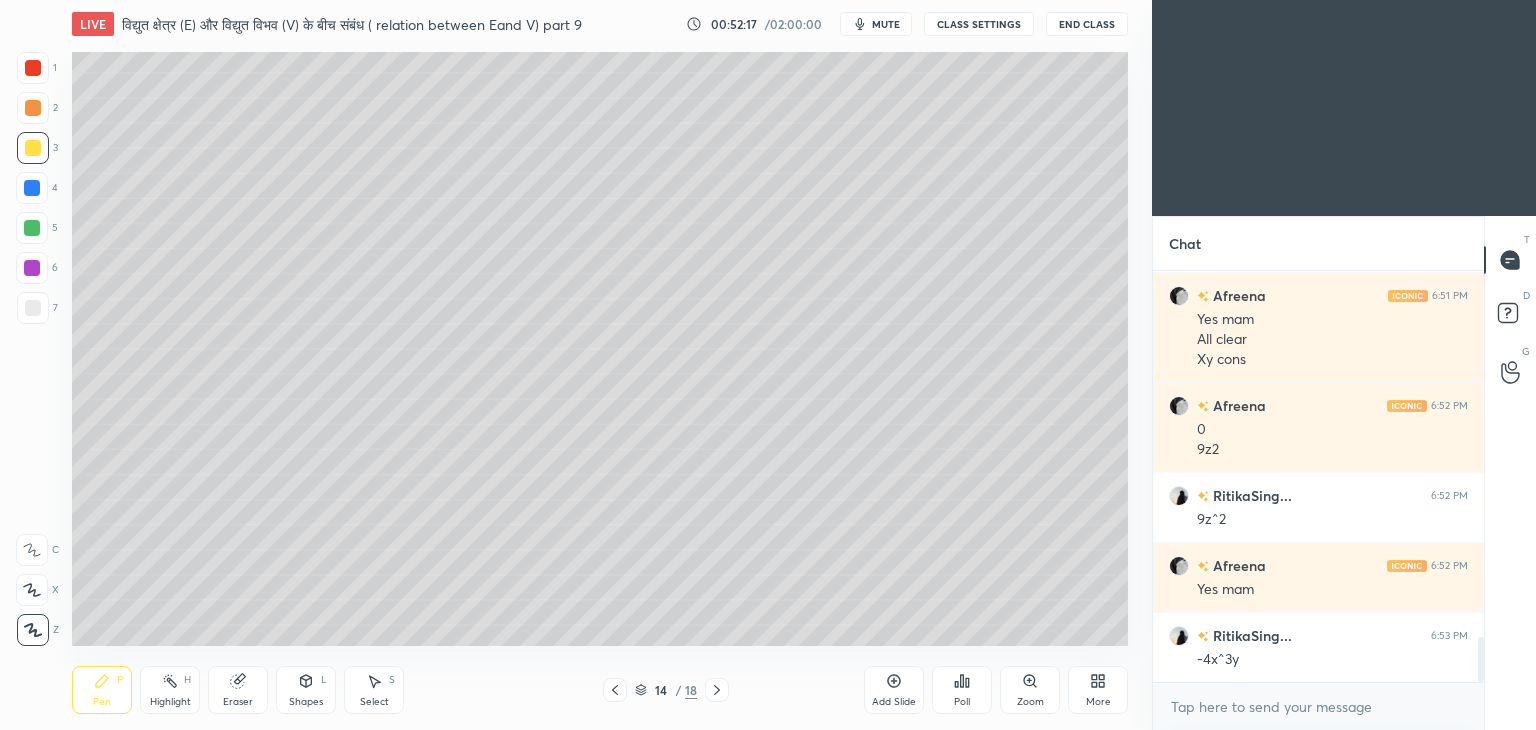 click 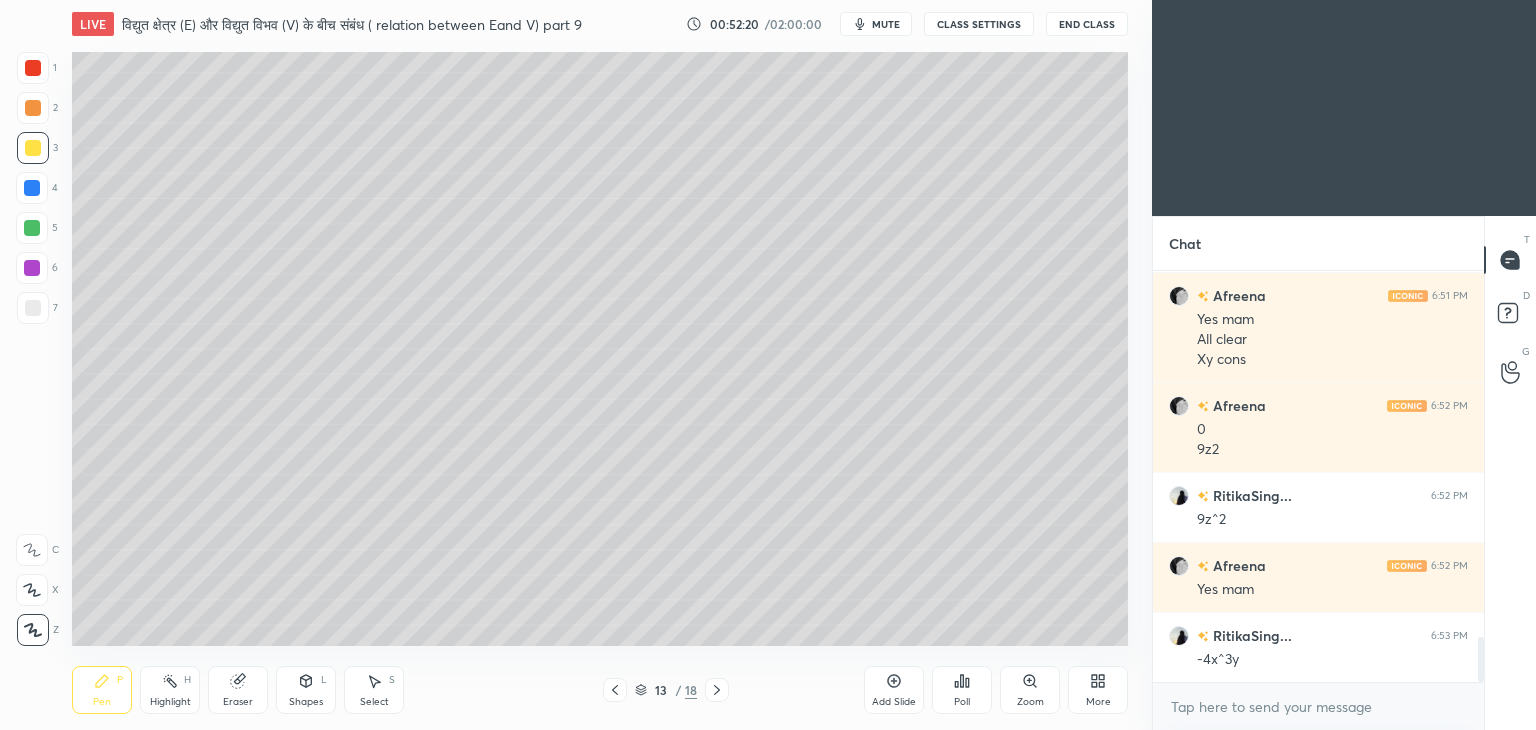 click 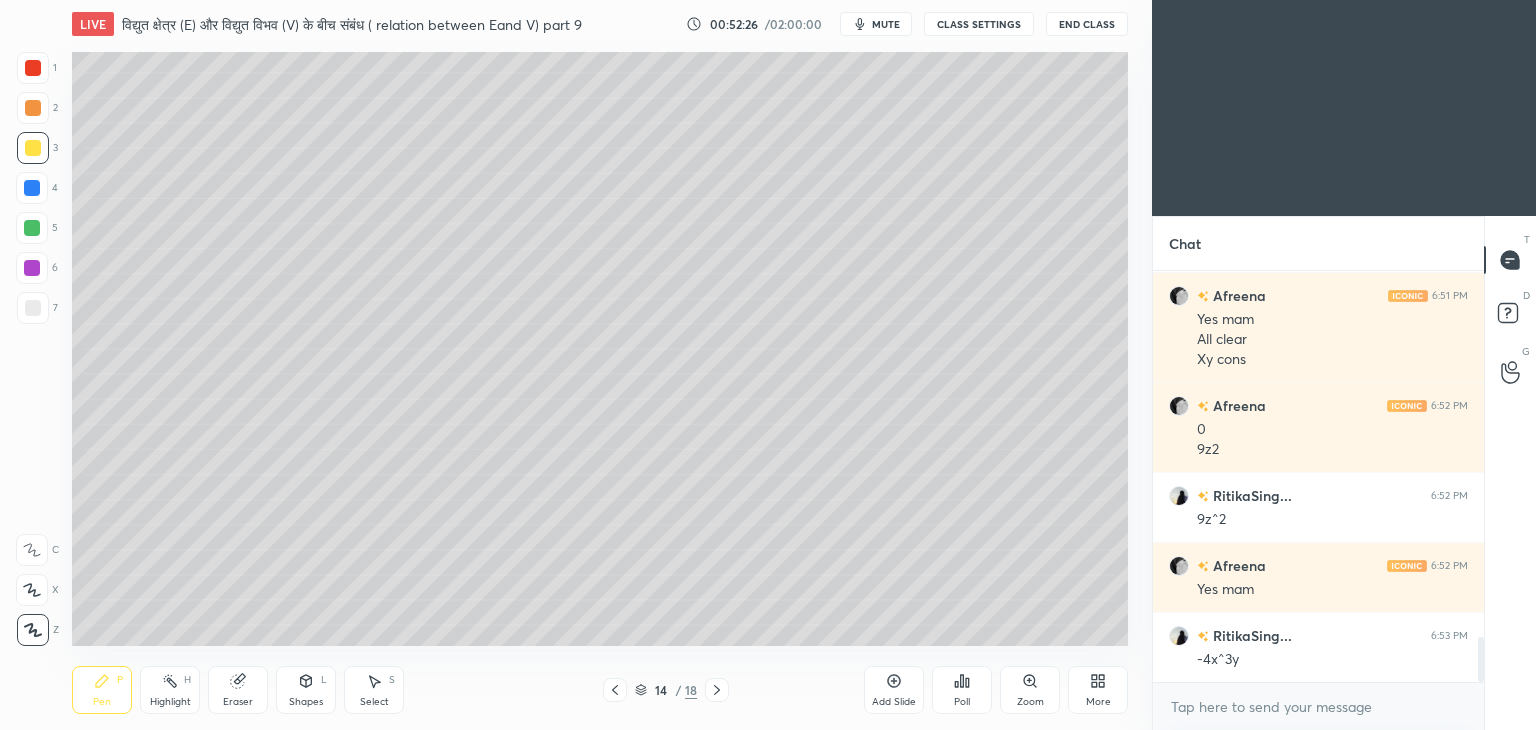 click 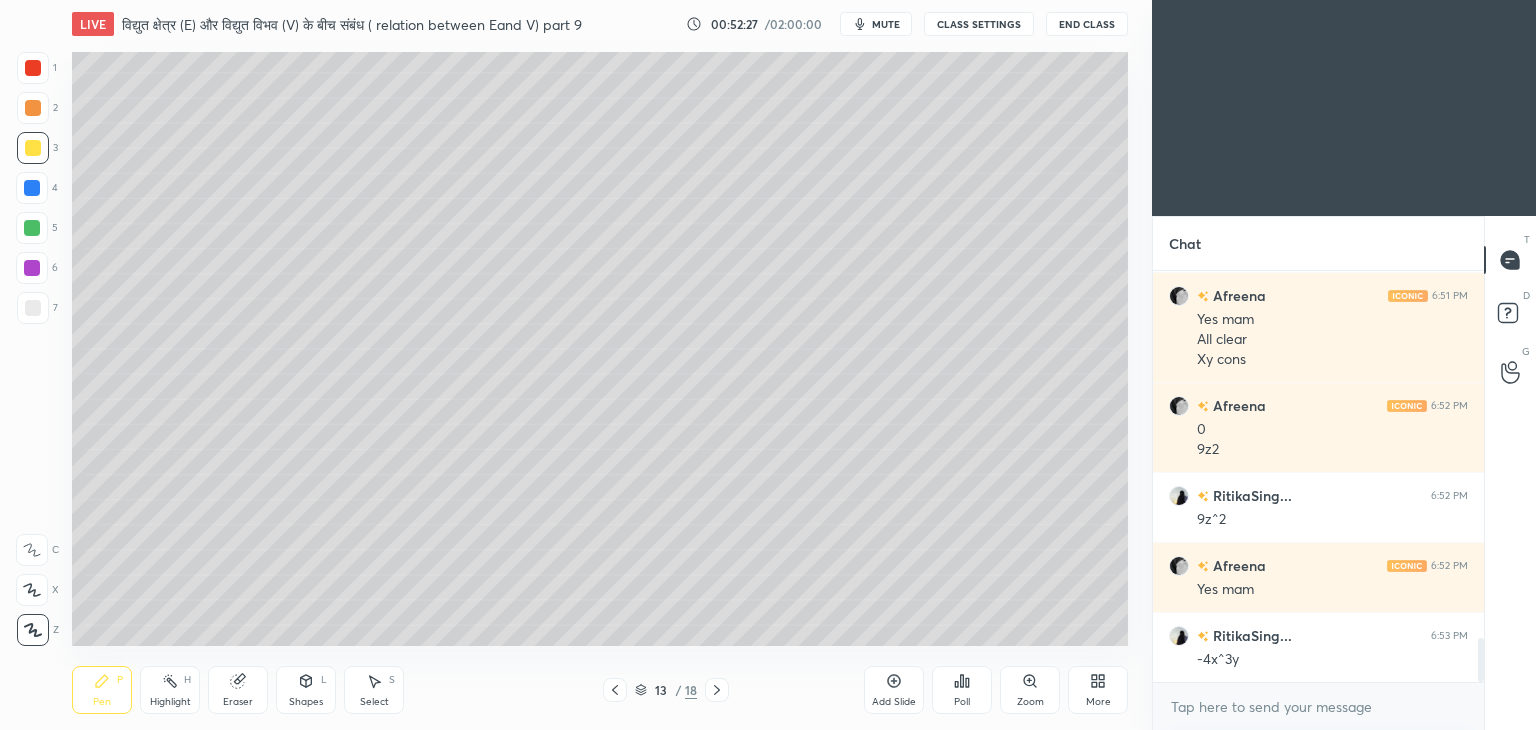 scroll, scrollTop: 3418, scrollLeft: 0, axis: vertical 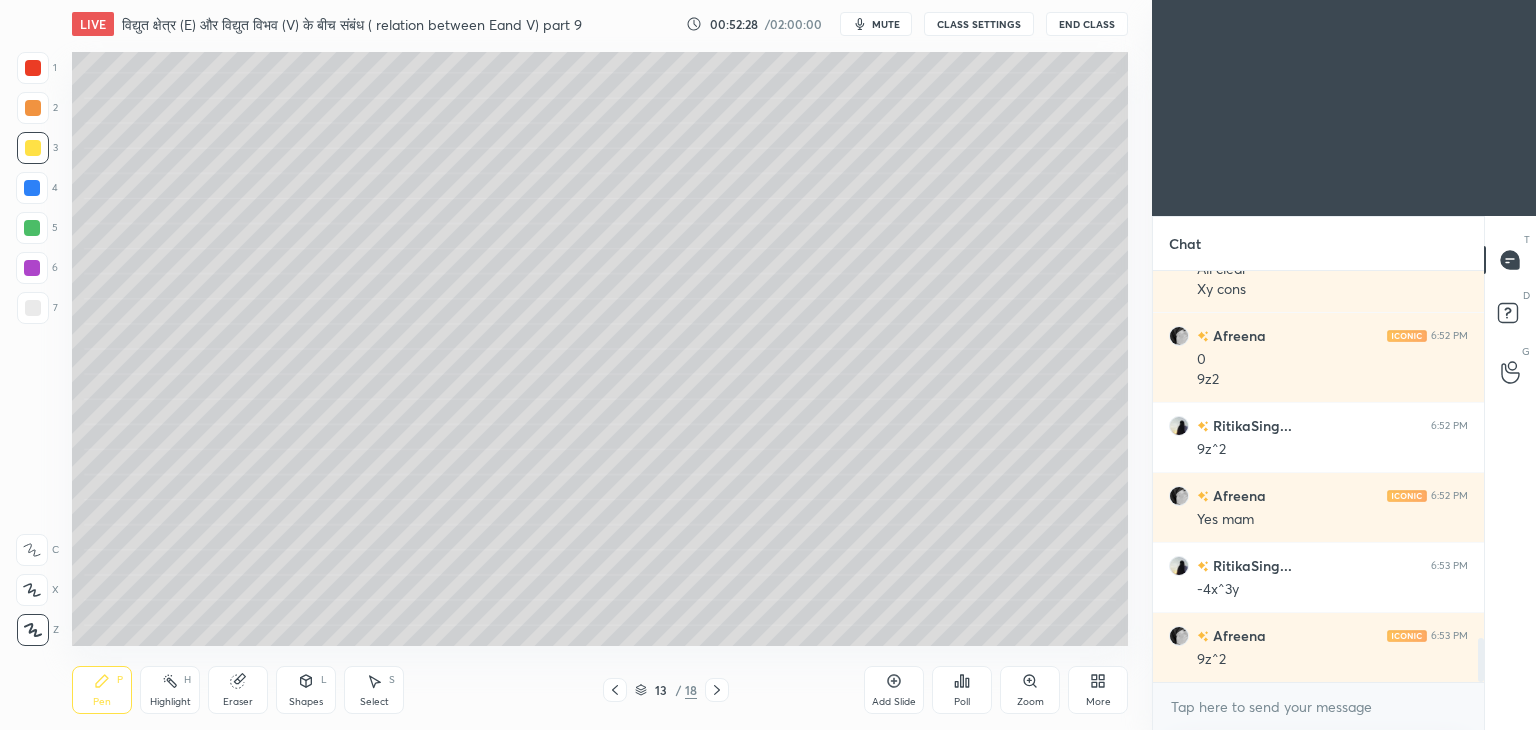click 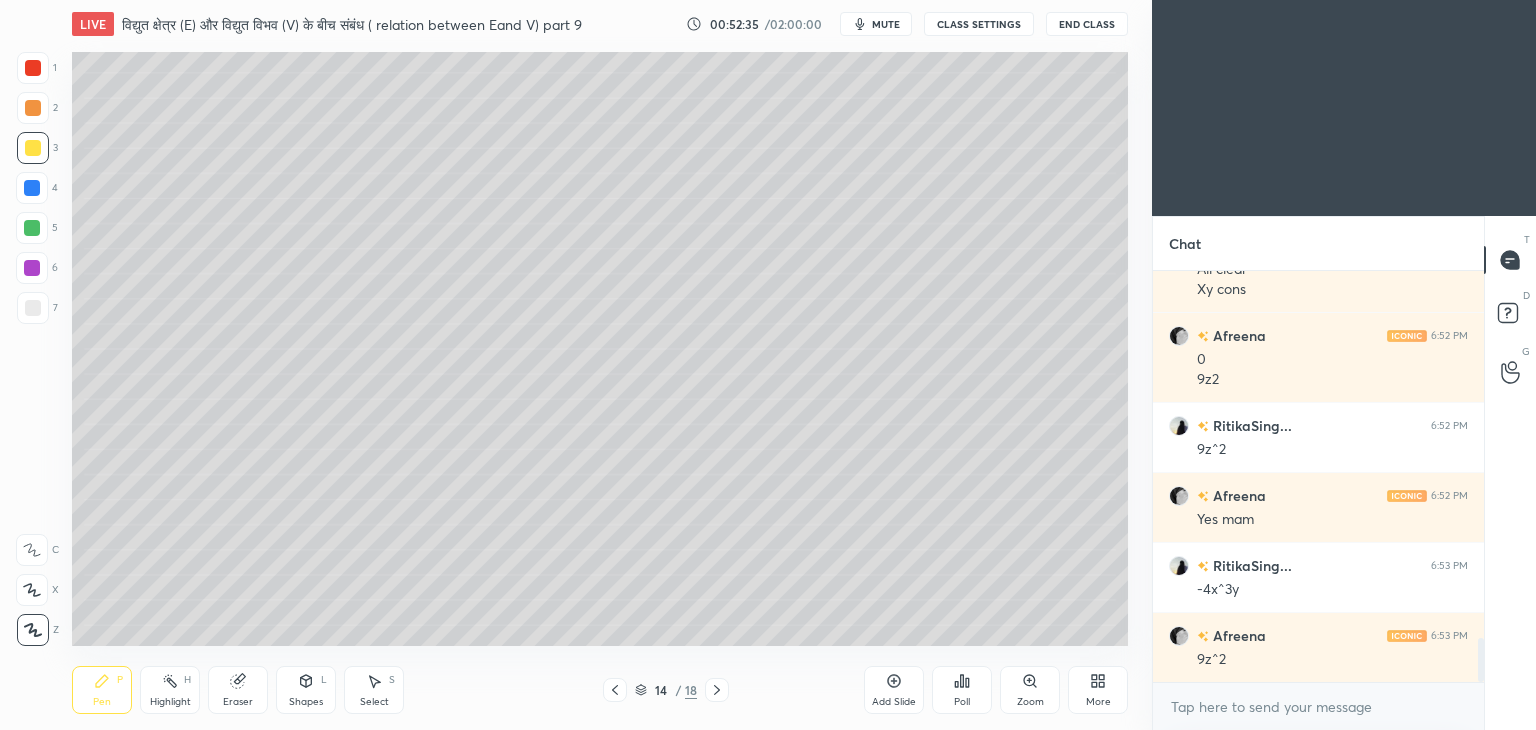 click 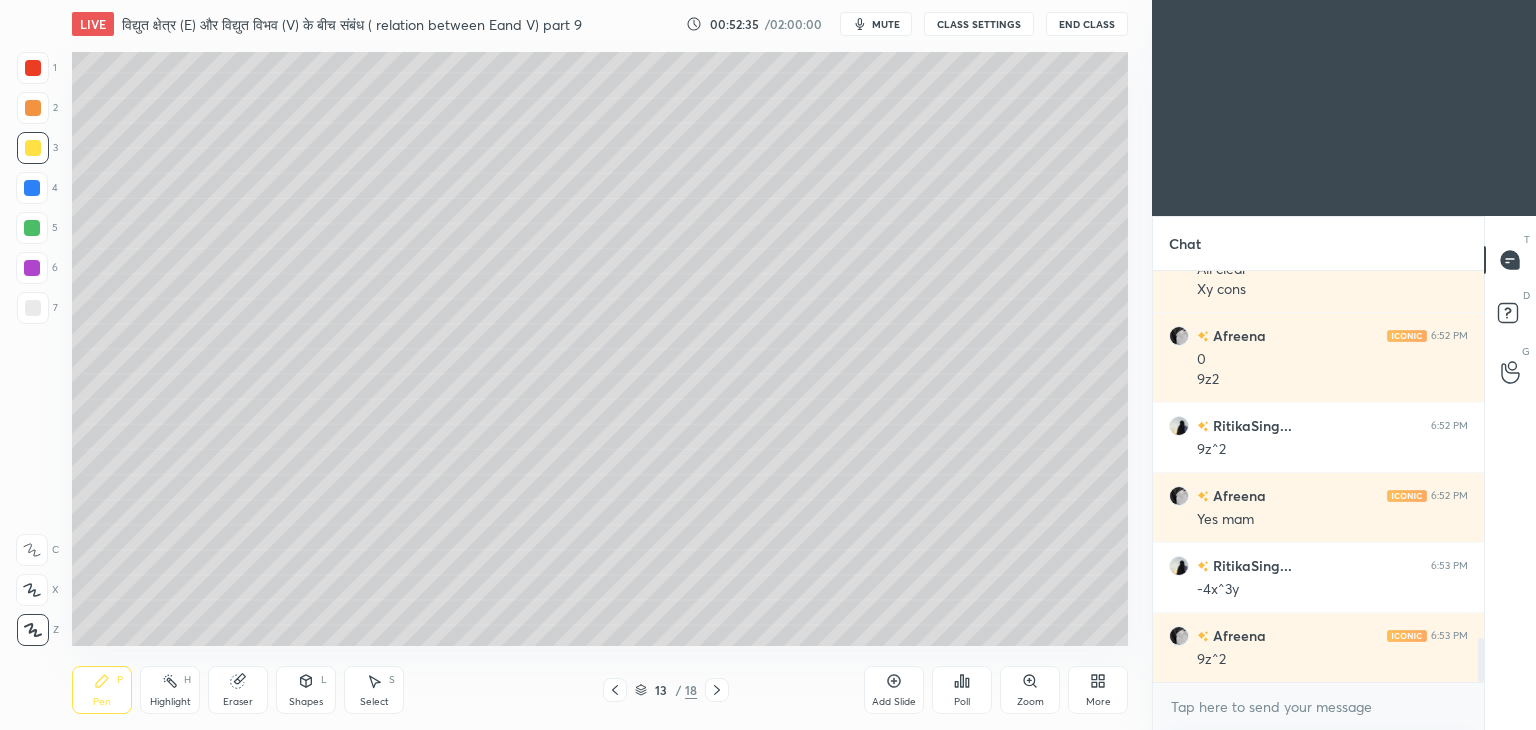 click 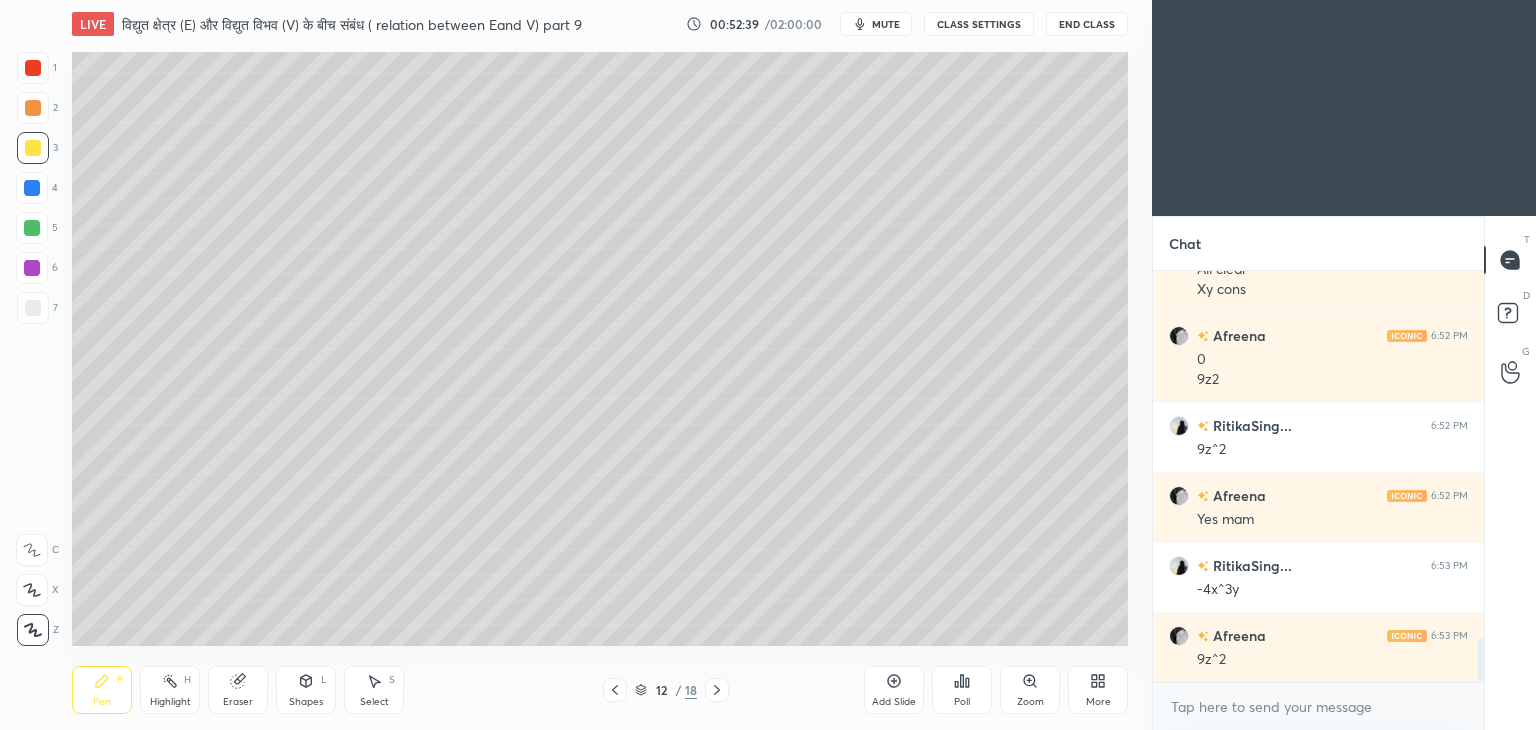 click 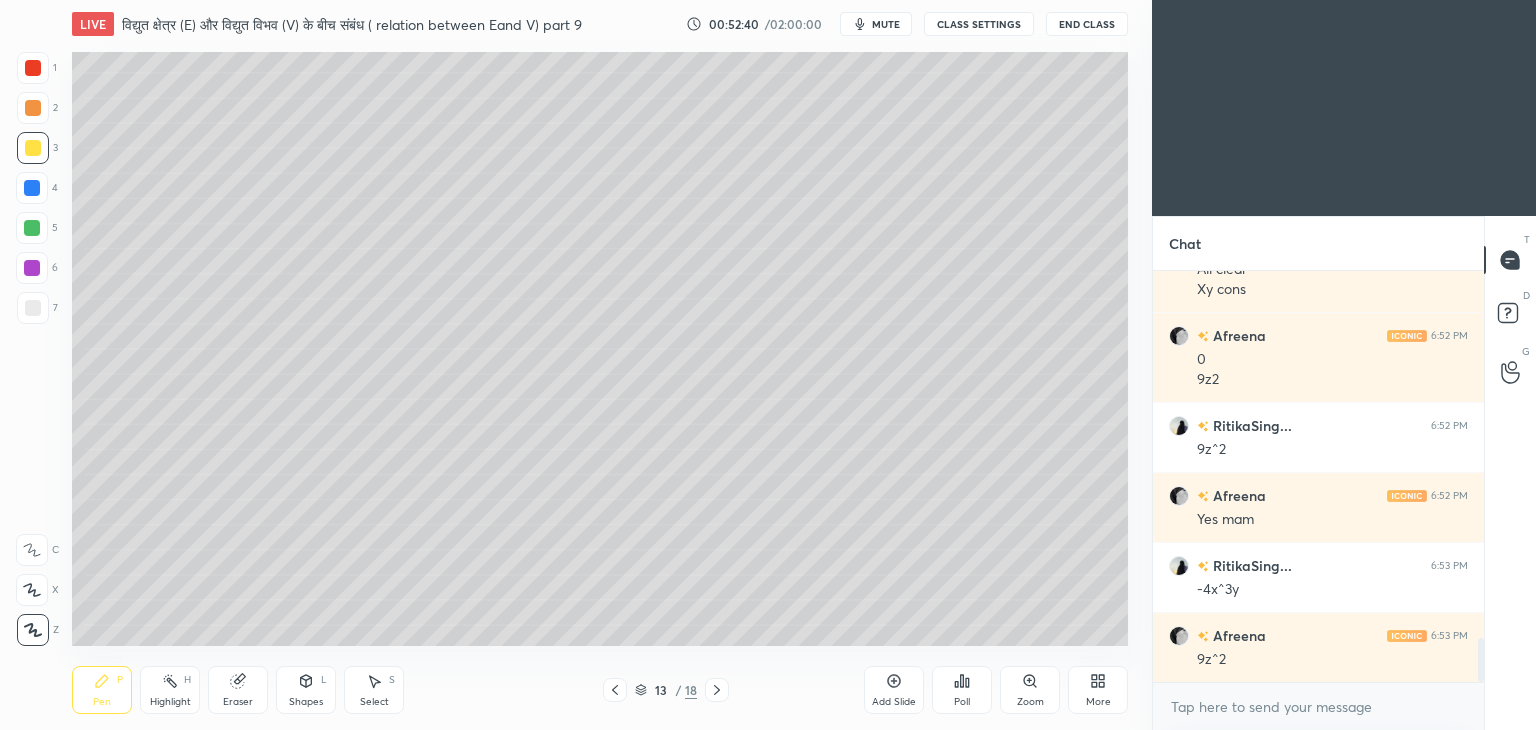 click 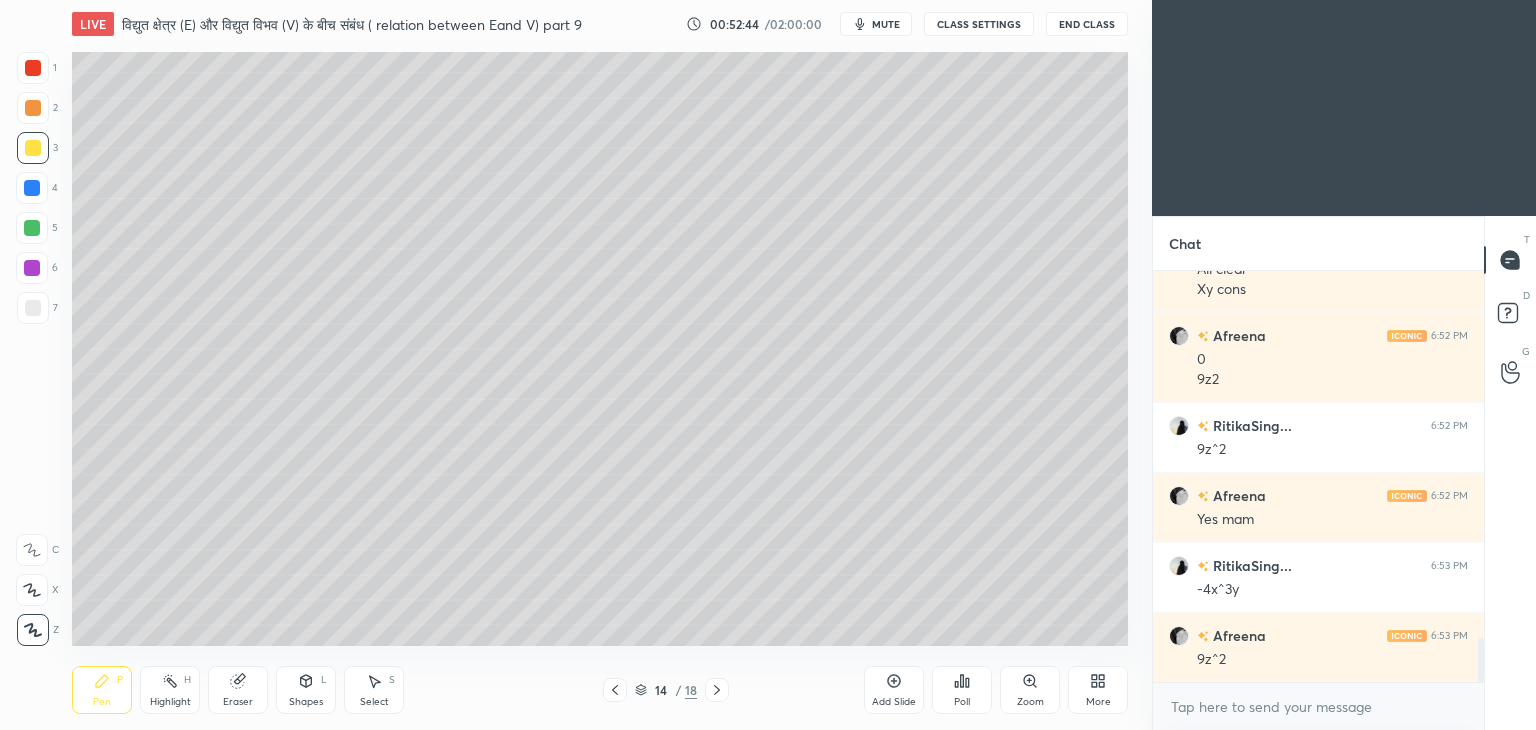 scroll, scrollTop: 3488, scrollLeft: 0, axis: vertical 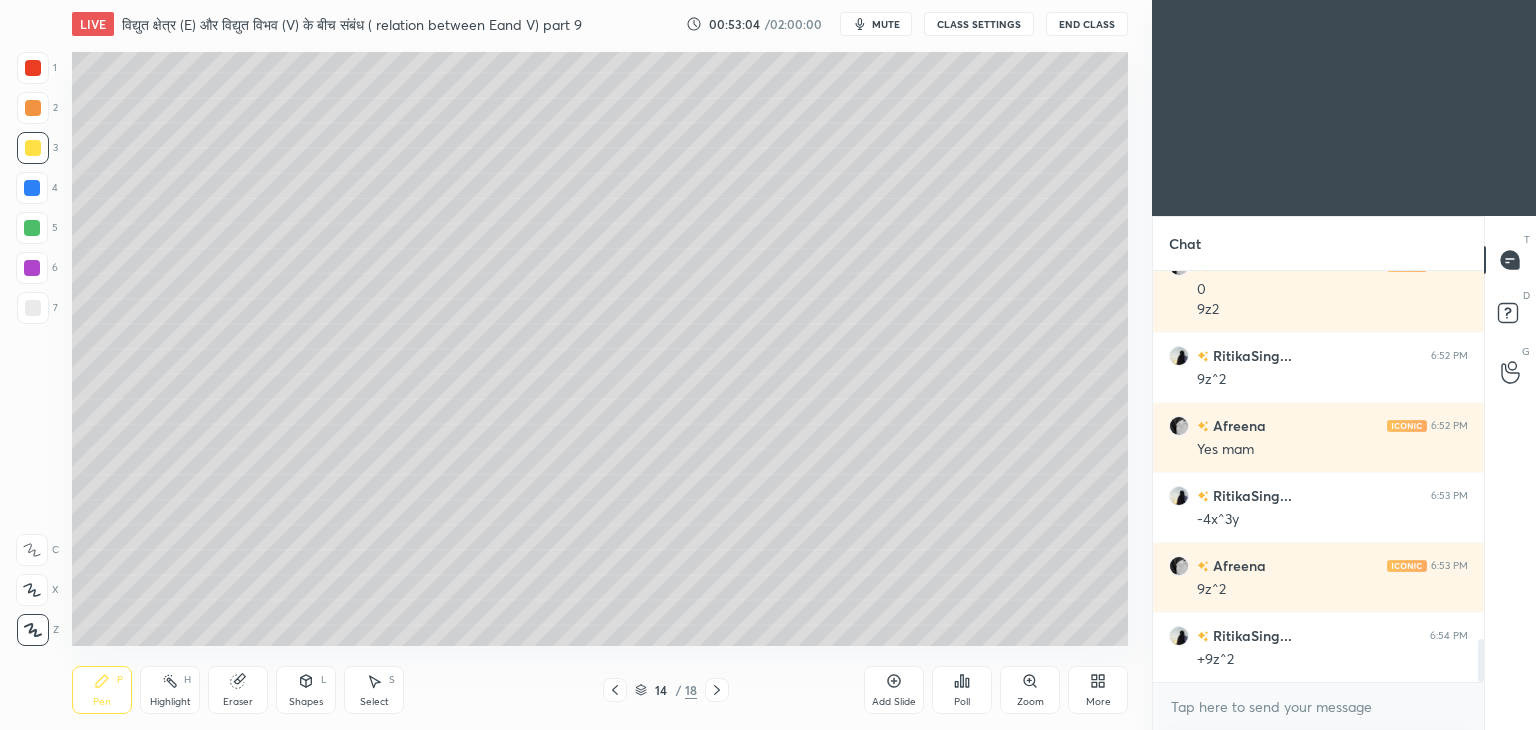 click 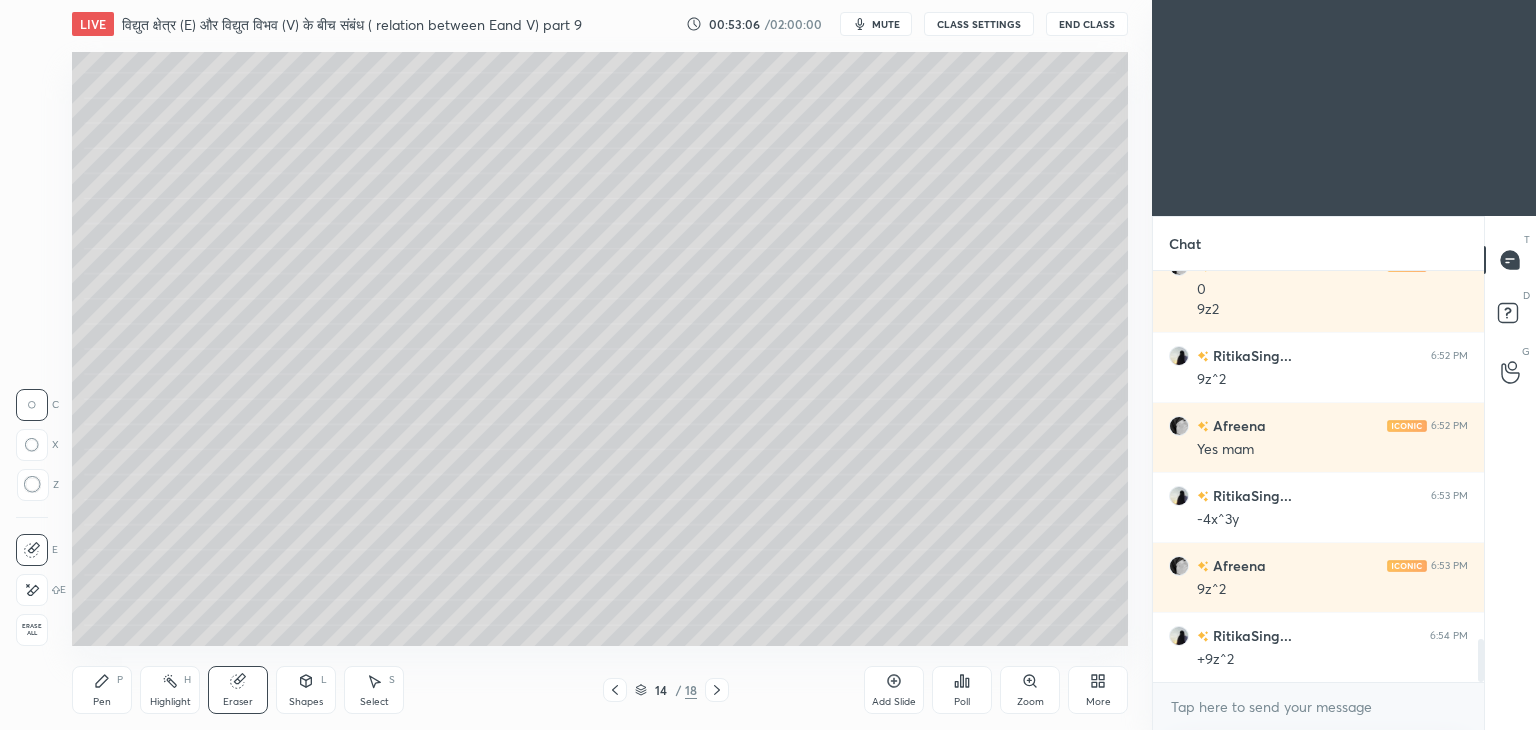 click at bounding box center (33, 485) 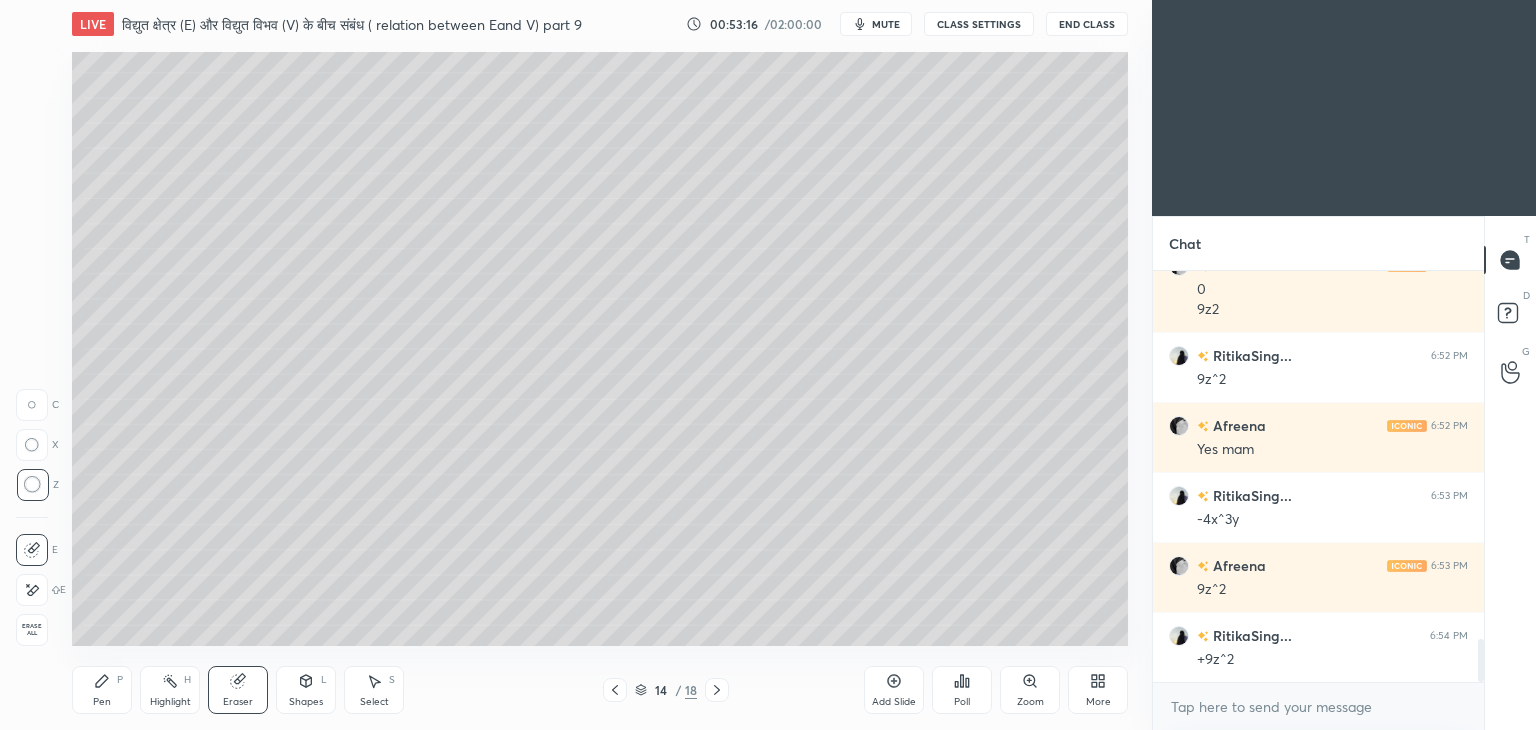 click on "Shapes L" at bounding box center (306, 690) 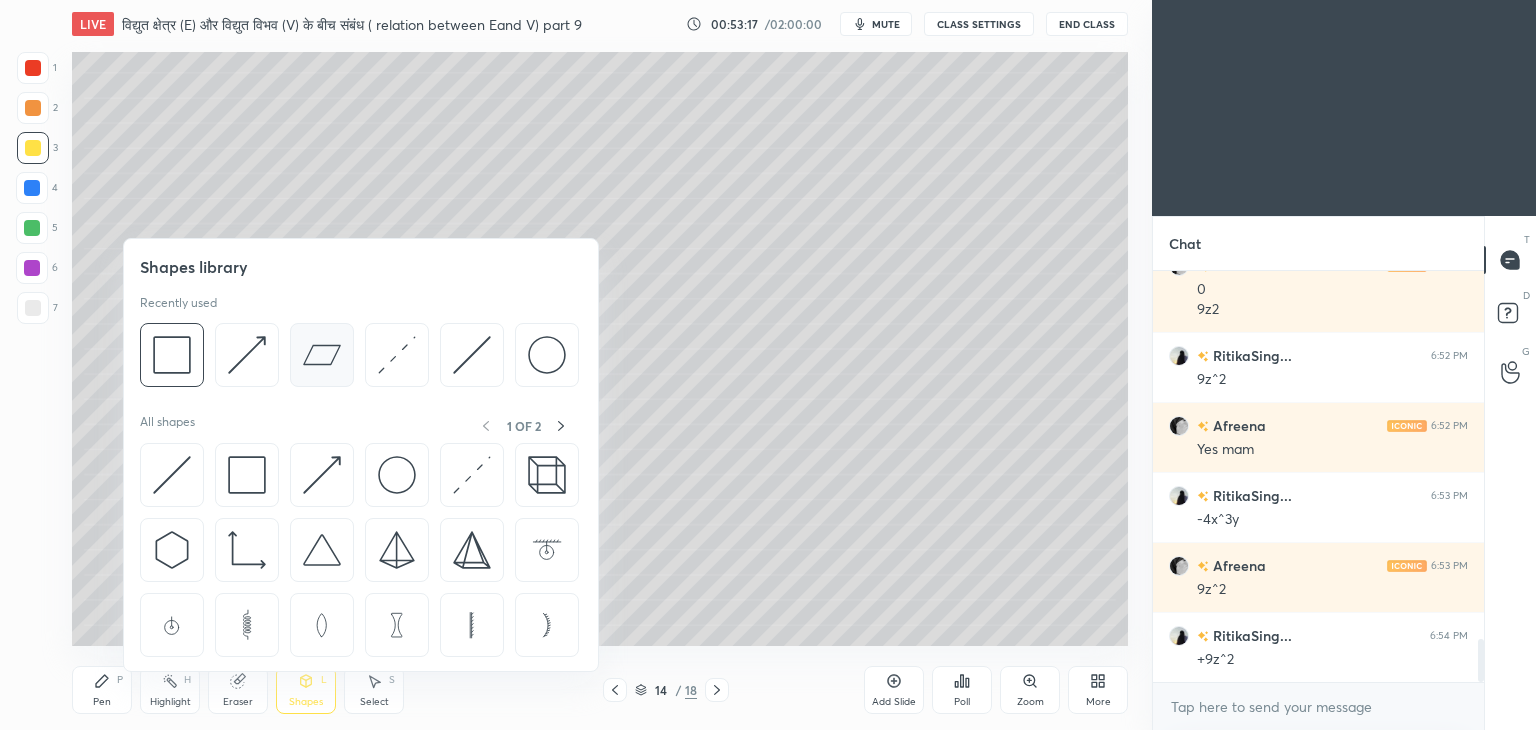 click at bounding box center [322, 355] 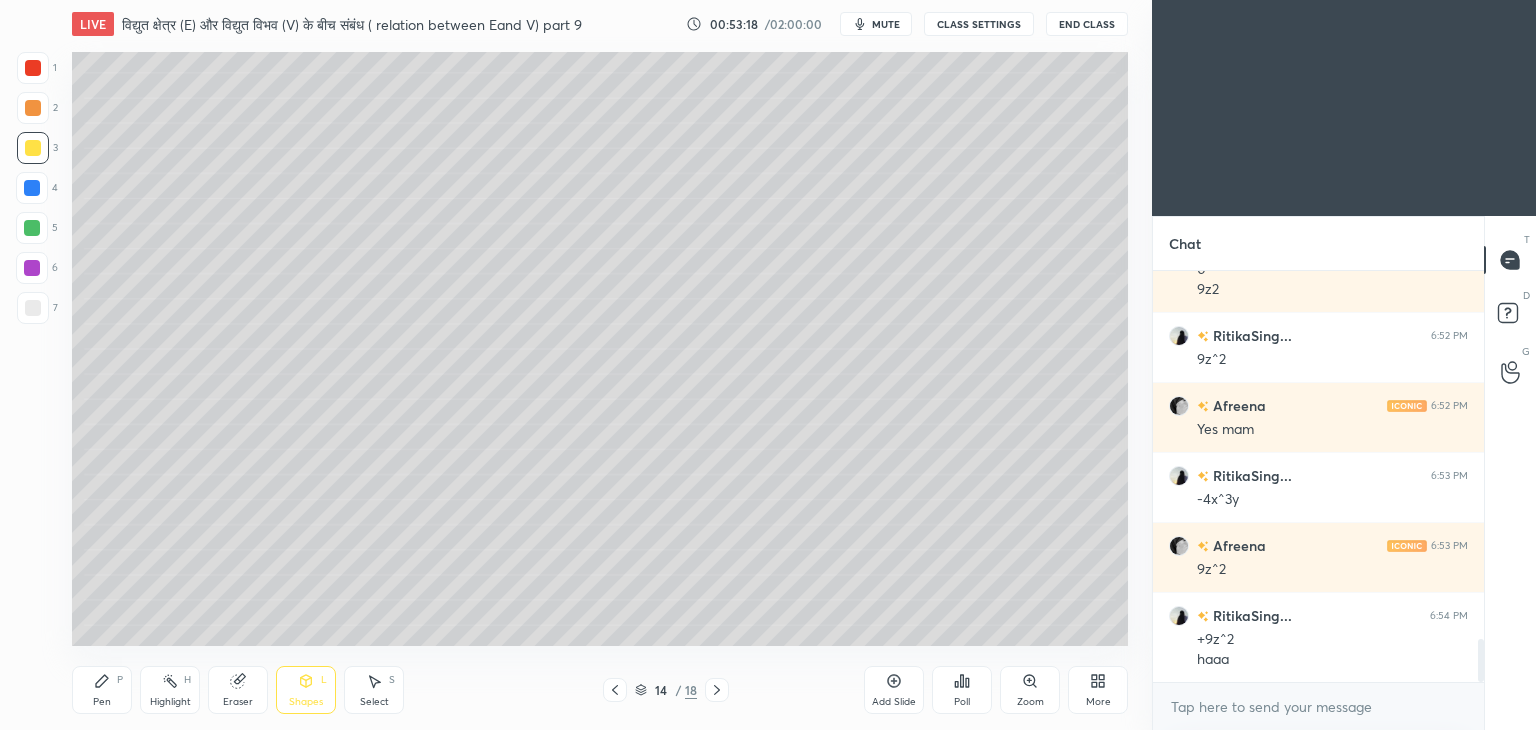 scroll, scrollTop: 3578, scrollLeft: 0, axis: vertical 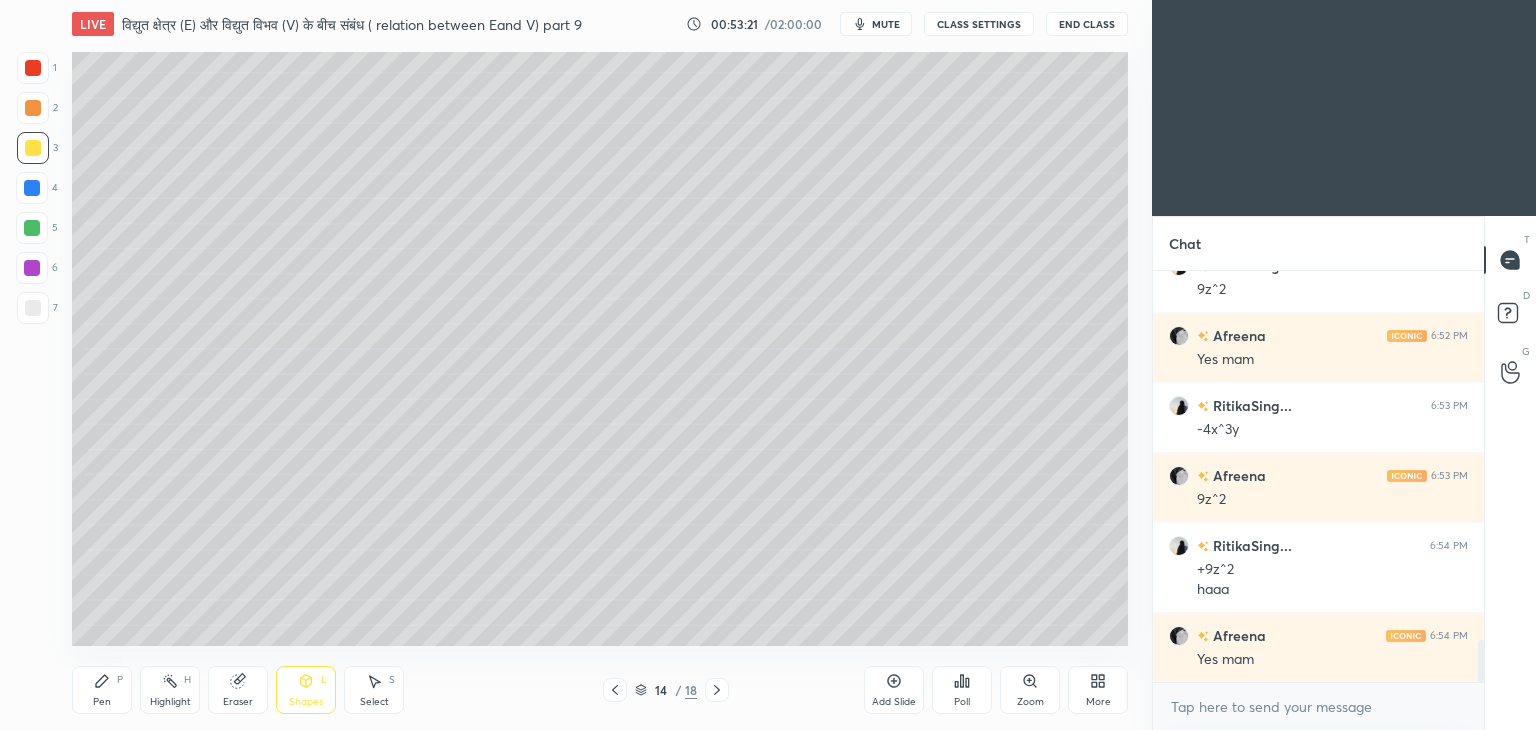 click on "Eraser" at bounding box center (238, 690) 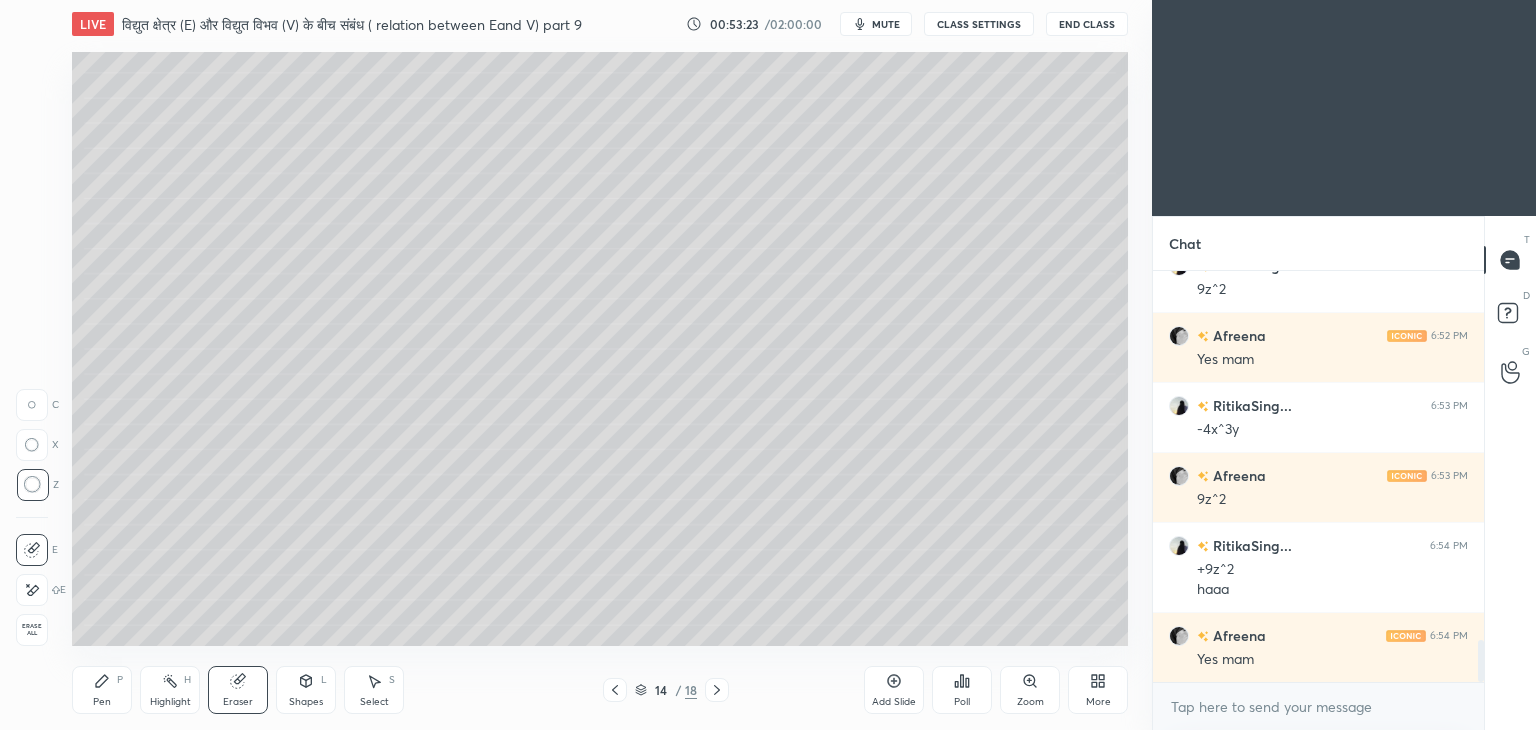 click on "Shapes" at bounding box center (306, 702) 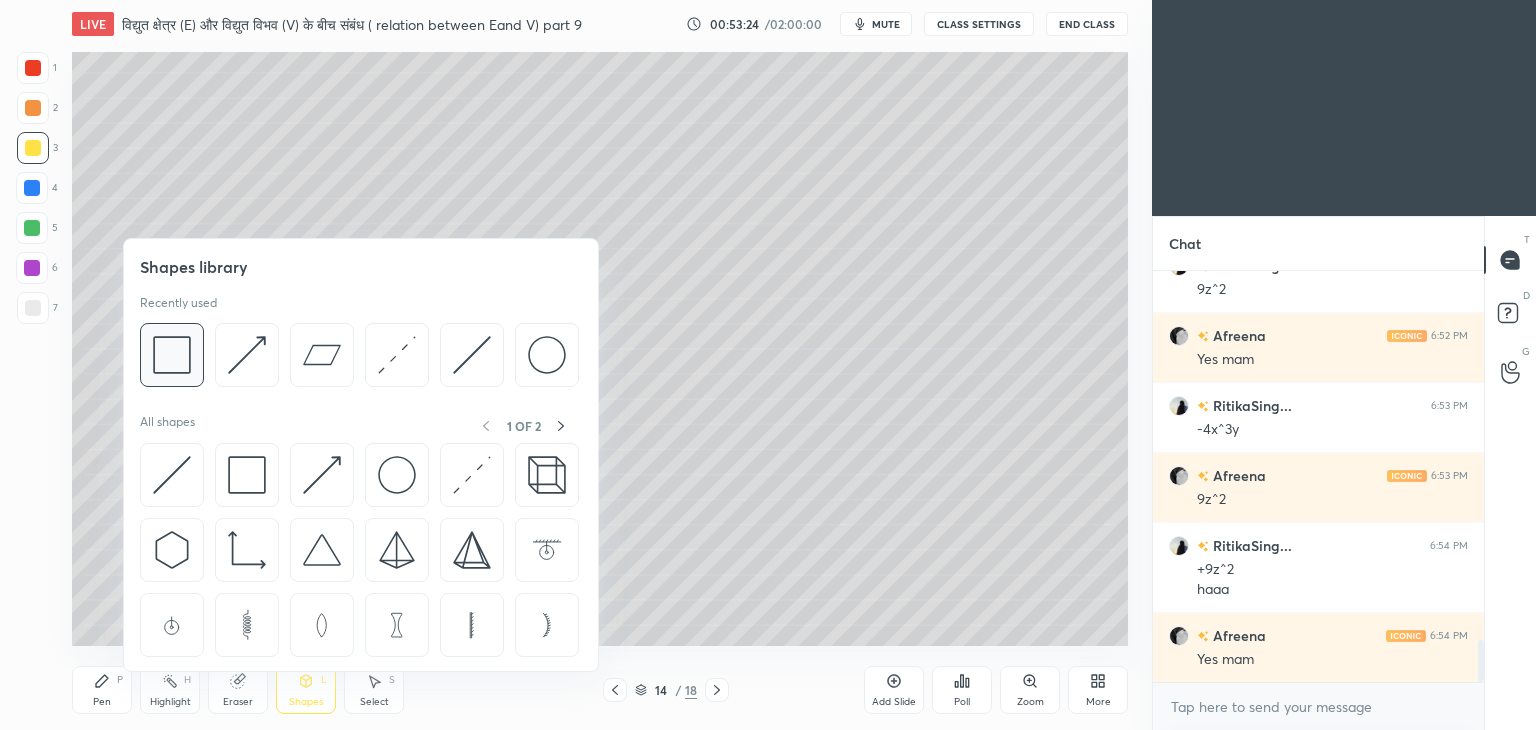 click at bounding box center (172, 355) 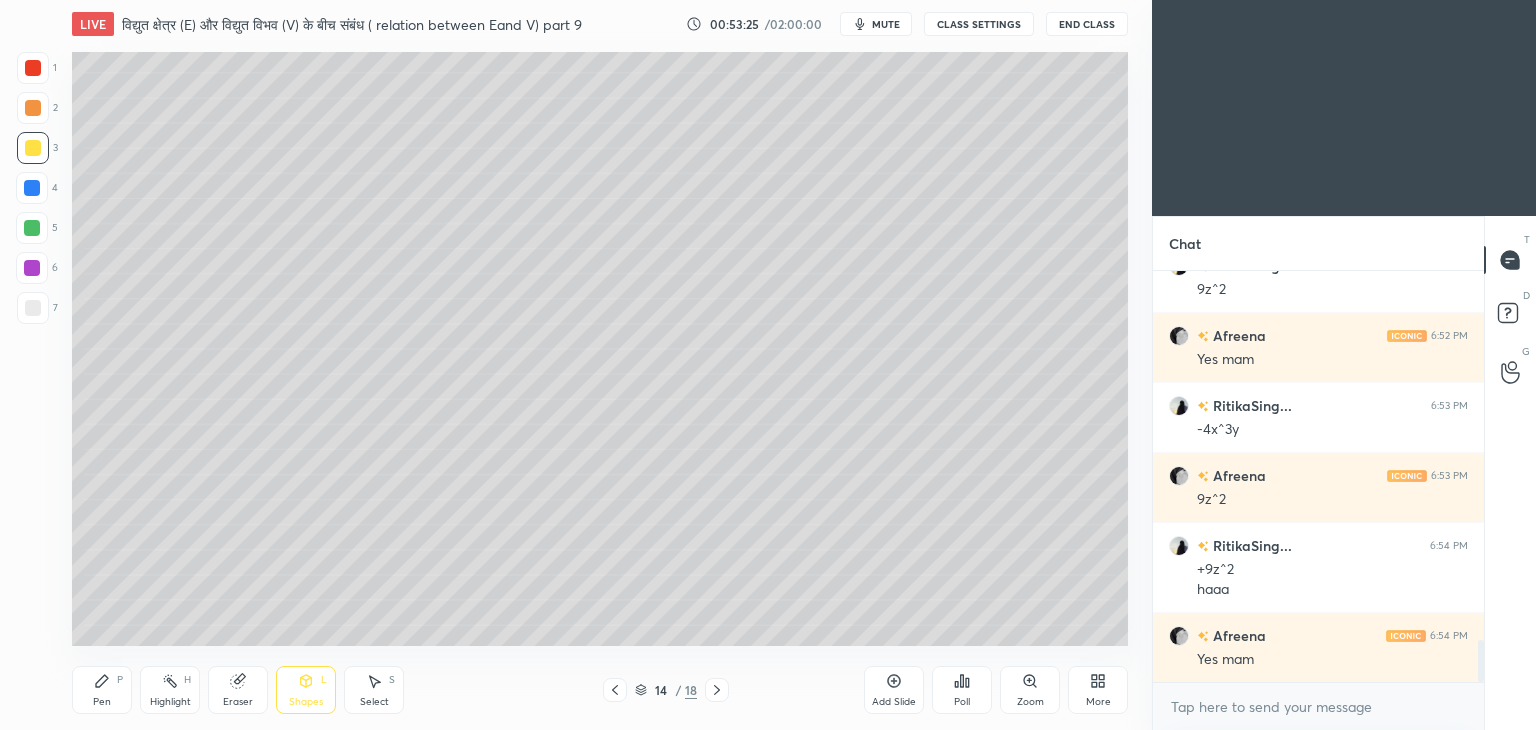click at bounding box center [33, 308] 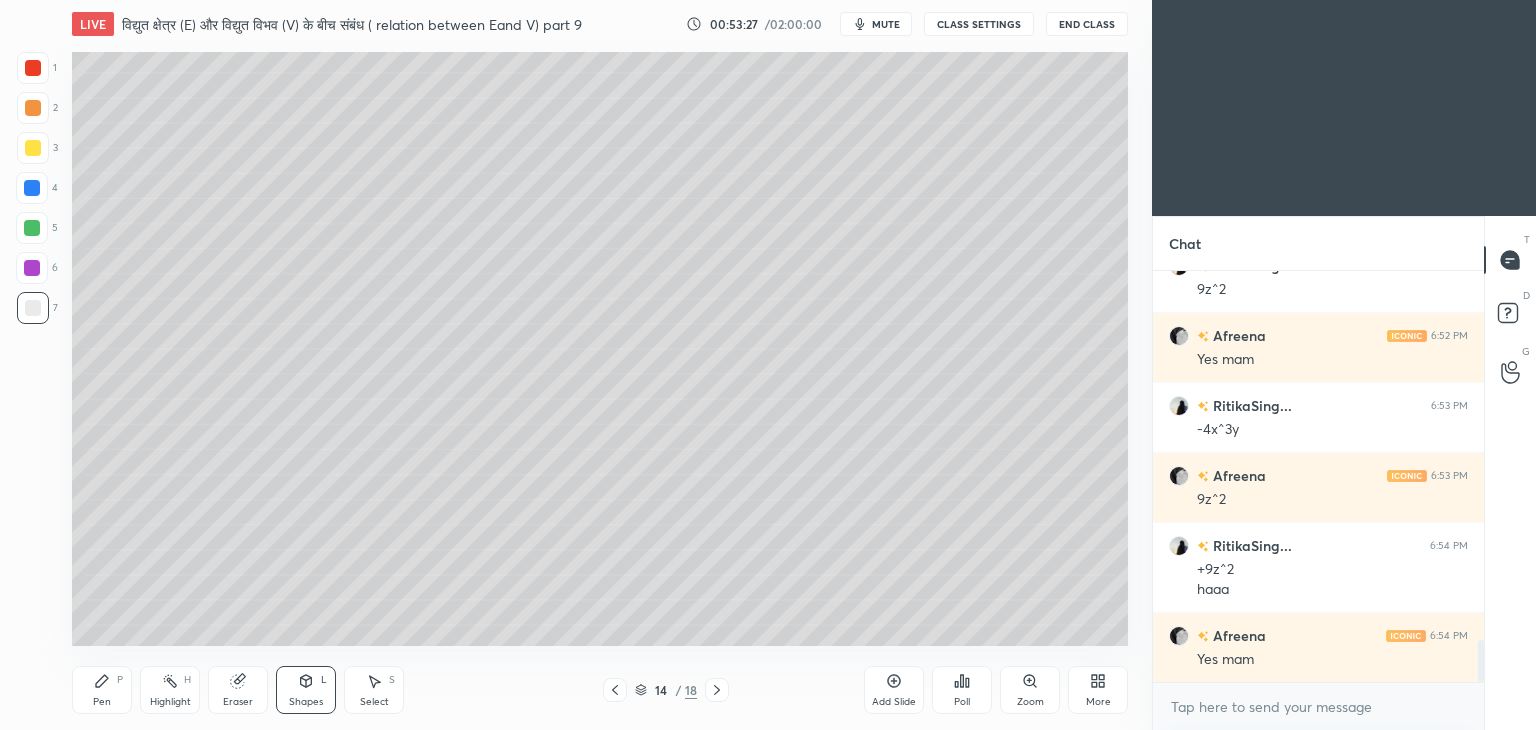 click on "Pen P" at bounding box center [102, 690] 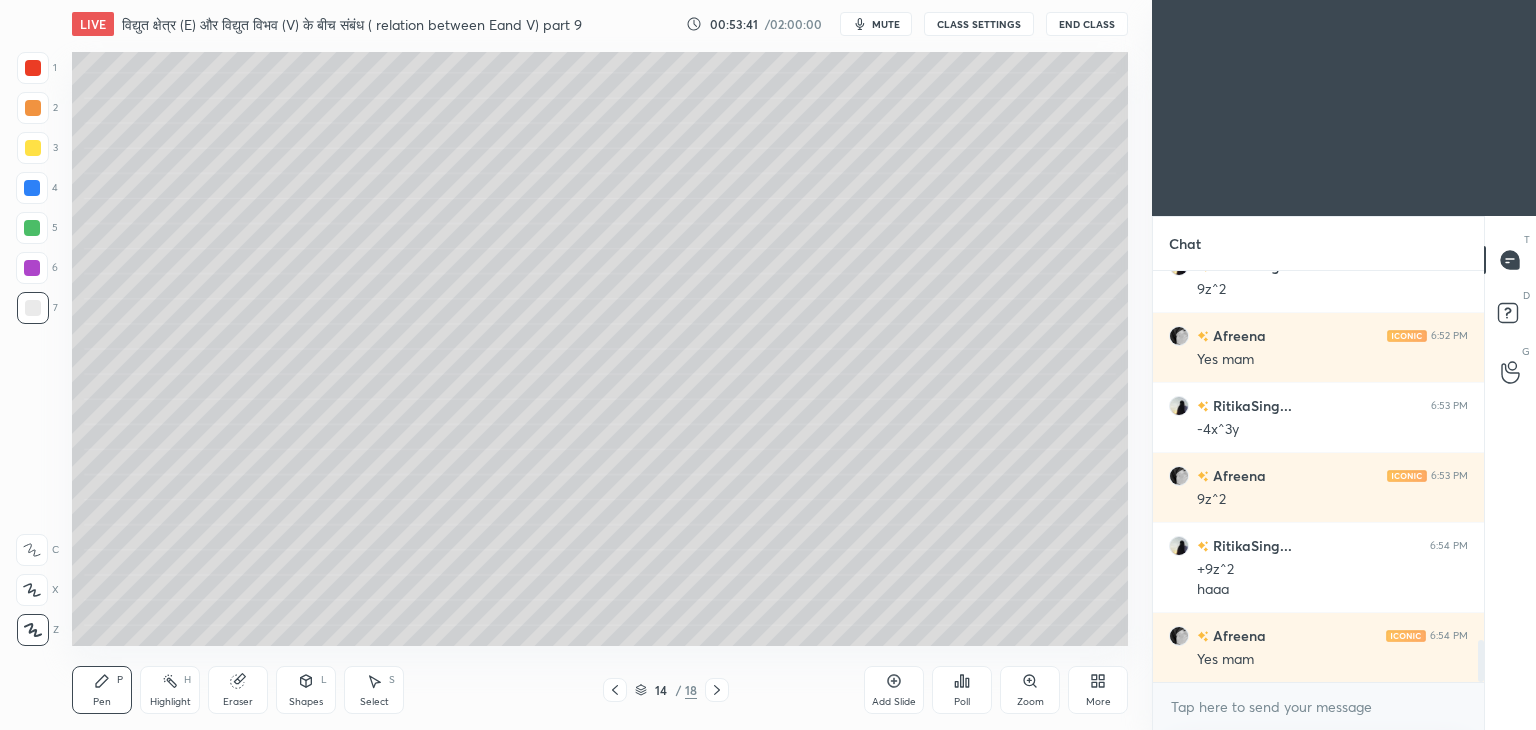 scroll, scrollTop: 3648, scrollLeft: 0, axis: vertical 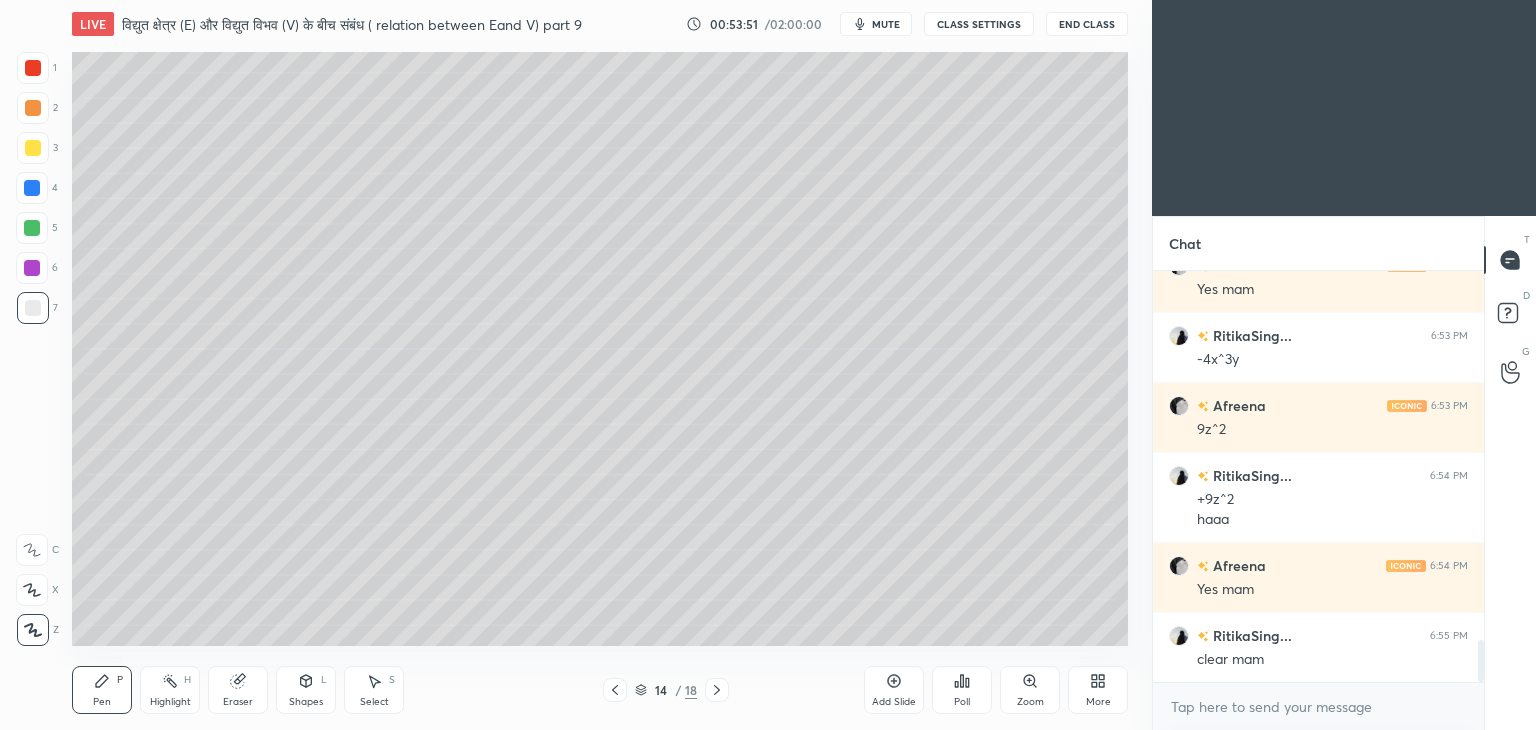 click 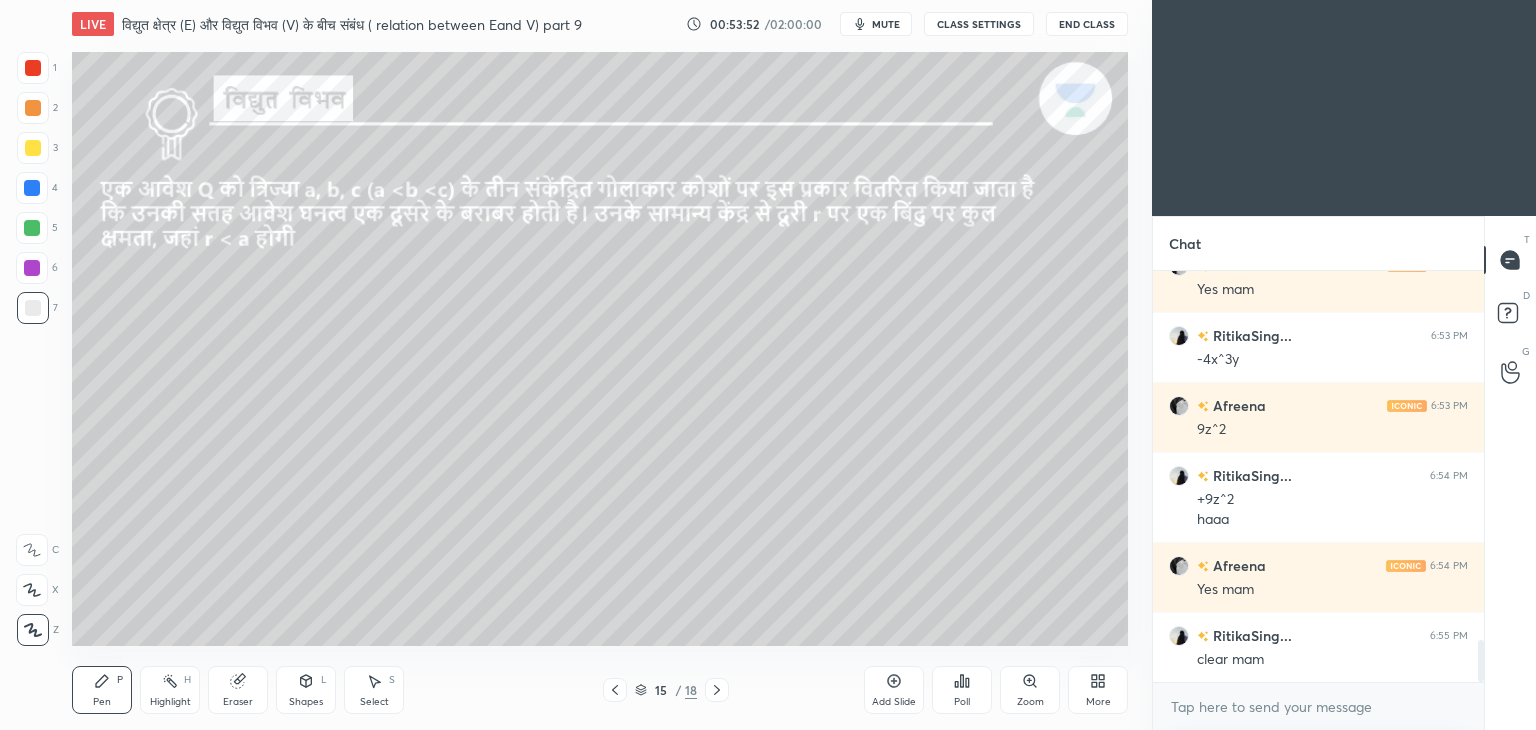click 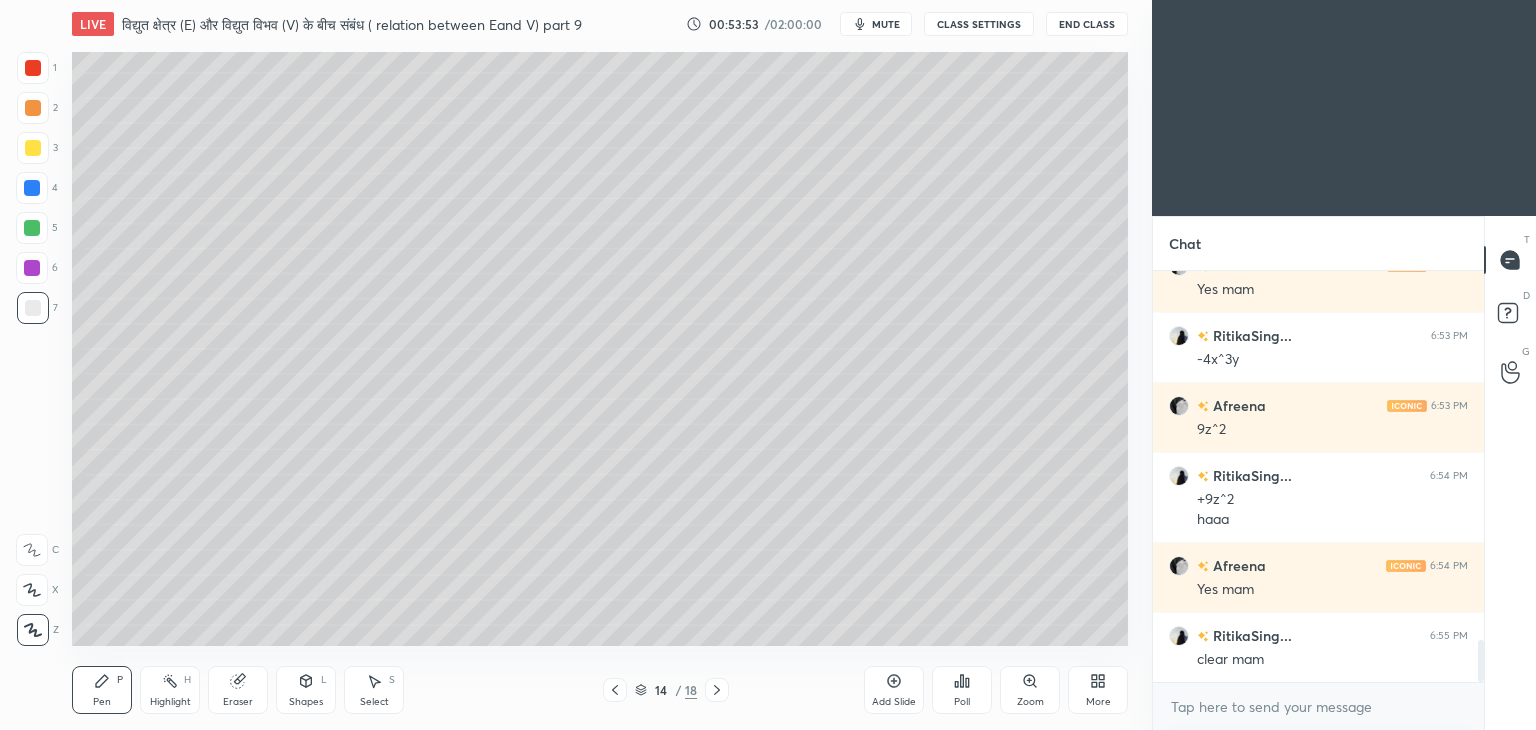 click 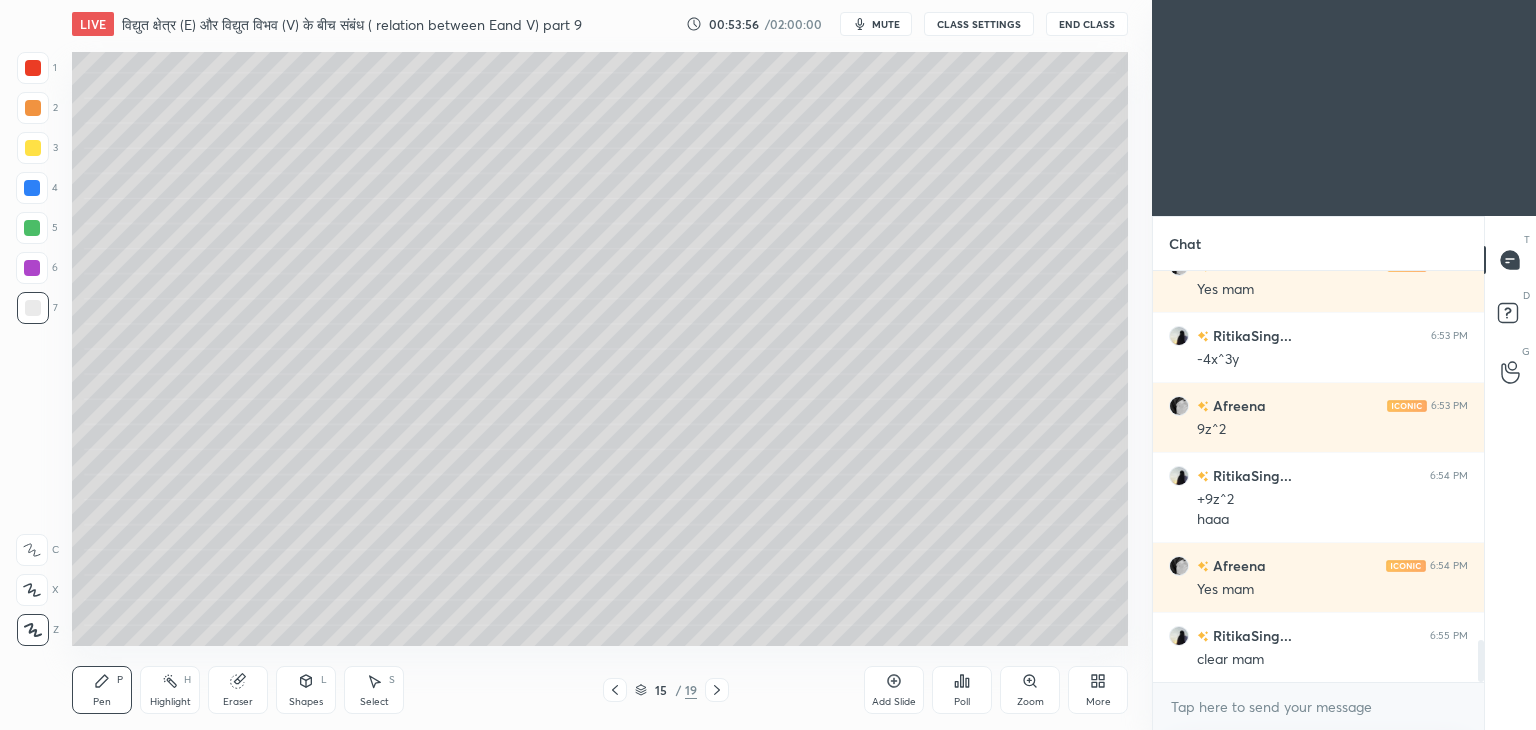click at bounding box center (33, 148) 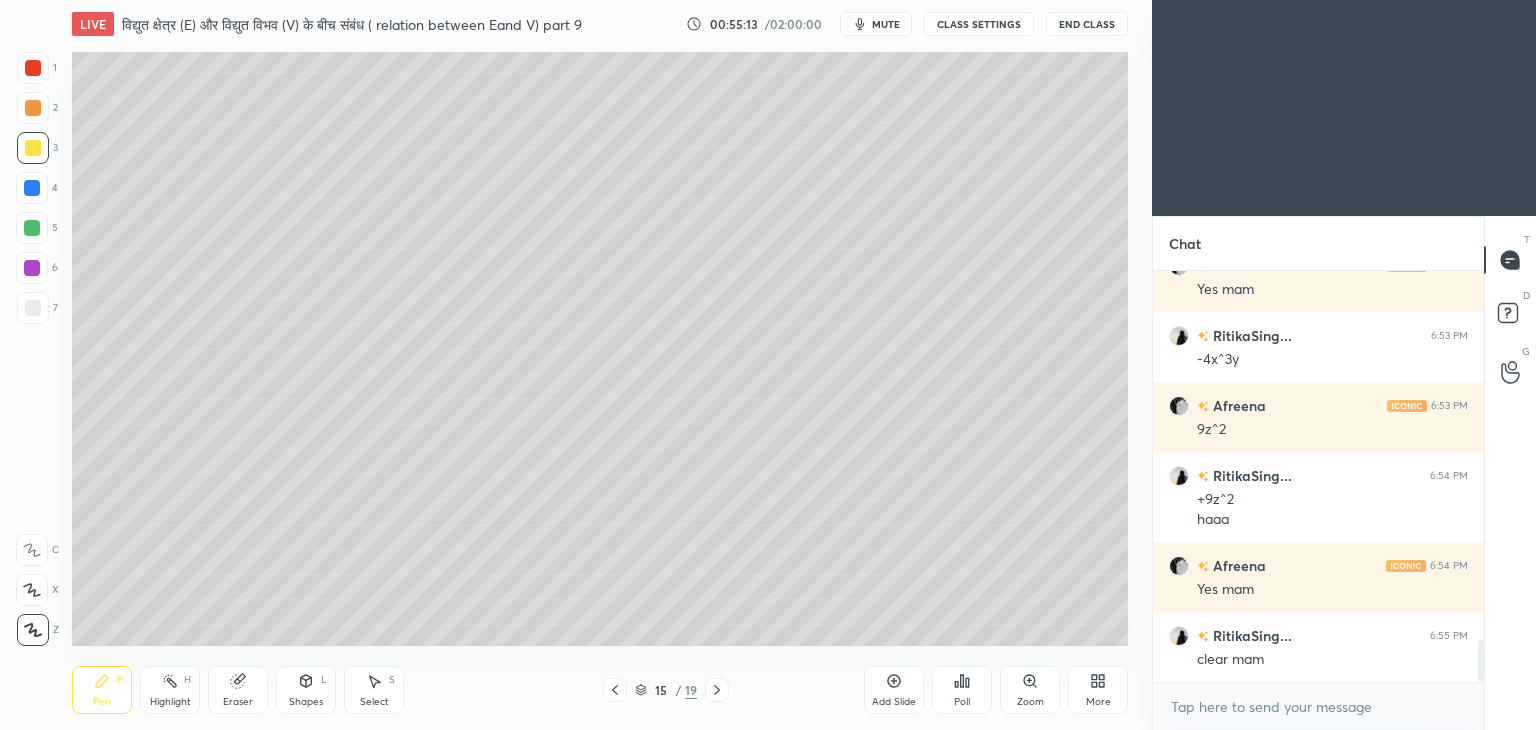 click on "Add Slide" at bounding box center [894, 690] 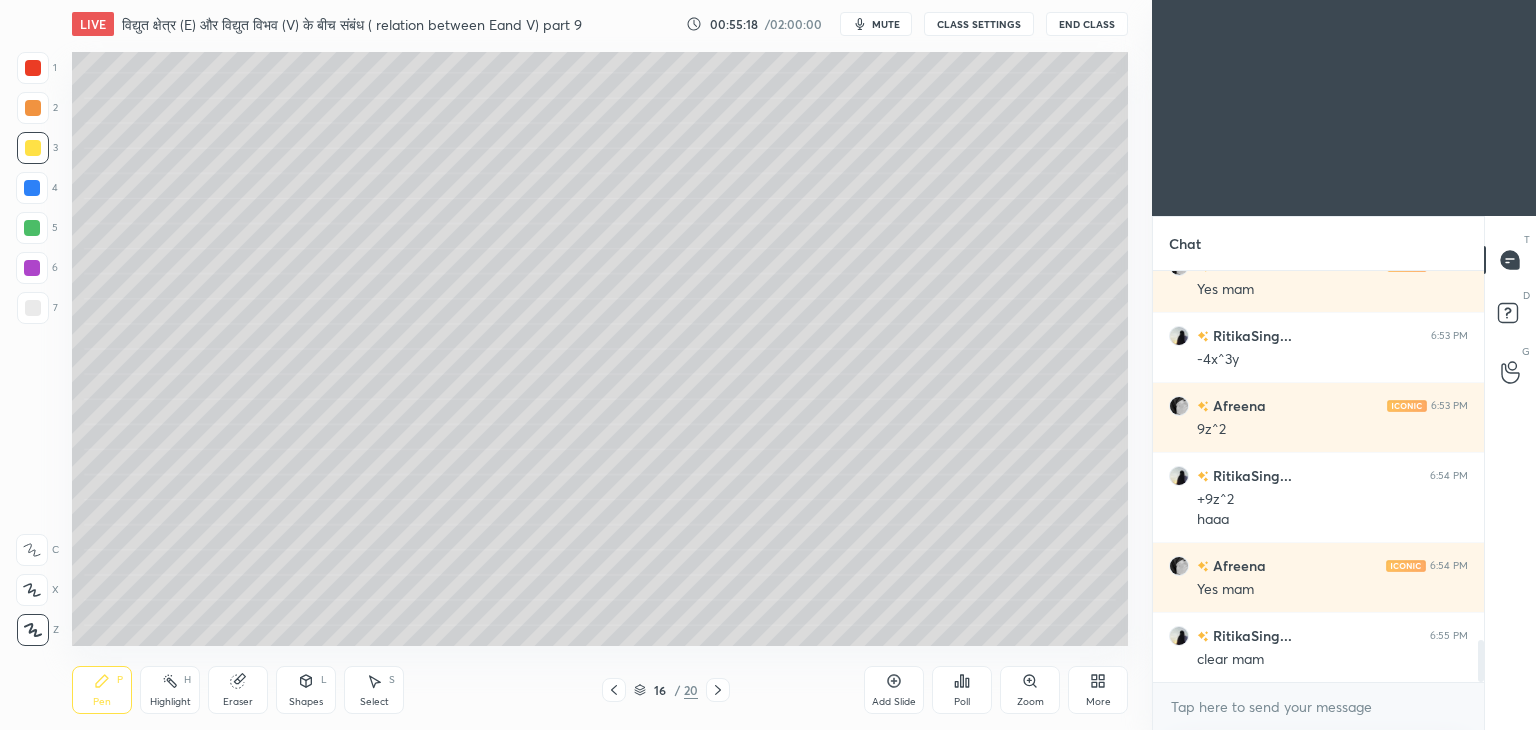 click at bounding box center (614, 690) 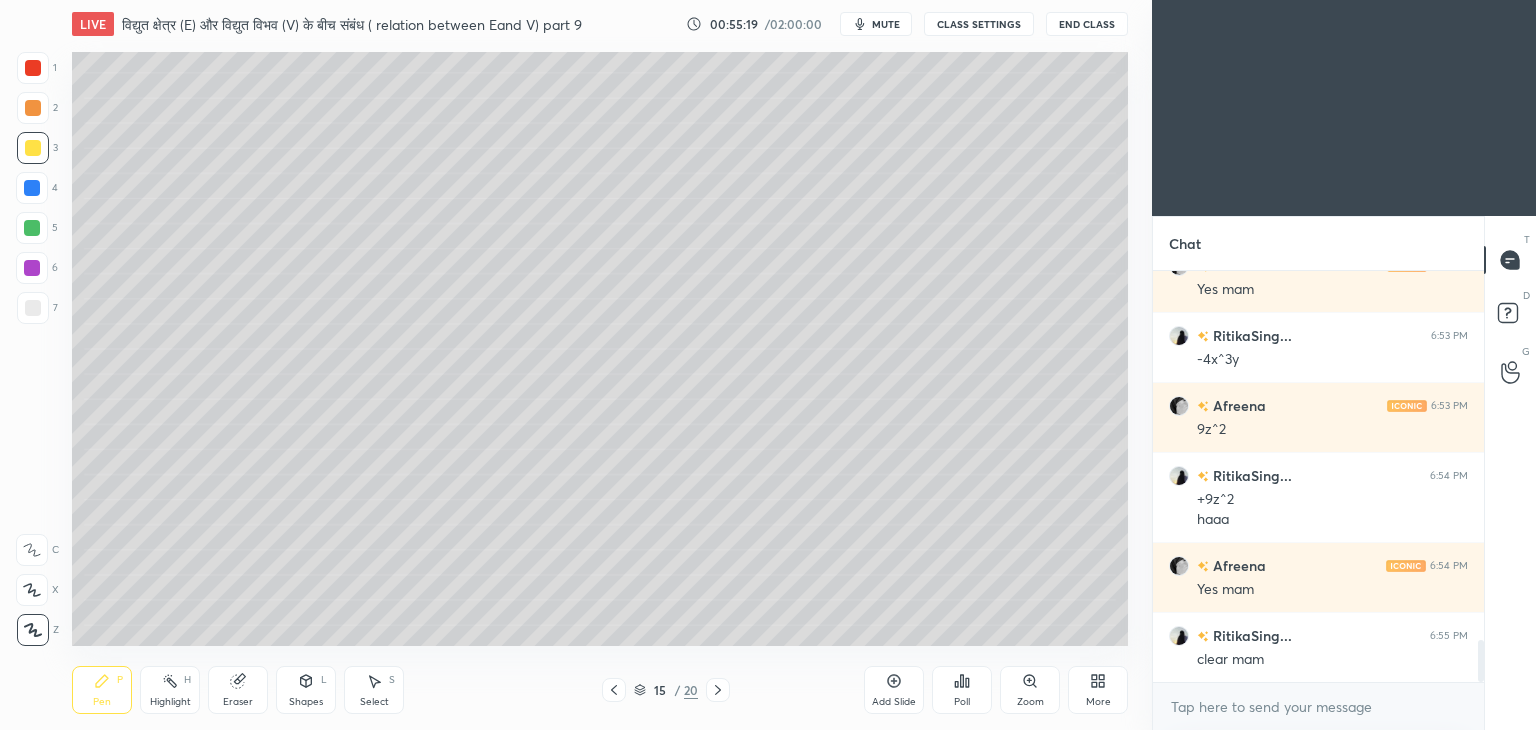 click at bounding box center (33, 308) 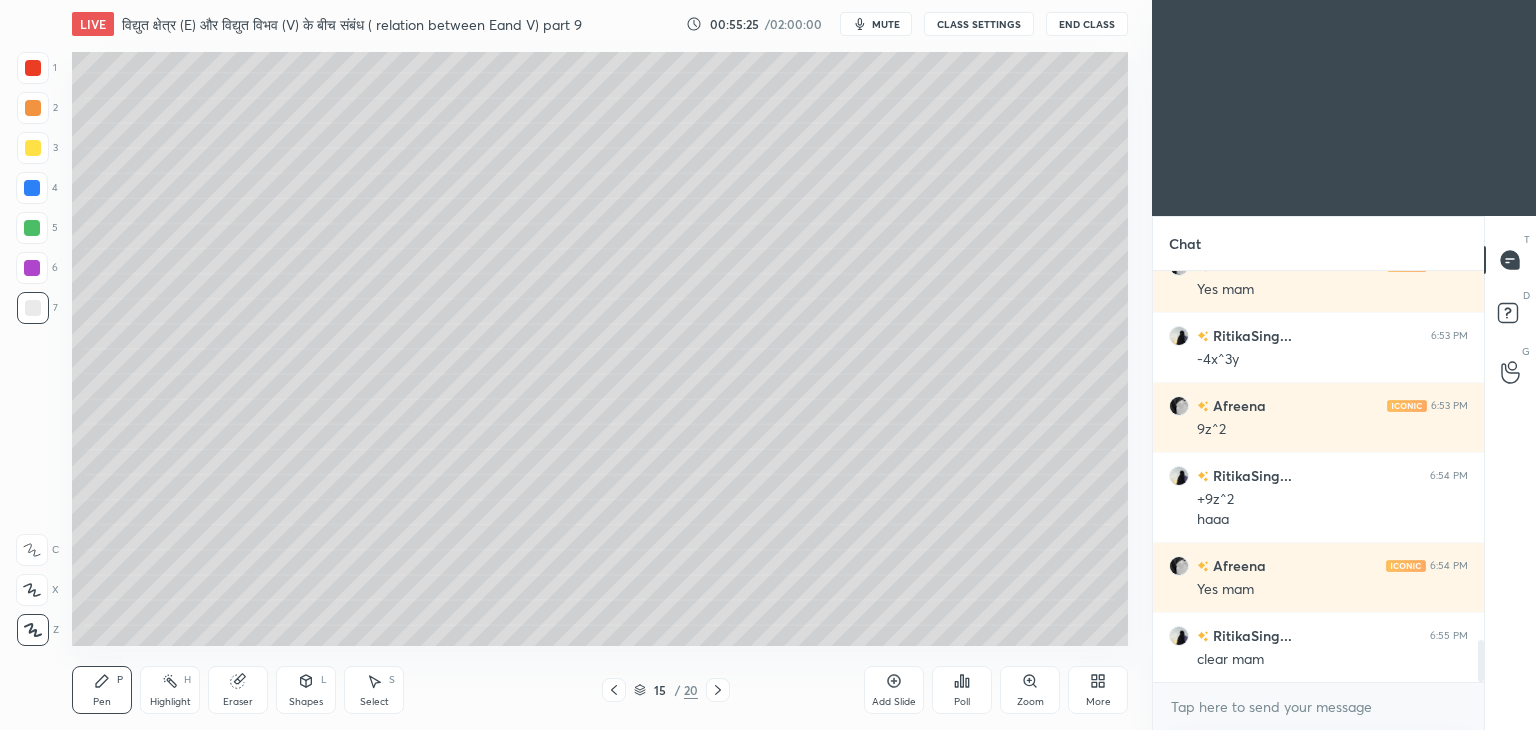click 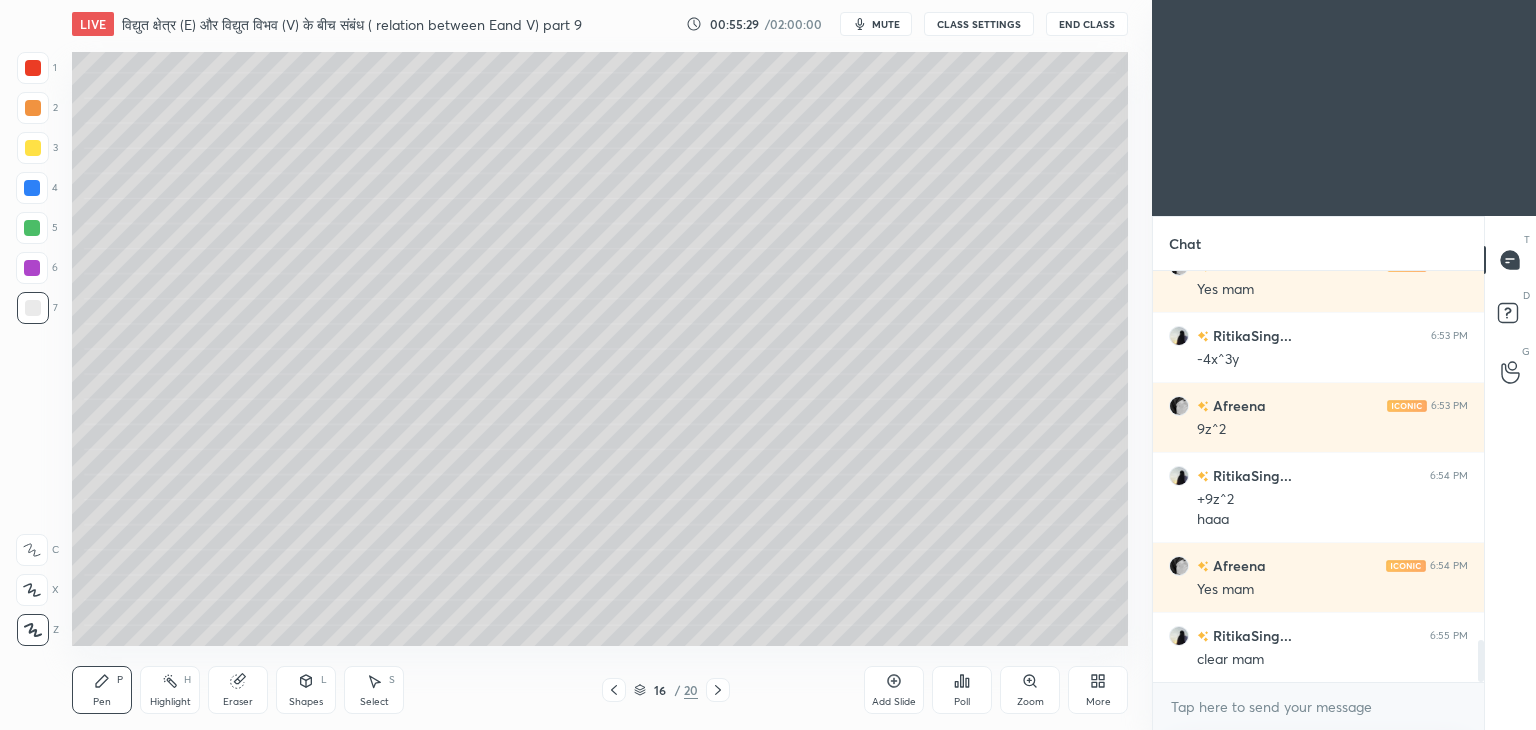 click at bounding box center (33, 308) 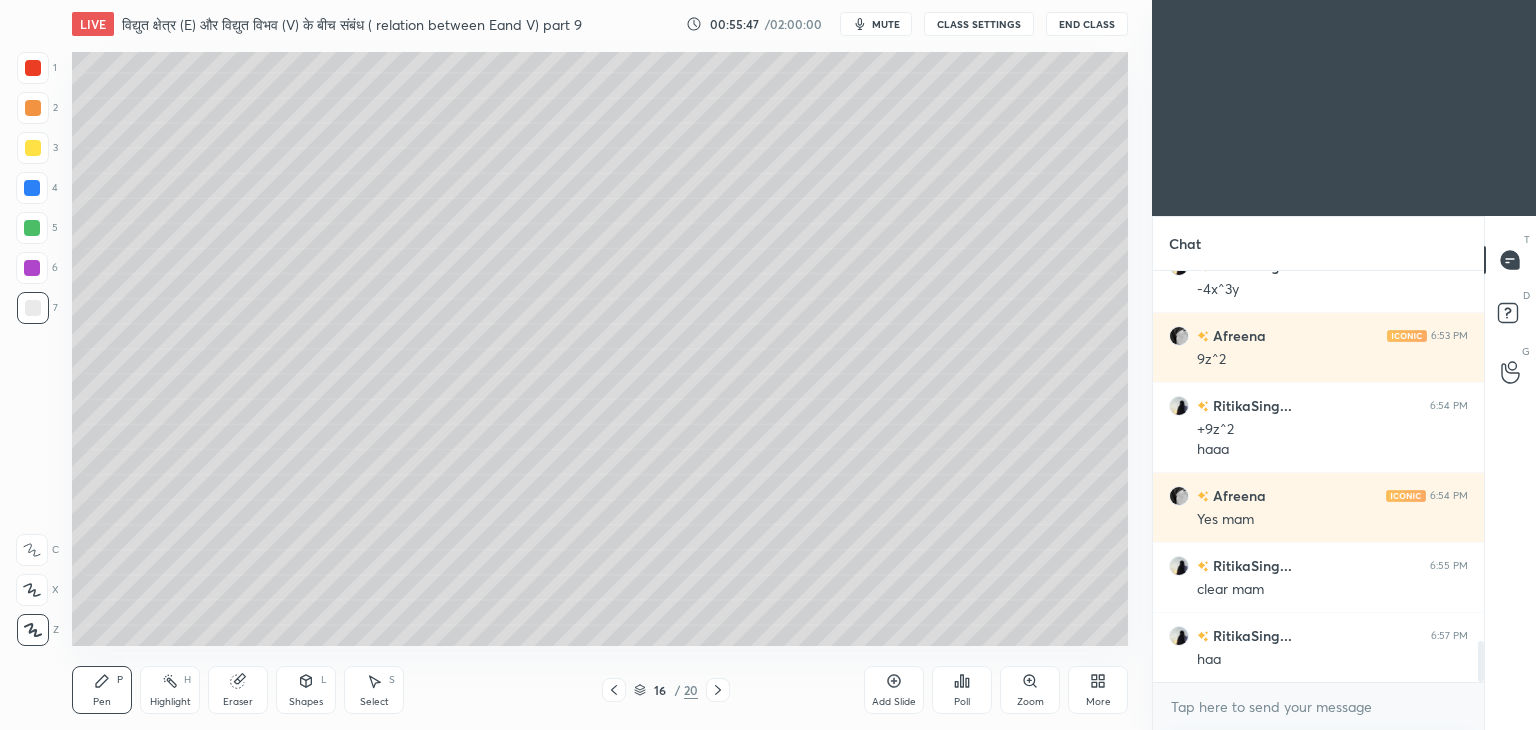 scroll, scrollTop: 3788, scrollLeft: 0, axis: vertical 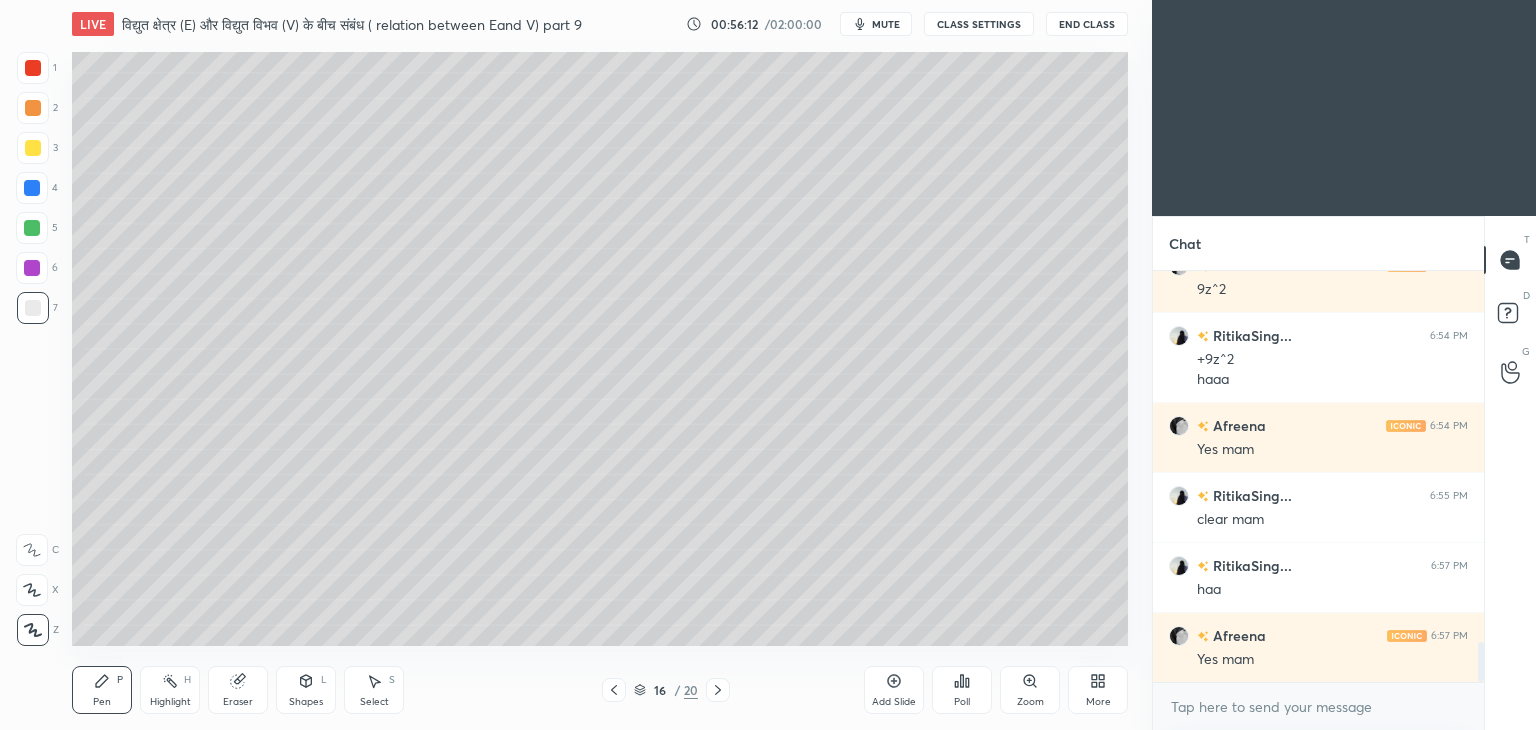 click 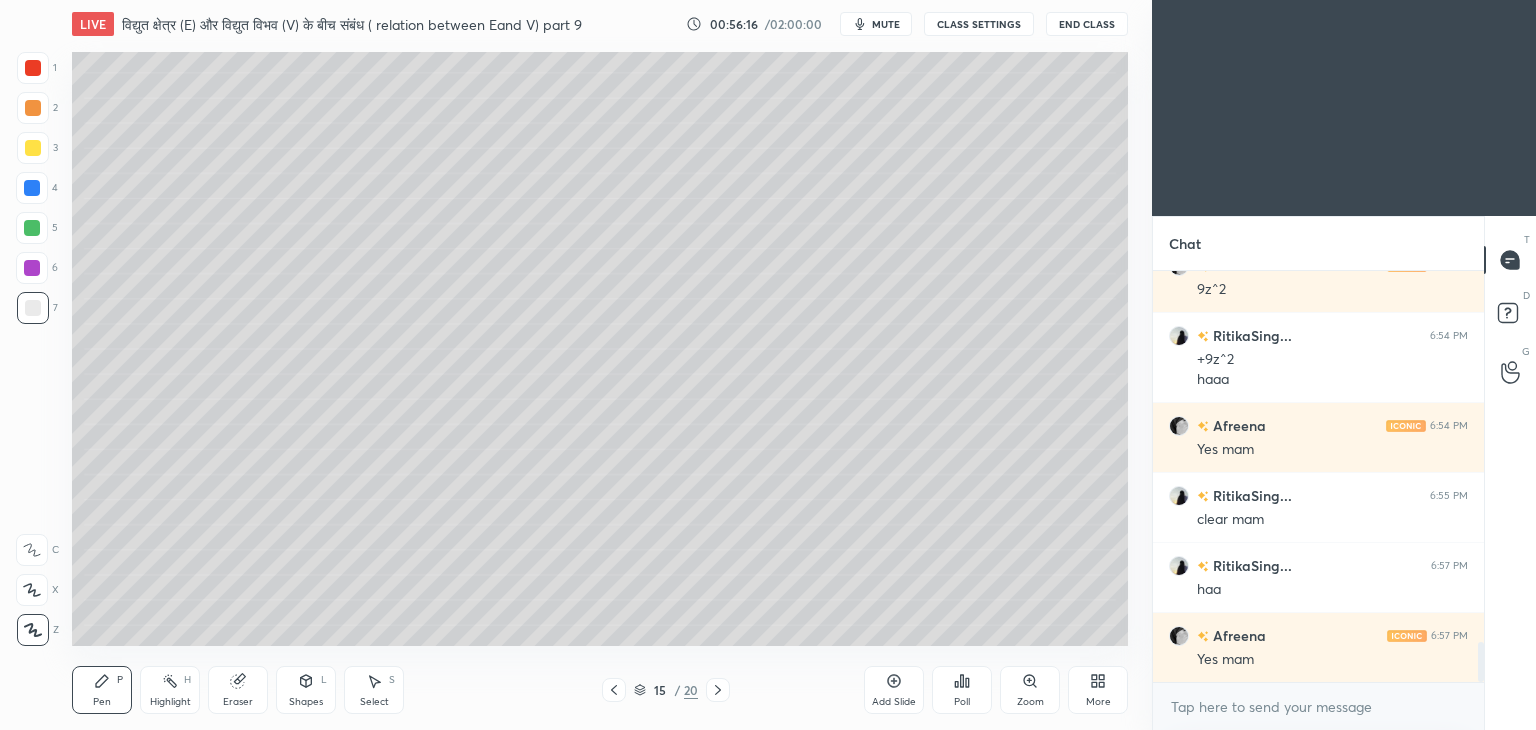 click 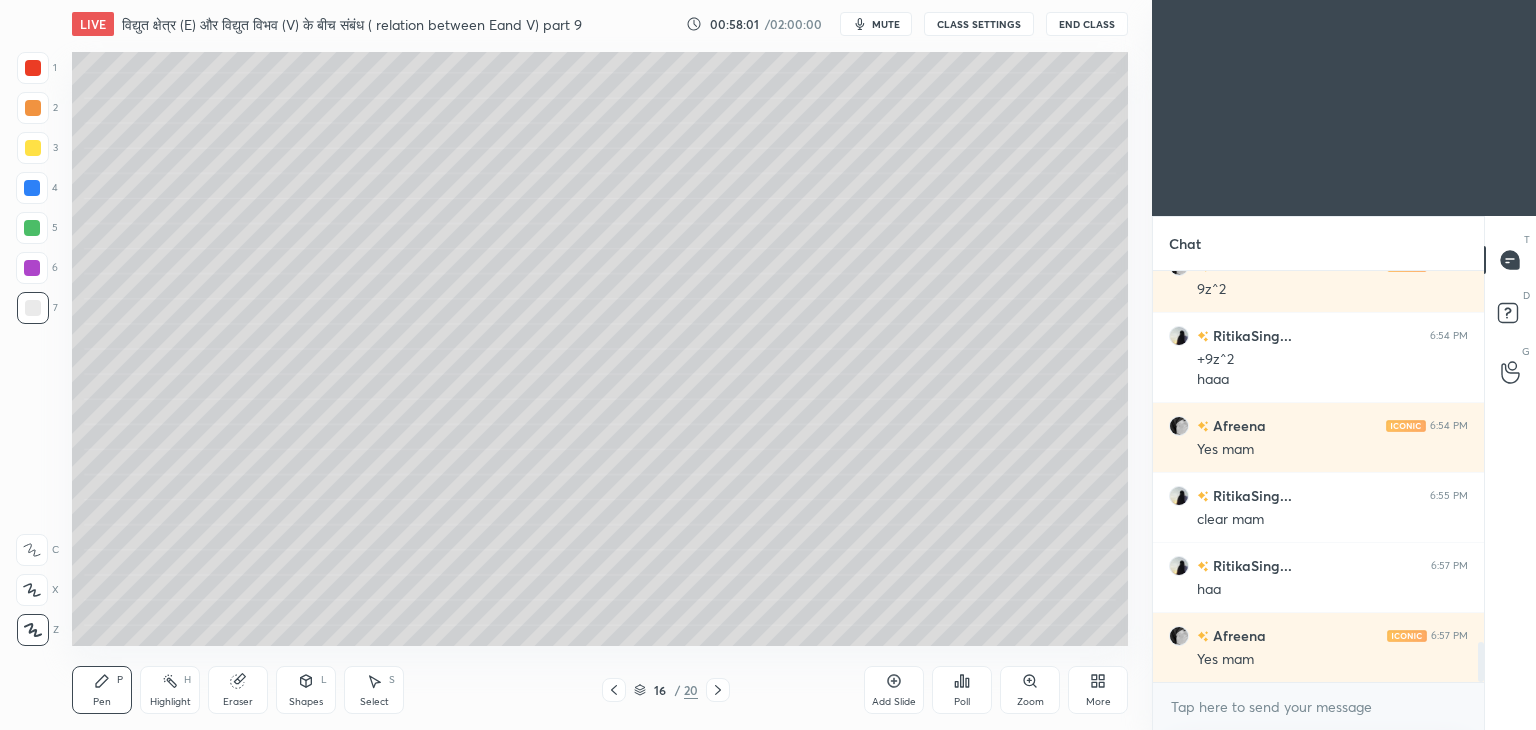 click on "Eraser" at bounding box center [238, 702] 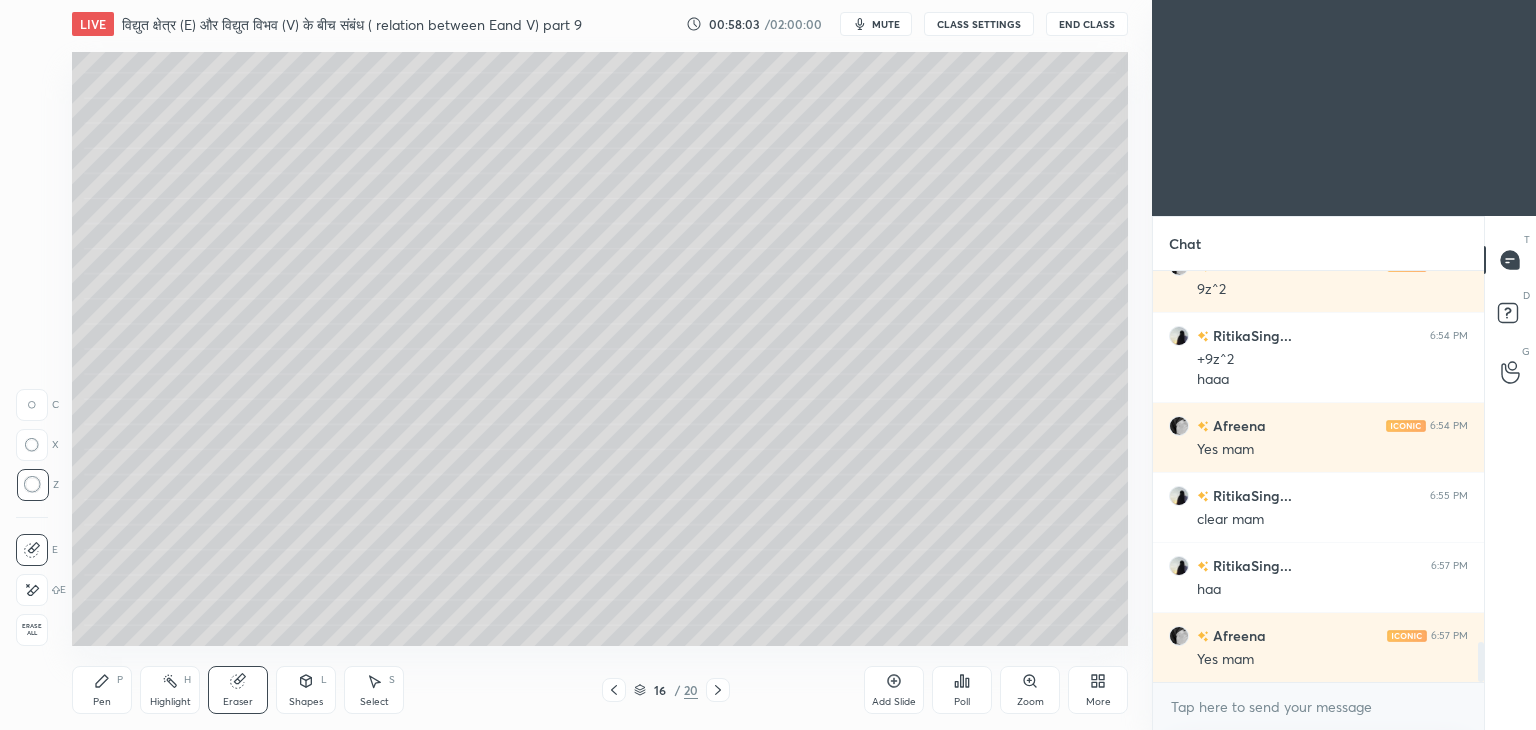 click on "Pen P" at bounding box center (102, 690) 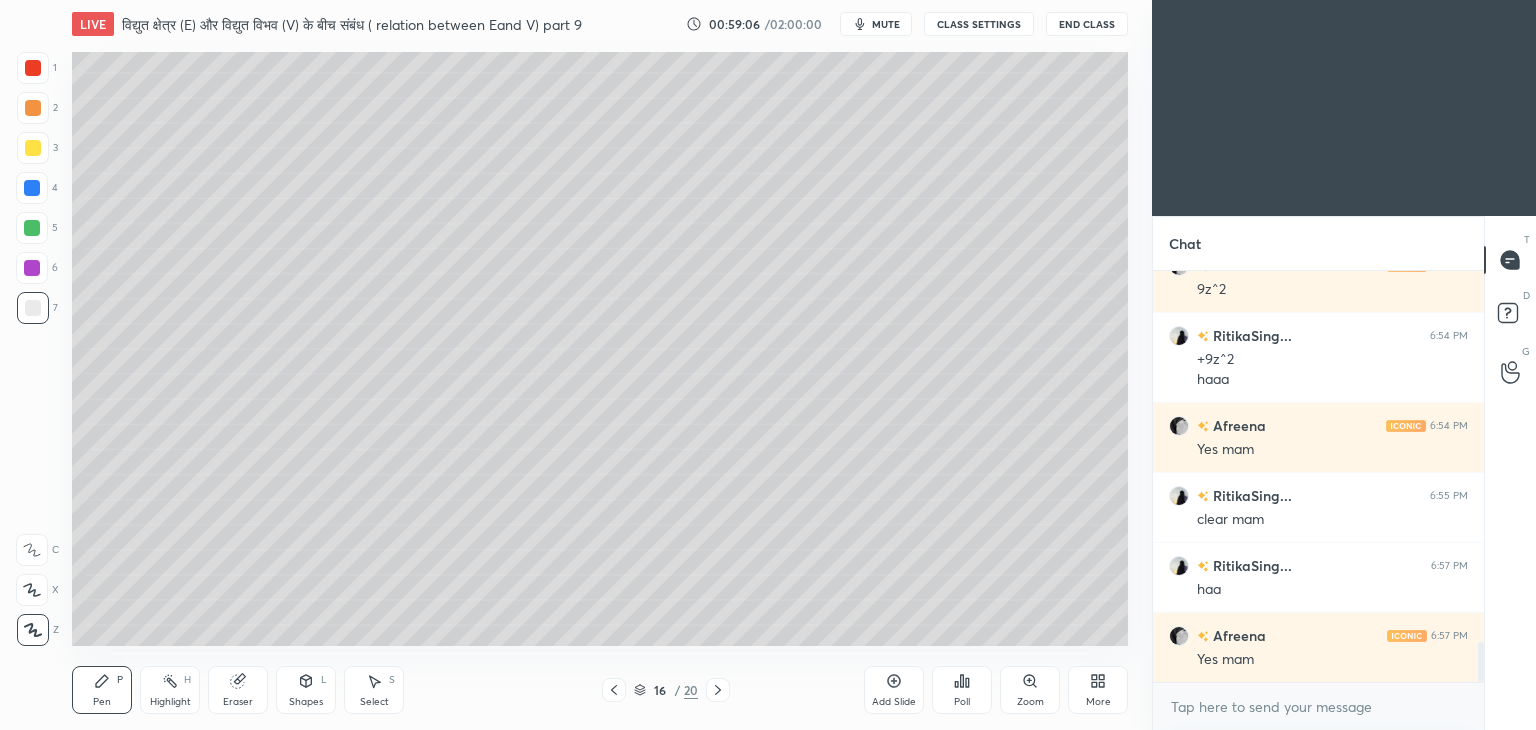 click 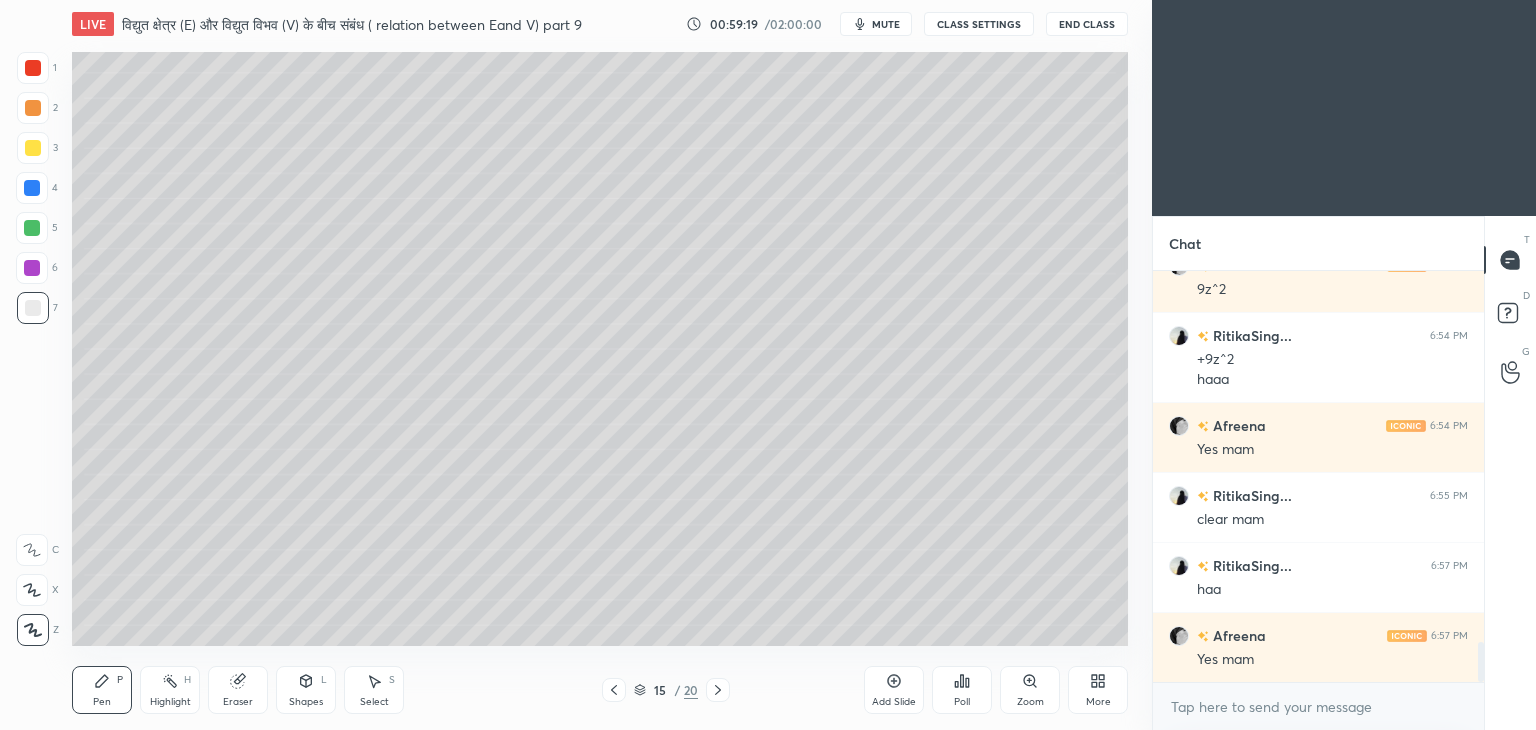 click 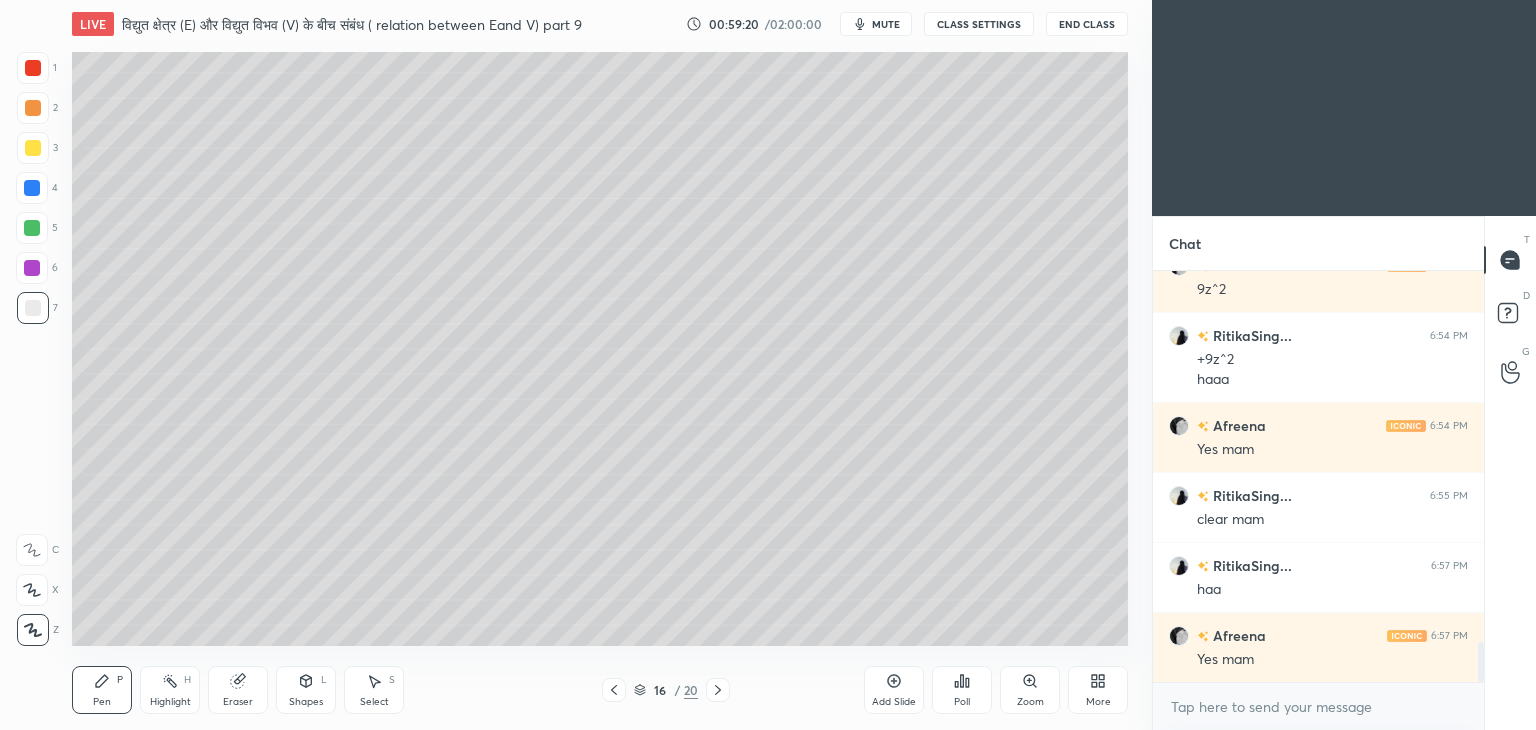 click 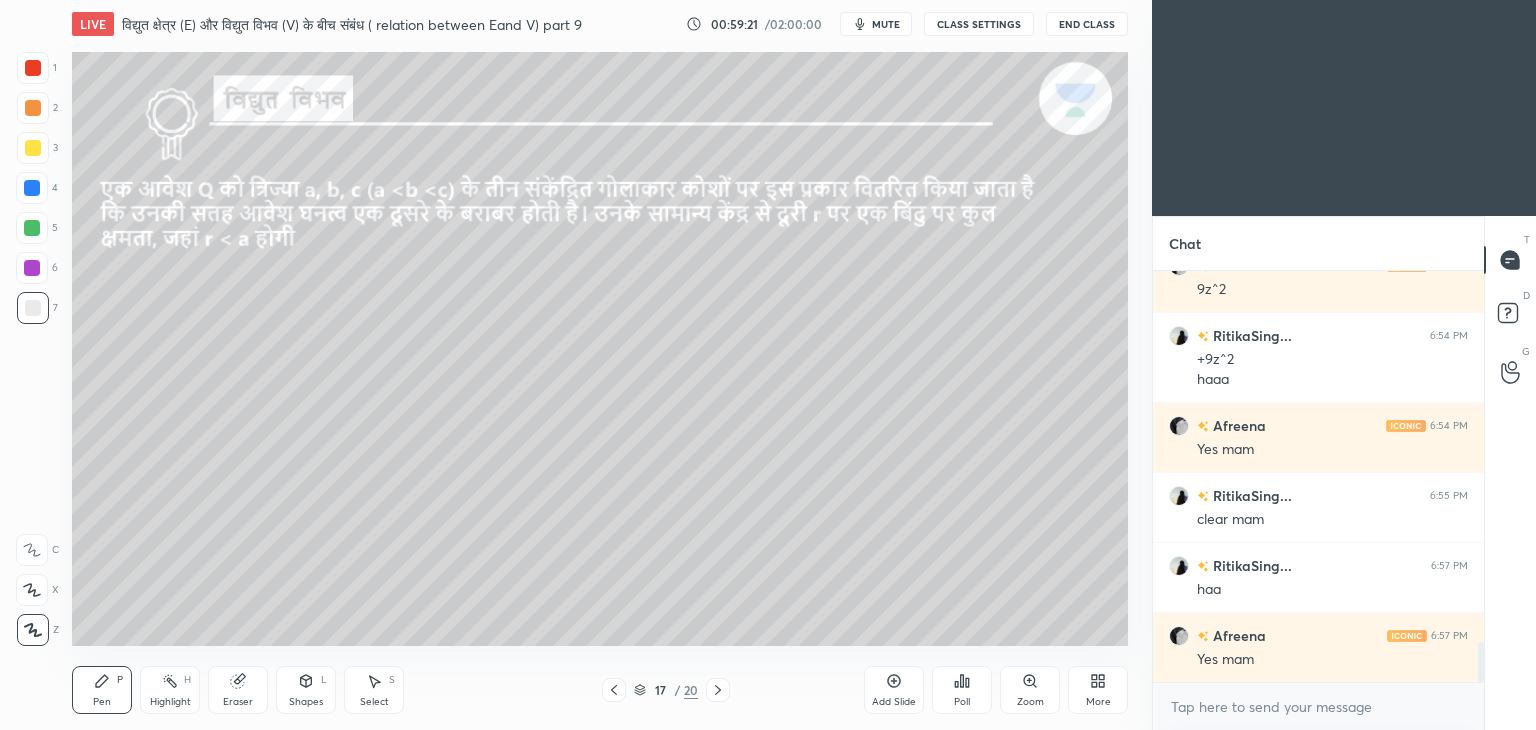 click 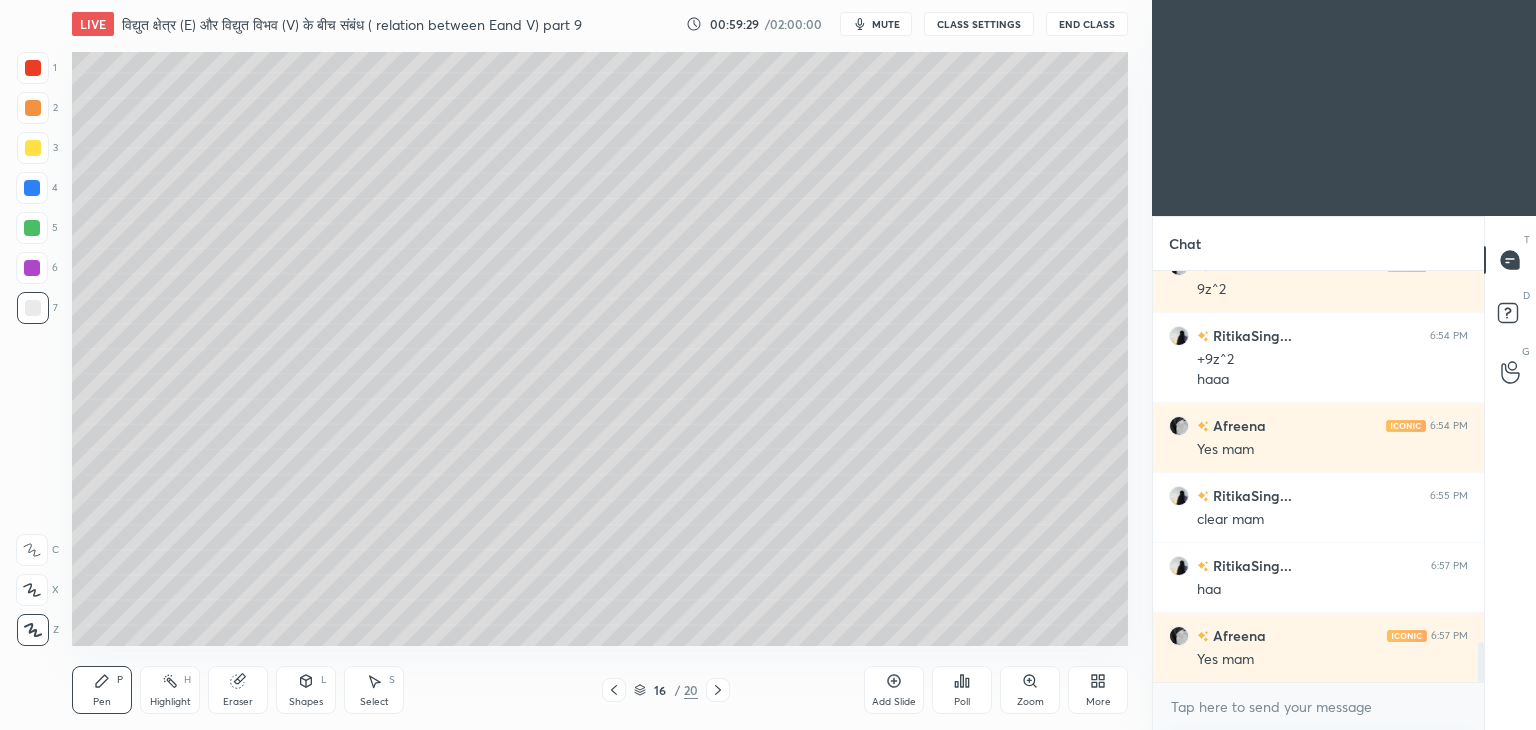 click 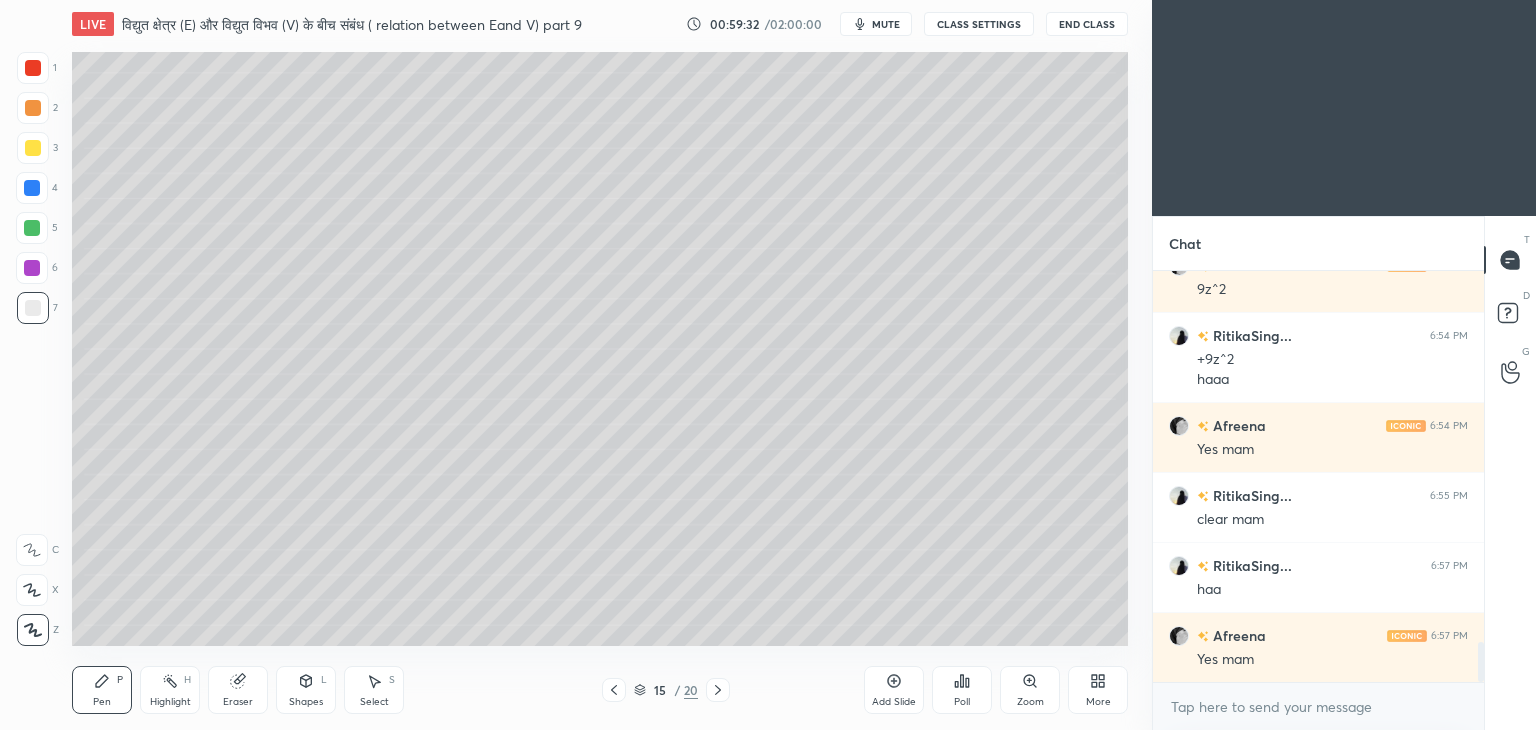 click 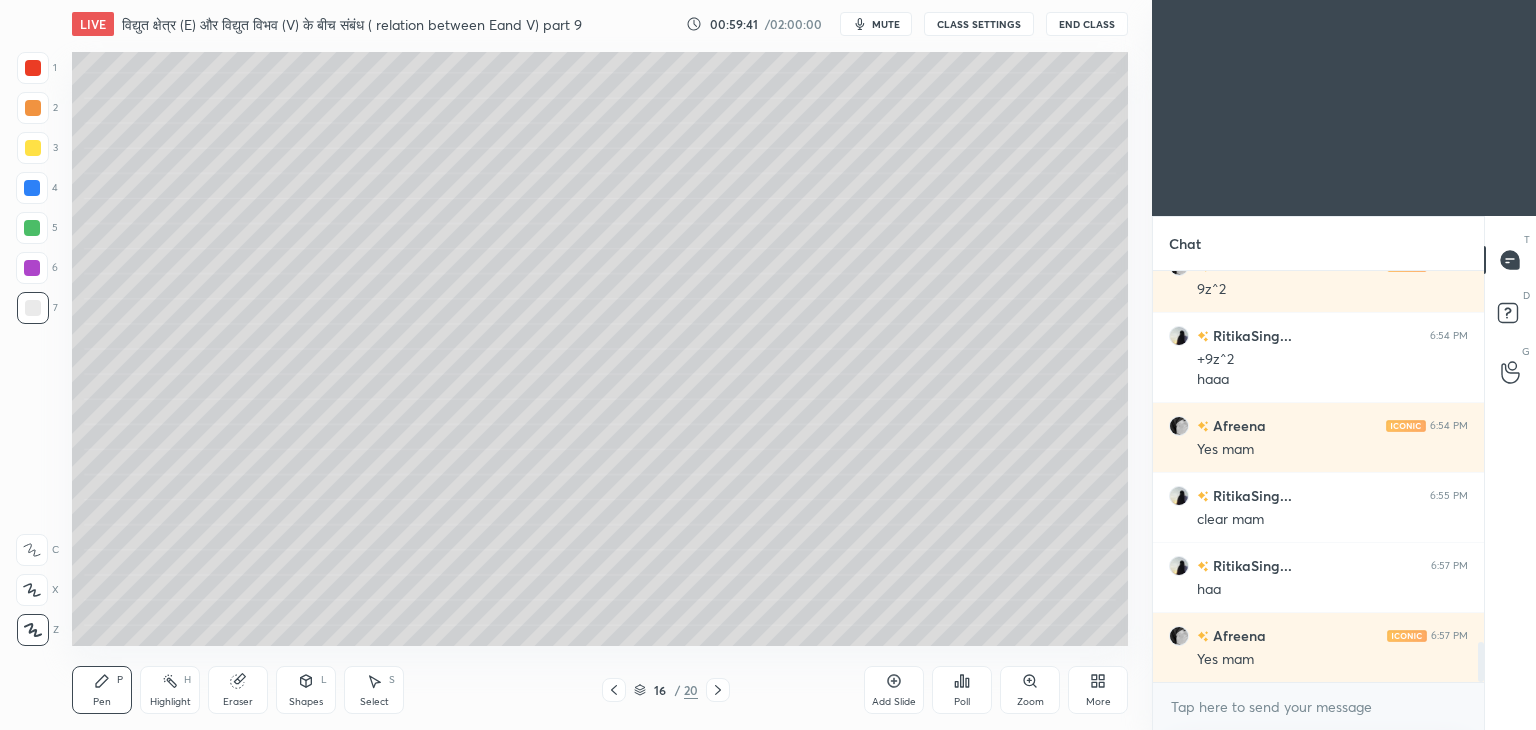 click at bounding box center [614, 690] 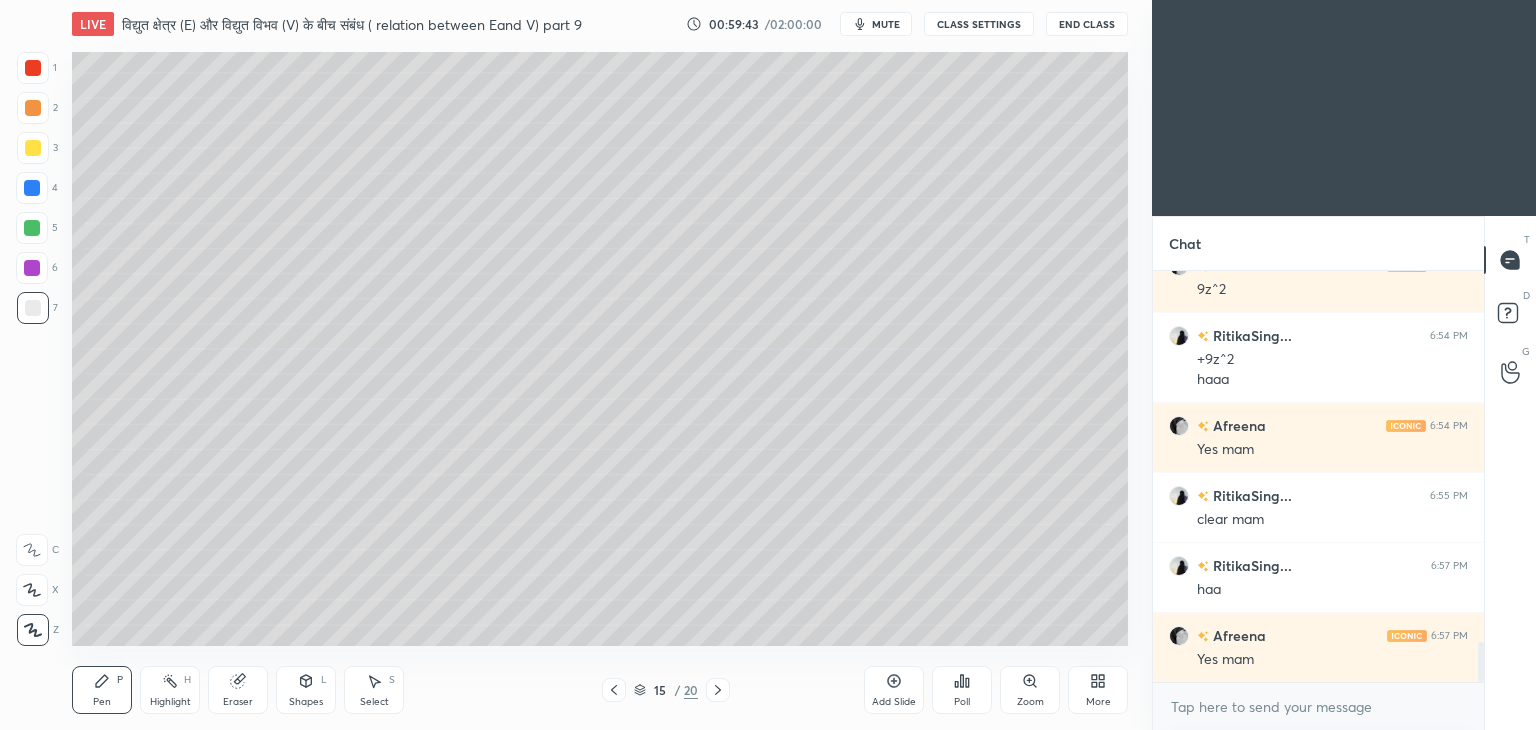 click 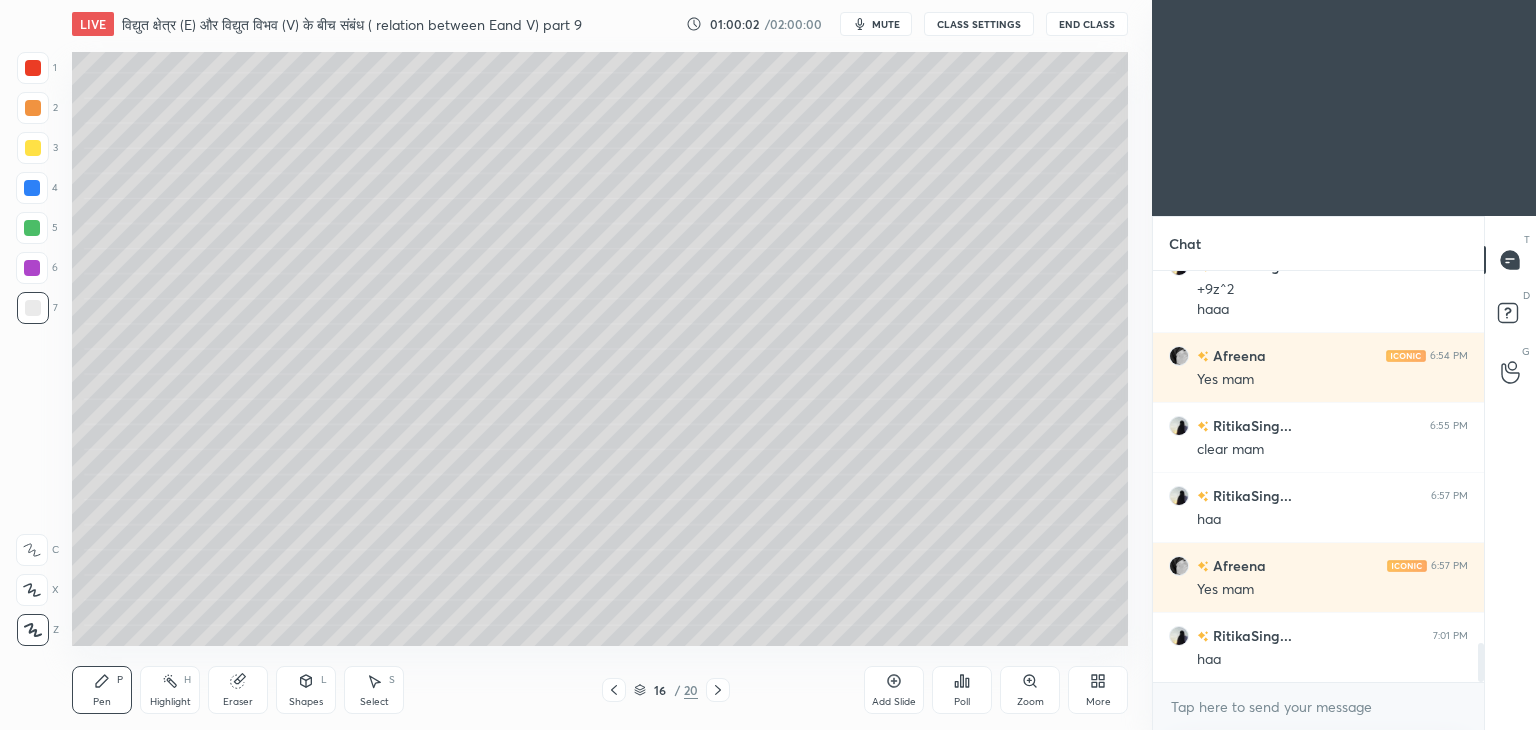 scroll, scrollTop: 3928, scrollLeft: 0, axis: vertical 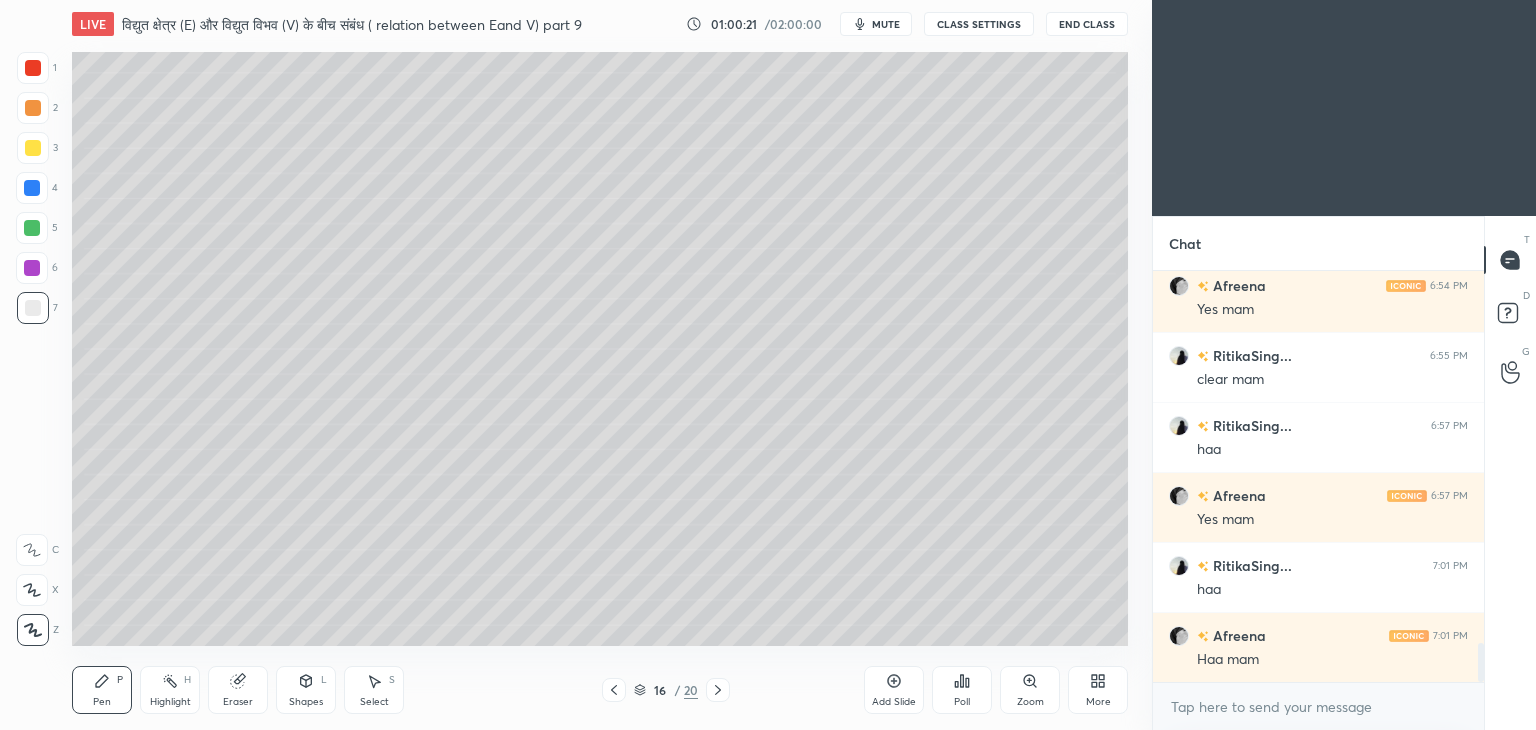 click on "Add Slide" at bounding box center (894, 690) 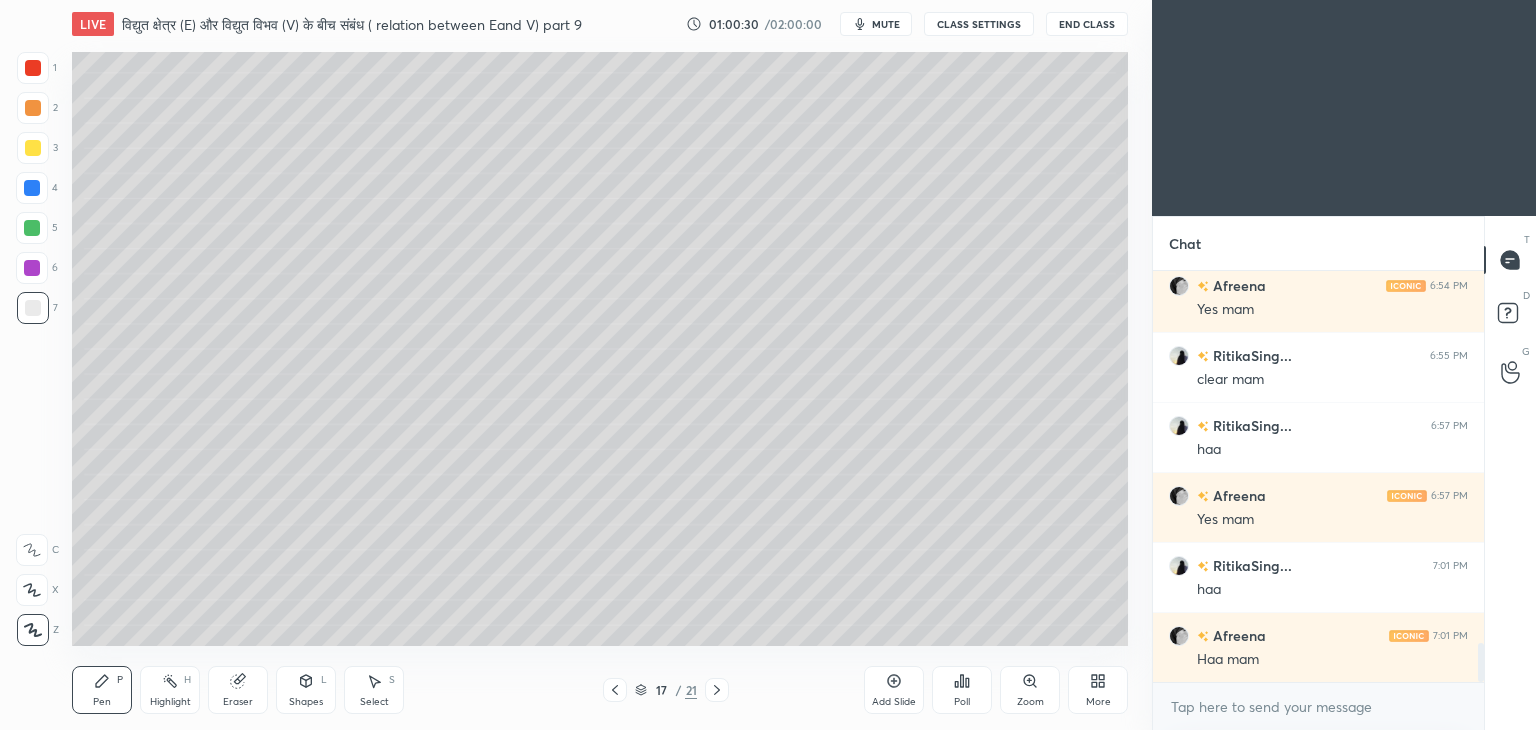 click 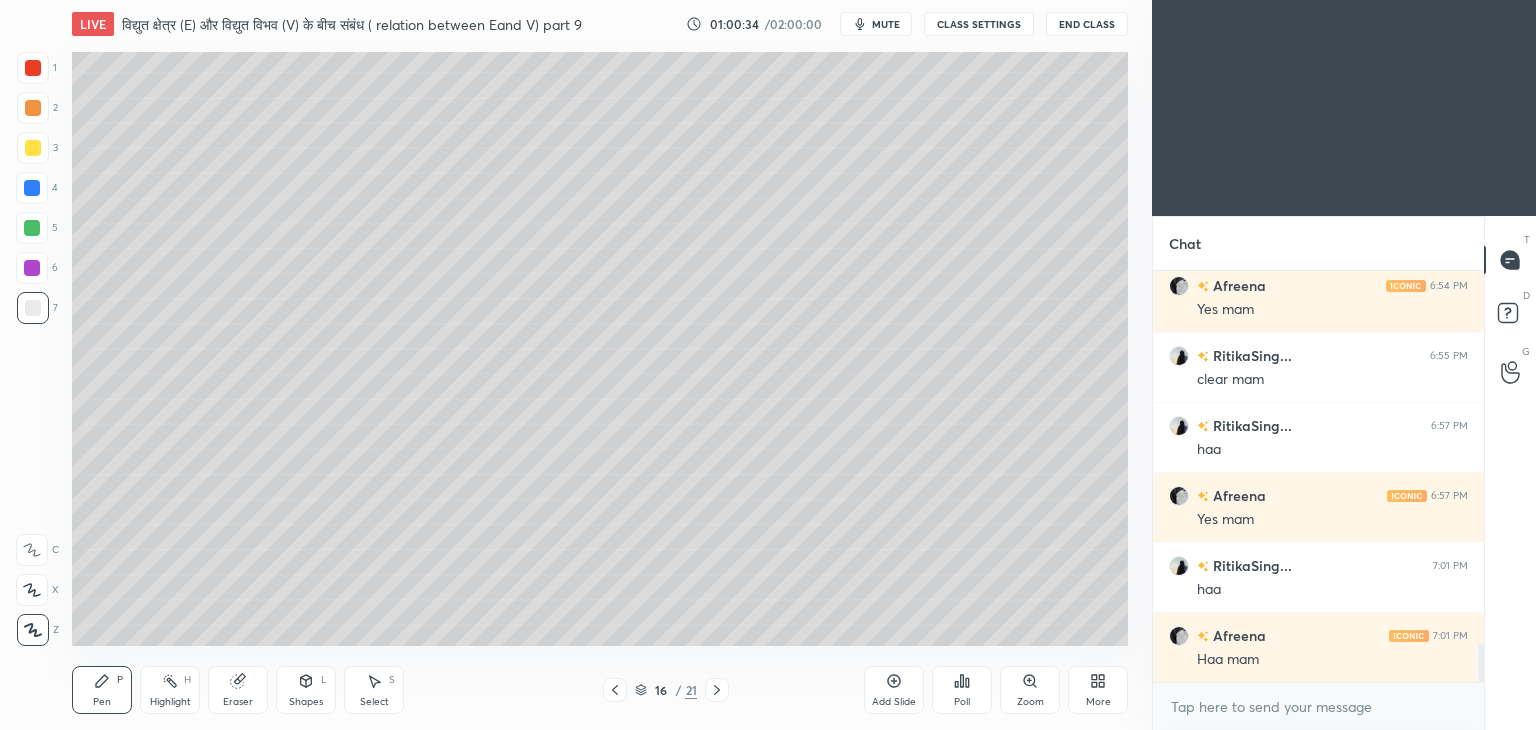 click 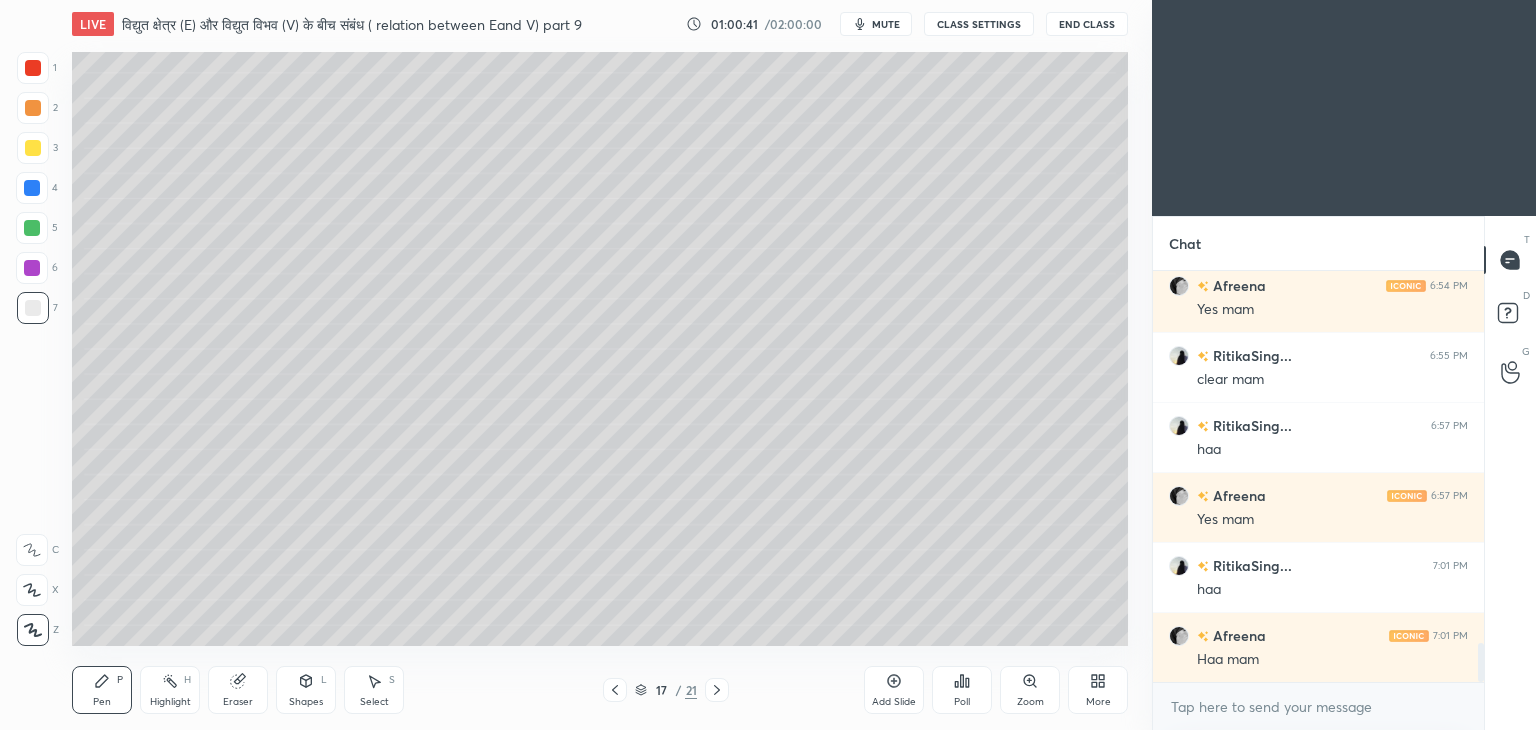 click 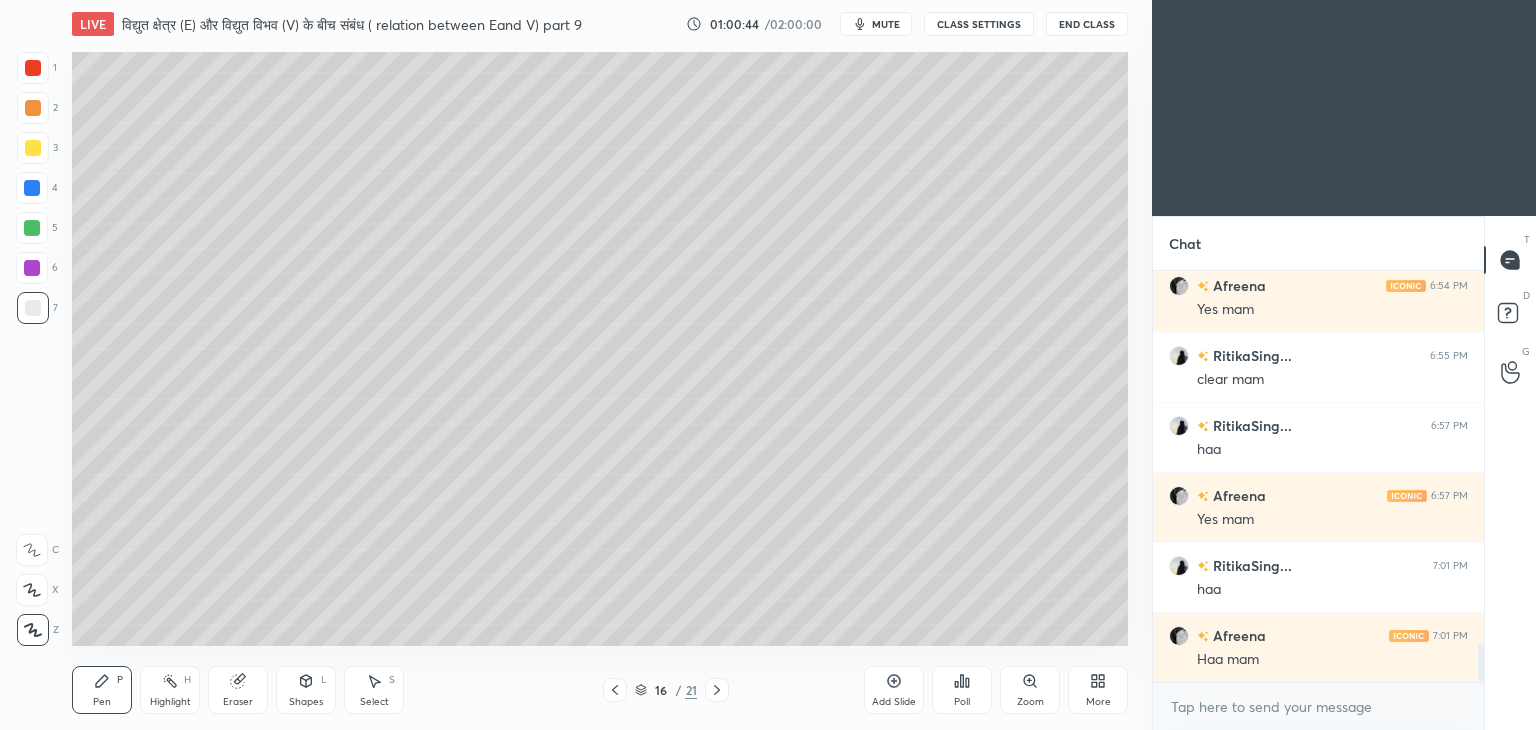 click 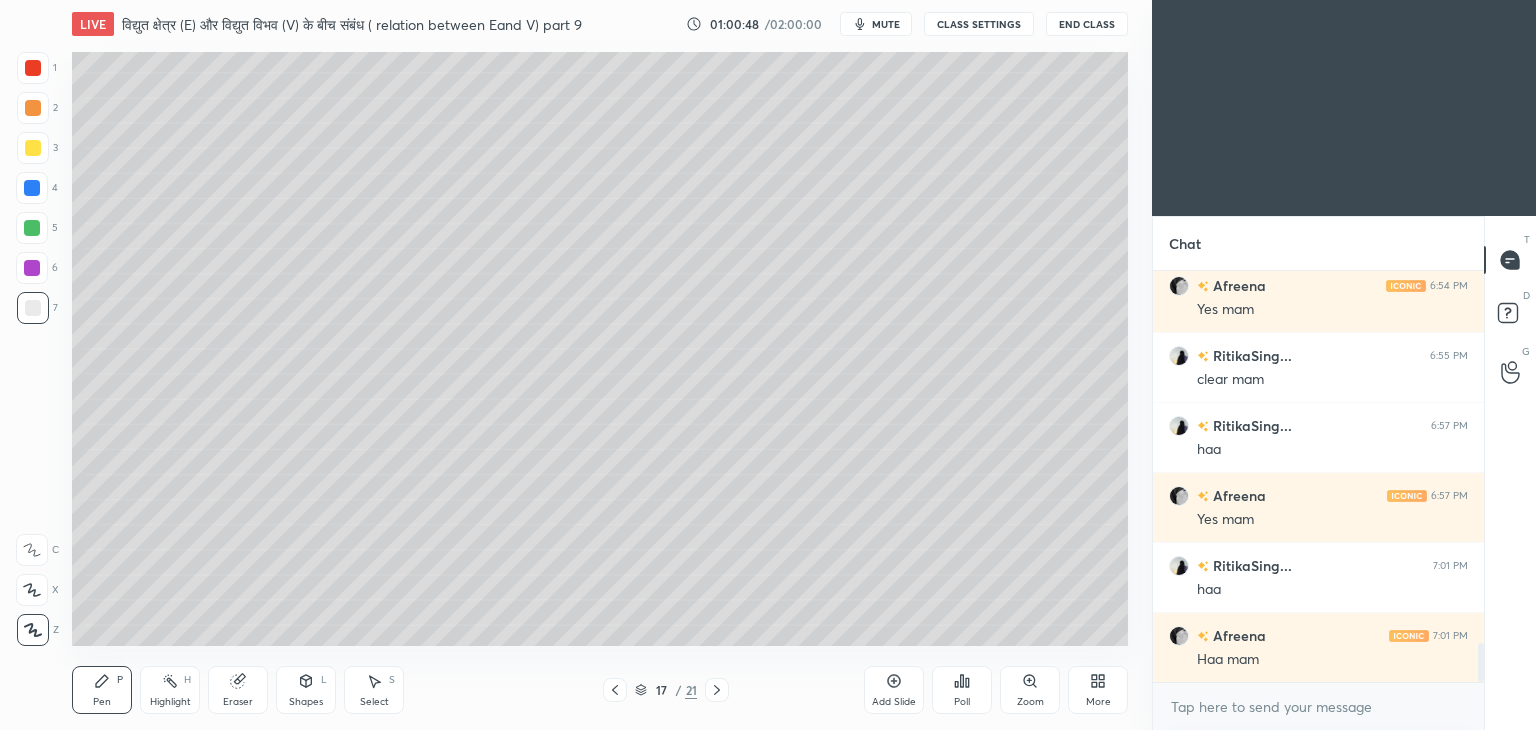 click 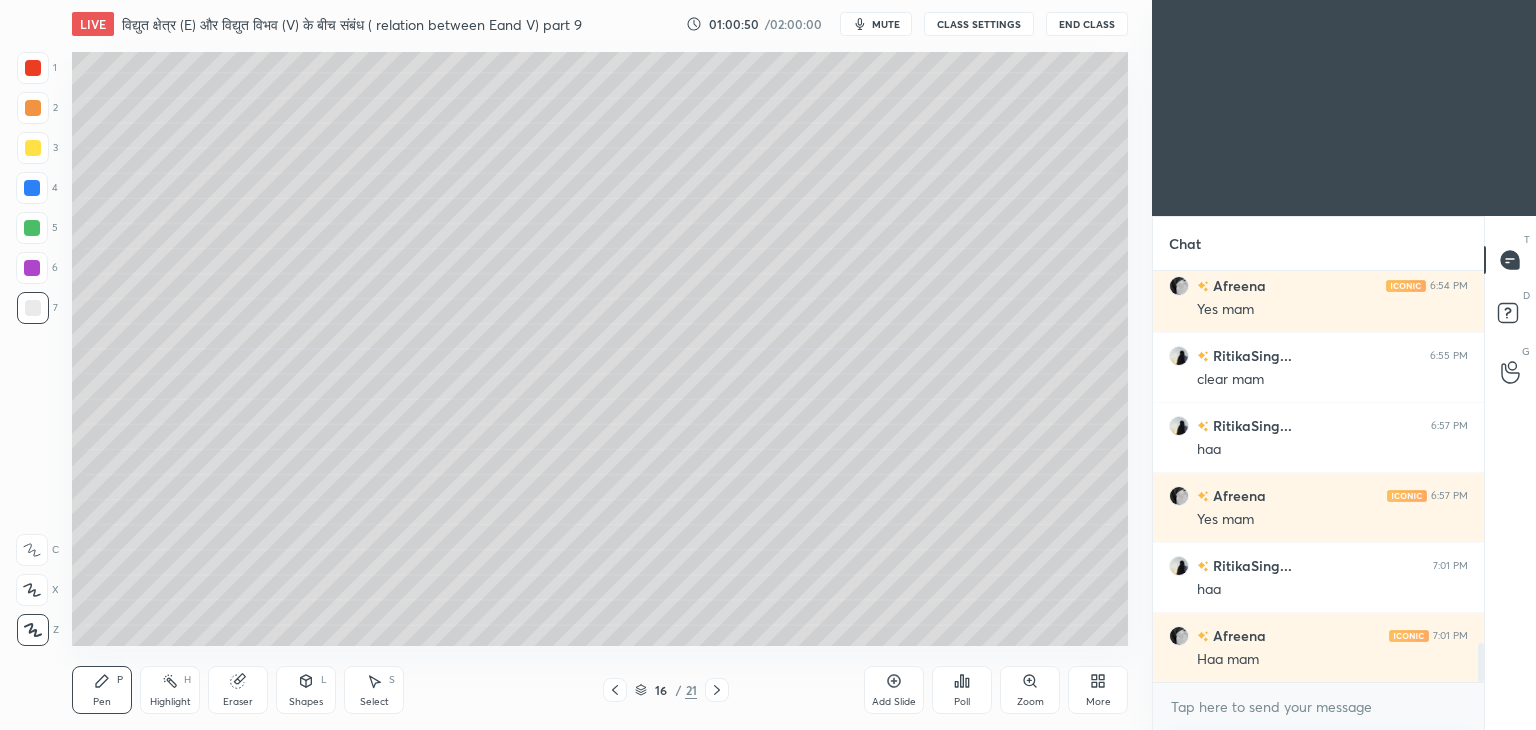 click 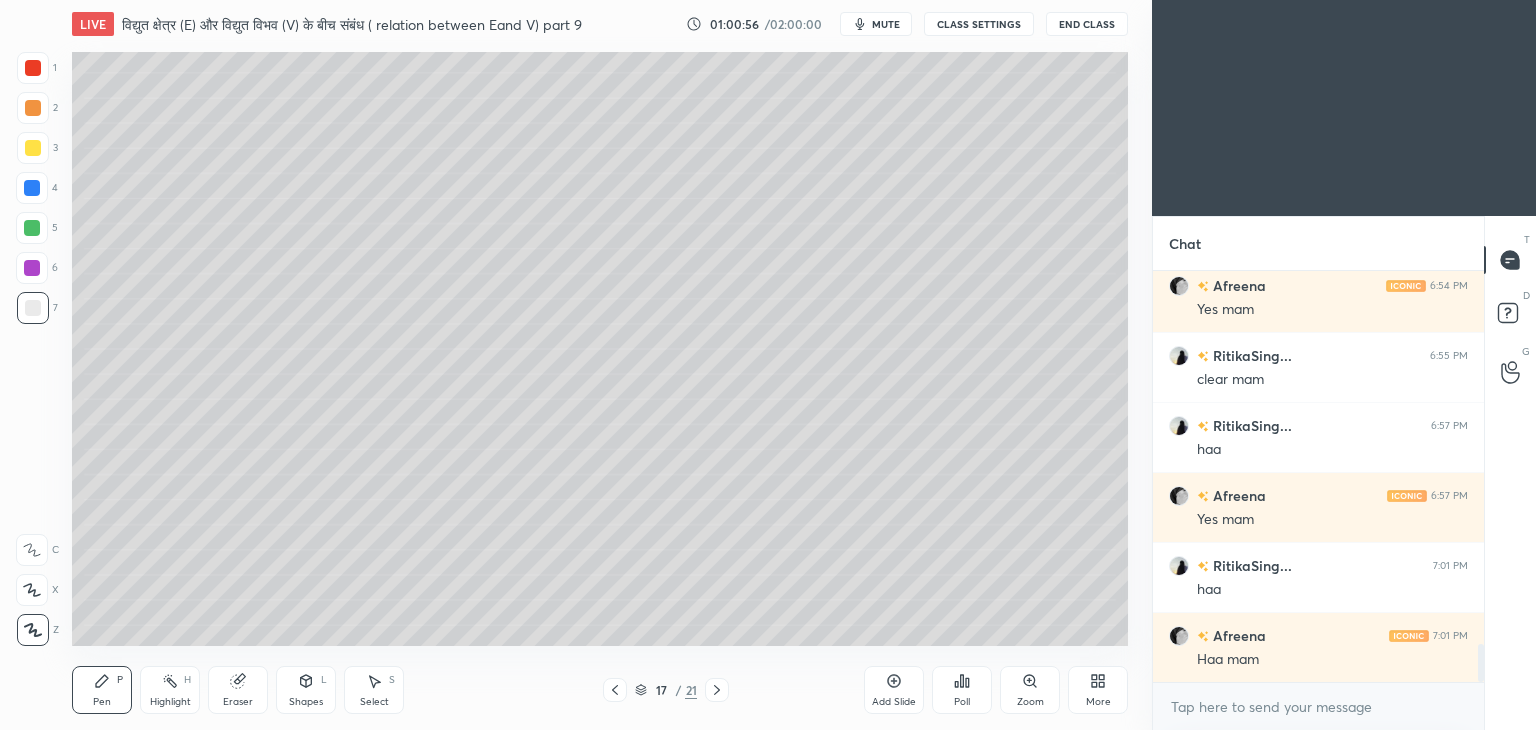 scroll, scrollTop: 3998, scrollLeft: 0, axis: vertical 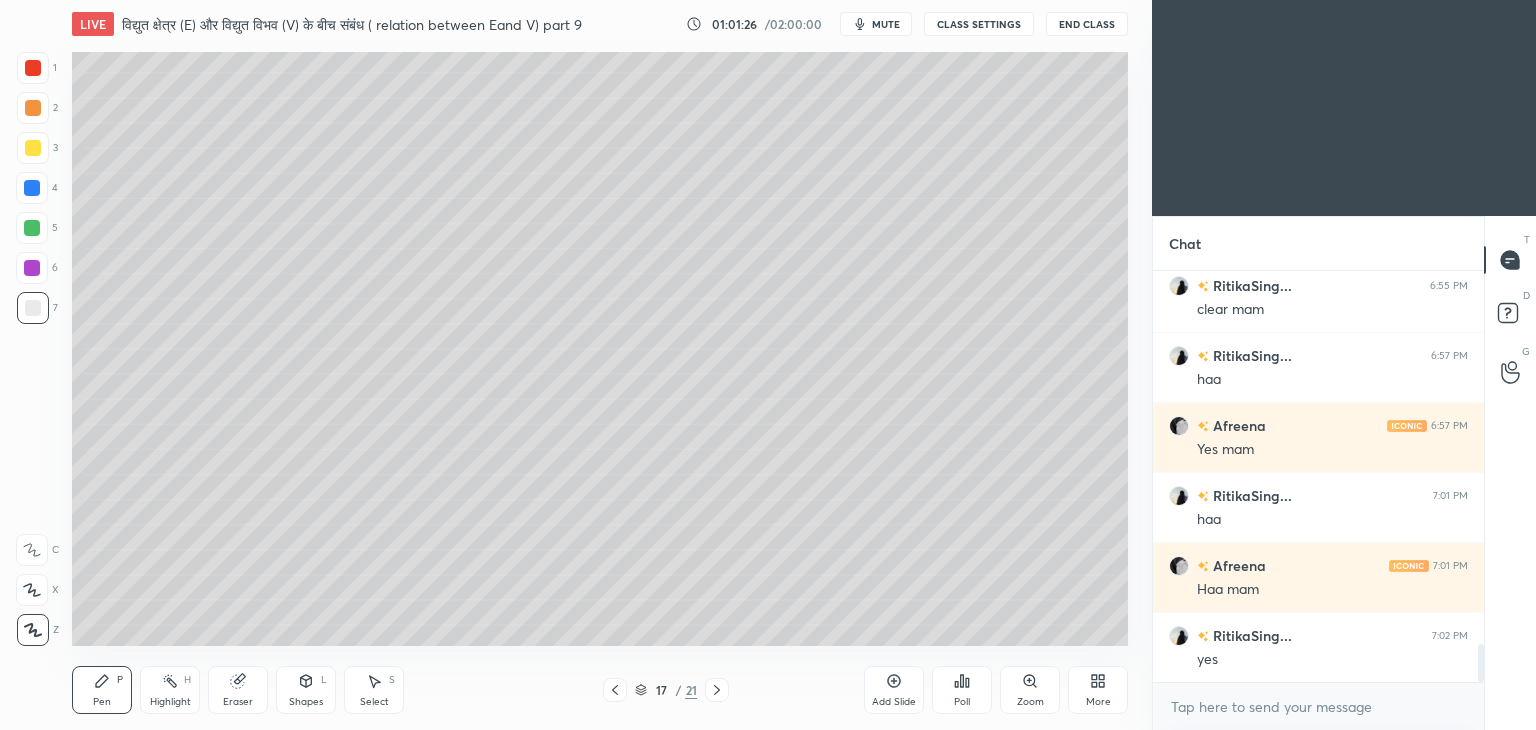 click 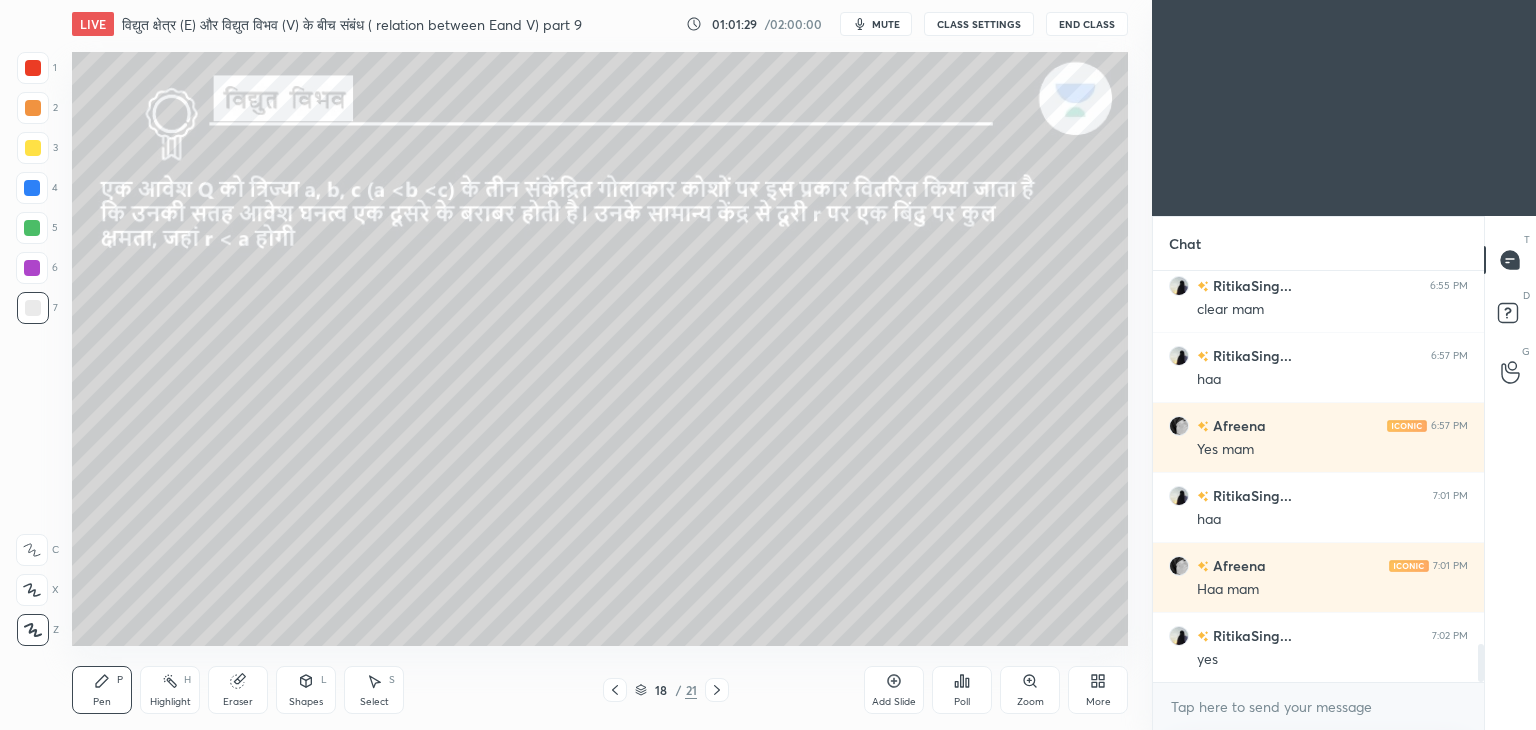 click at bounding box center [615, 690] 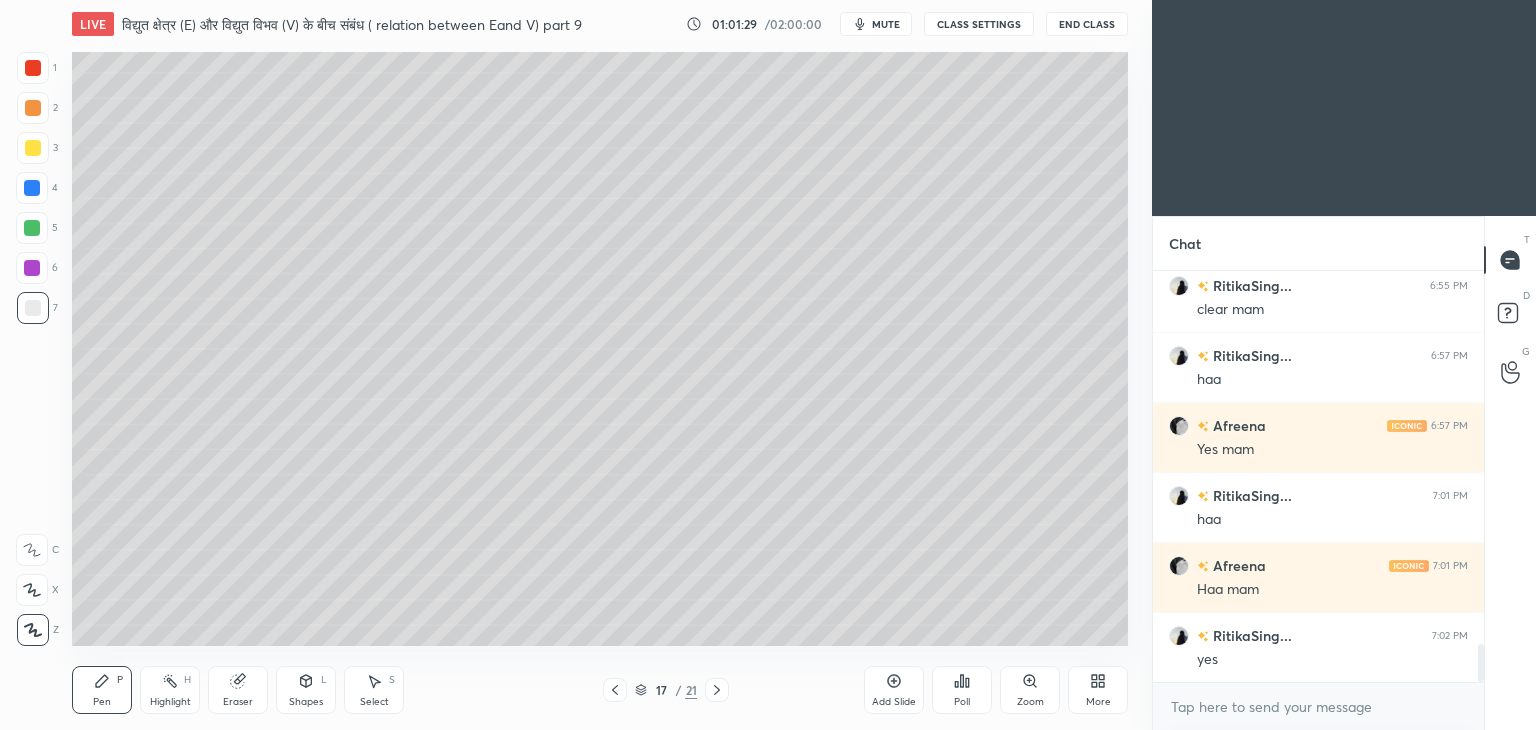 click 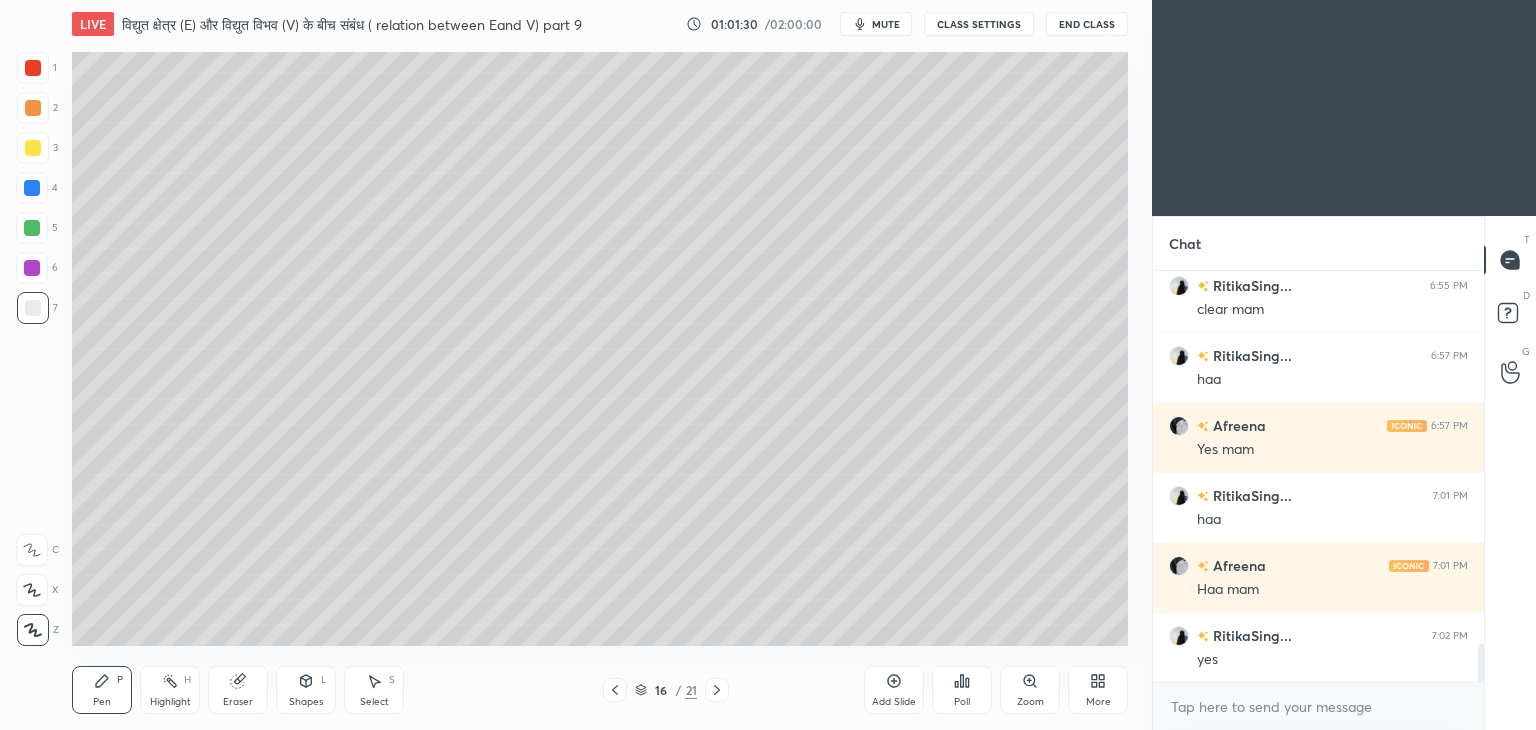 click at bounding box center (615, 690) 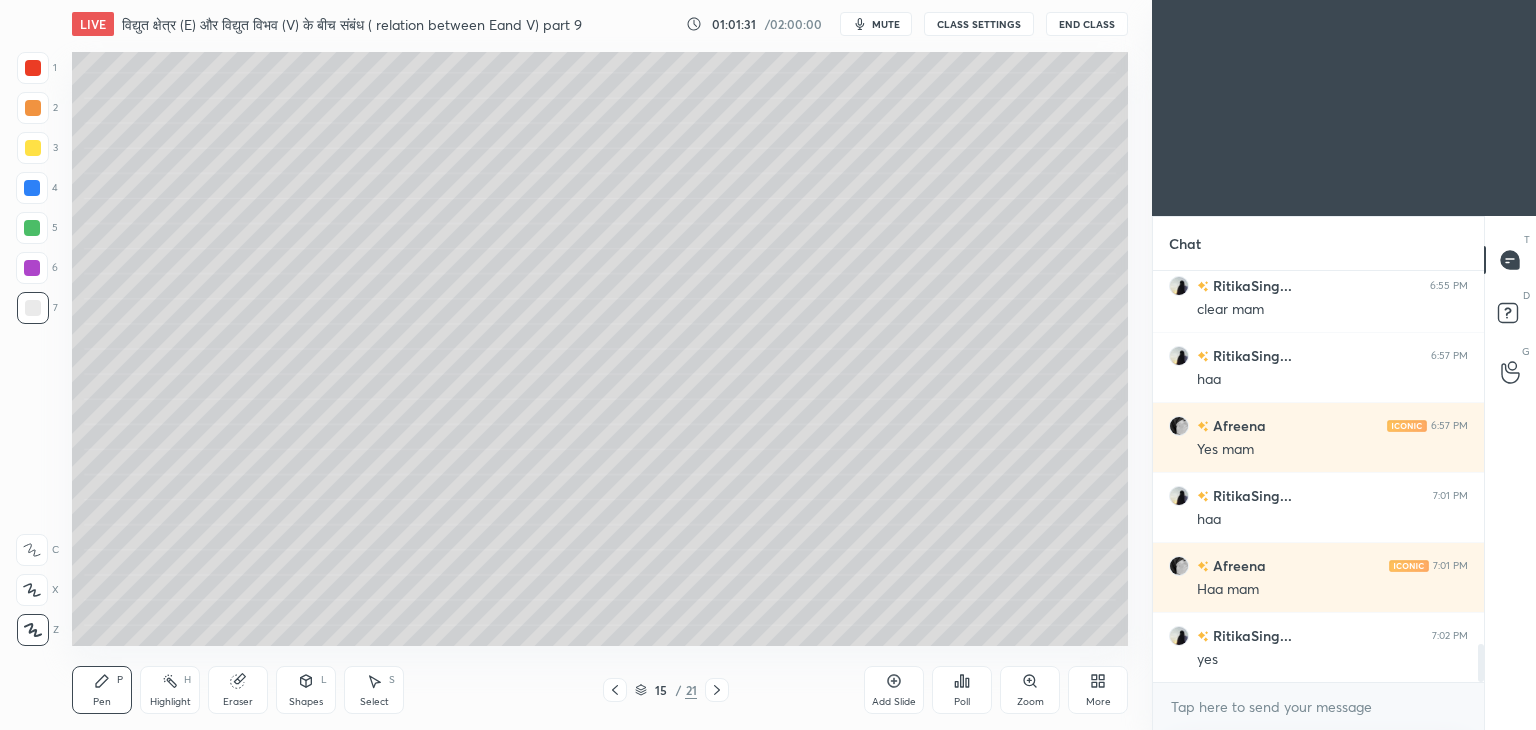 click 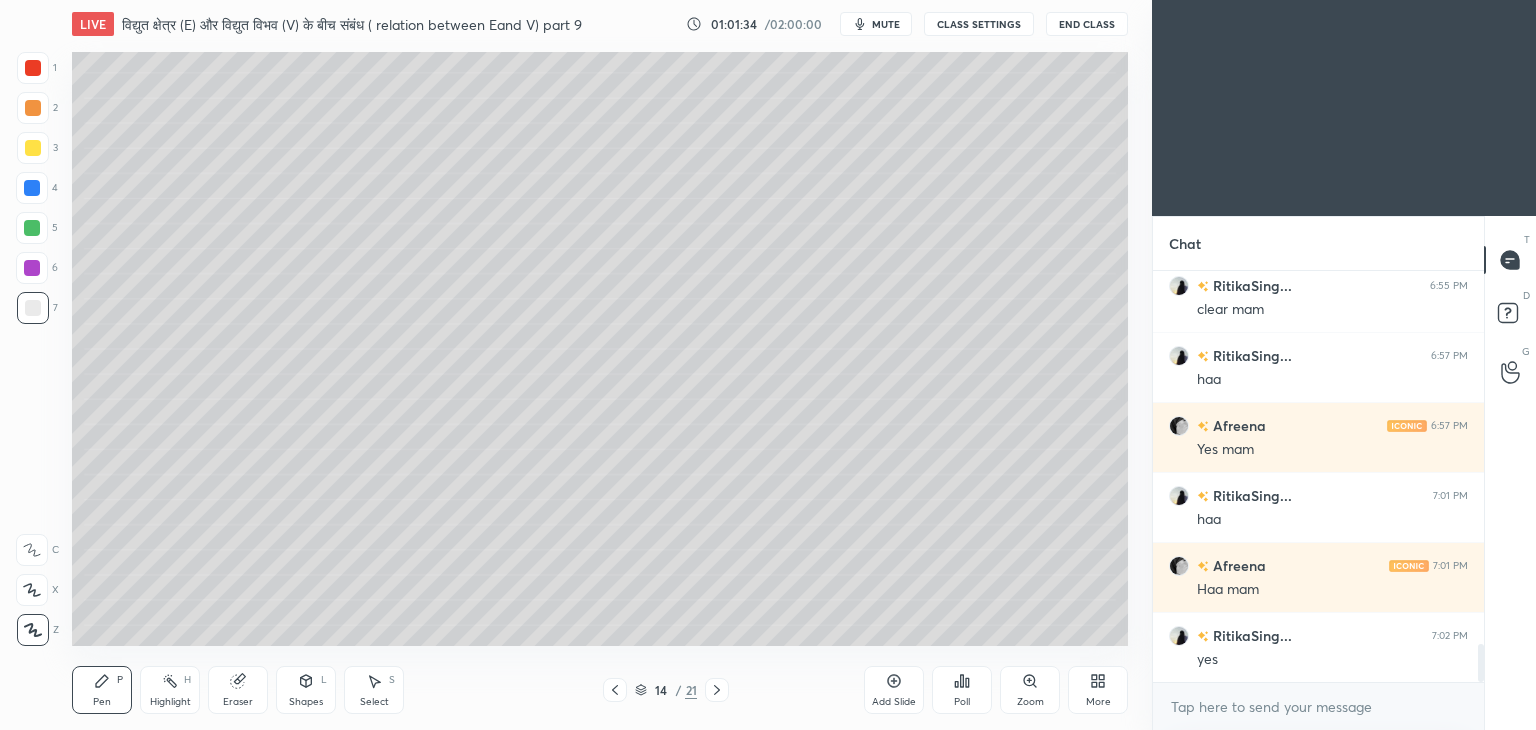 click on "Pen P Highlight H Eraser Shapes L Select S 14 / 21 Add Slide Poll Zoom More" at bounding box center [600, 690] 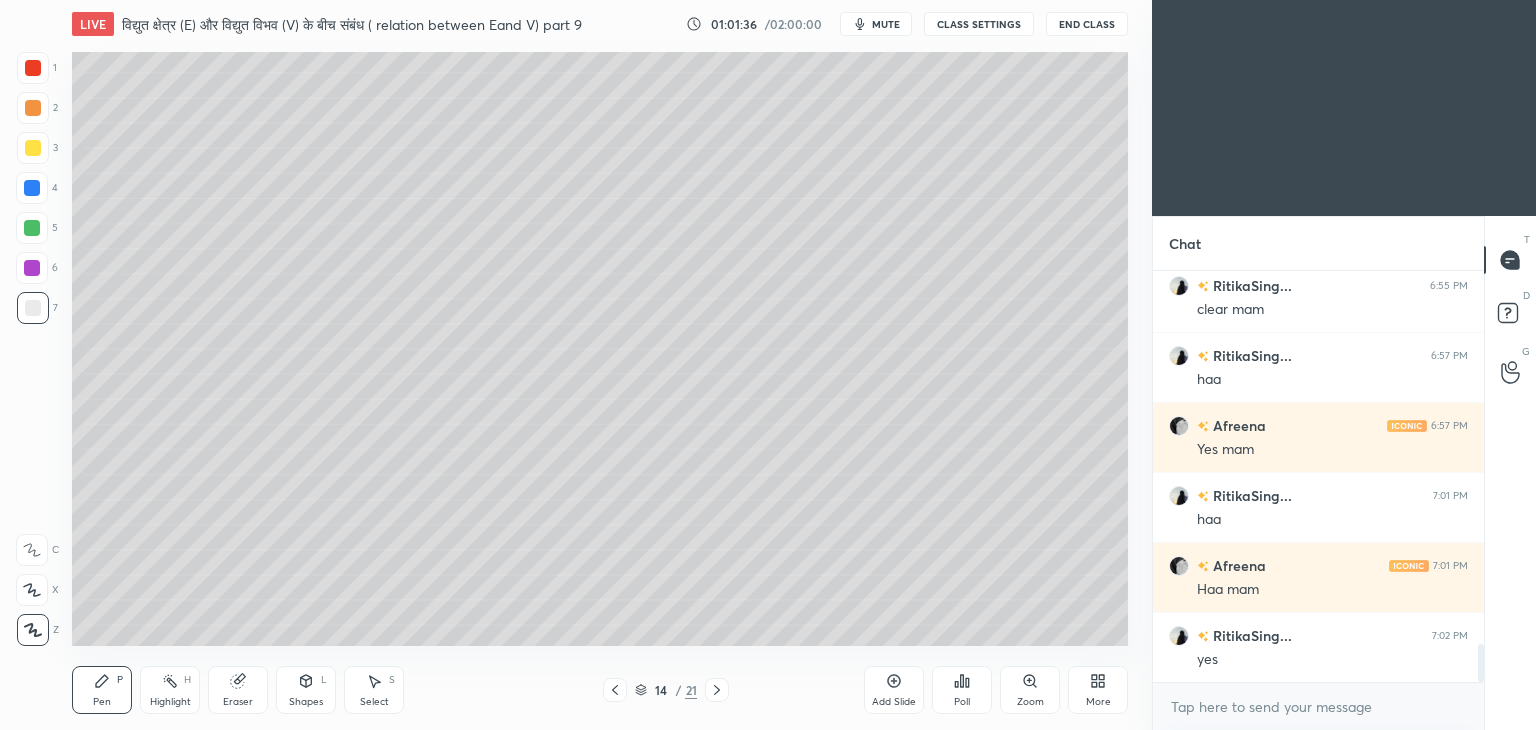 click 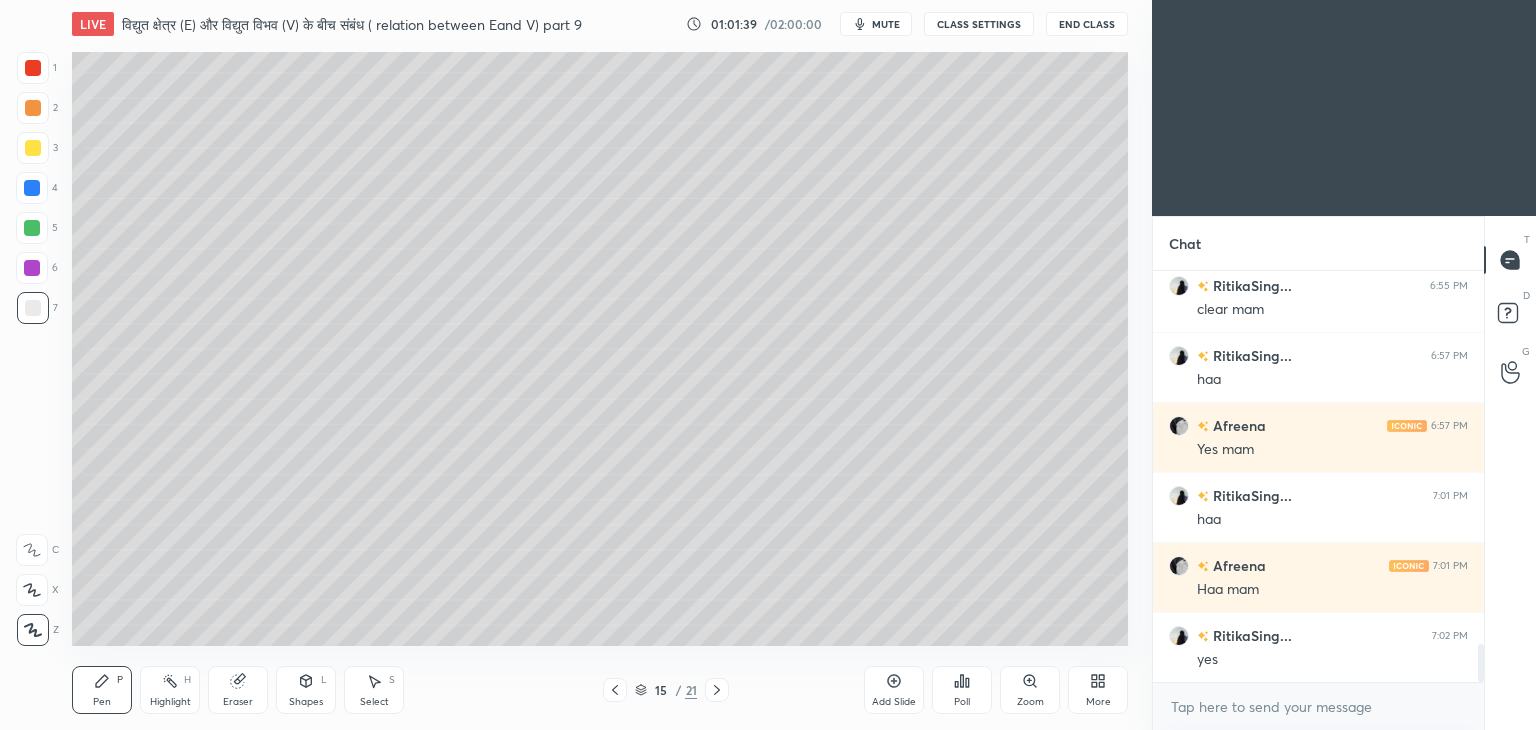scroll, scrollTop: 4068, scrollLeft: 0, axis: vertical 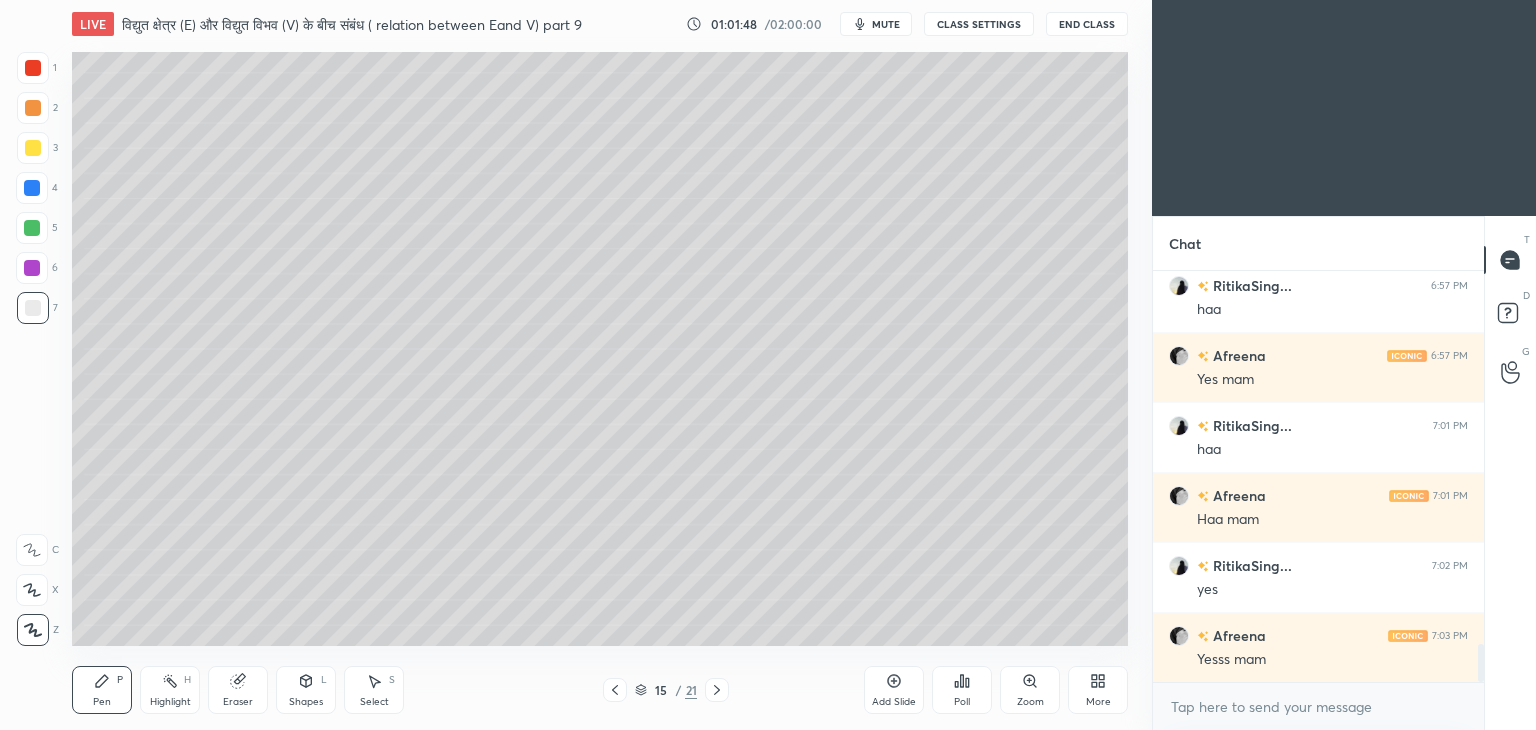 click 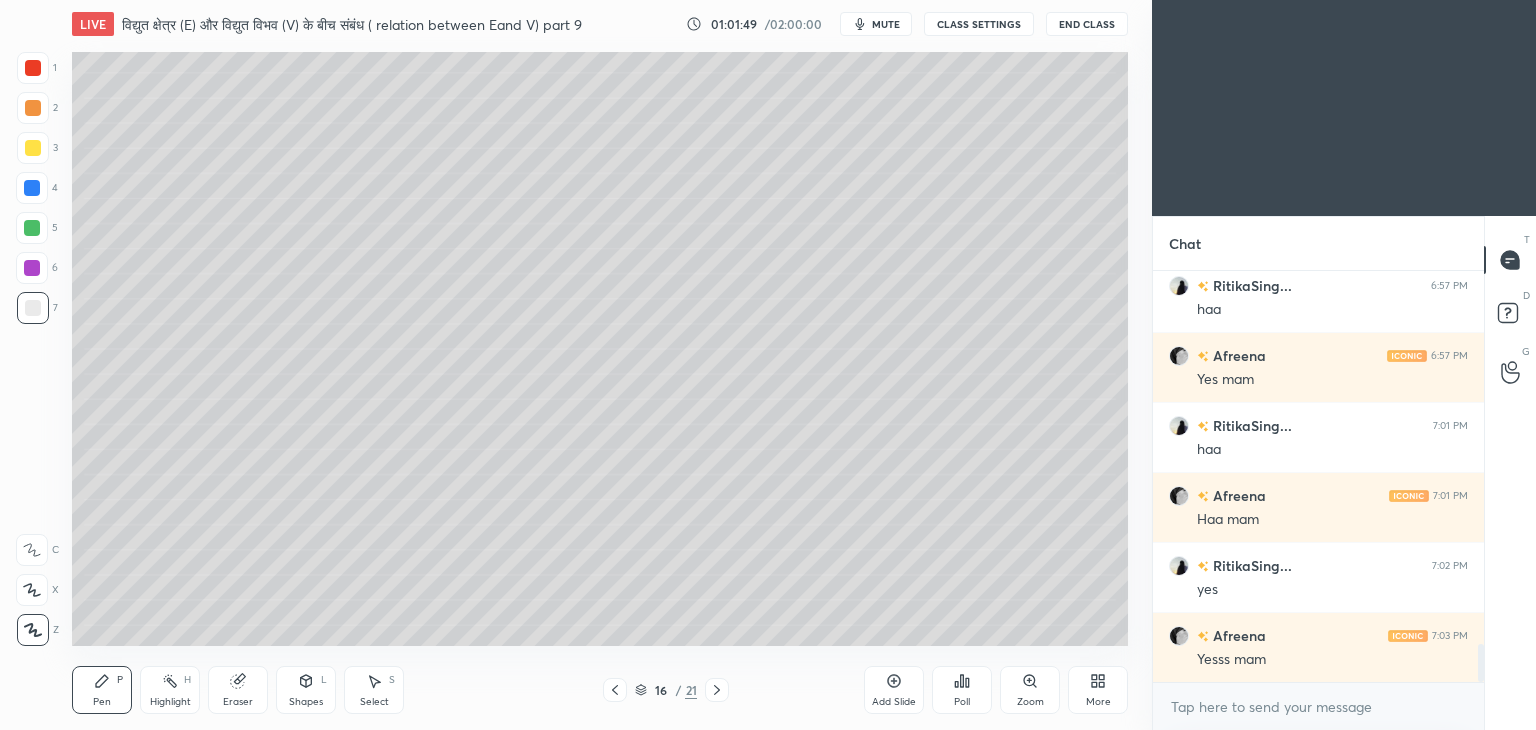 click 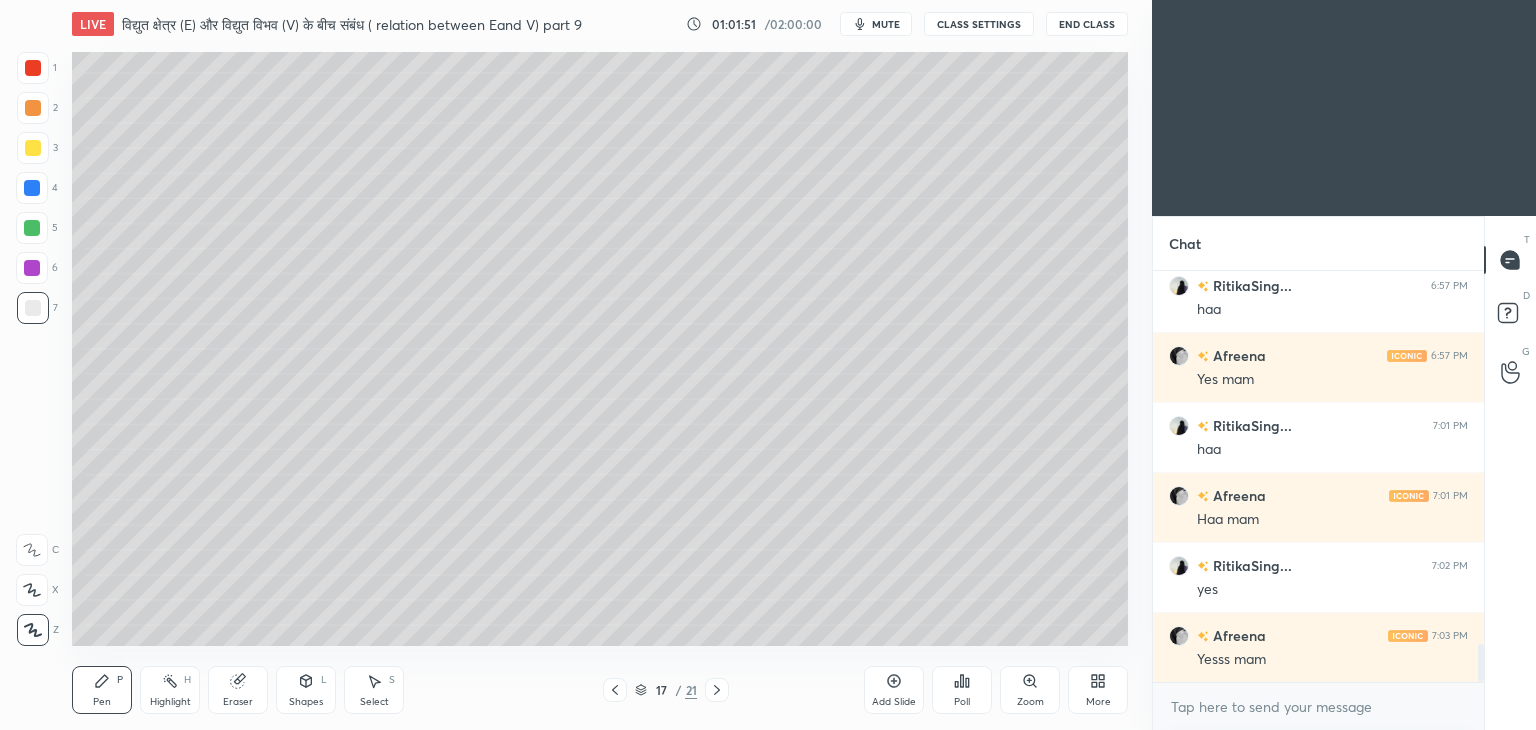 click 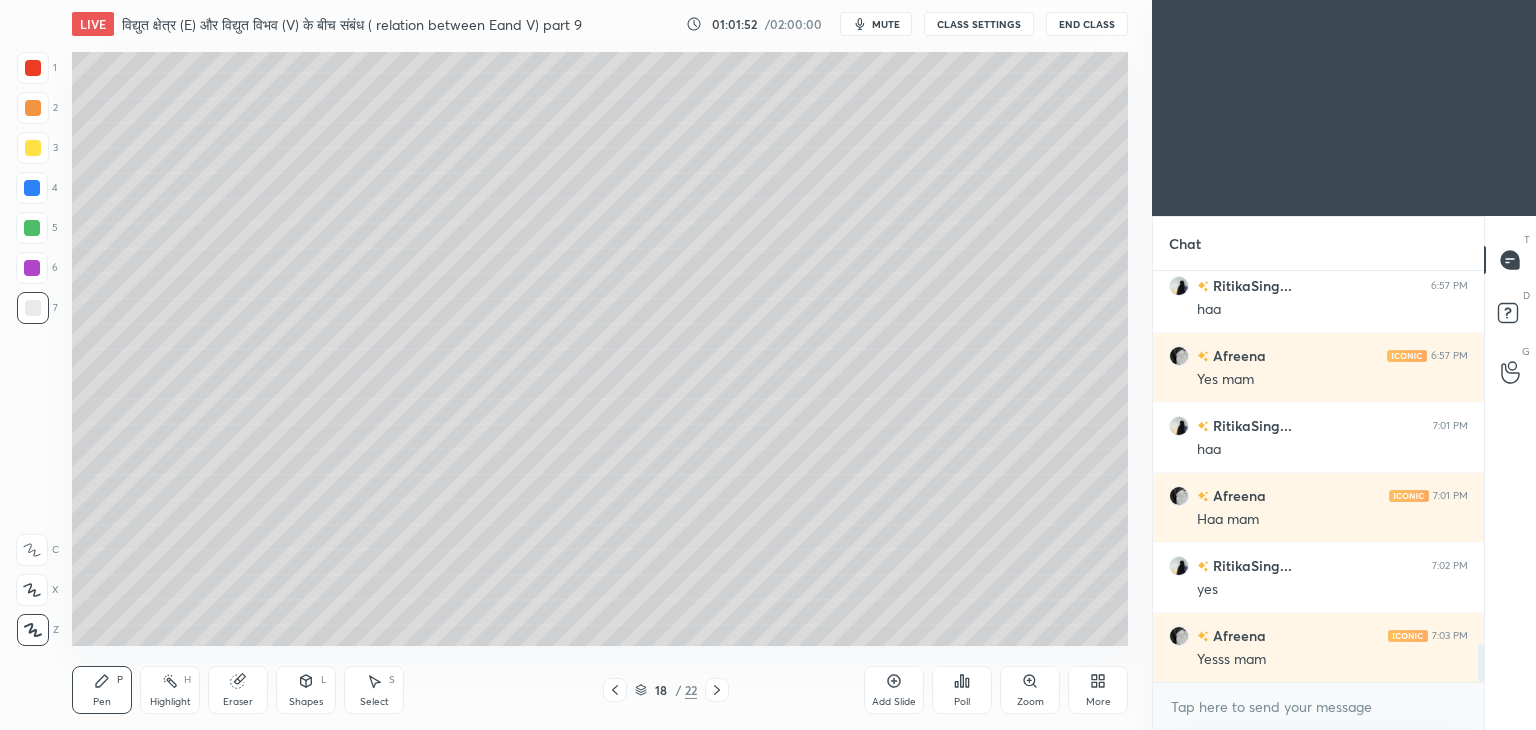 click at bounding box center [33, 148] 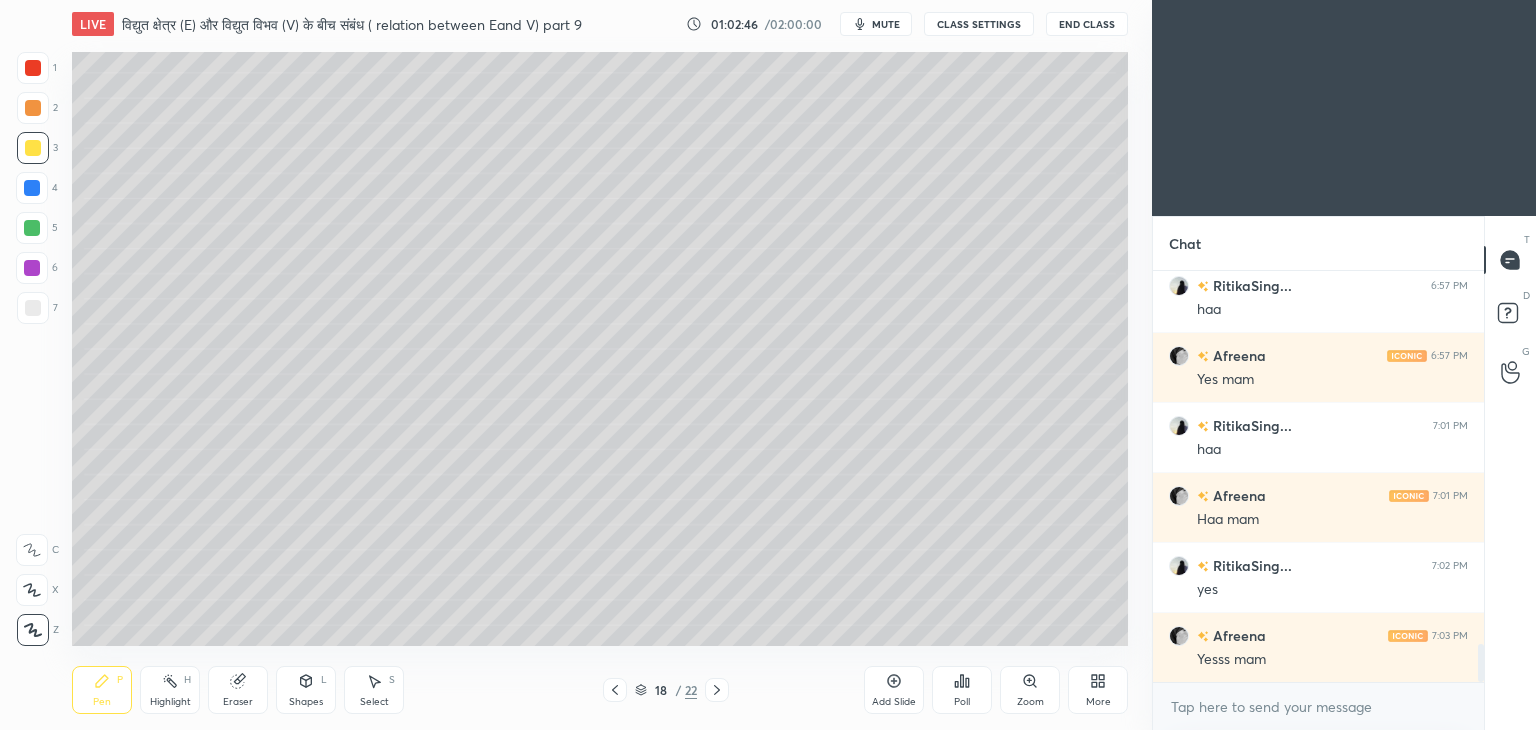 click at bounding box center [33, 308] 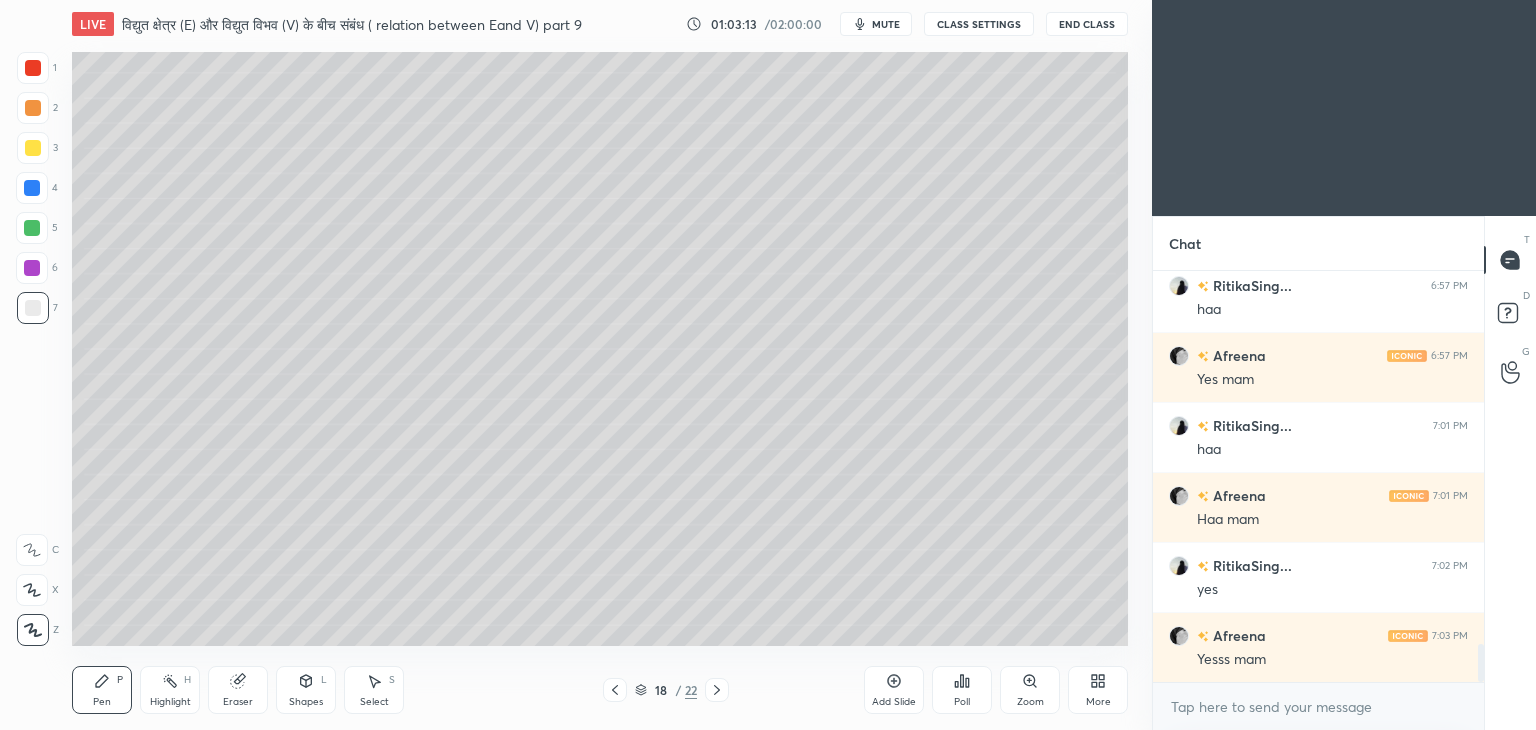 click at bounding box center [33, 308] 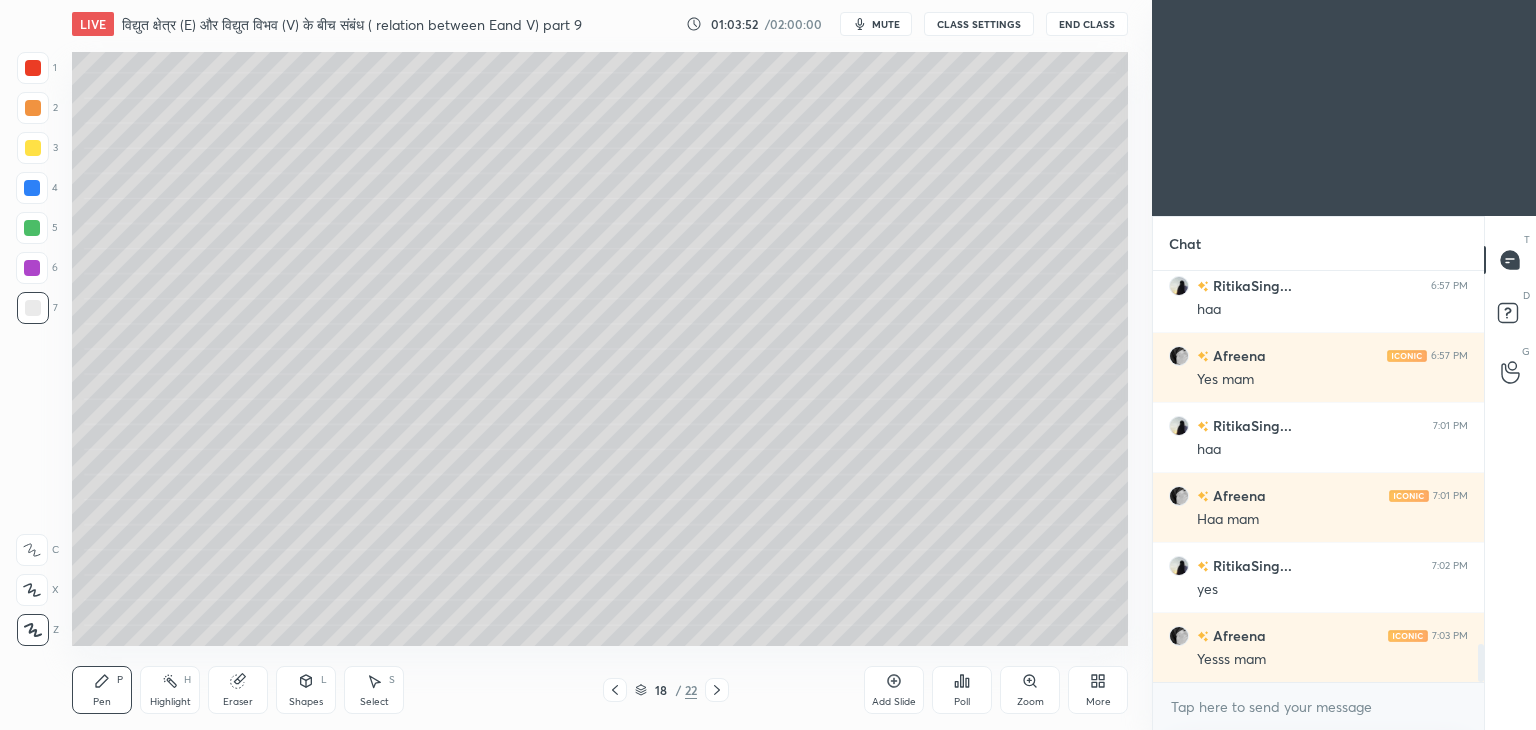 scroll, scrollTop: 4138, scrollLeft: 0, axis: vertical 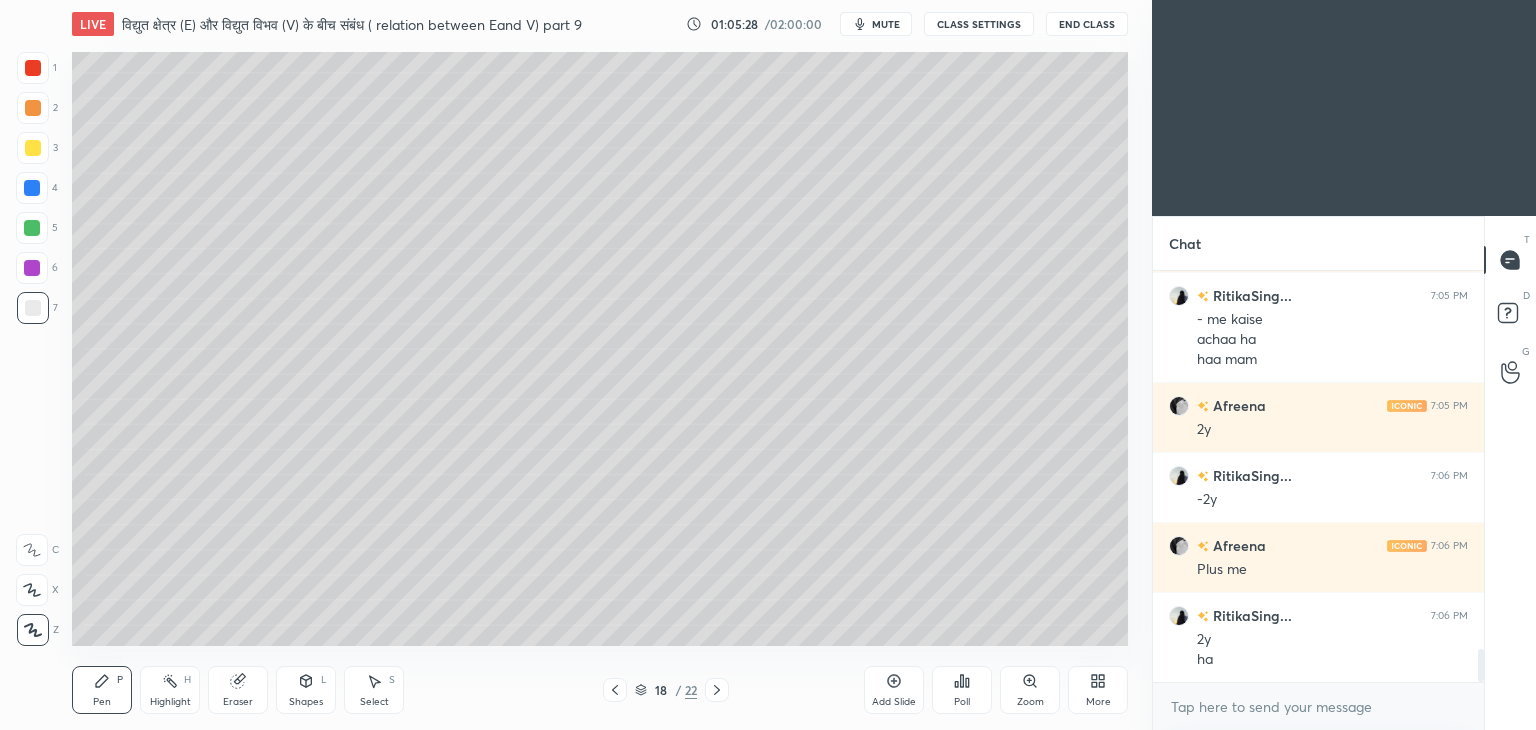 click 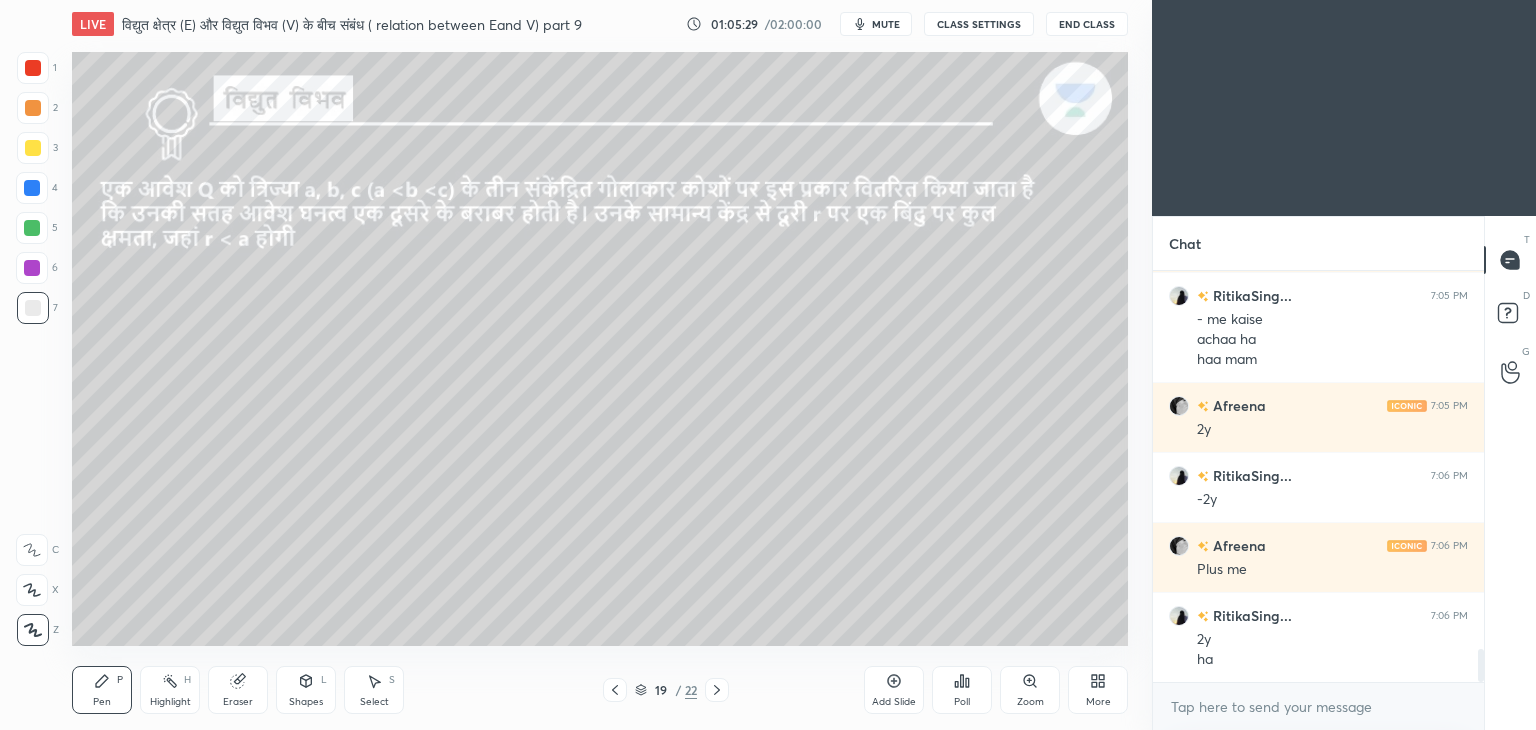 scroll, scrollTop: 4758, scrollLeft: 0, axis: vertical 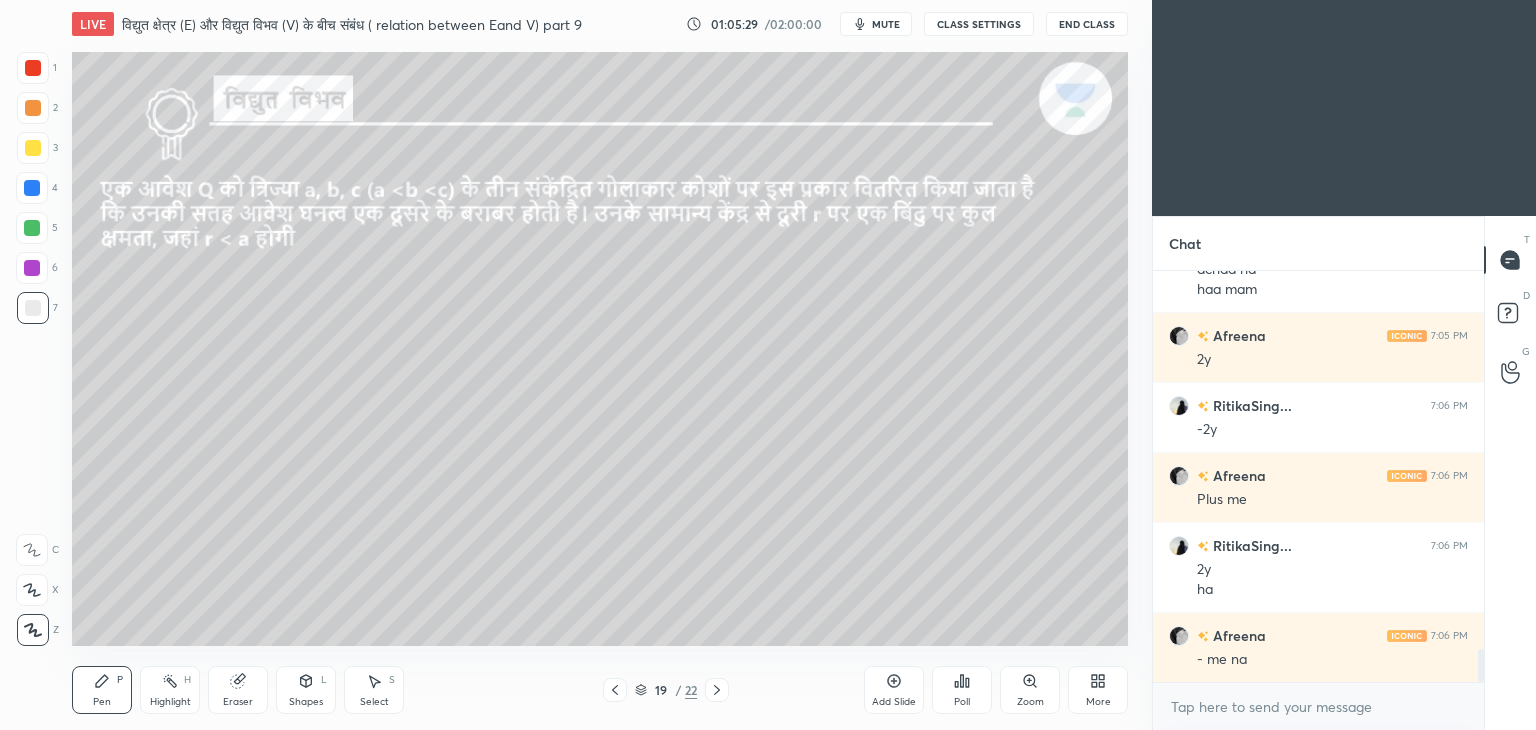click 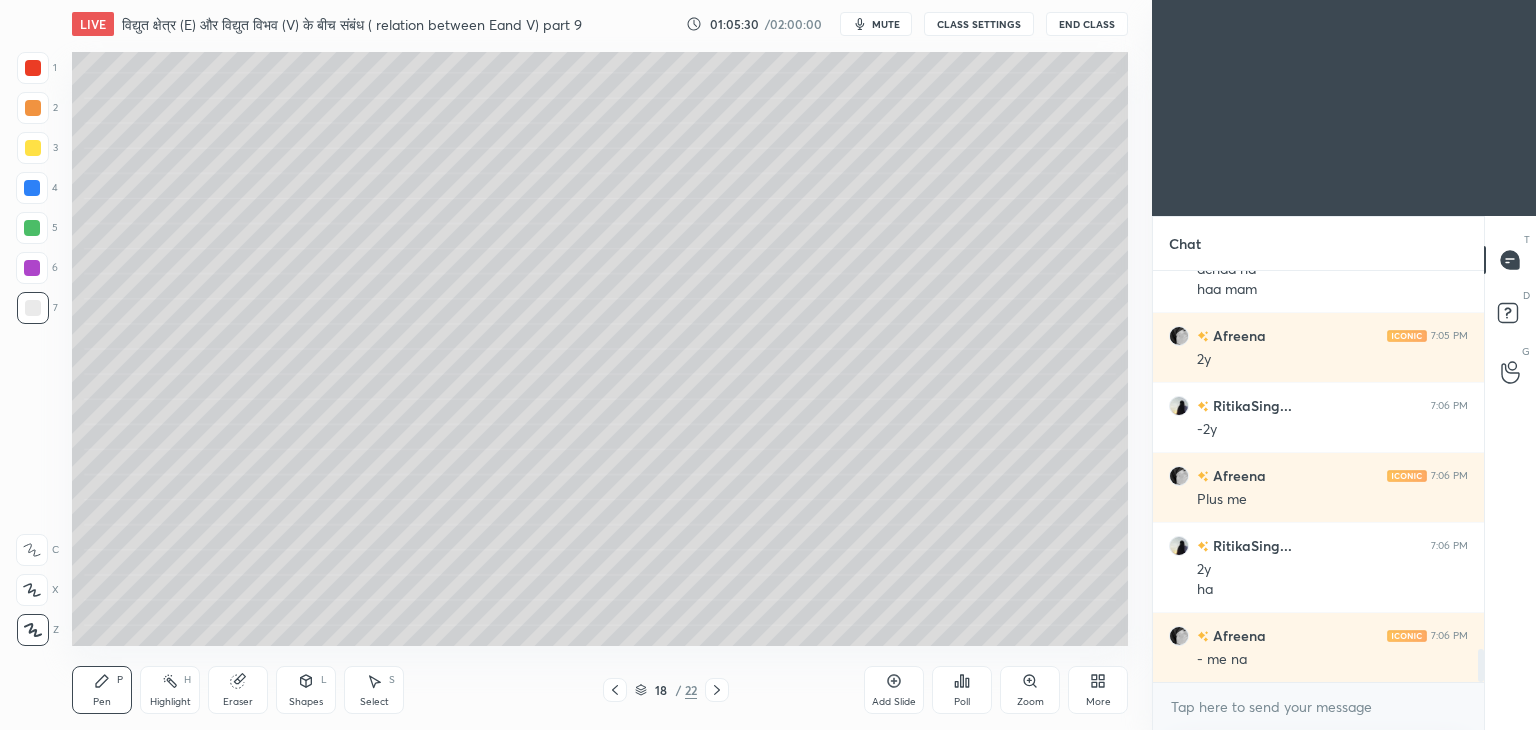 click 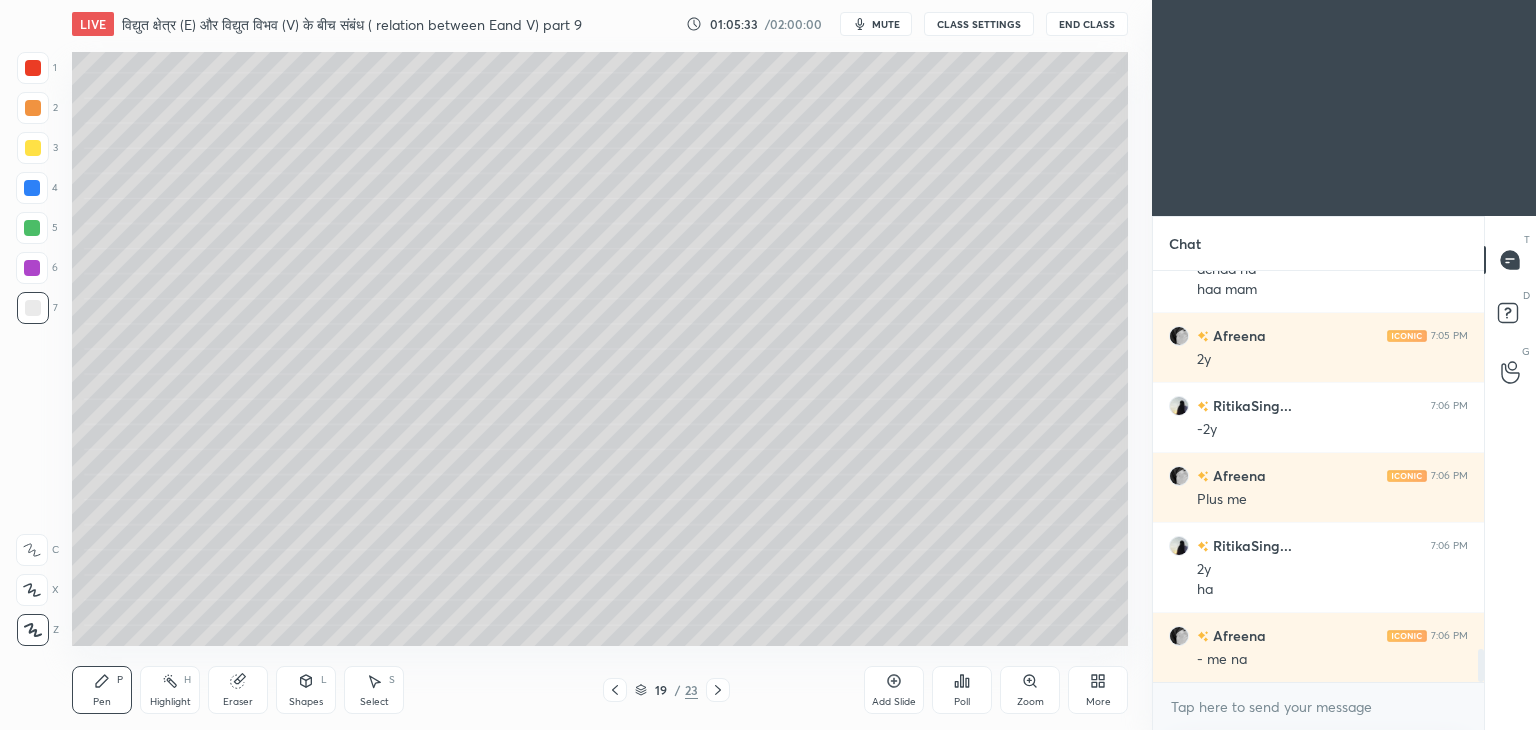 click 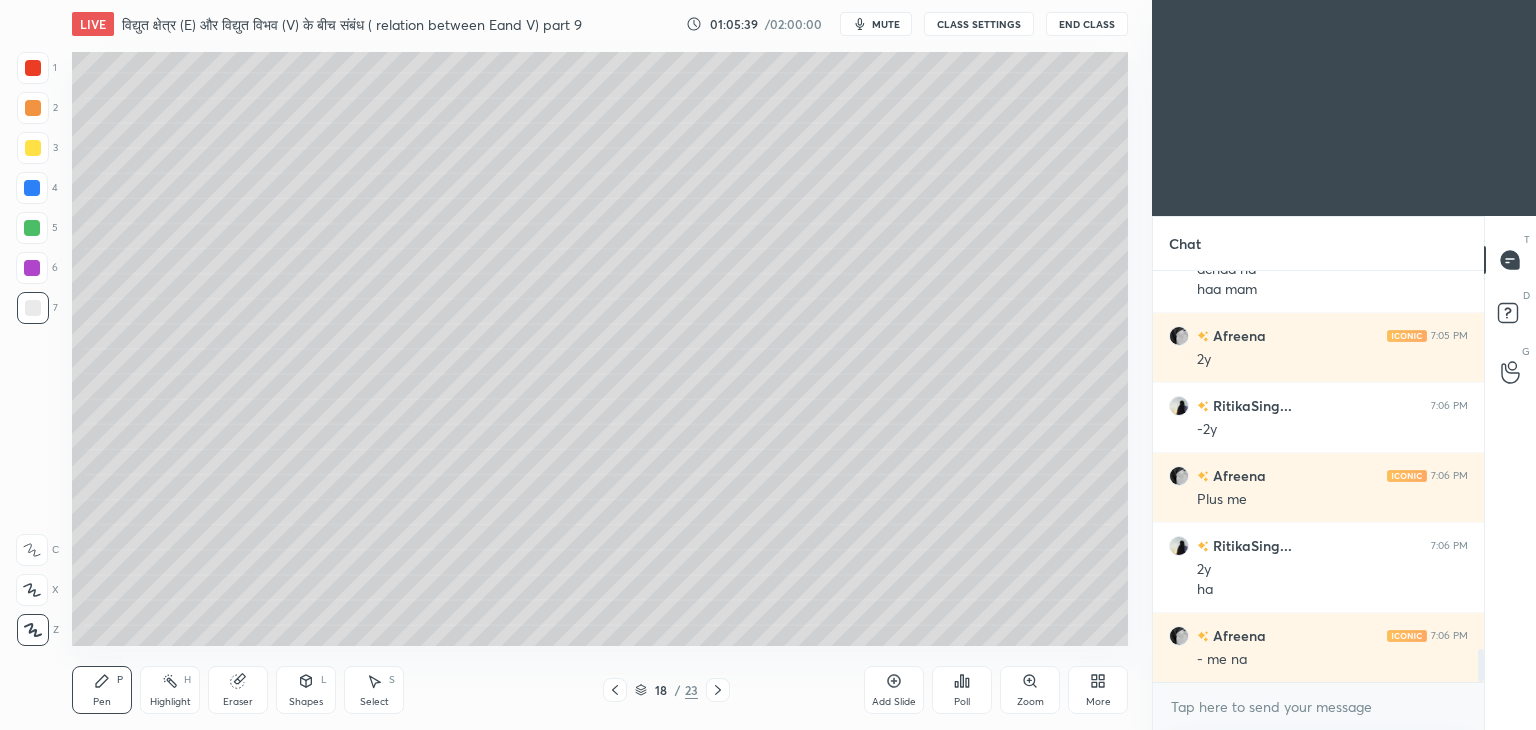 scroll, scrollTop: 4828, scrollLeft: 0, axis: vertical 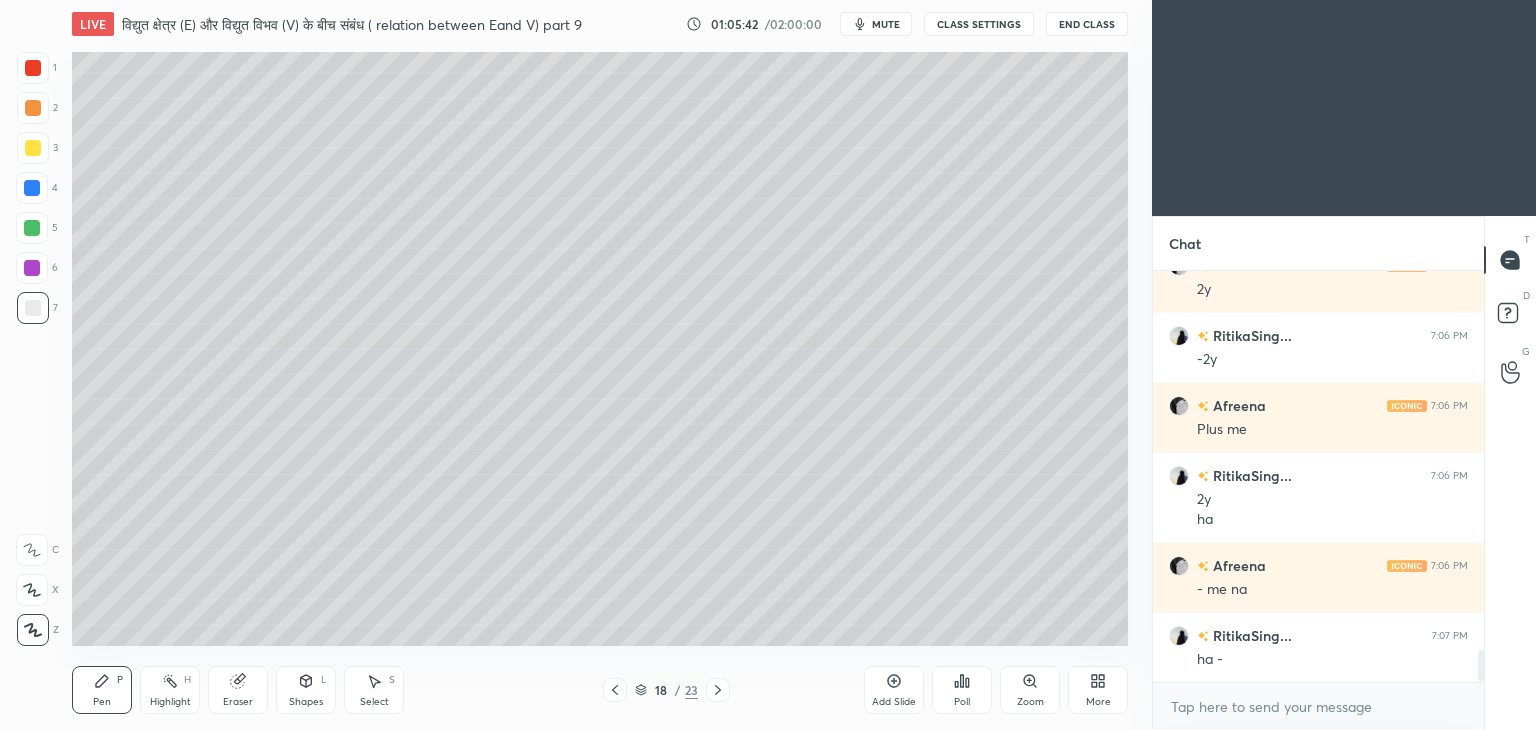 click 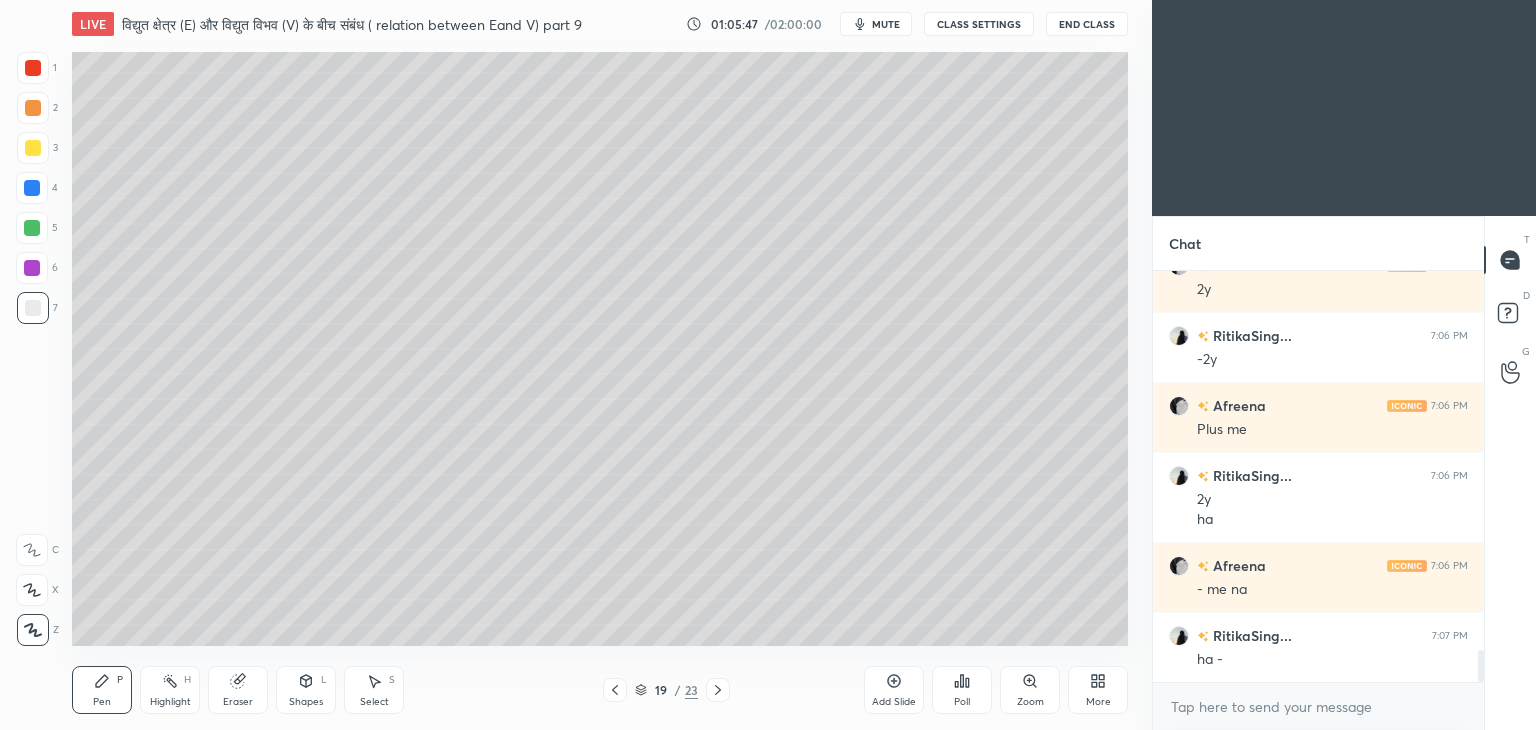 click 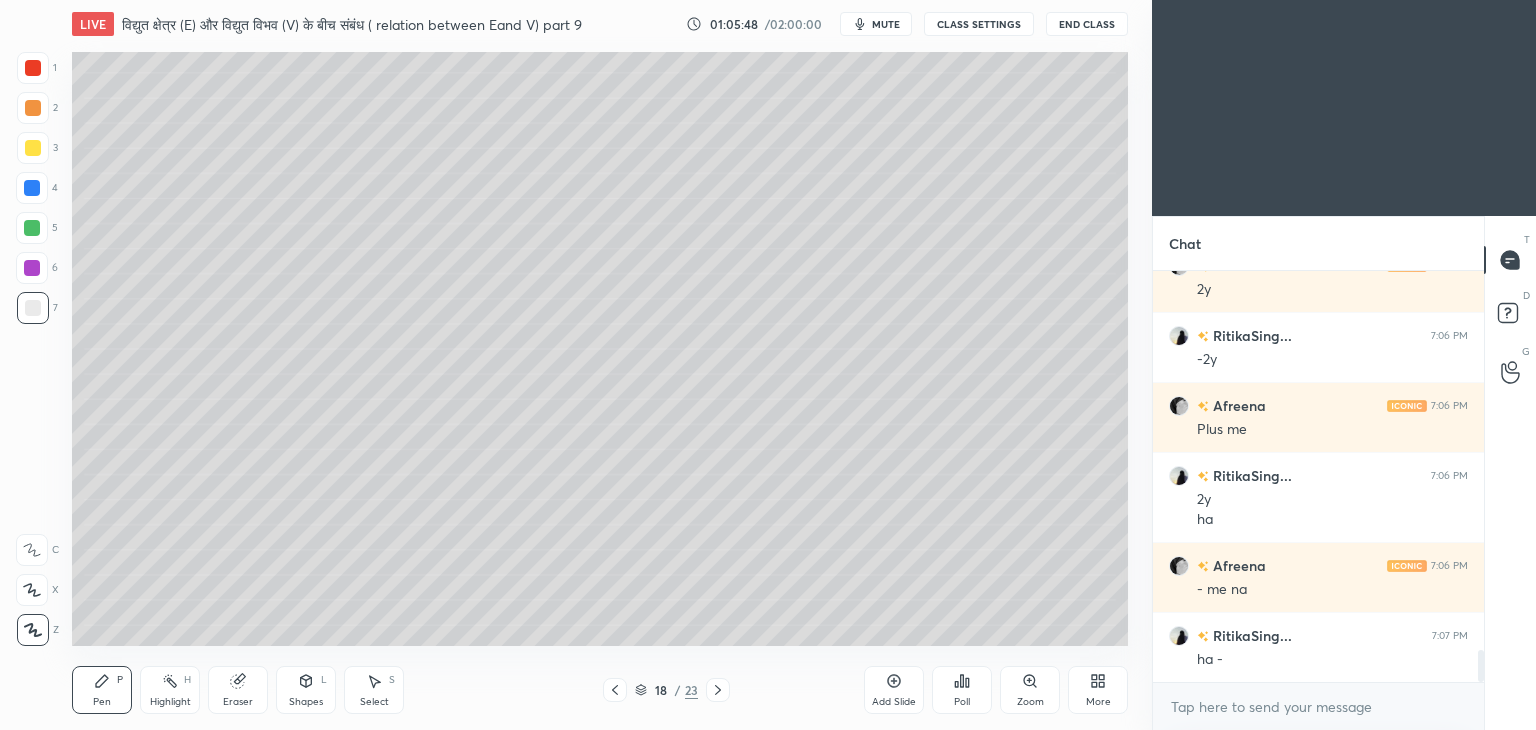 click 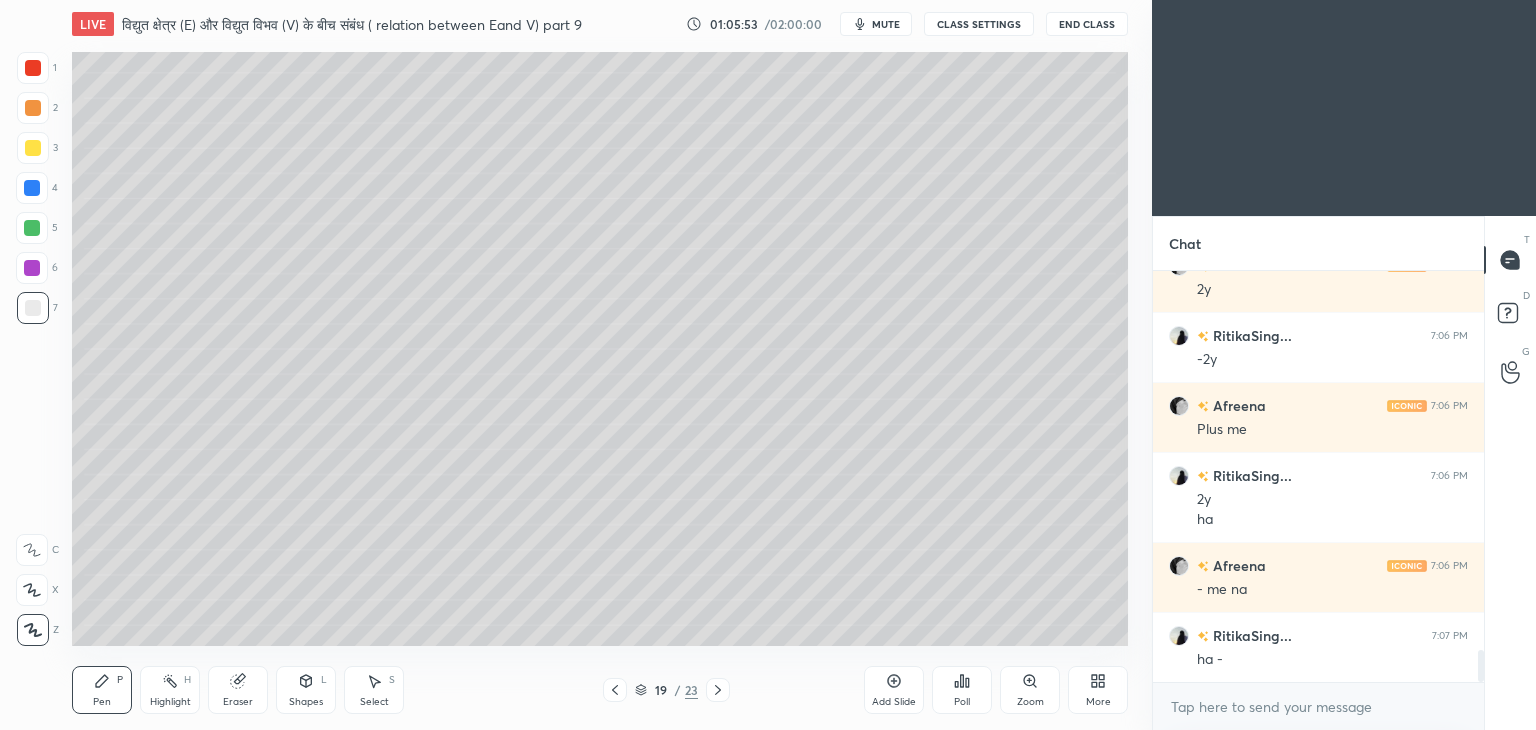 click 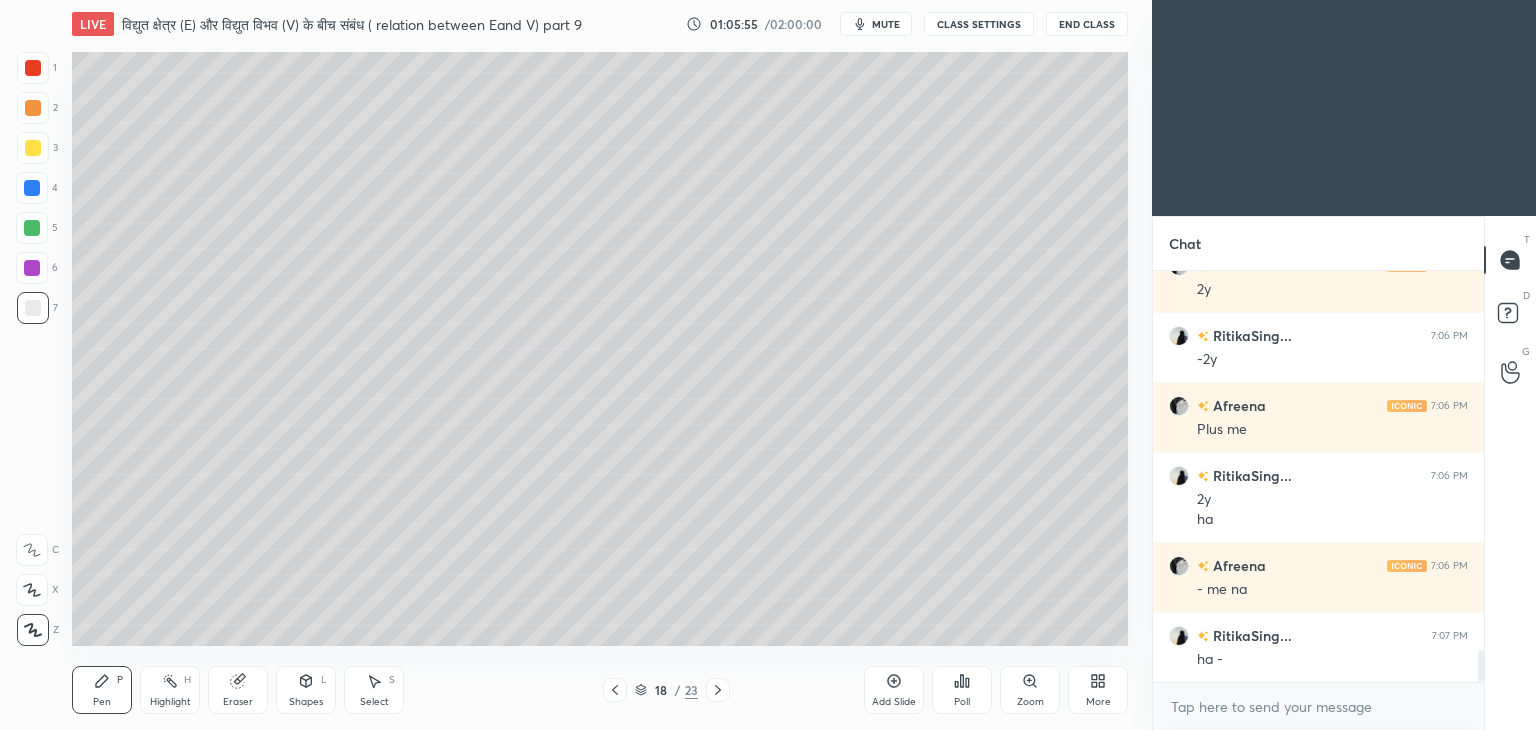 click 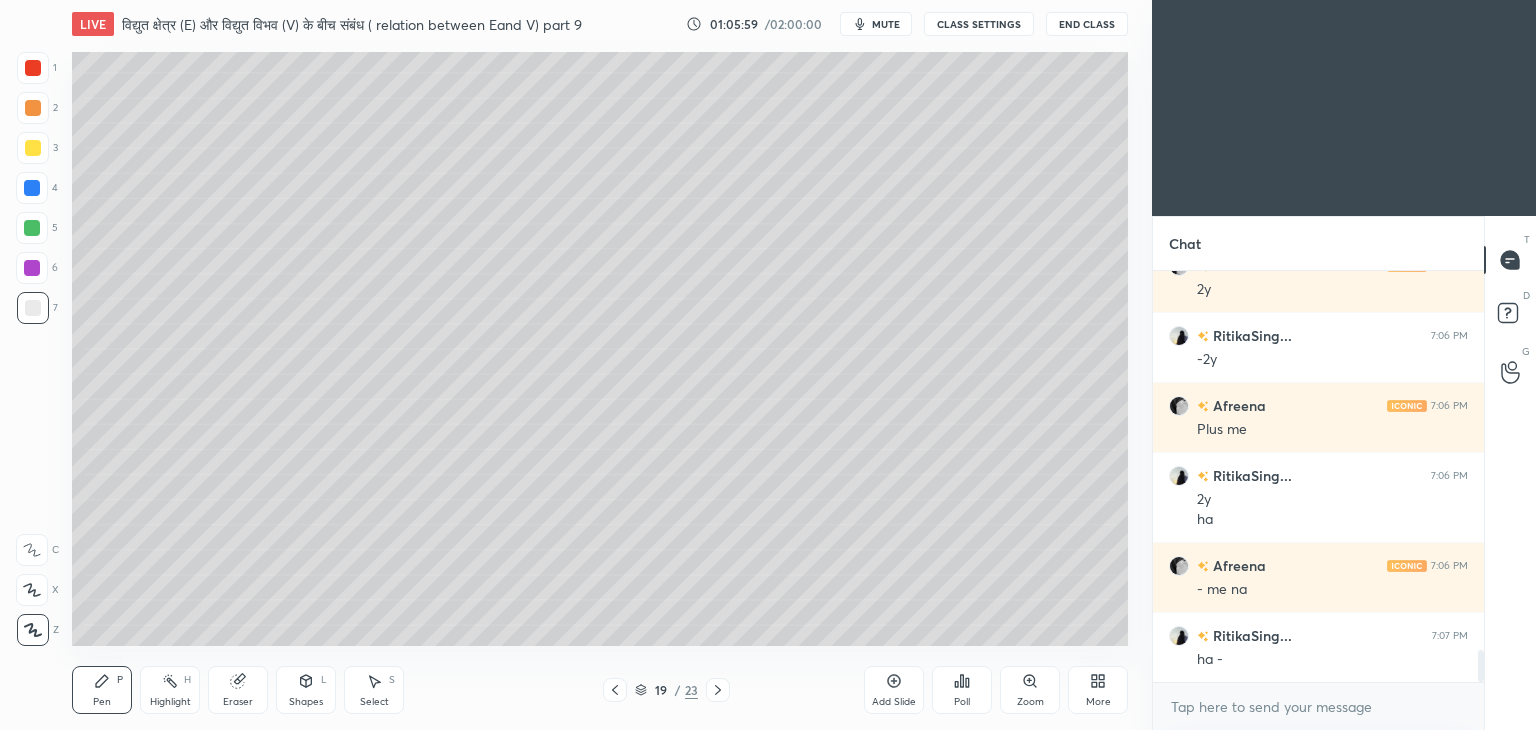 scroll, scrollTop: 4898, scrollLeft: 0, axis: vertical 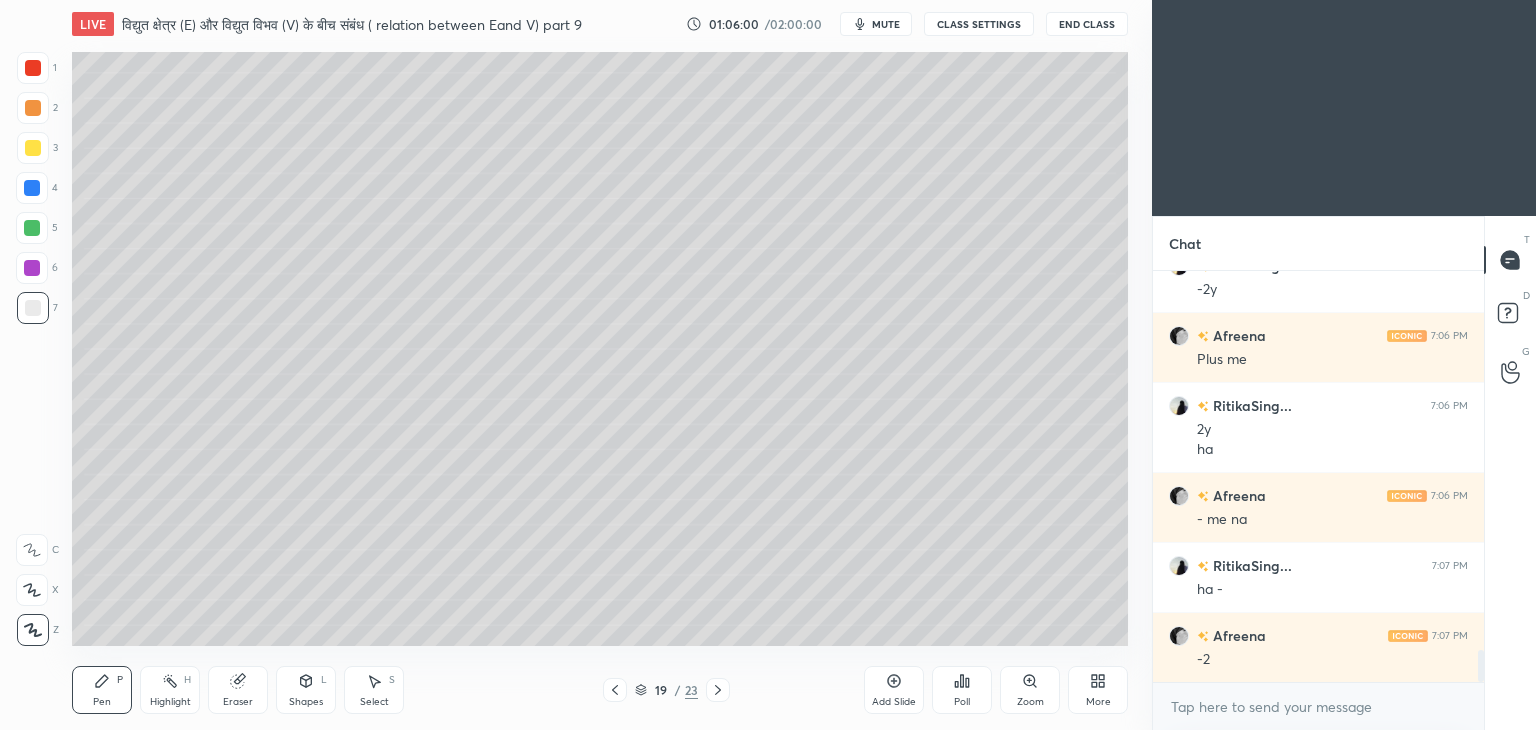 click 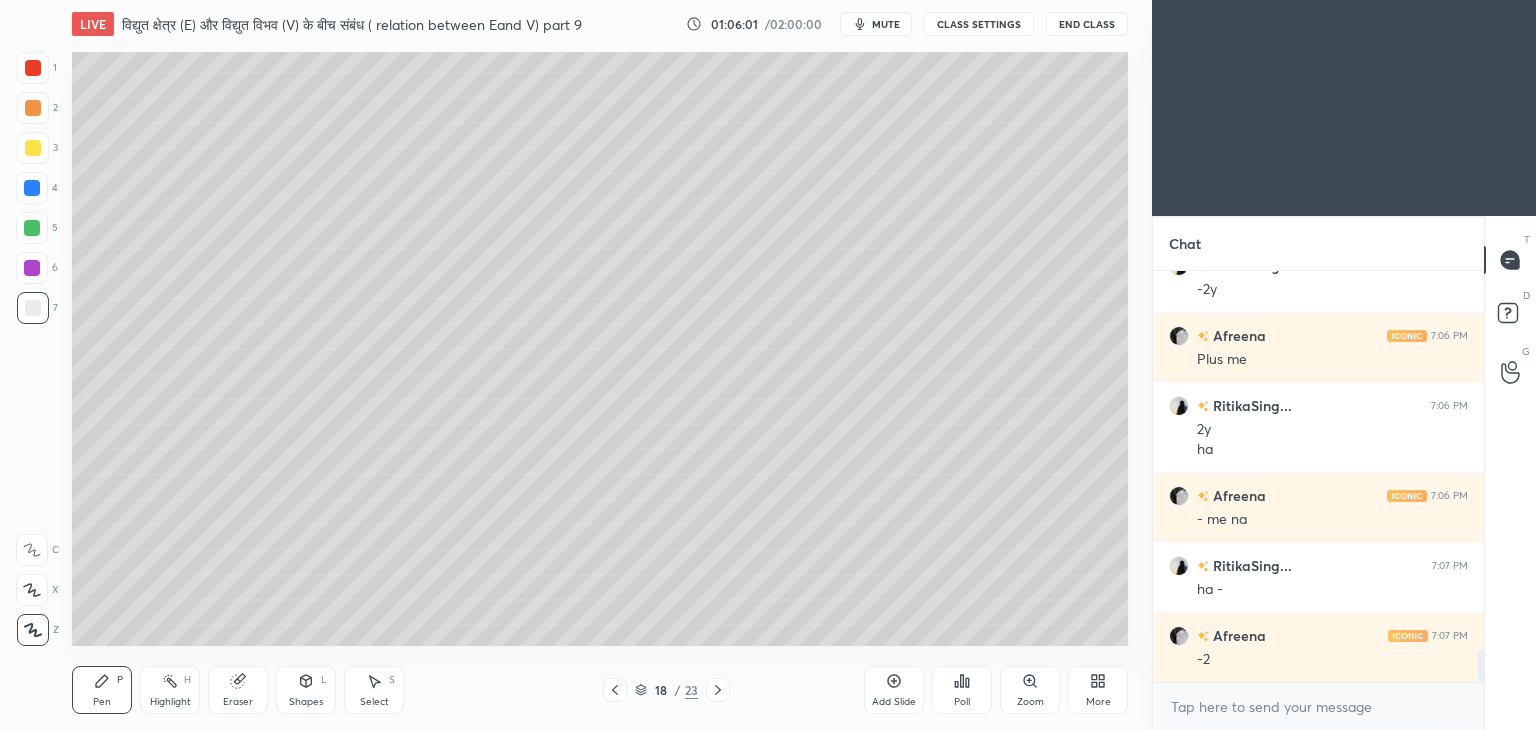click 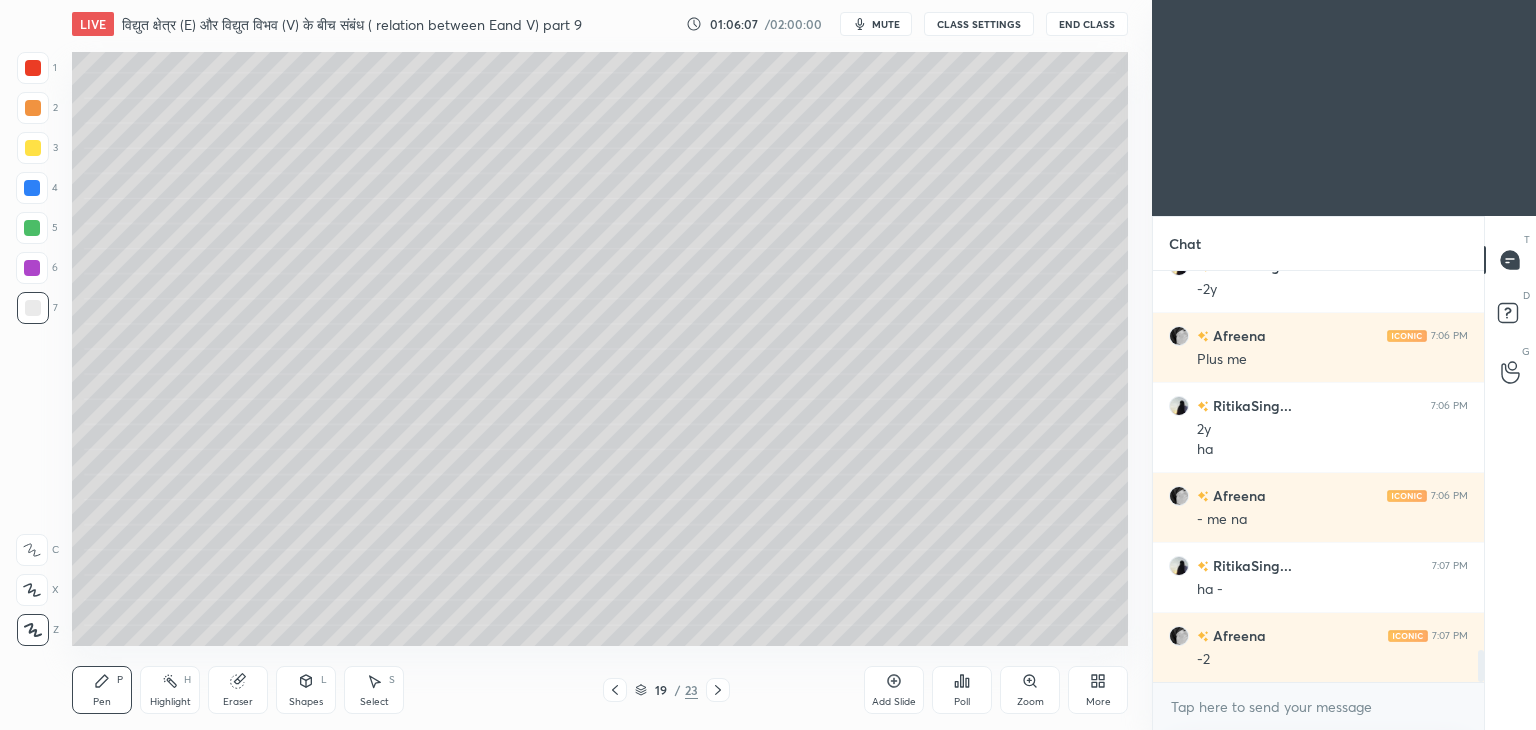 click 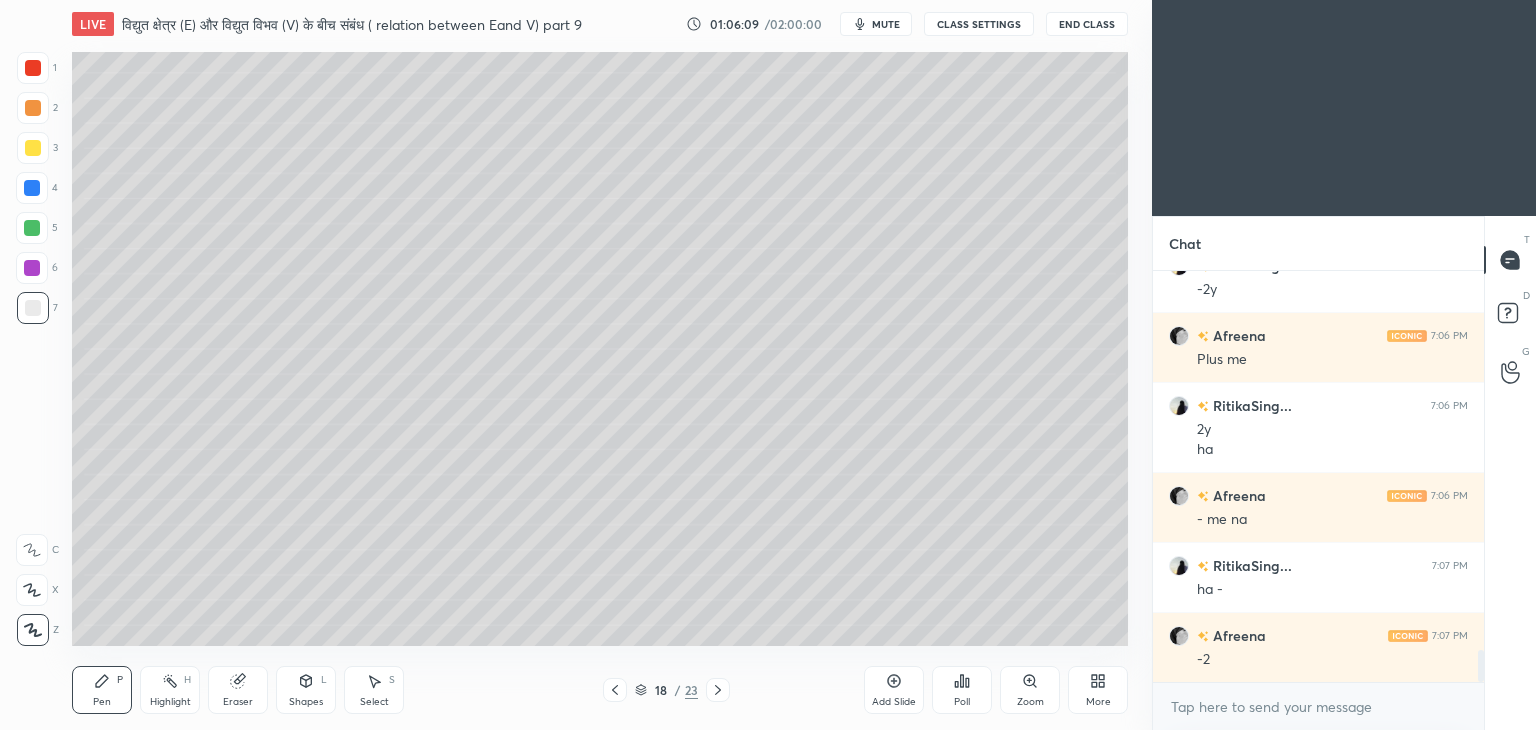 click at bounding box center (718, 690) 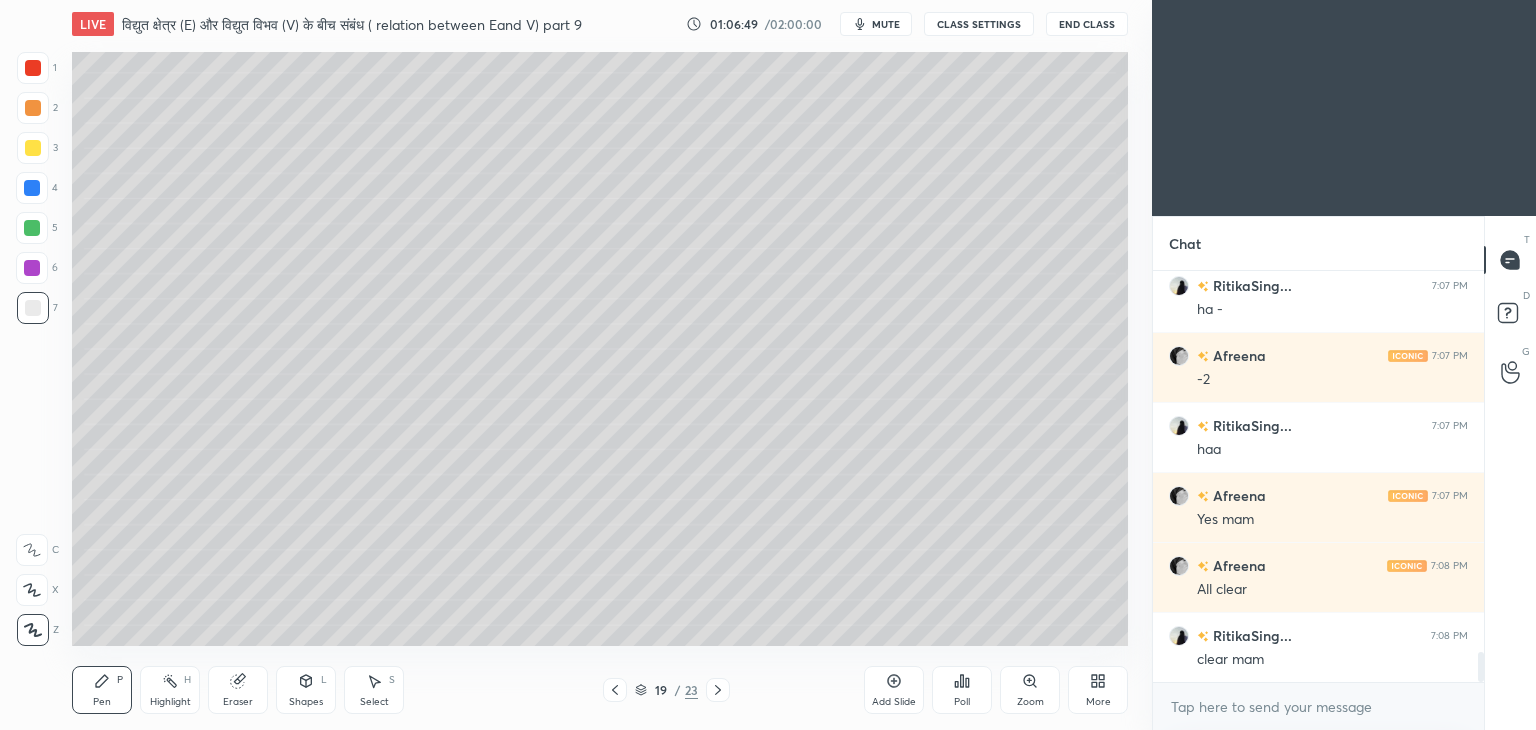 scroll, scrollTop: 5248, scrollLeft: 0, axis: vertical 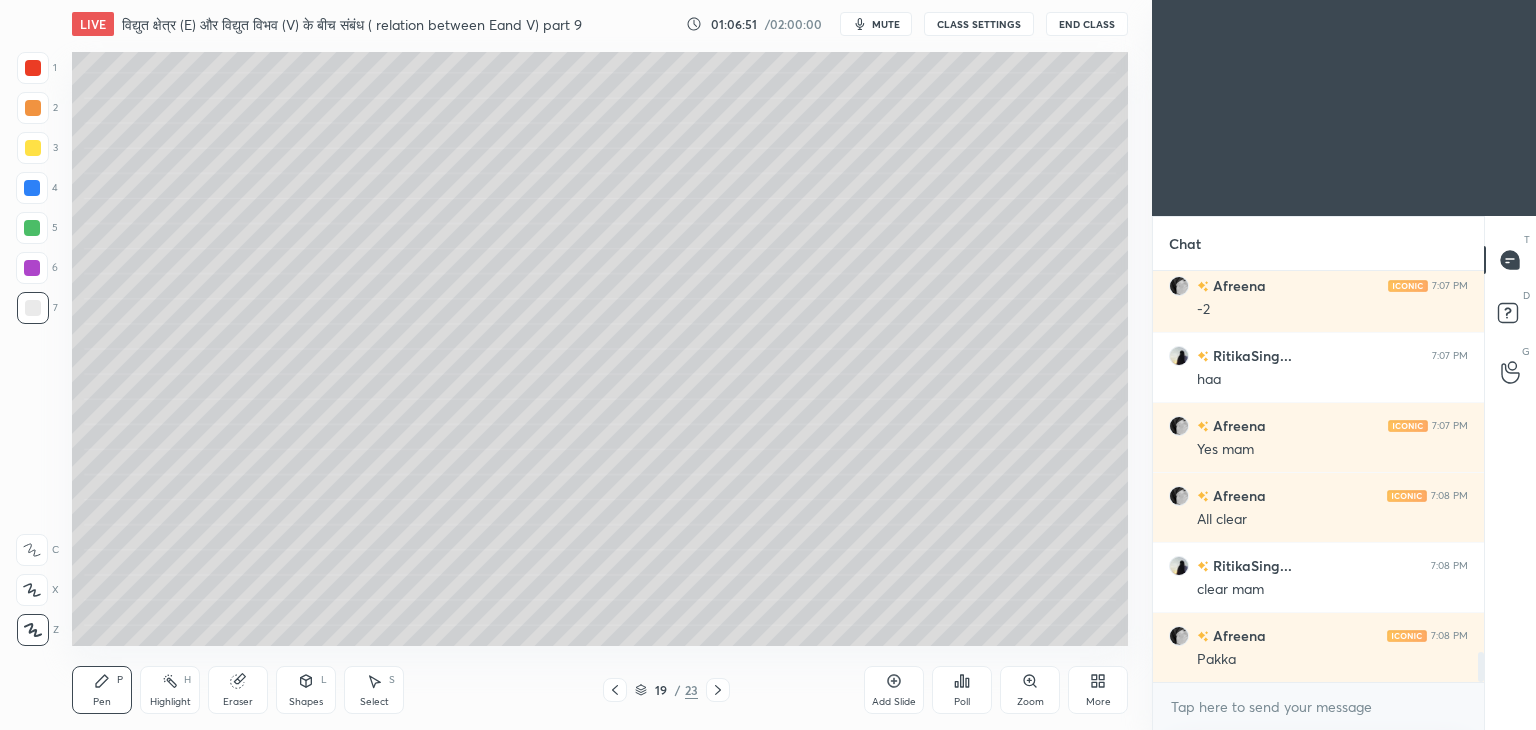 click on "Add Slide" at bounding box center [894, 690] 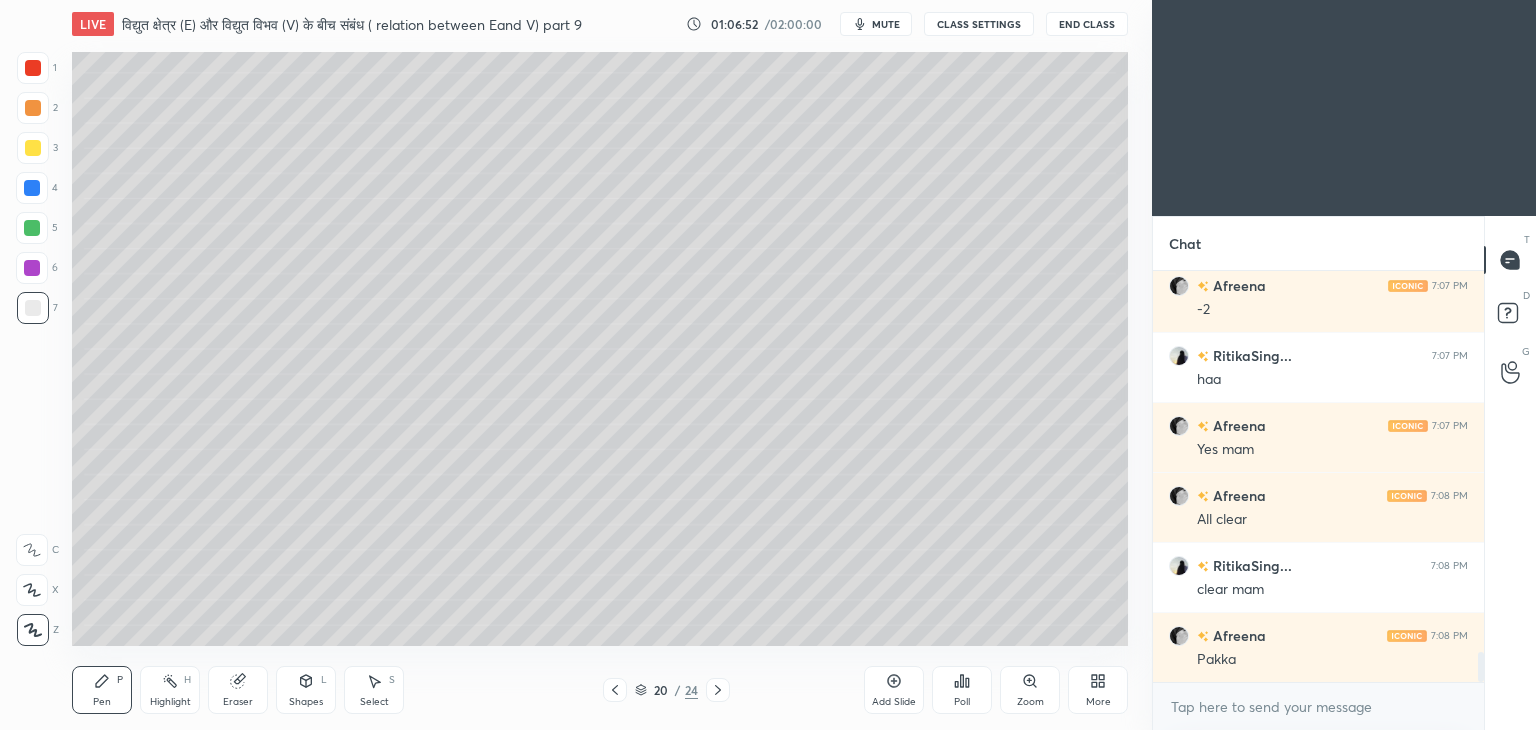 click at bounding box center (33, 148) 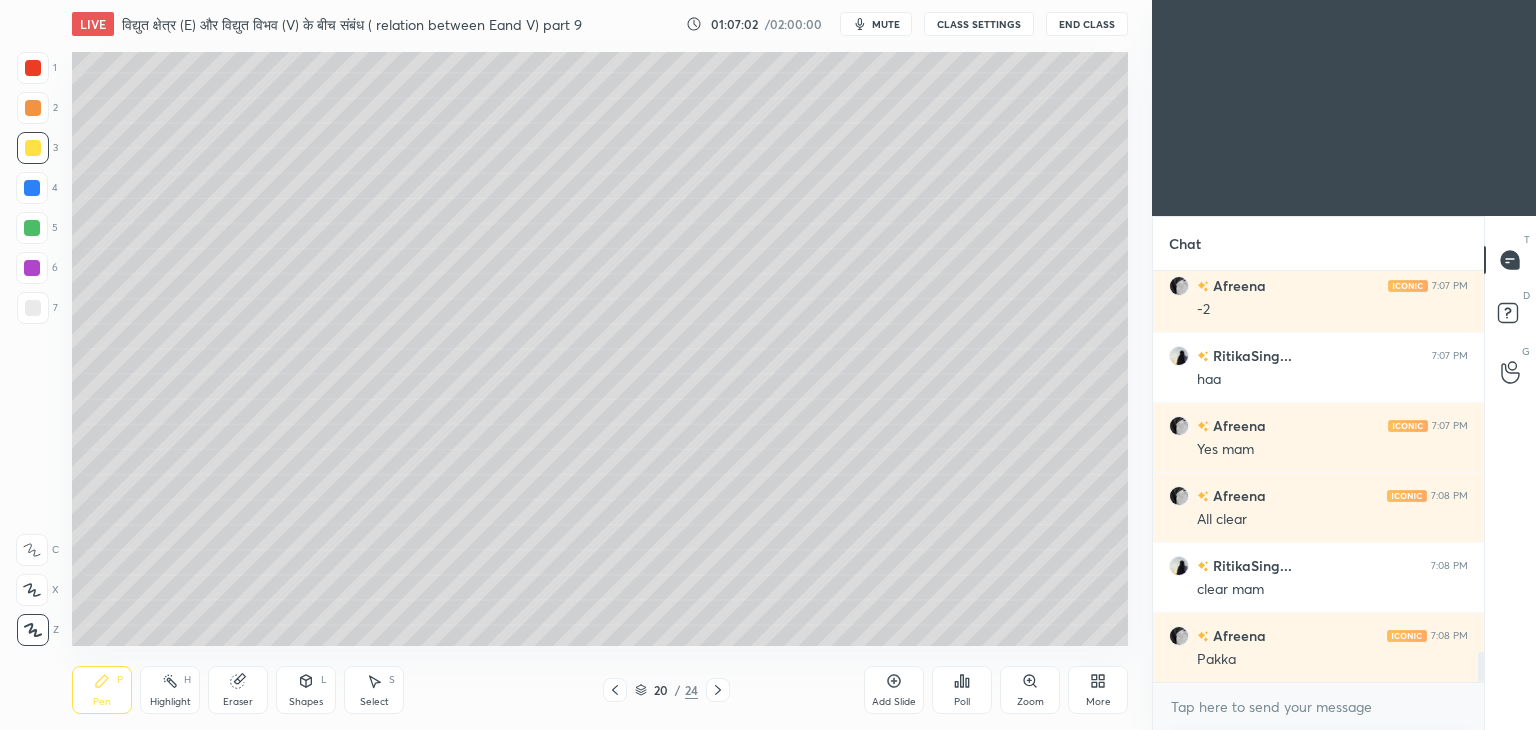 scroll, scrollTop: 5268, scrollLeft: 0, axis: vertical 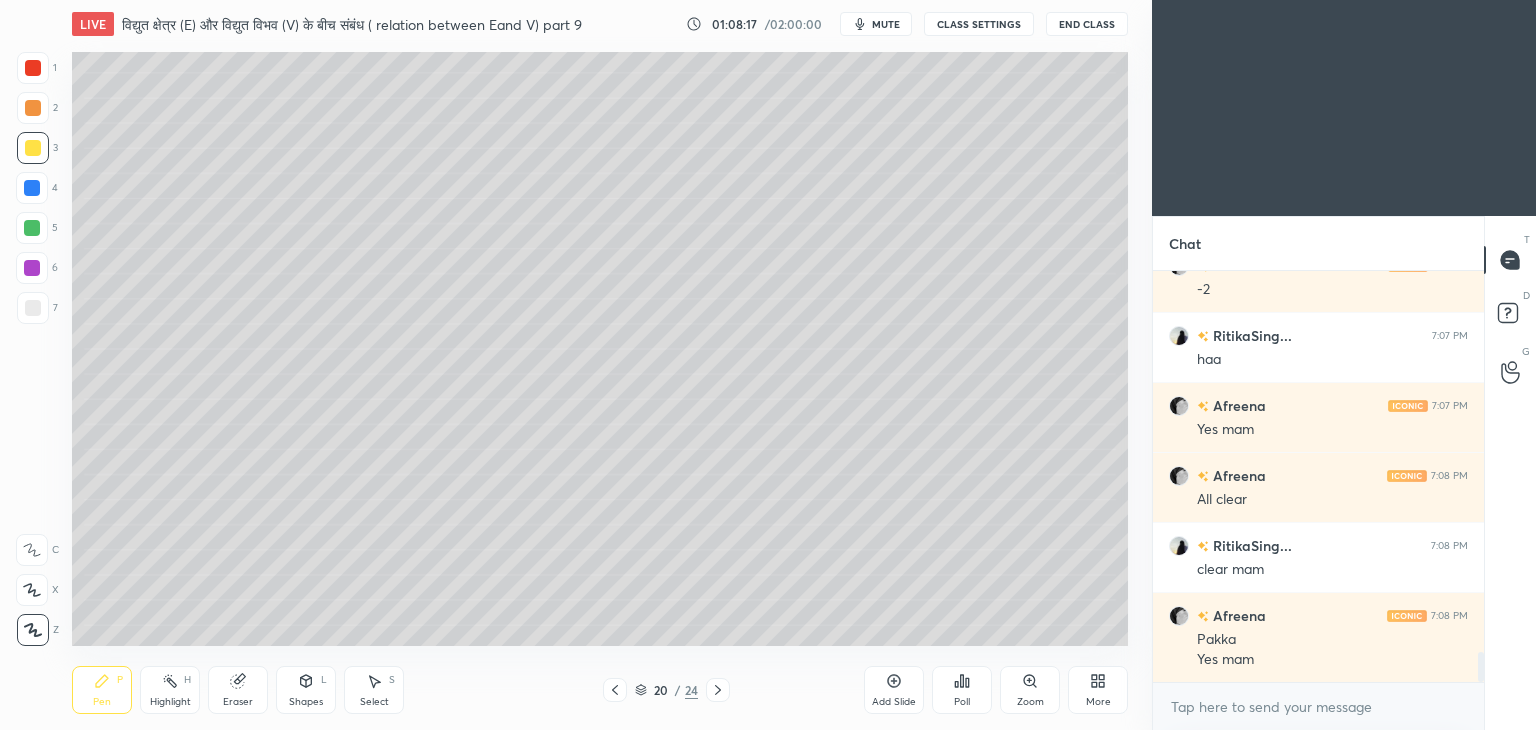 click at bounding box center (33, 308) 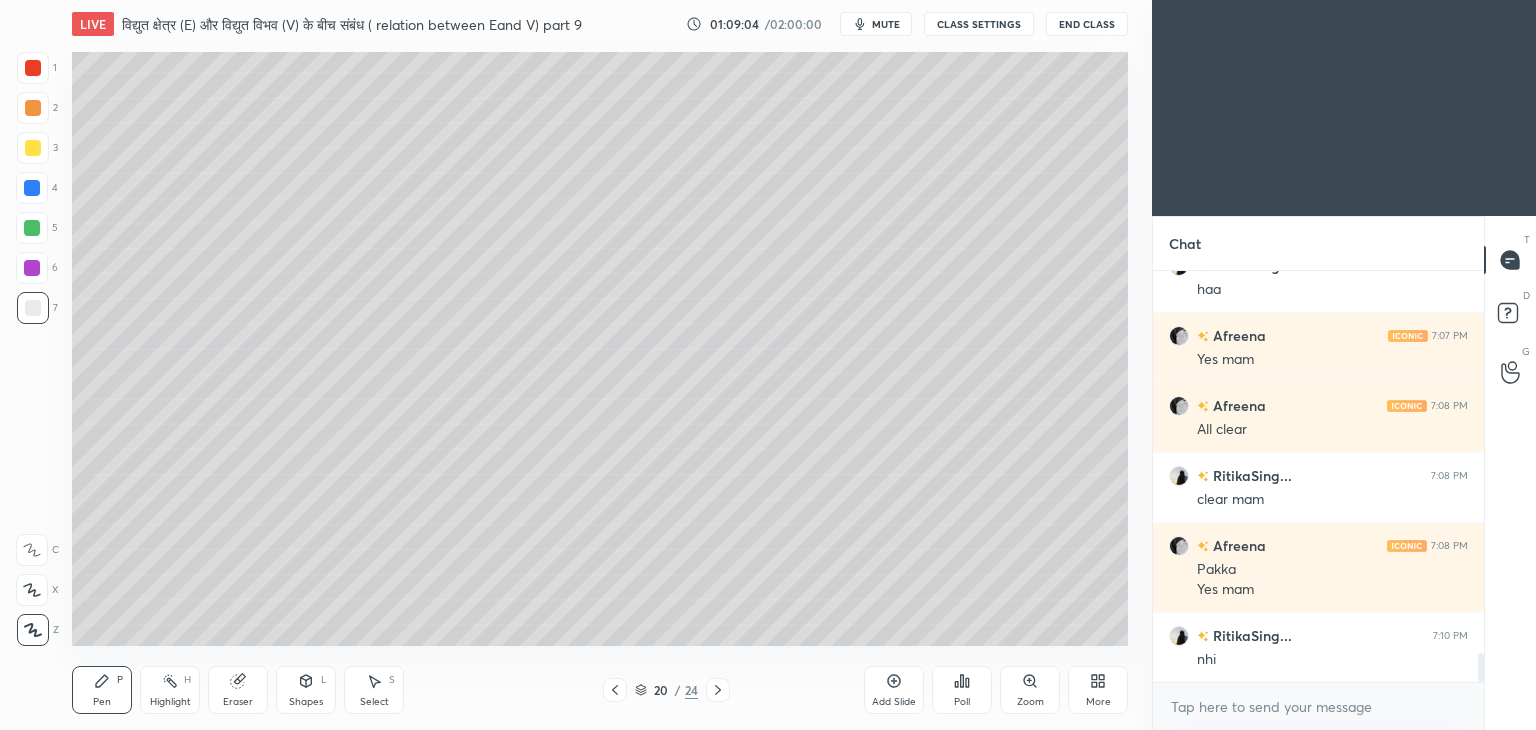 scroll, scrollTop: 5408, scrollLeft: 0, axis: vertical 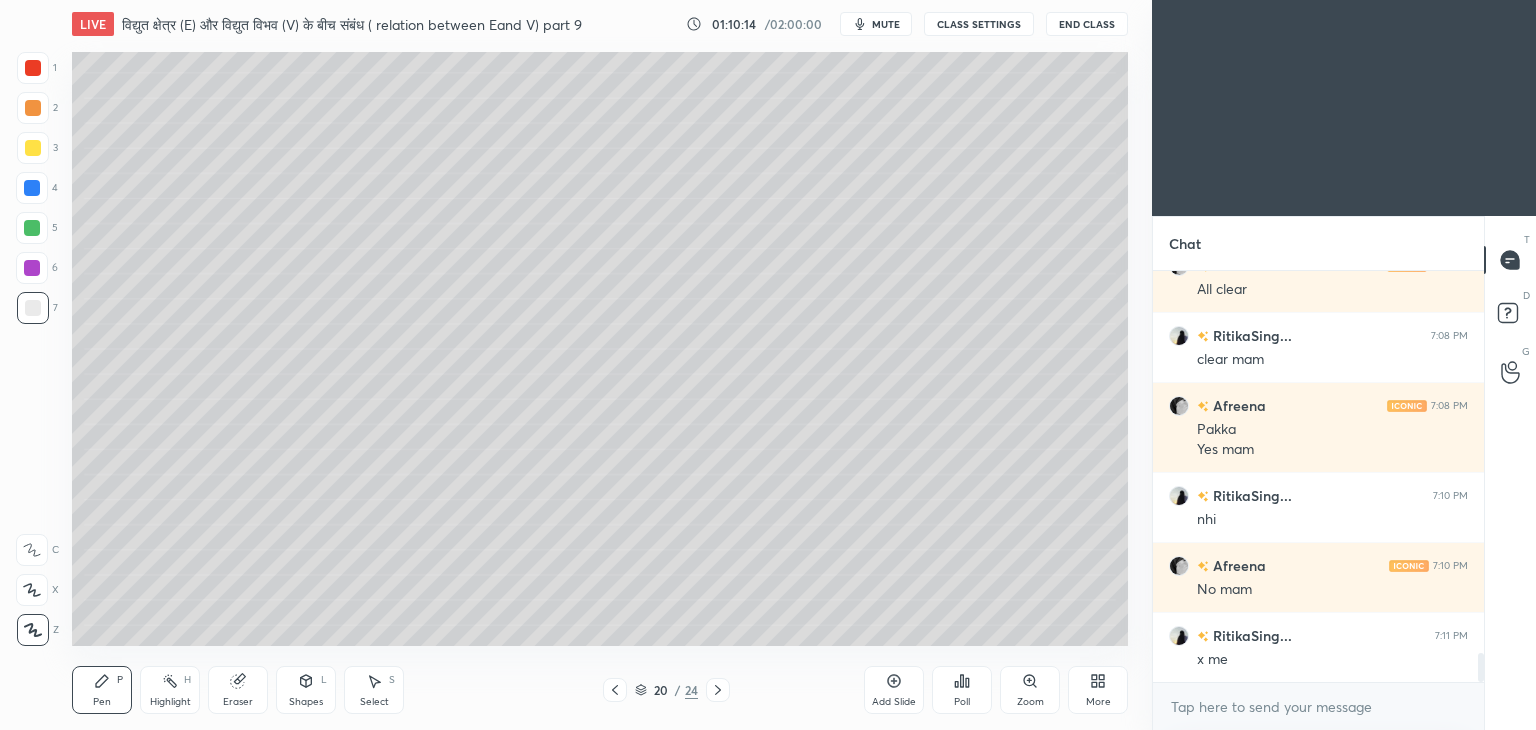 click on "Add Slide" at bounding box center (894, 690) 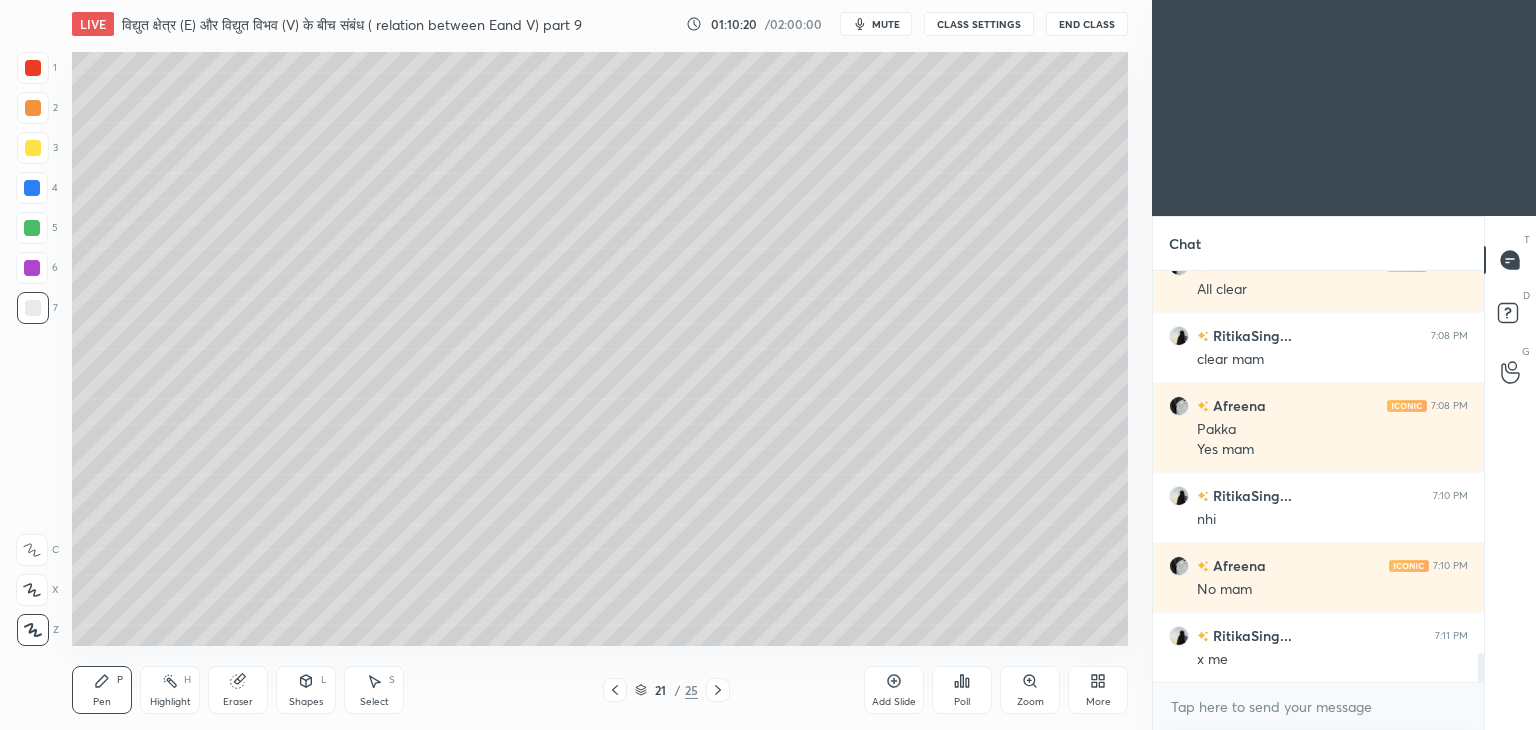 click 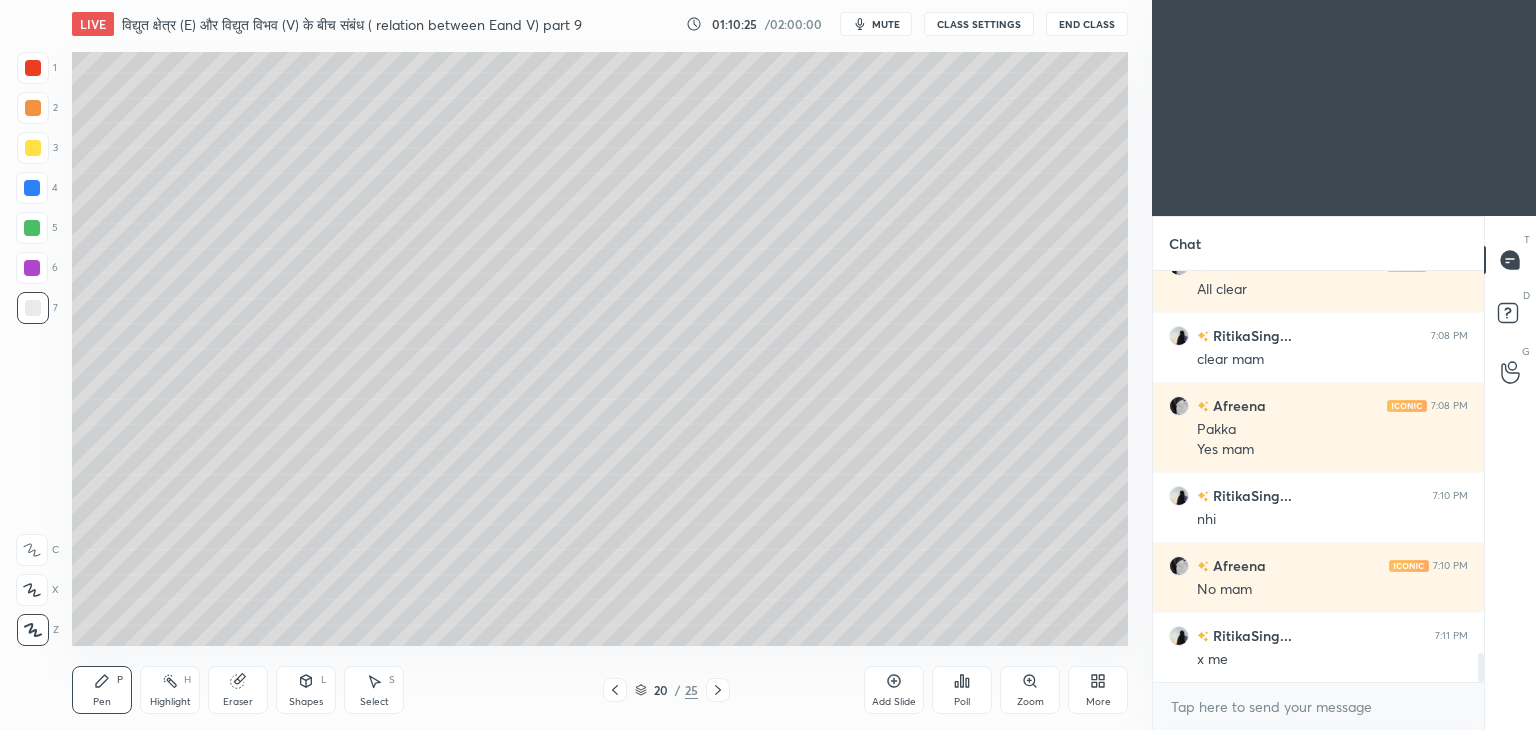 click 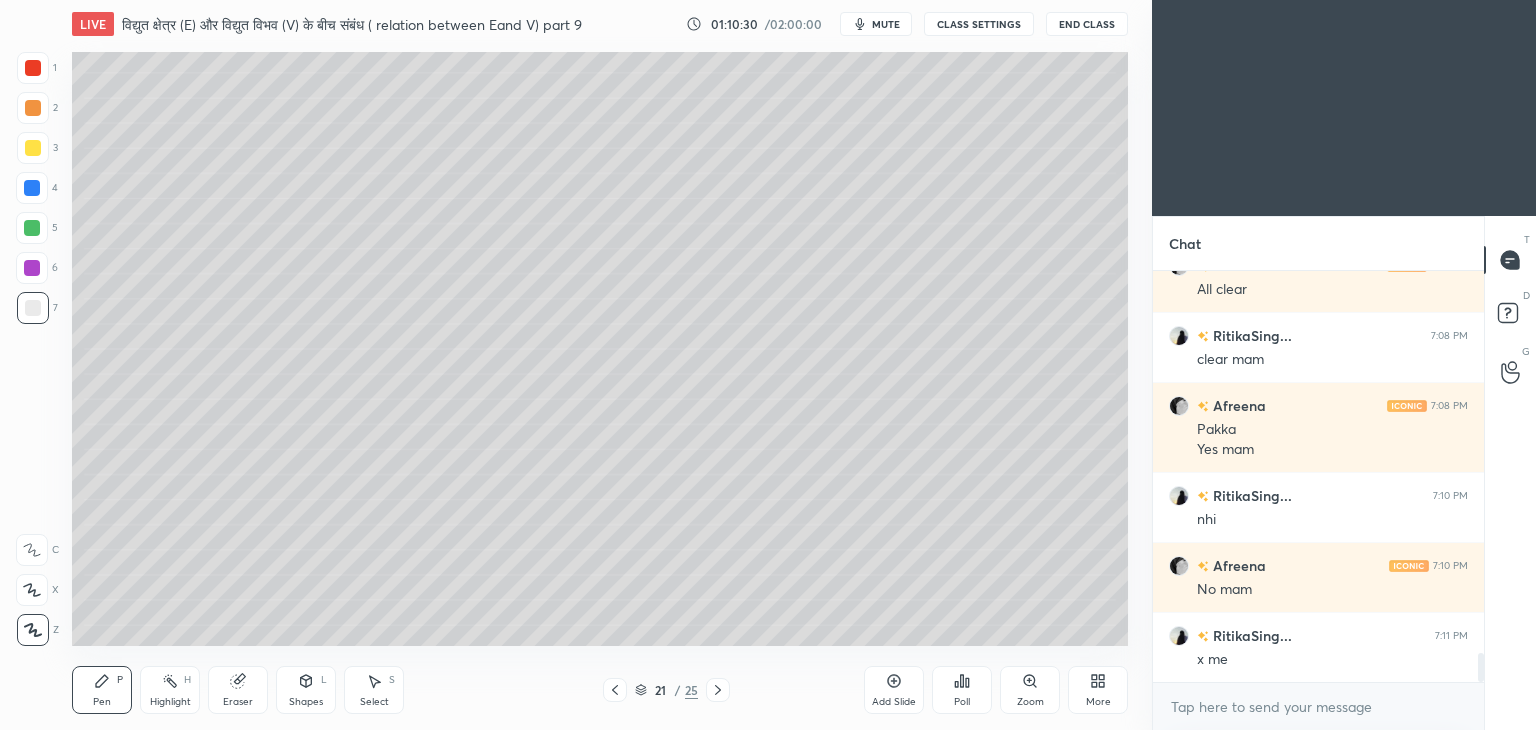 click 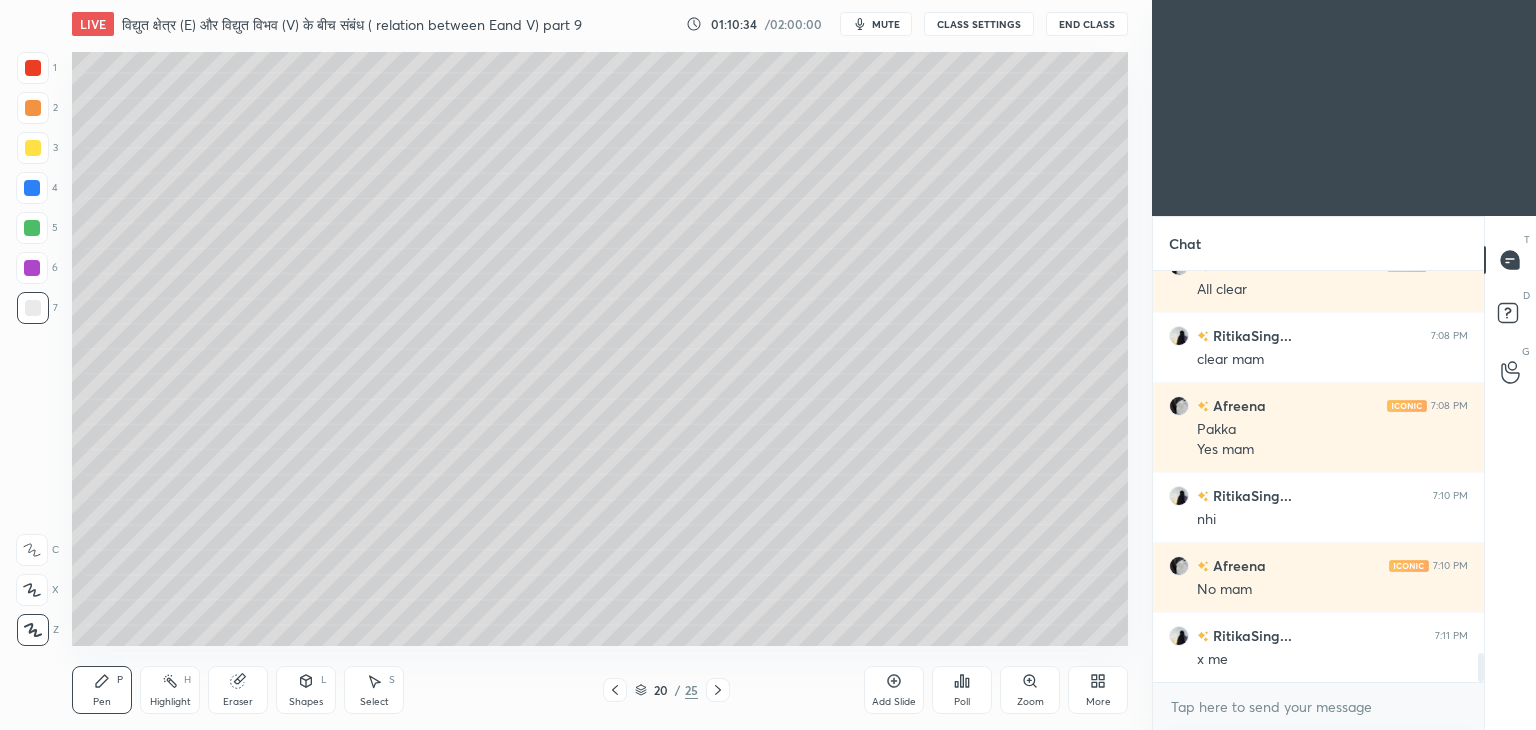 click 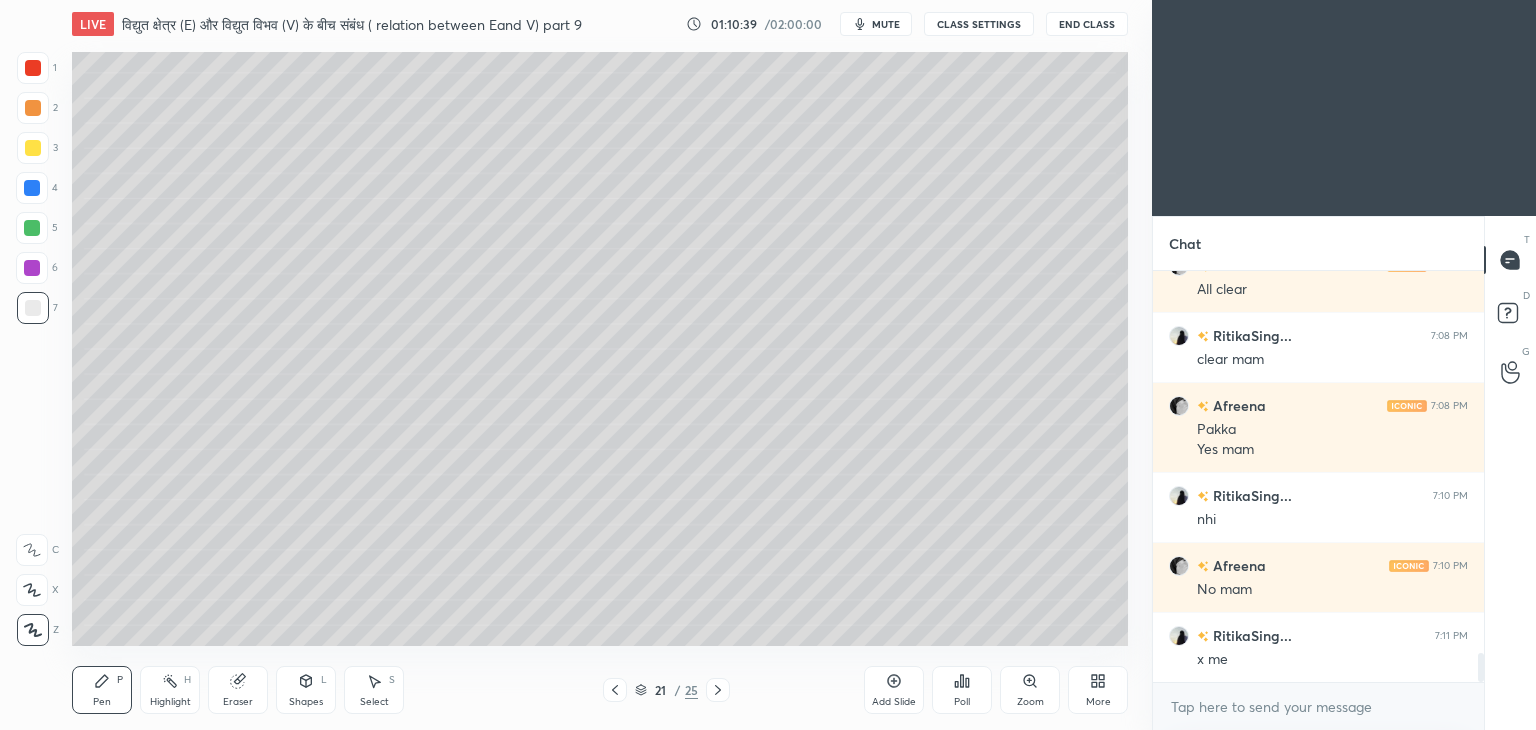 click 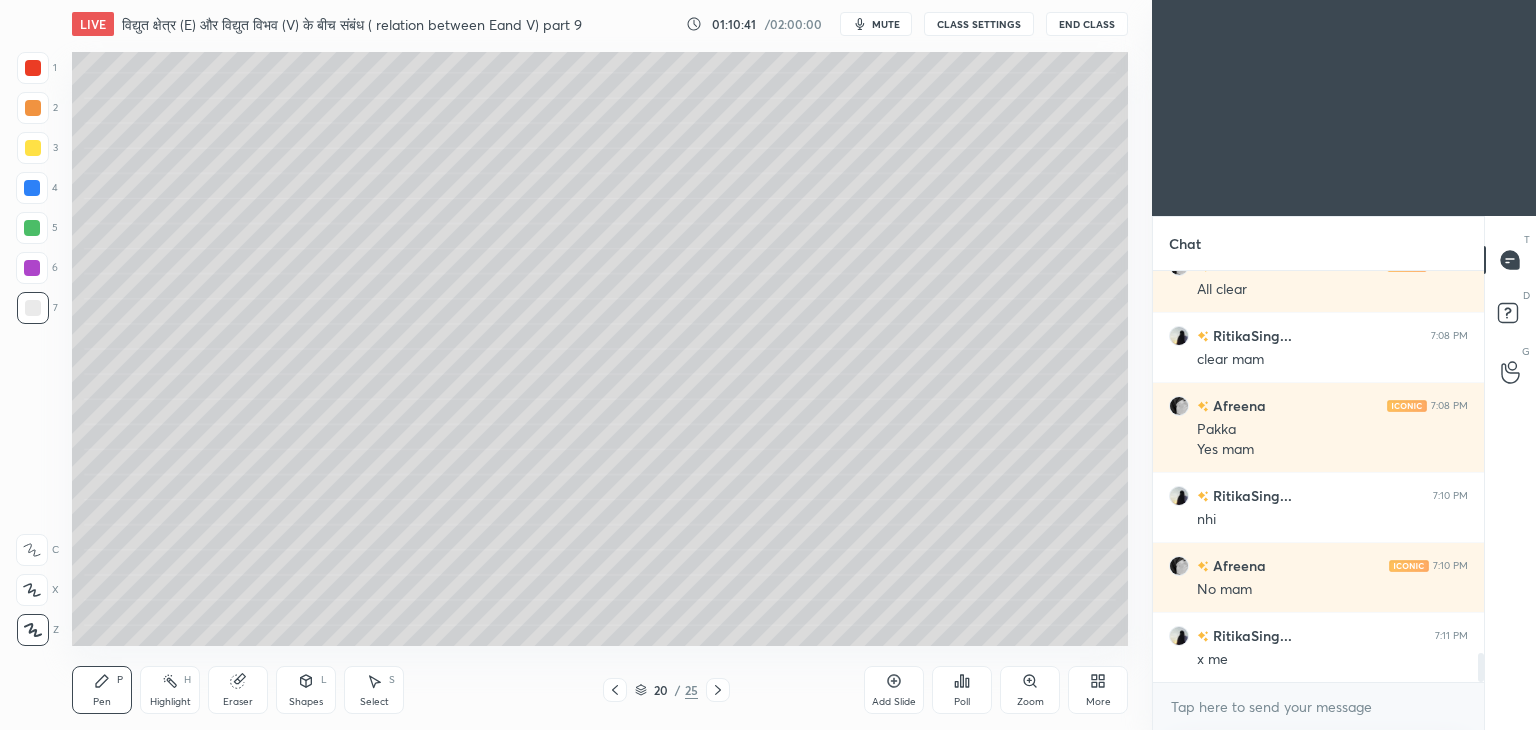 click 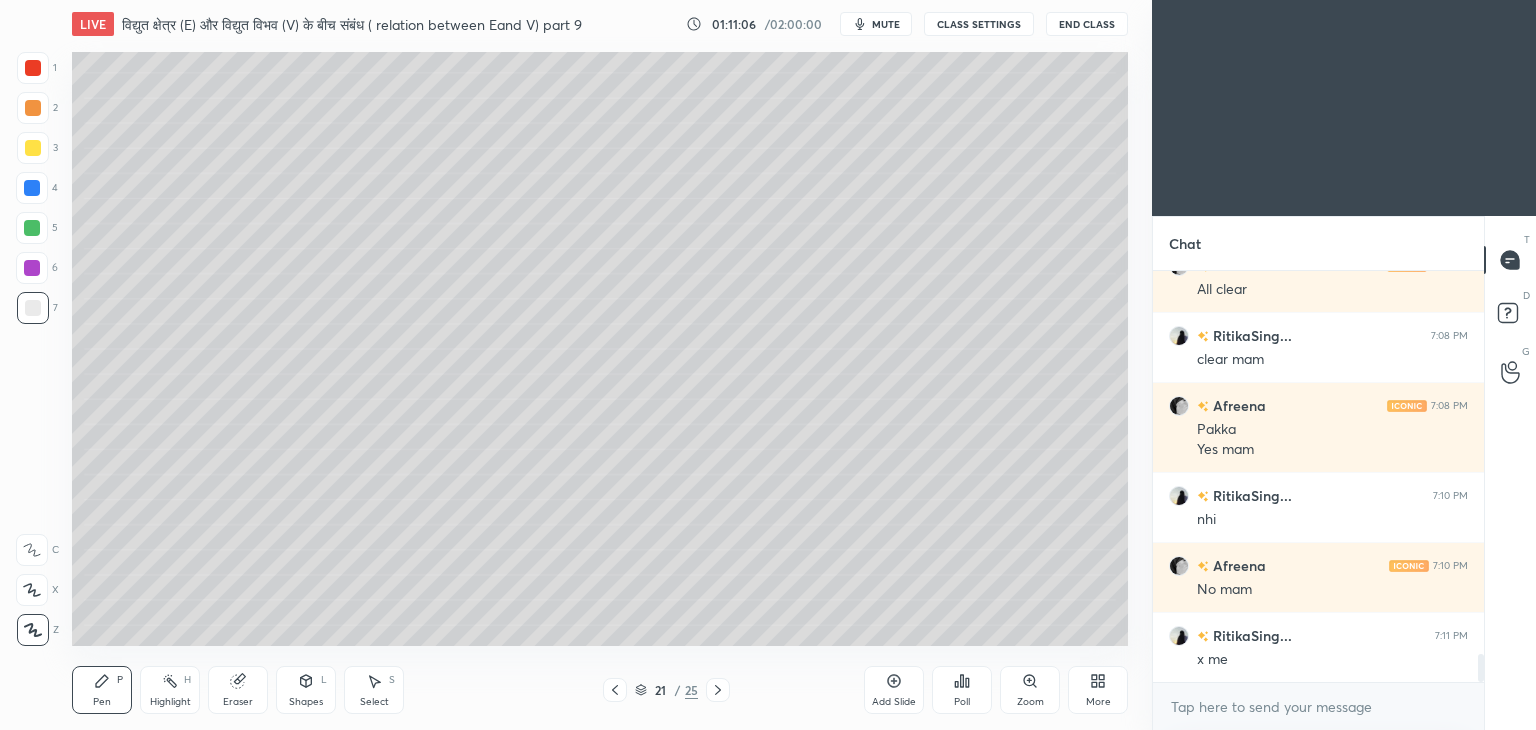 scroll, scrollTop: 5548, scrollLeft: 0, axis: vertical 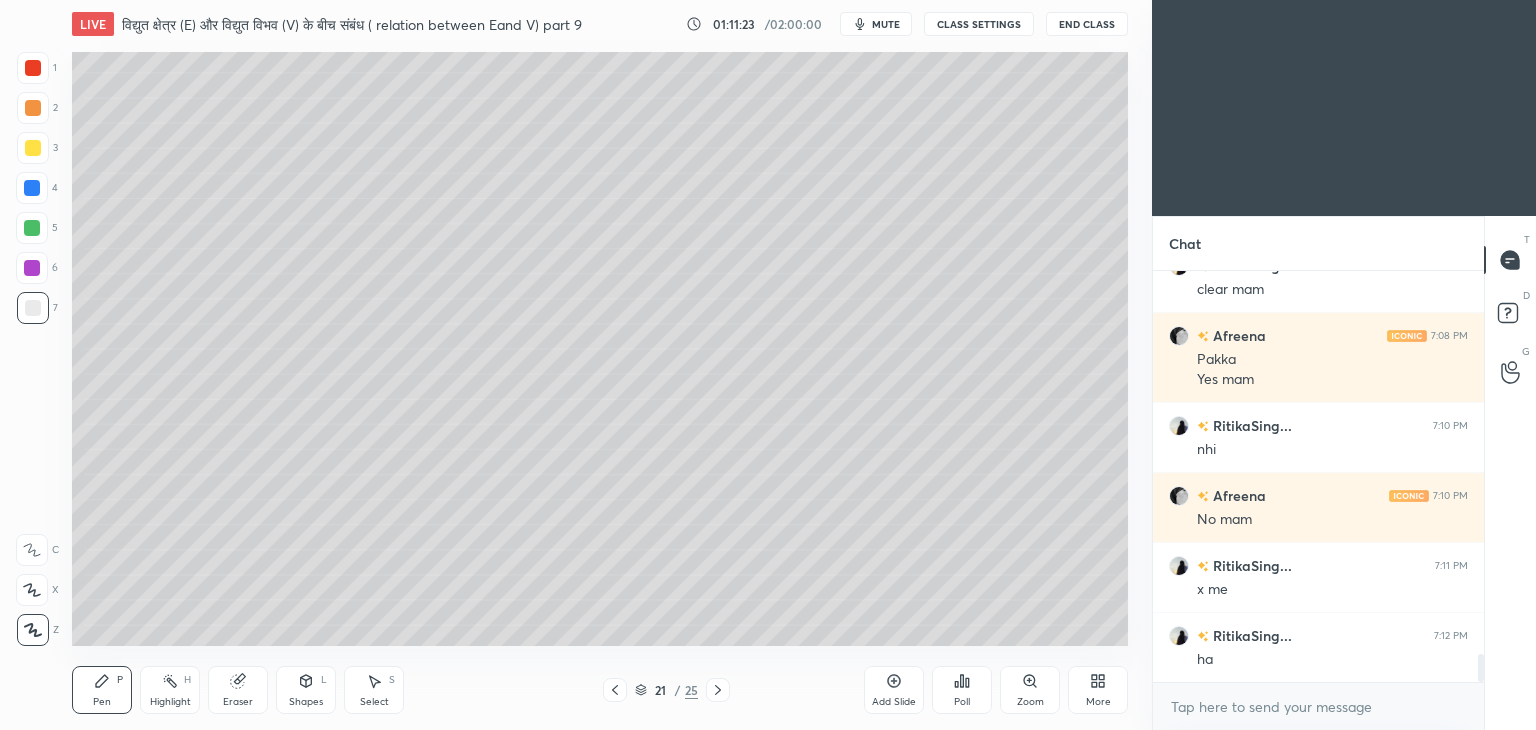 click 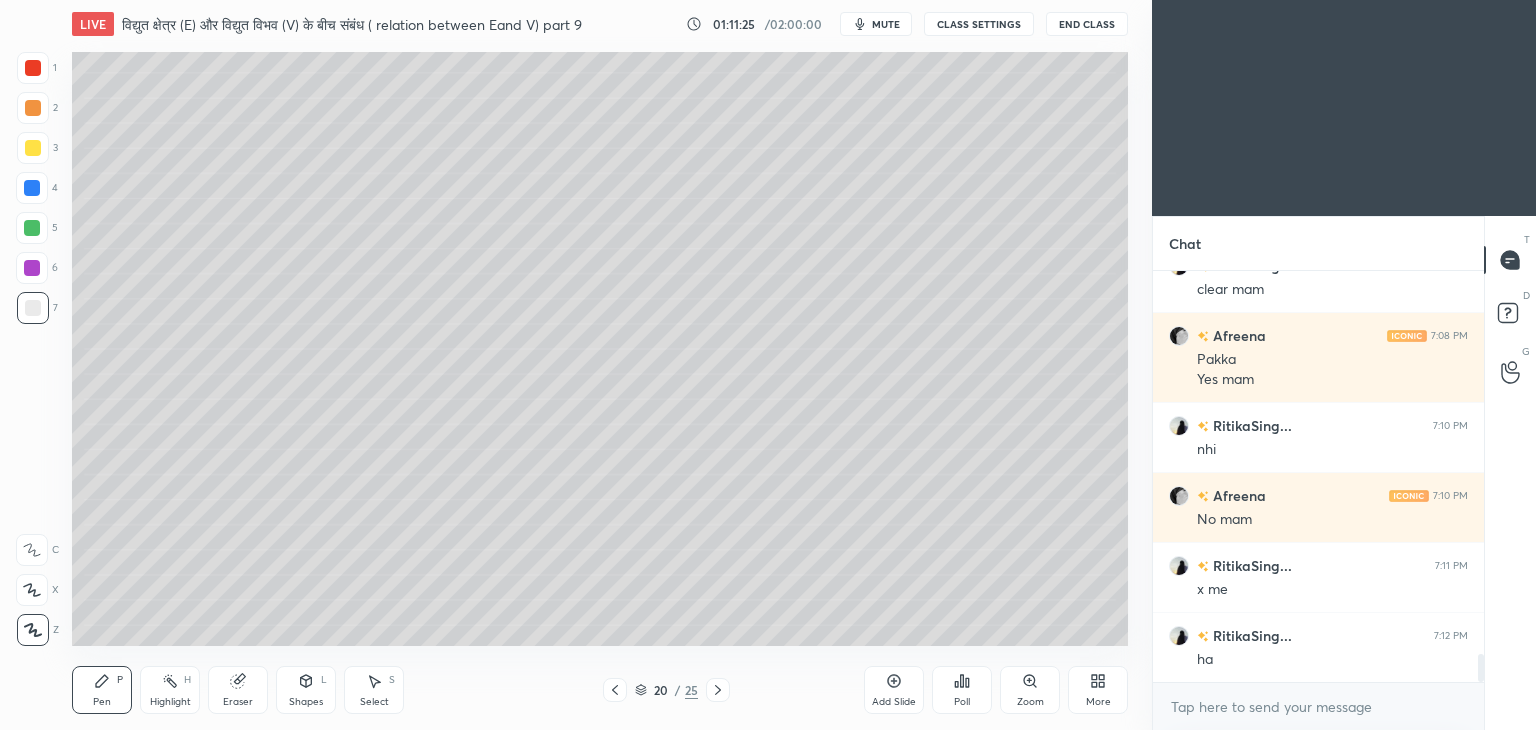 click at bounding box center [718, 690] 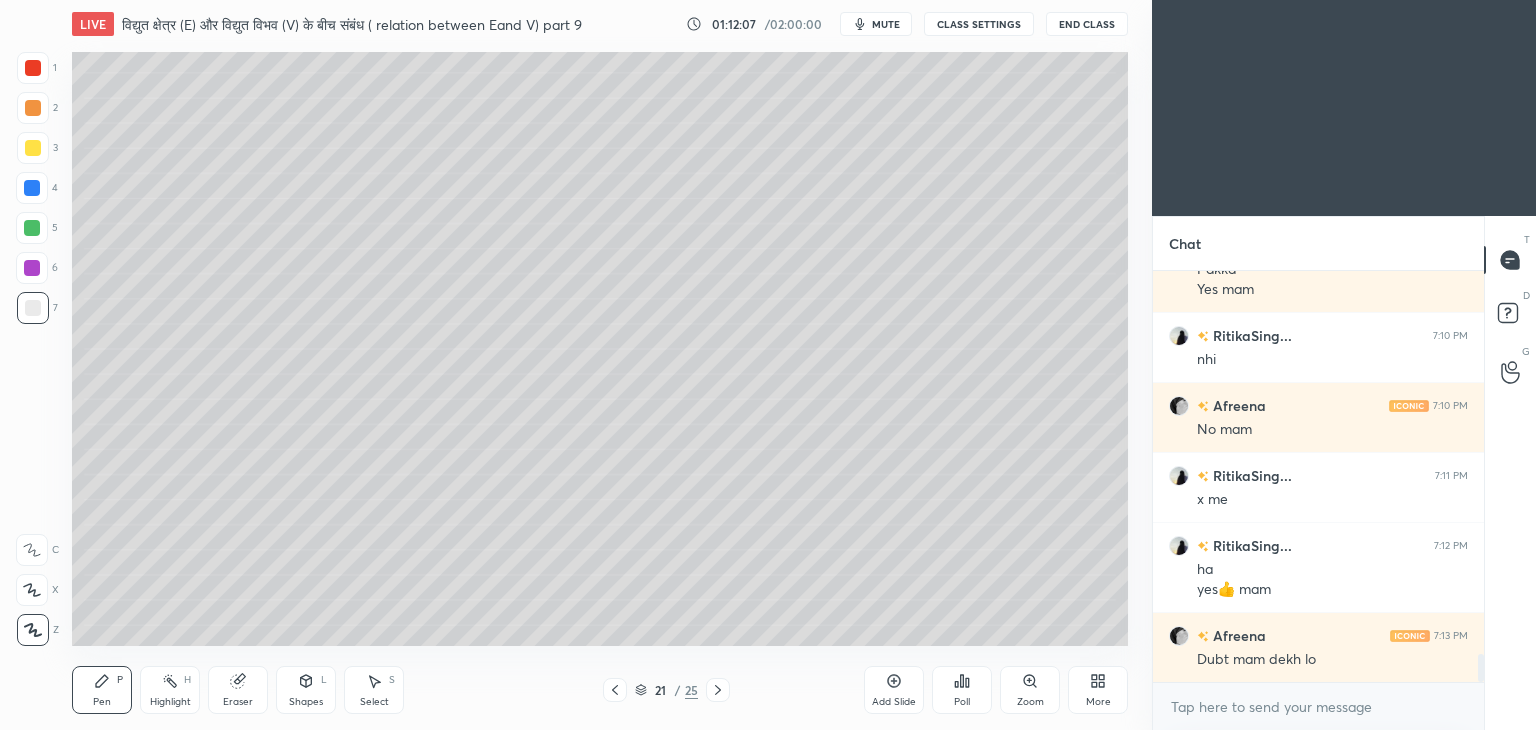 scroll, scrollTop: 5708, scrollLeft: 0, axis: vertical 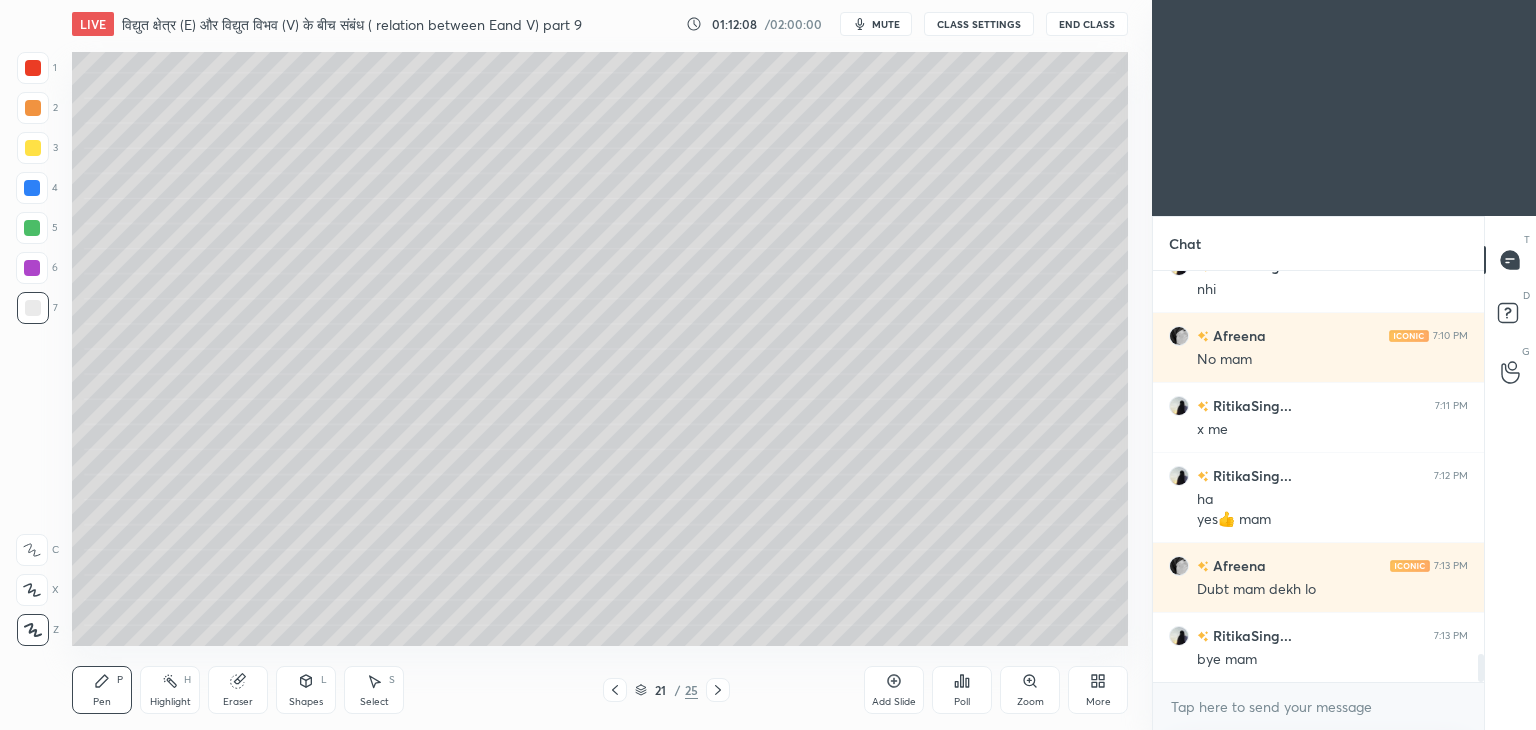 click on "End Class" at bounding box center [1087, 24] 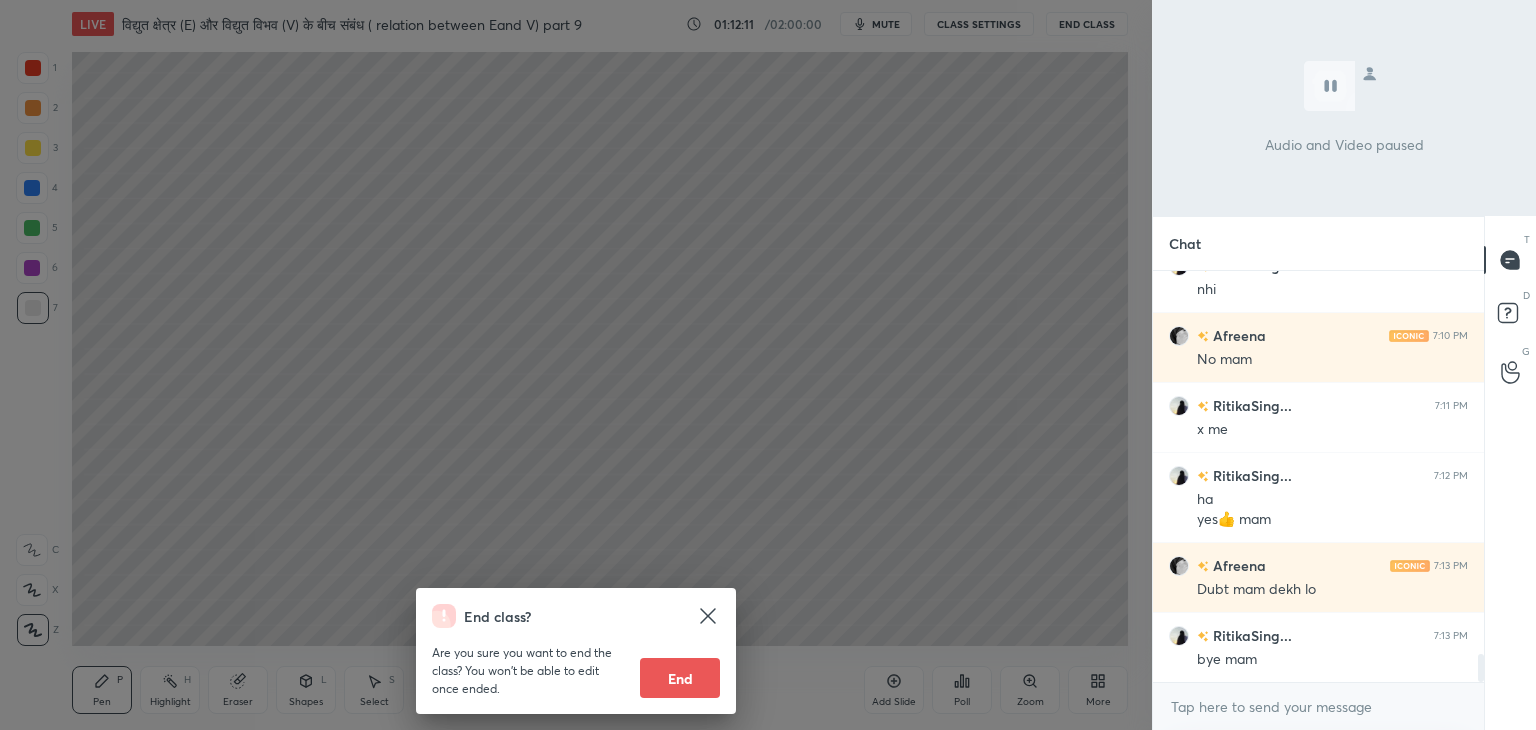click on "End" at bounding box center [680, 678] 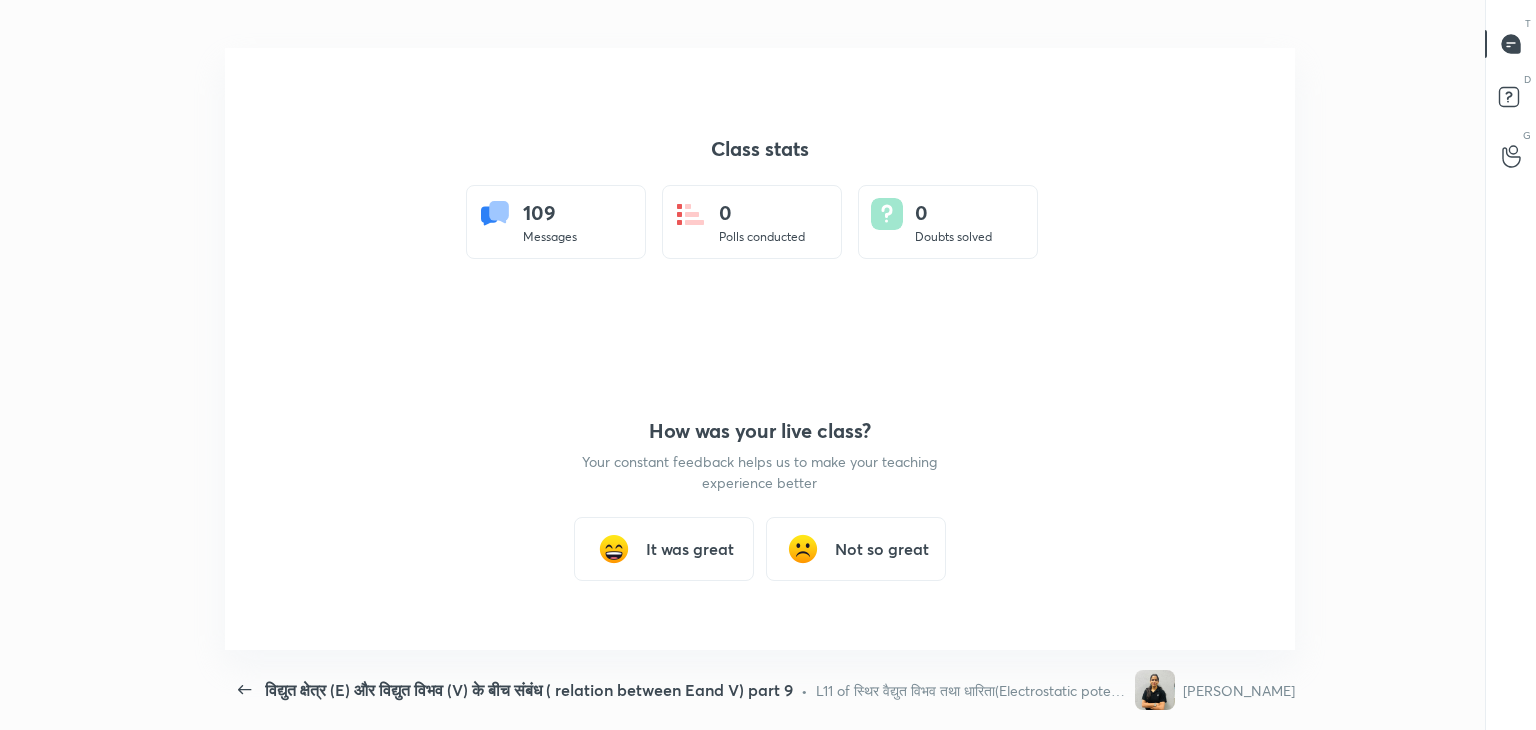 scroll, scrollTop: 99397, scrollLeft: 98820, axis: both 